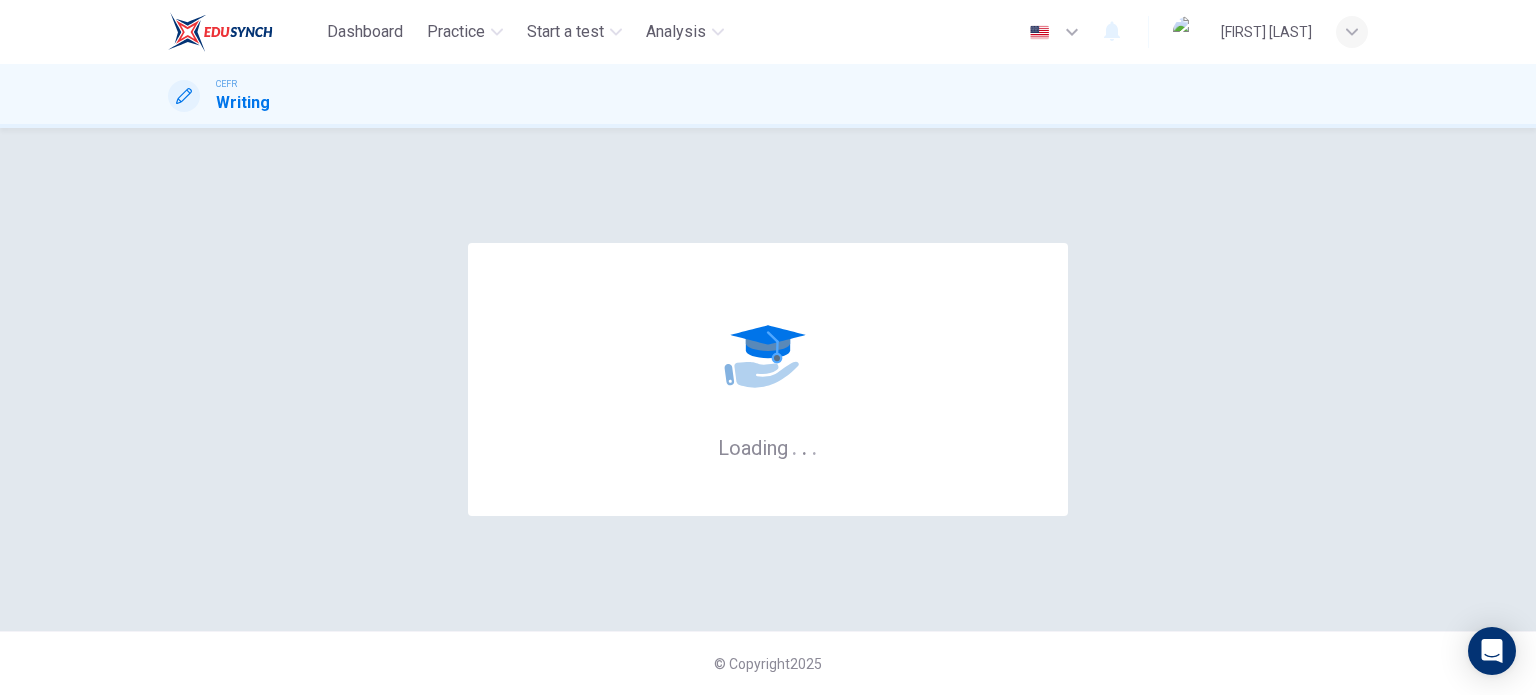 scroll, scrollTop: 0, scrollLeft: 0, axis: both 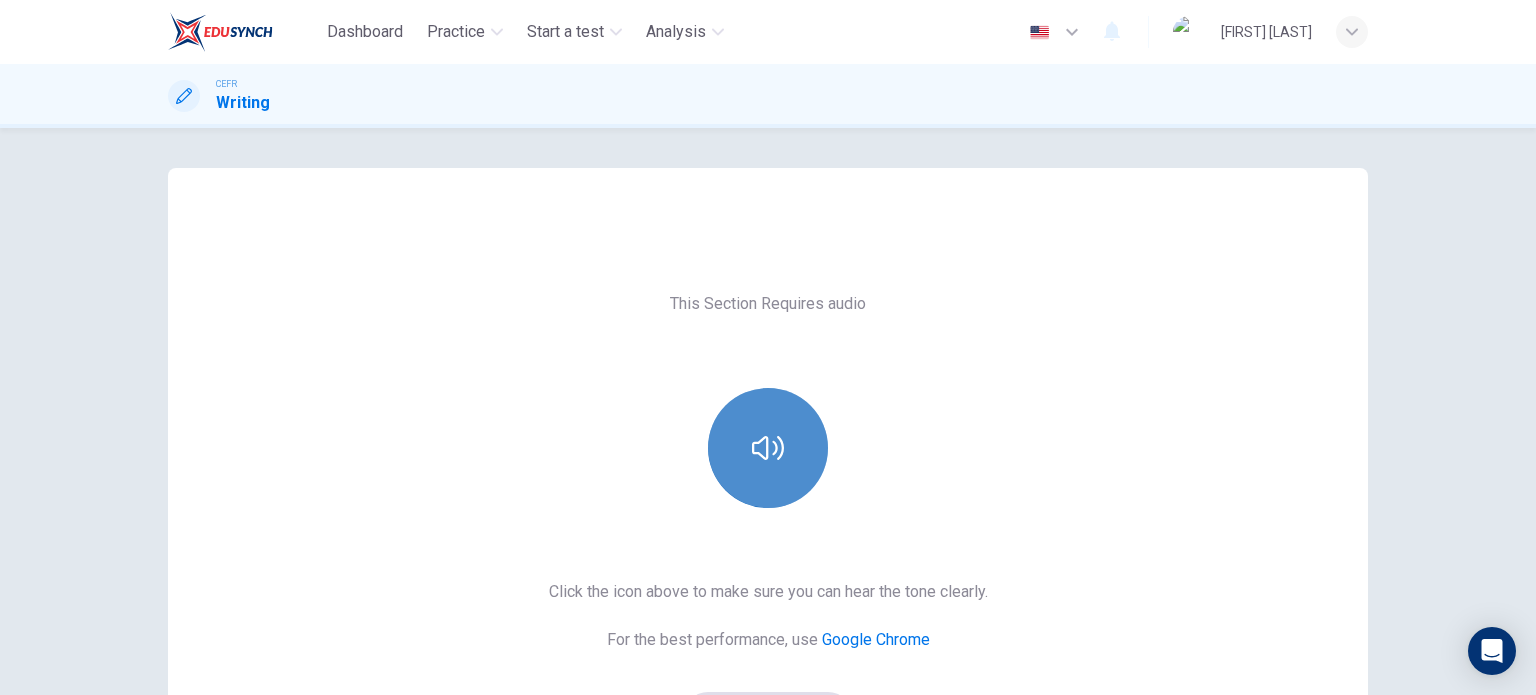 click at bounding box center (768, 448) 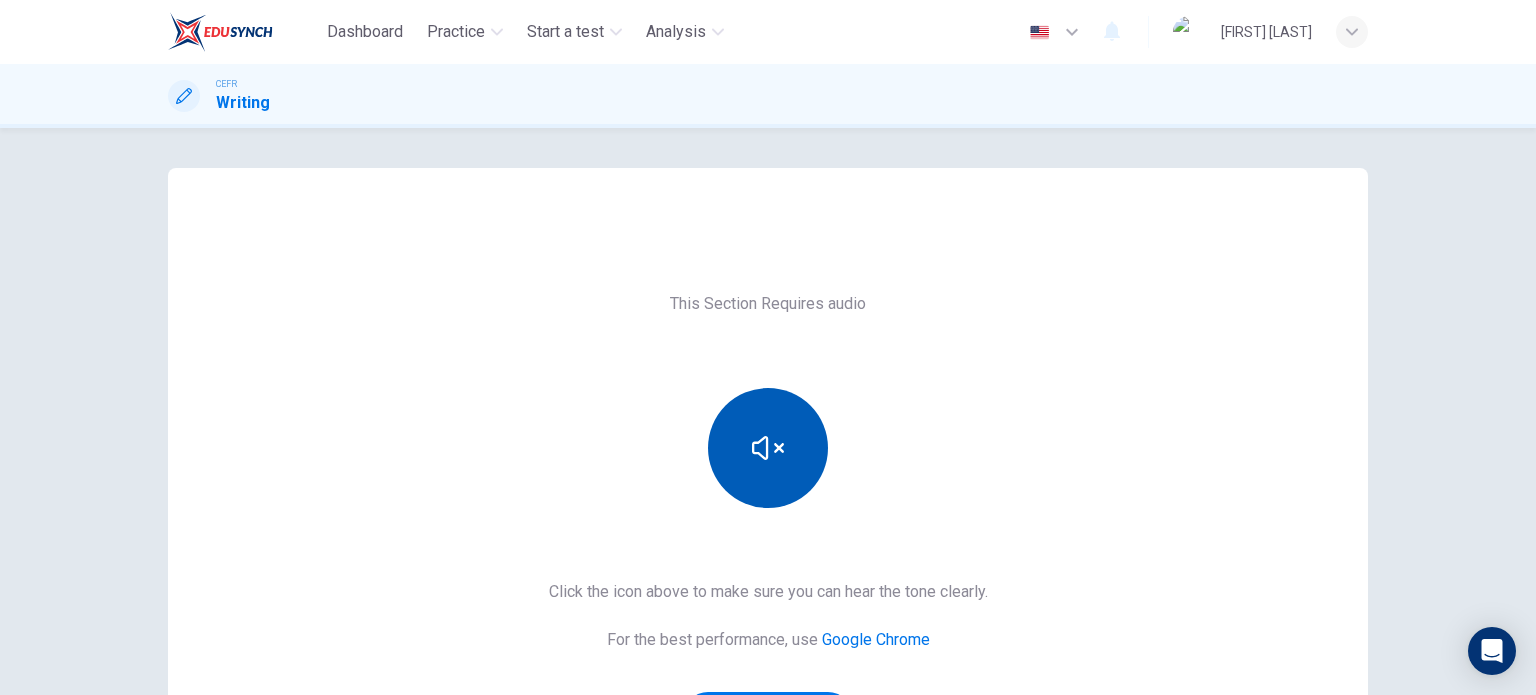 type 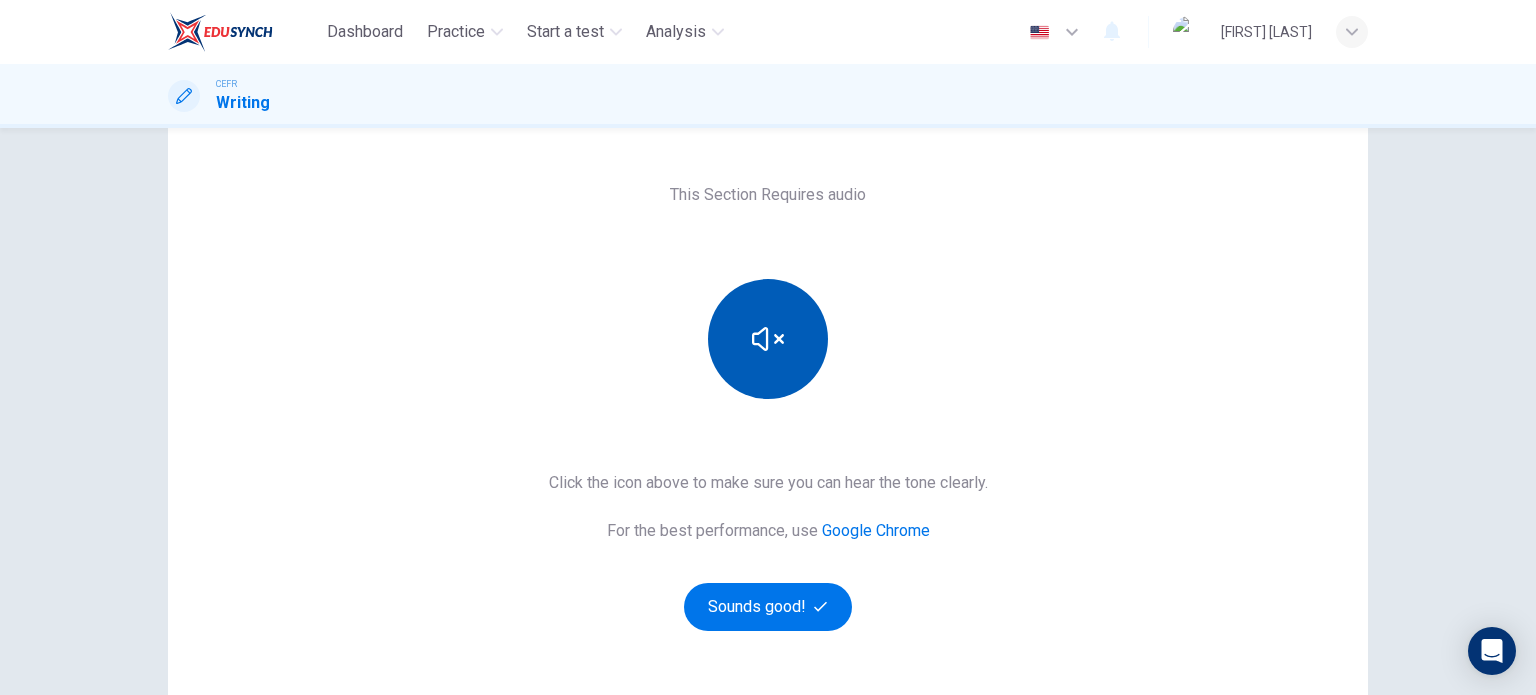 scroll, scrollTop: 166, scrollLeft: 0, axis: vertical 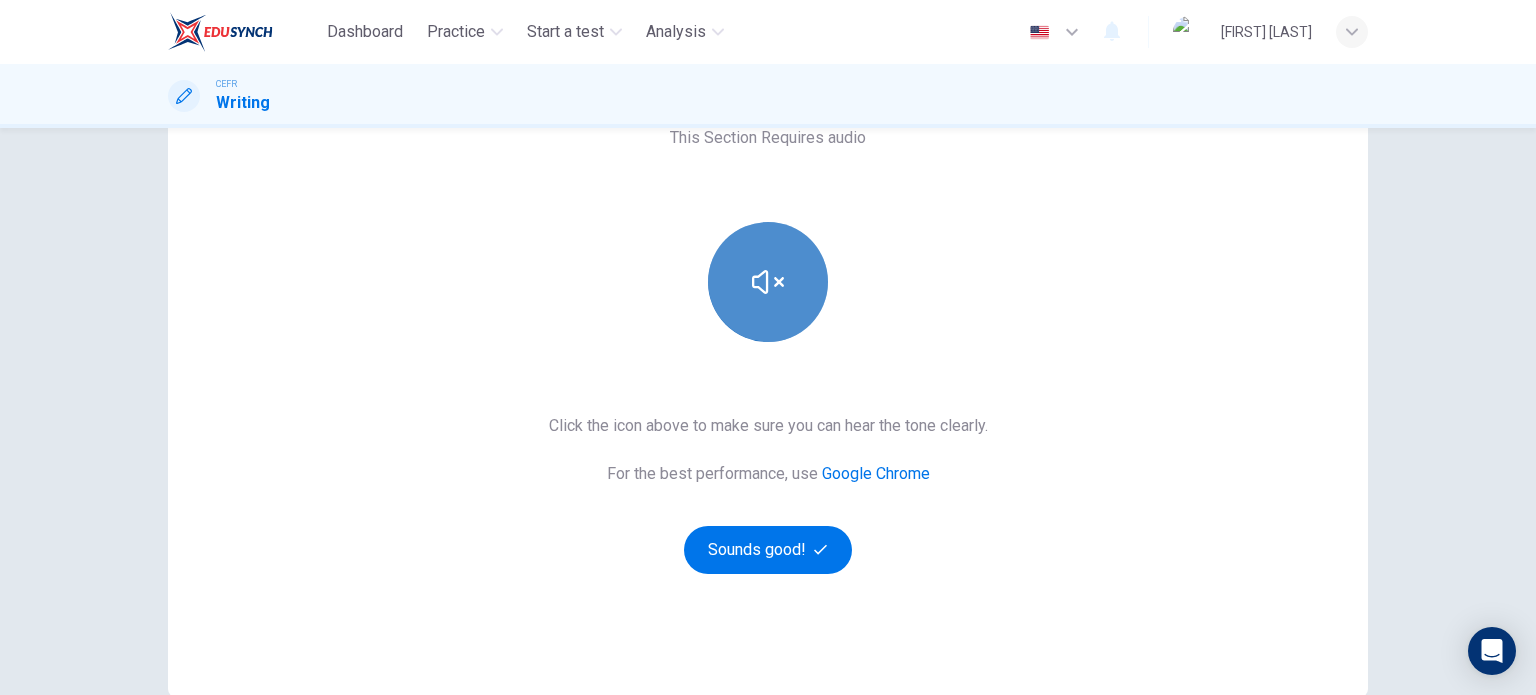 click at bounding box center (768, 282) 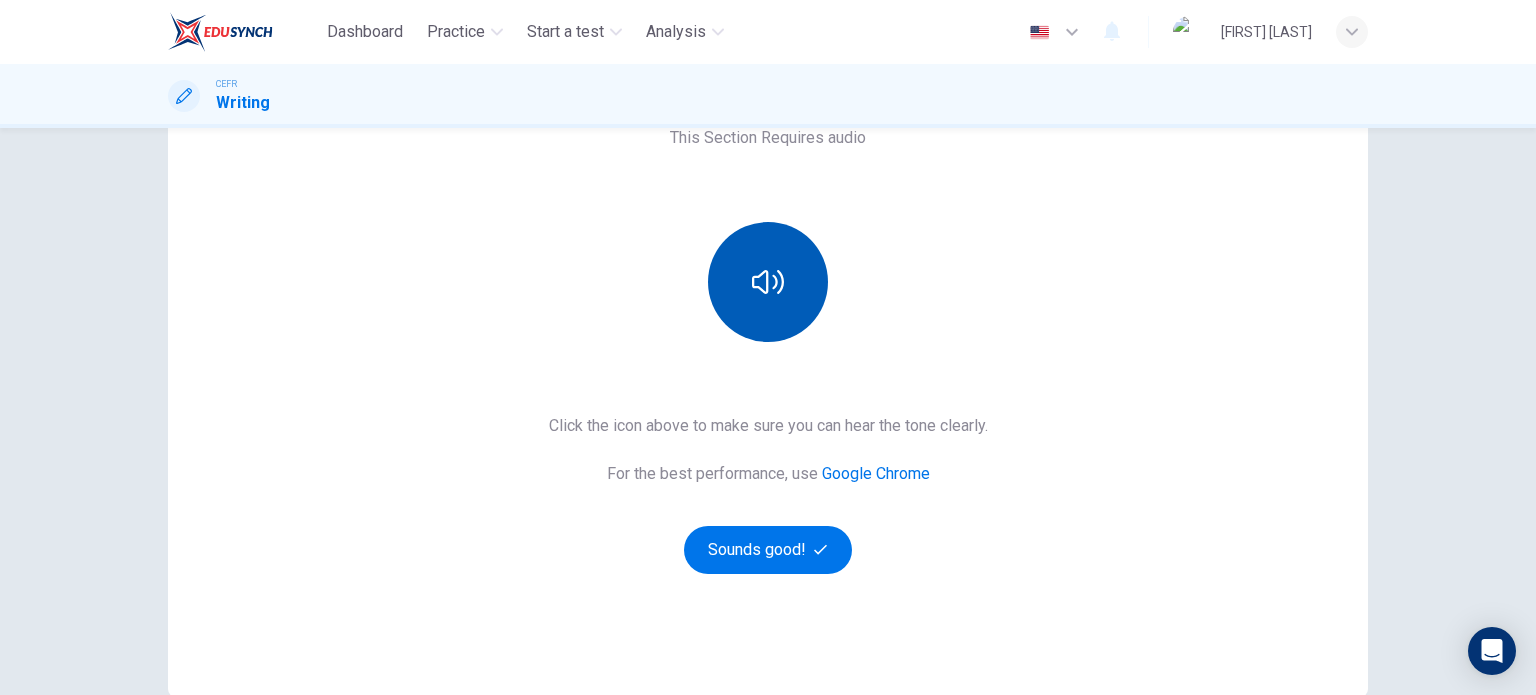 click at bounding box center (768, 282) 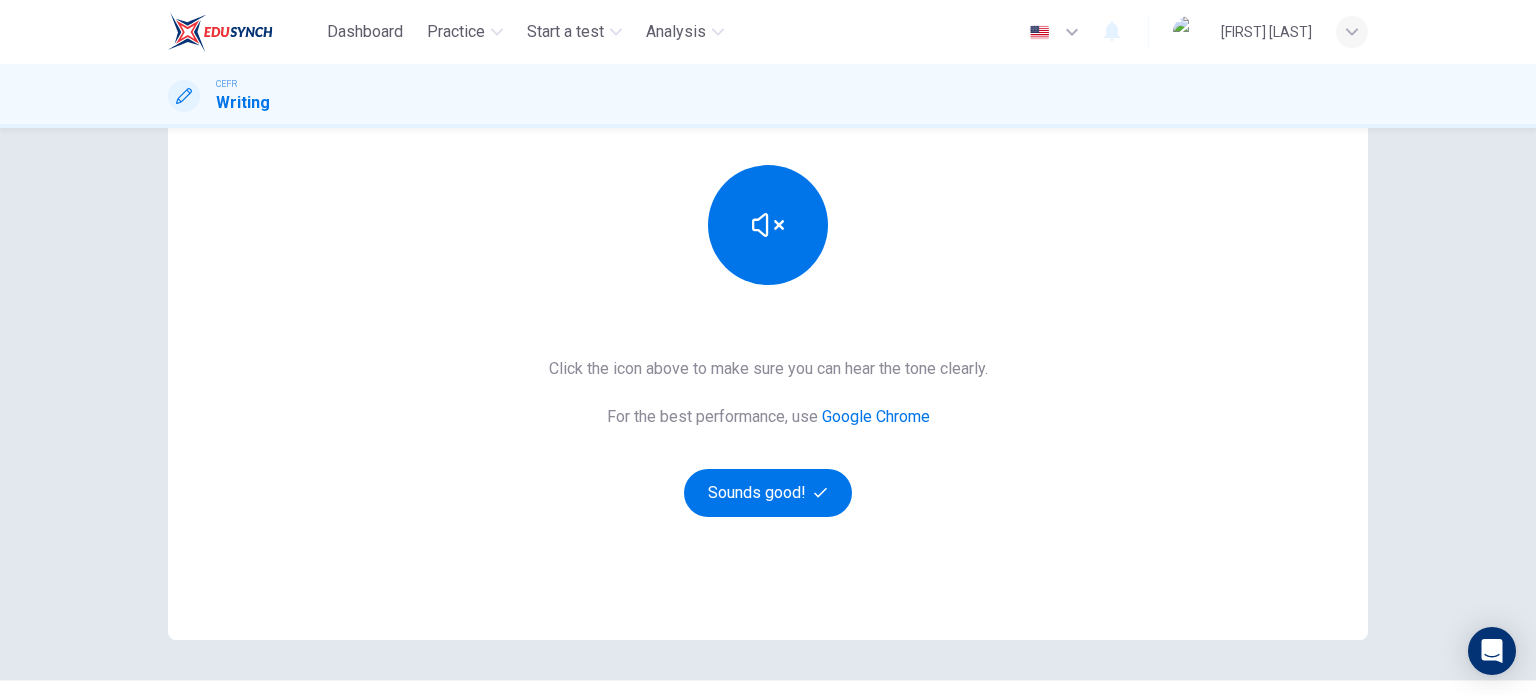 scroll, scrollTop: 272, scrollLeft: 0, axis: vertical 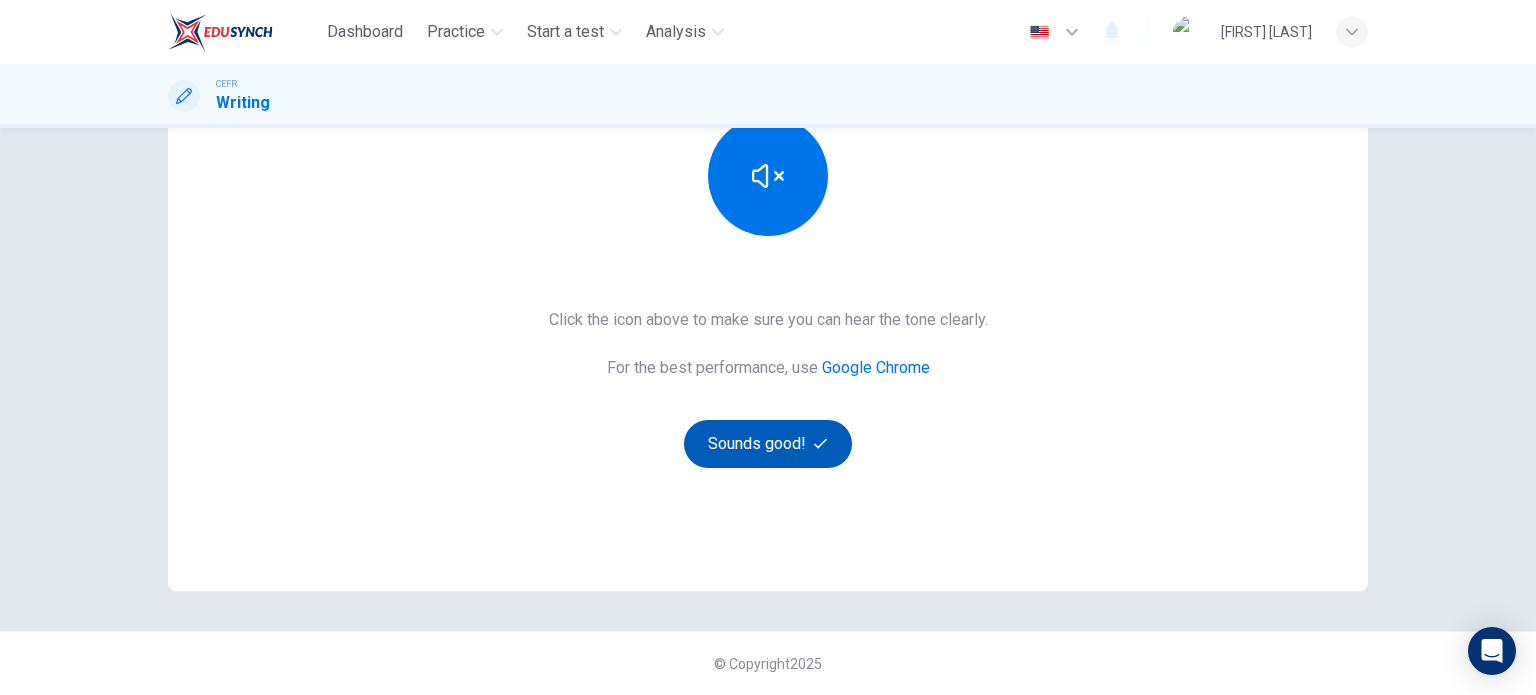click on "Sounds good!" at bounding box center [768, 444] 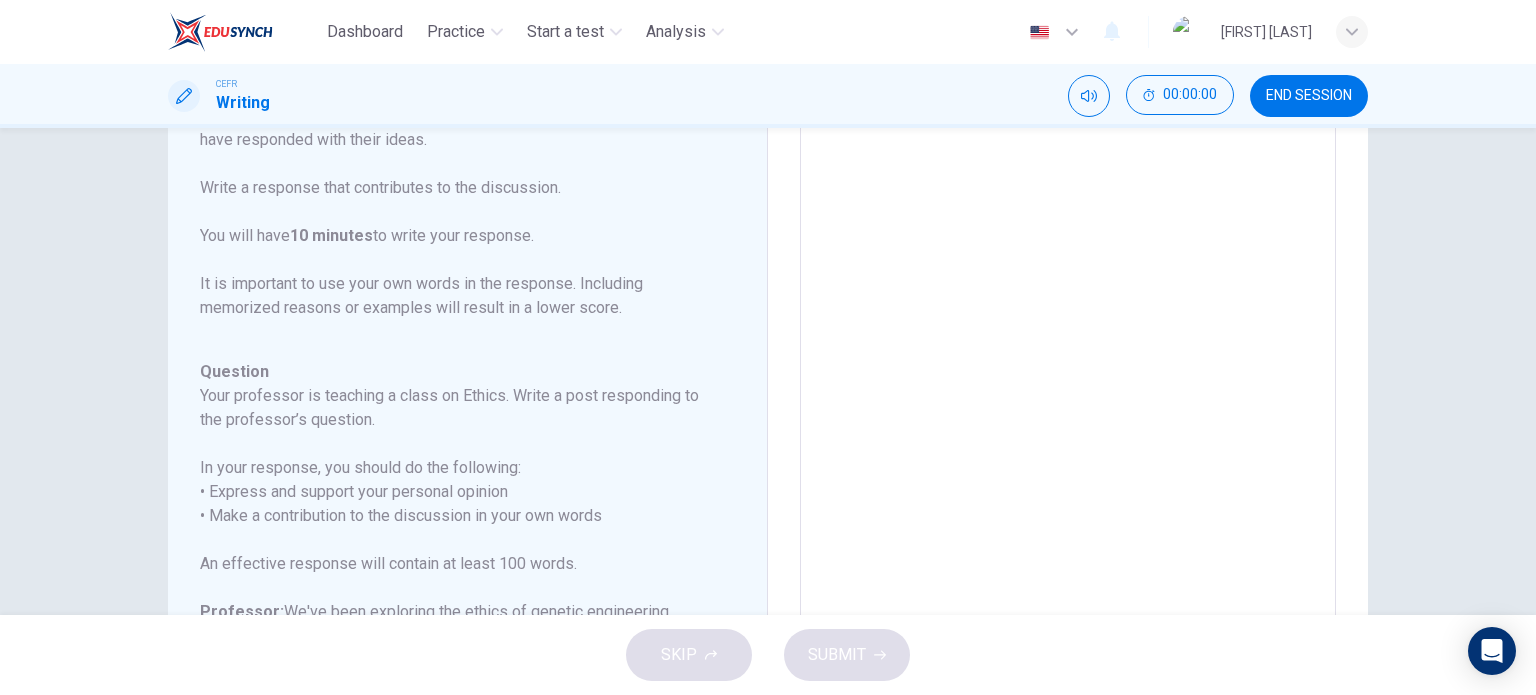 scroll, scrollTop: 0, scrollLeft: 0, axis: both 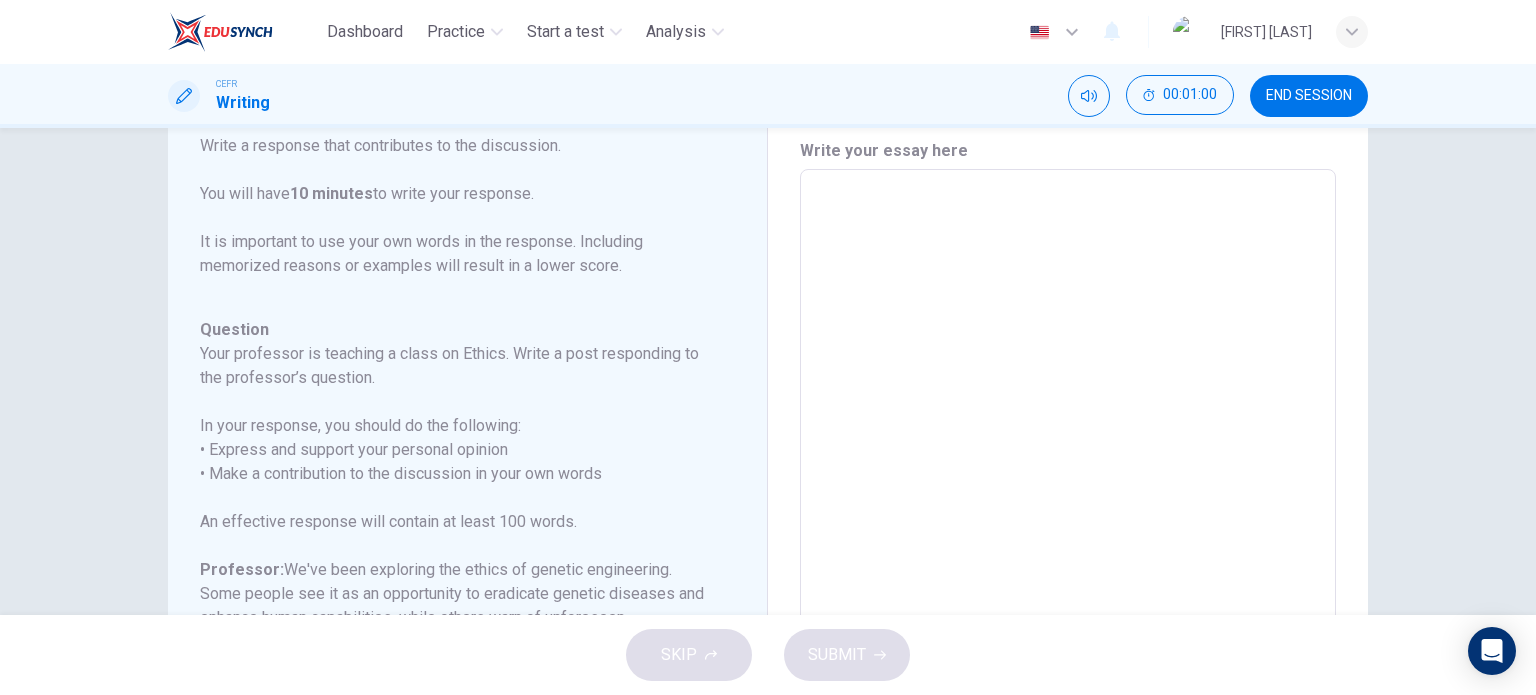 click at bounding box center [1068, 503] 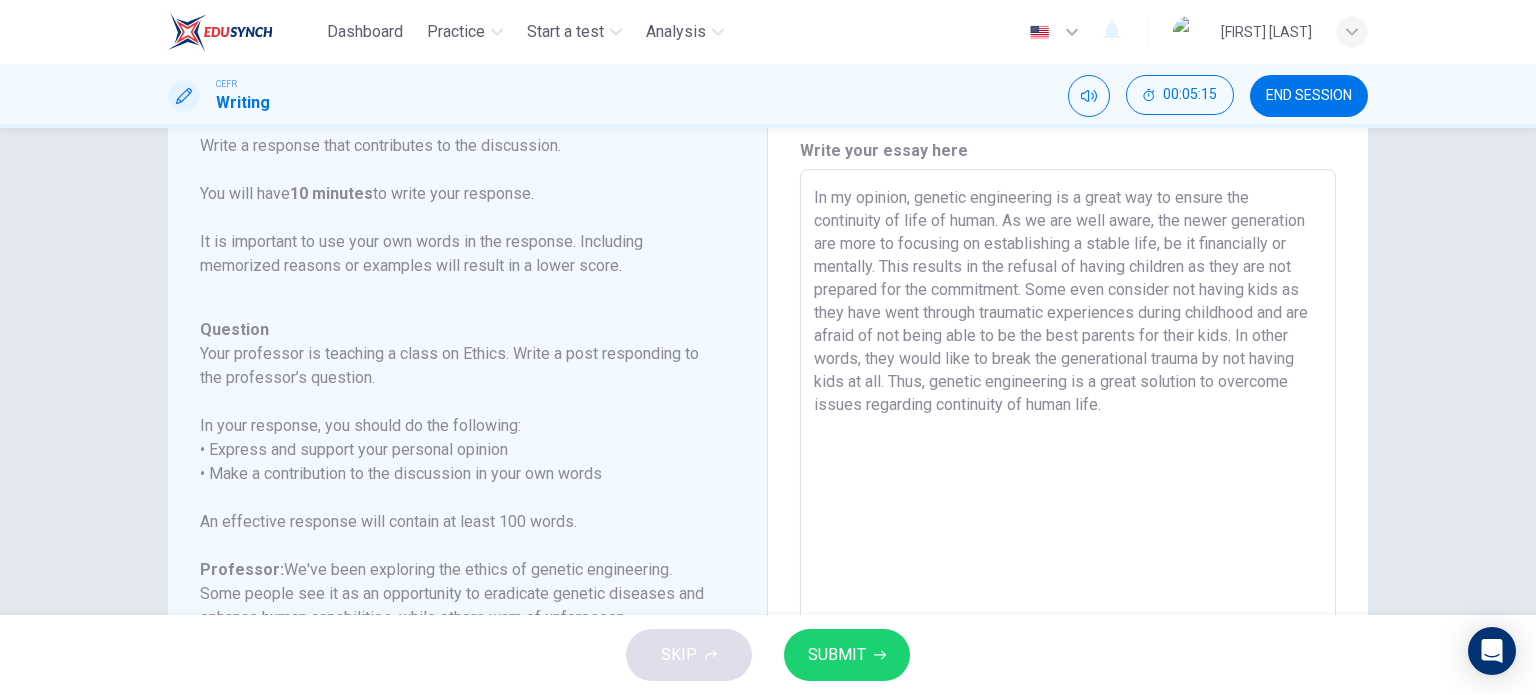 type on "In my opinion, genetic engineering is a great way to ensure the continuity of life of human. As we are well aware, the newer generation are more to focusing on establishing a stable life, be it financially or mentally. This results in the refusal of having children as they are not prepared for the commitment. Some even consider not having kids as they have went through traumatic experiences during childhood and are afraid of not being able to be the best parents for their kids. In other words, they would like to break the generational trauma by not having kids at all. Thus, genetic engineering is a great solution to overcome issues regarding continuity of human life." 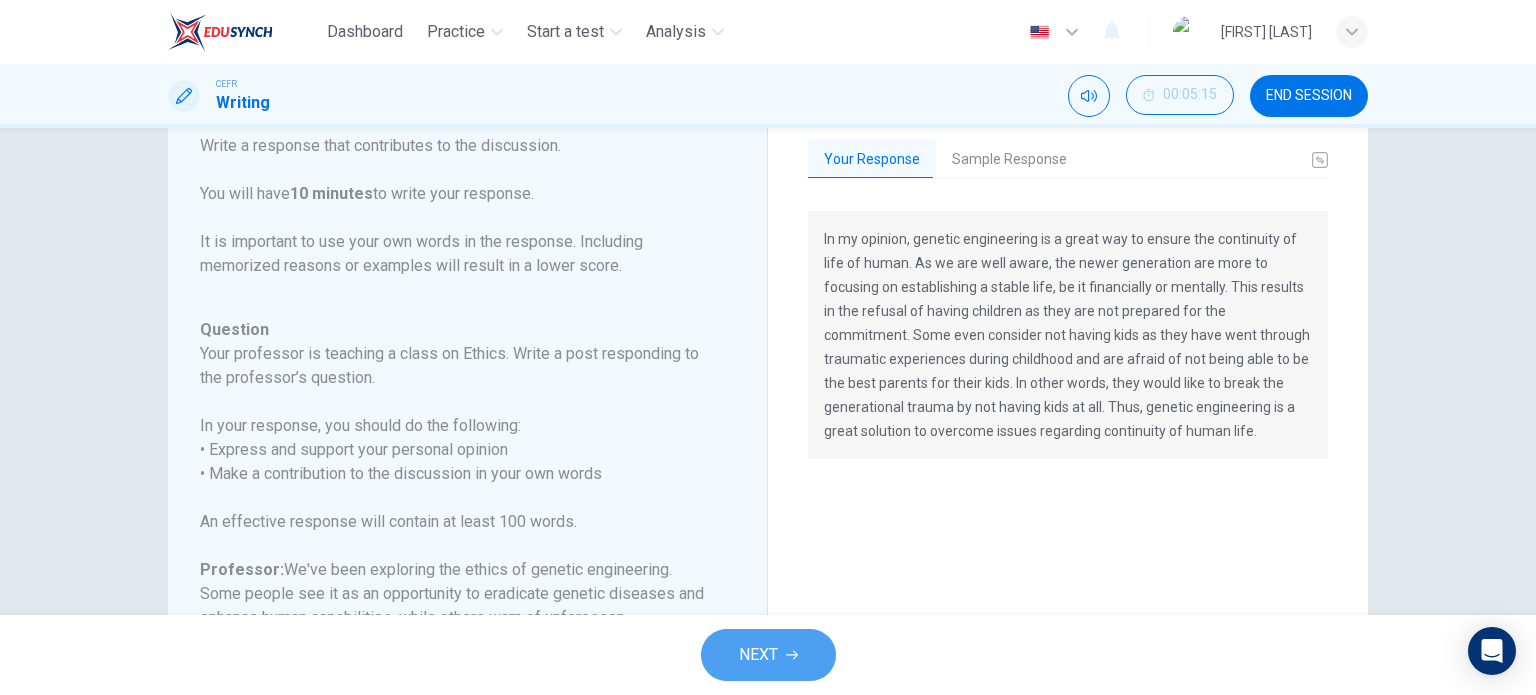 click on "NEXT" at bounding box center [768, 655] 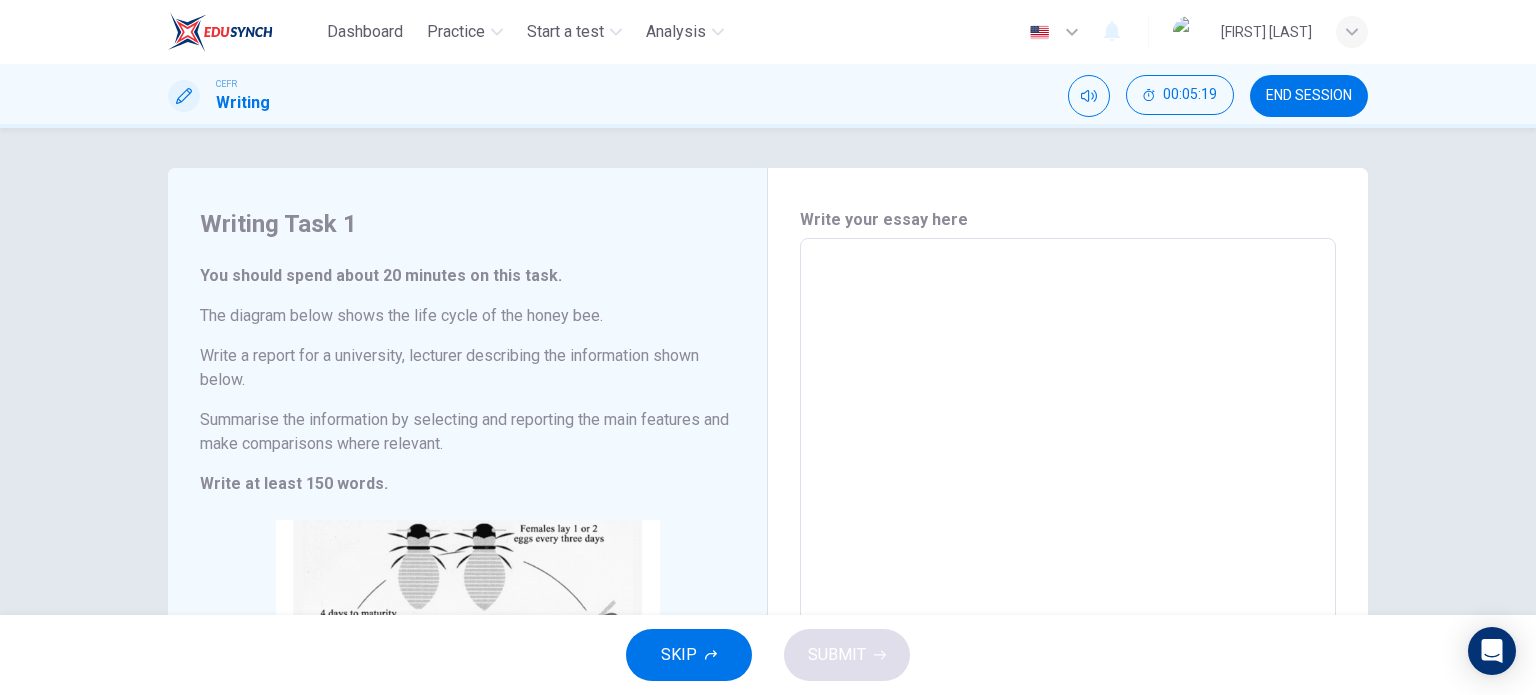 click on "END SESSION" at bounding box center (1309, 96) 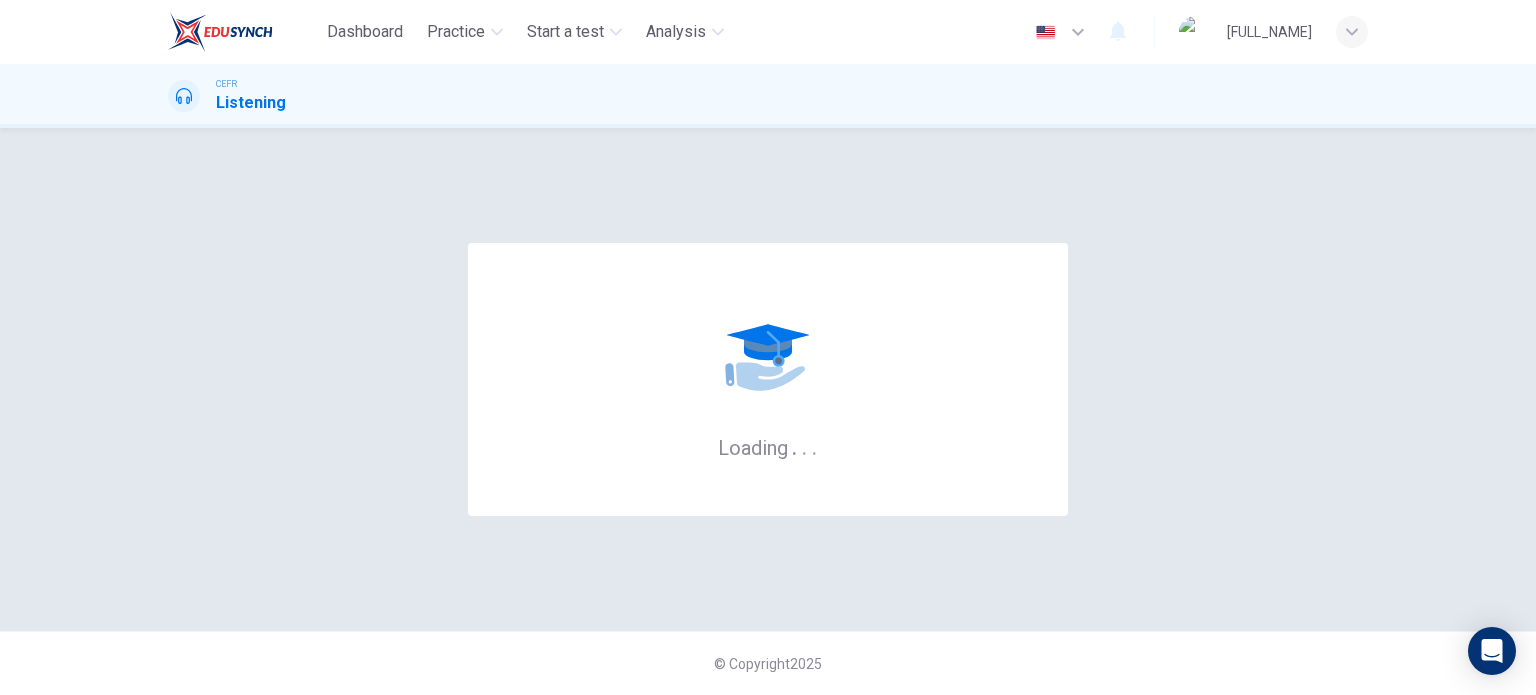 scroll, scrollTop: 0, scrollLeft: 0, axis: both 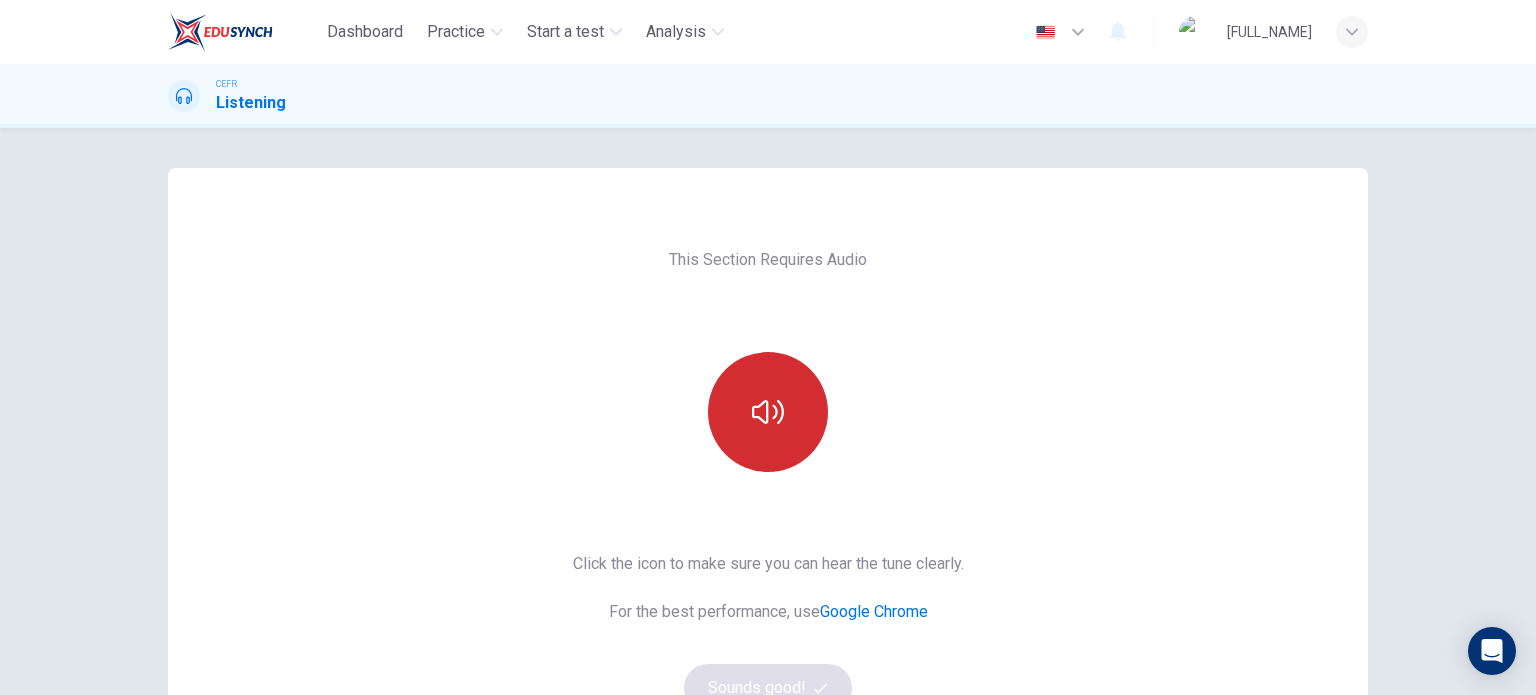 click at bounding box center (768, 412) 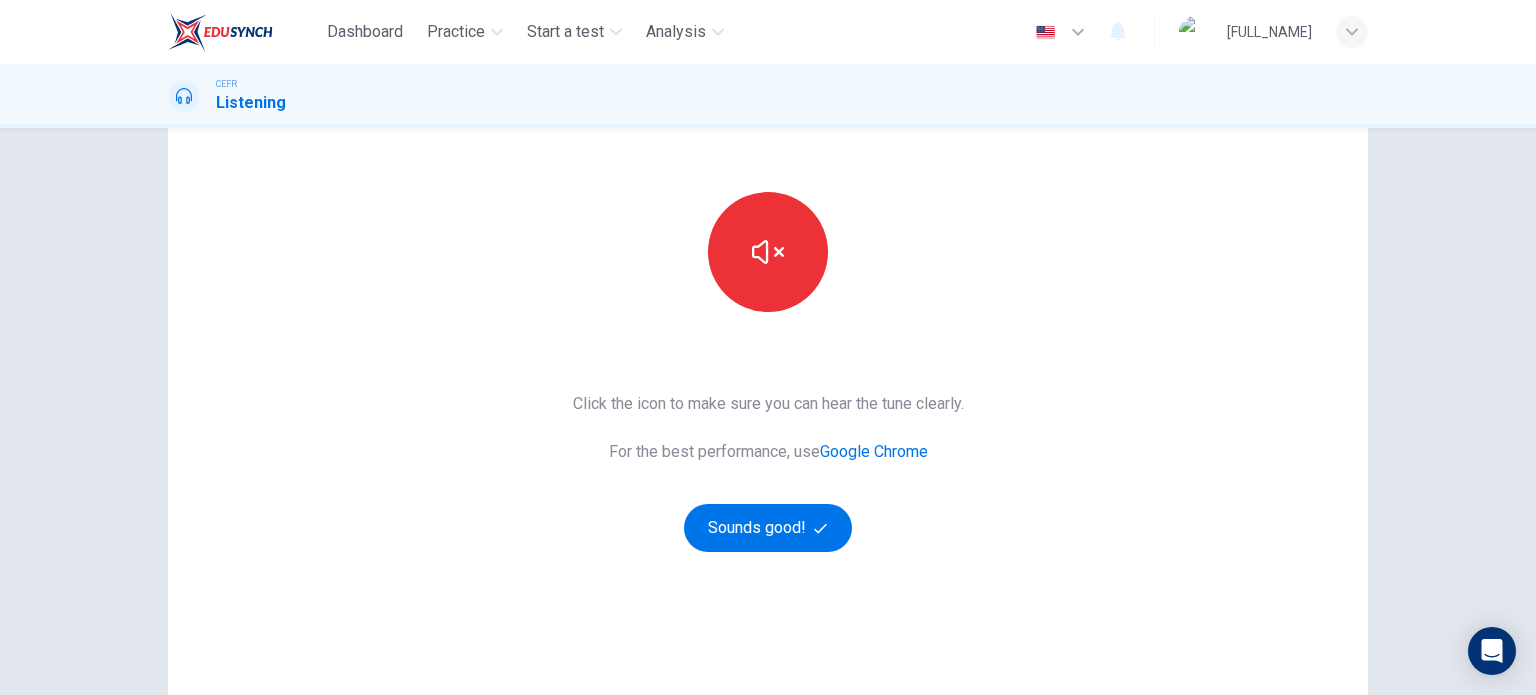scroll, scrollTop: 272, scrollLeft: 0, axis: vertical 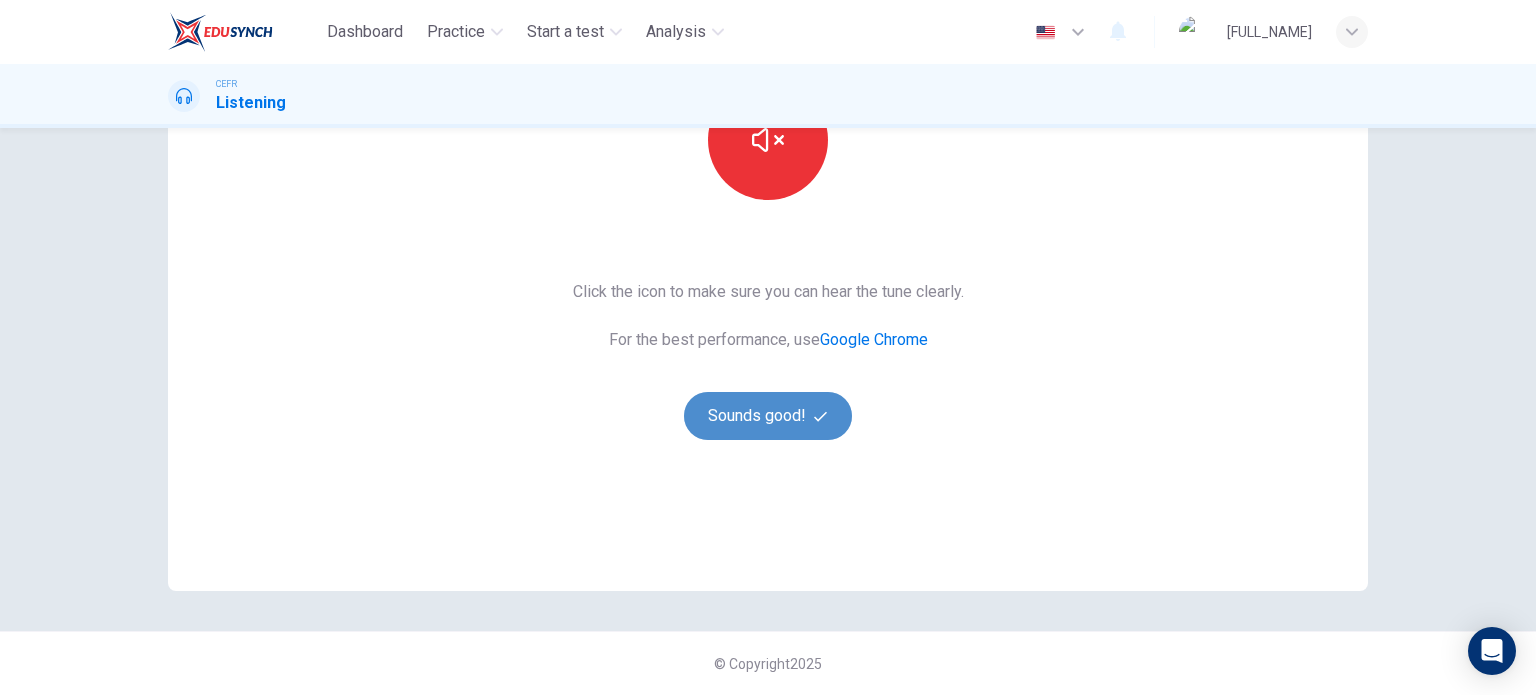 click on "Sounds good!" at bounding box center (768, 416) 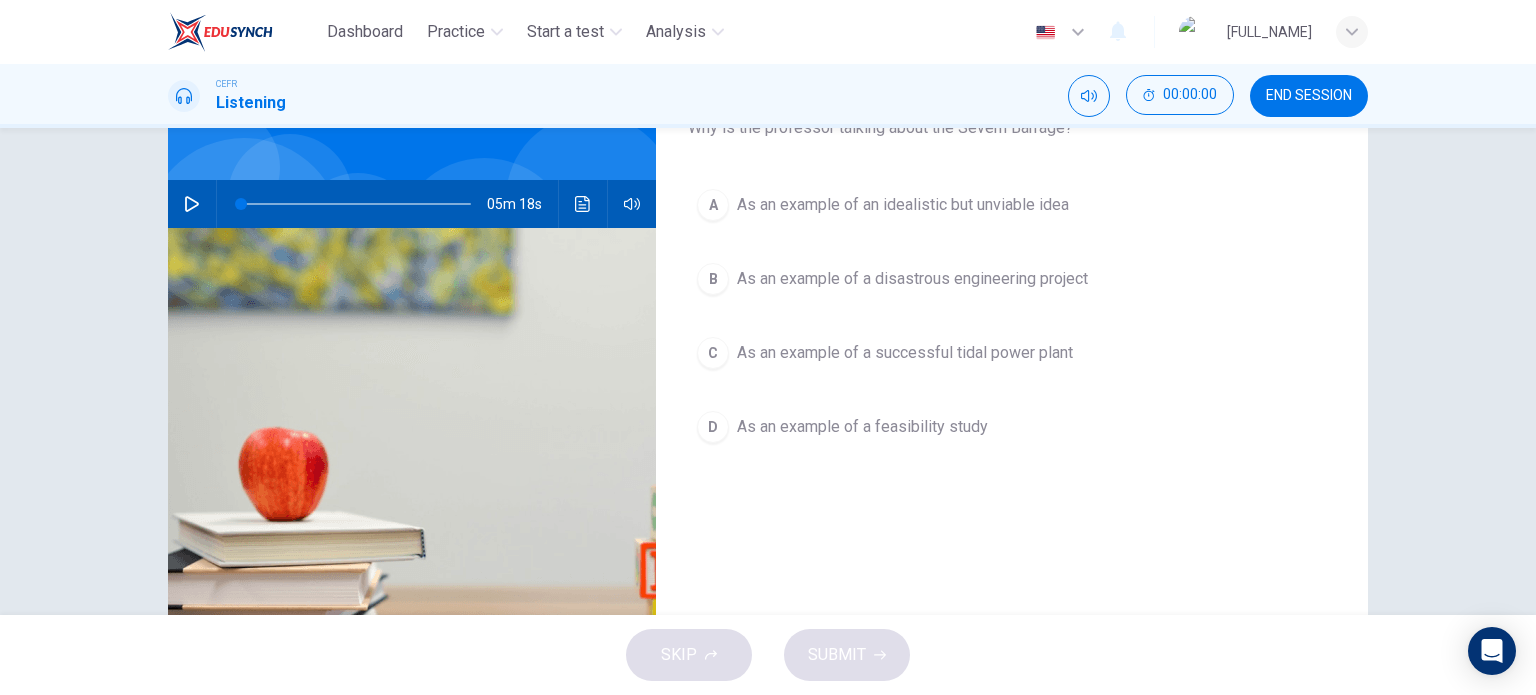 scroll, scrollTop: 0, scrollLeft: 0, axis: both 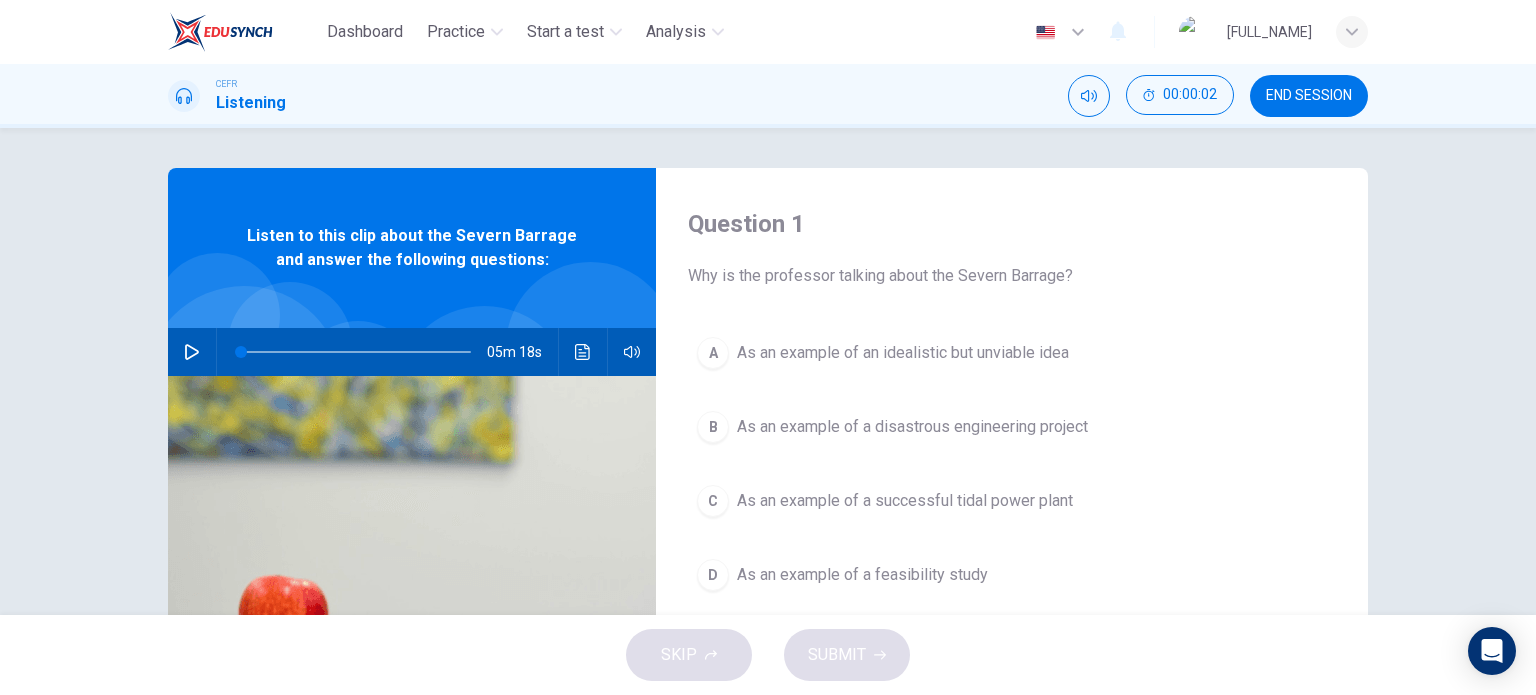 click at bounding box center [192, 352] 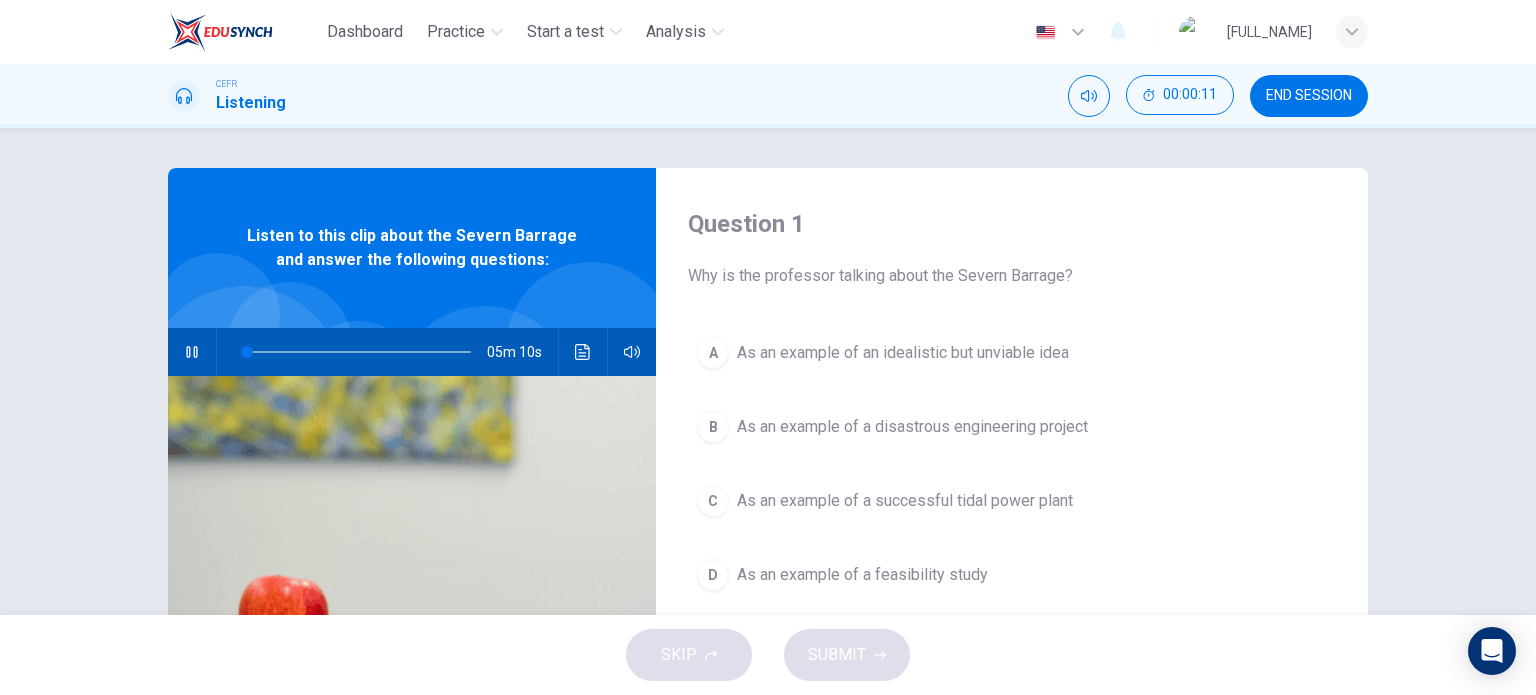 type 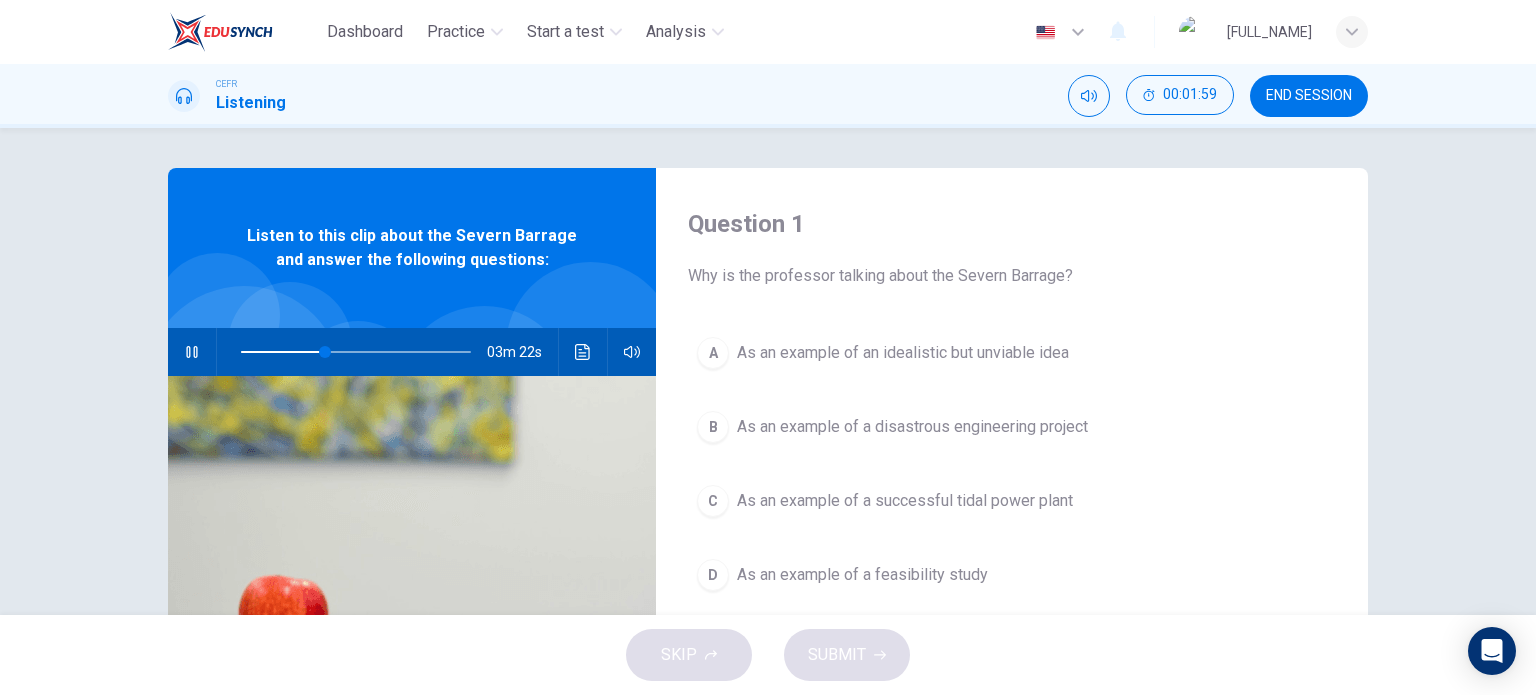 scroll, scrollTop: 166, scrollLeft: 0, axis: vertical 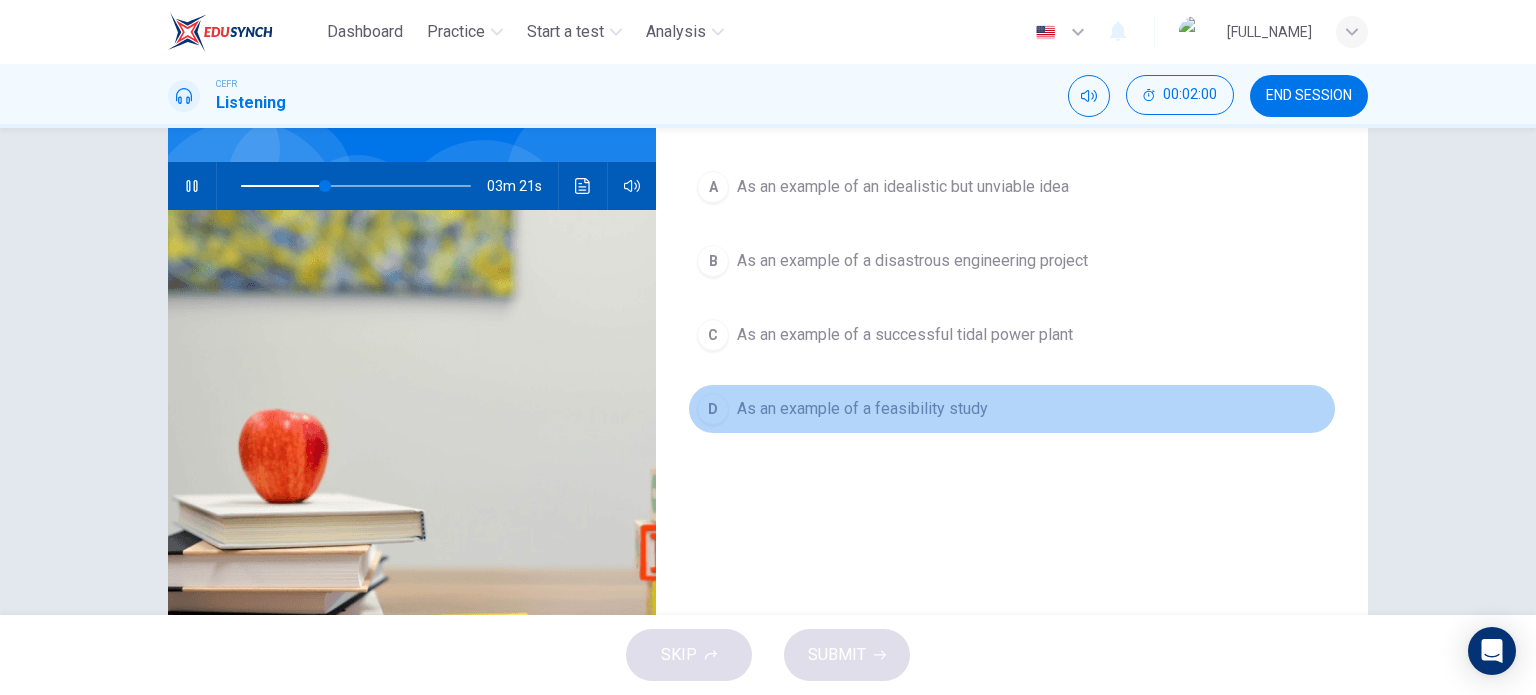 click on "D As an example of a feasibility study" at bounding box center (1012, 409) 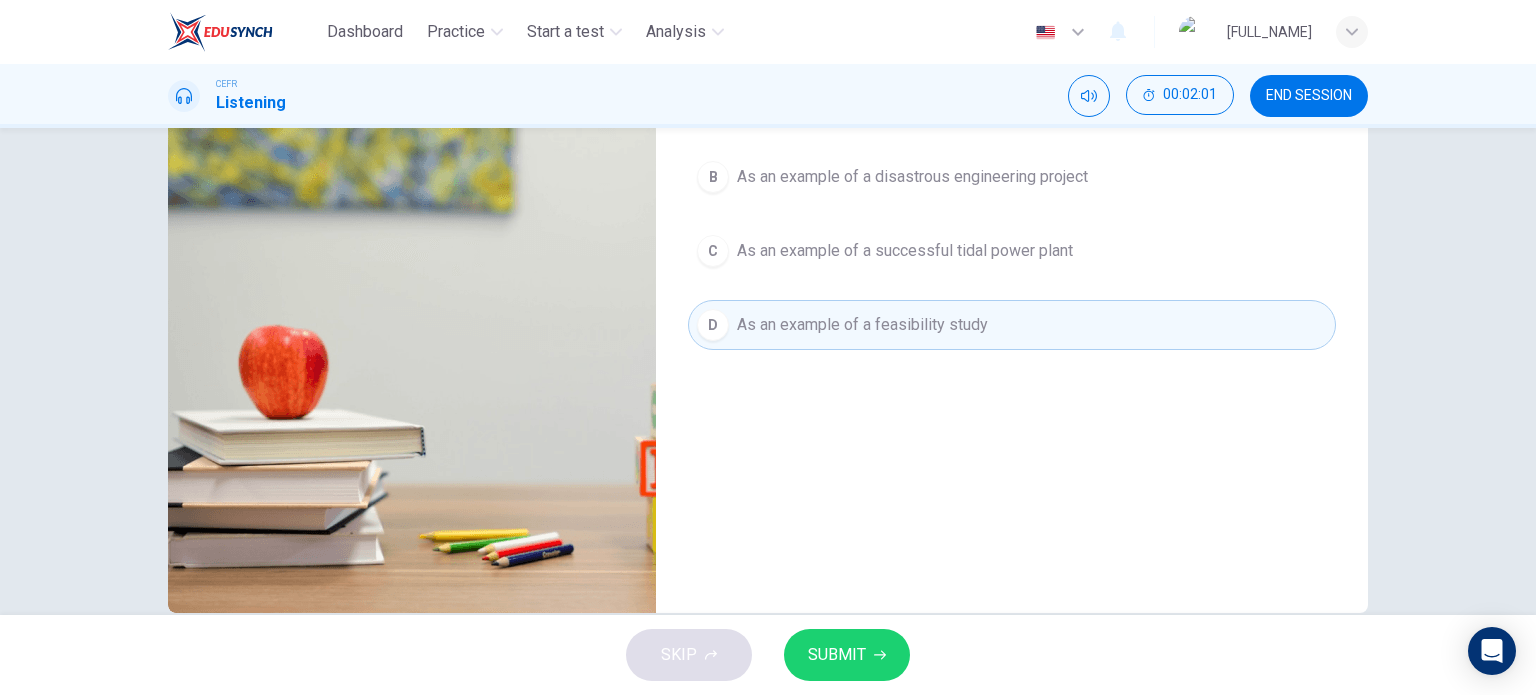 scroll, scrollTop: 288, scrollLeft: 0, axis: vertical 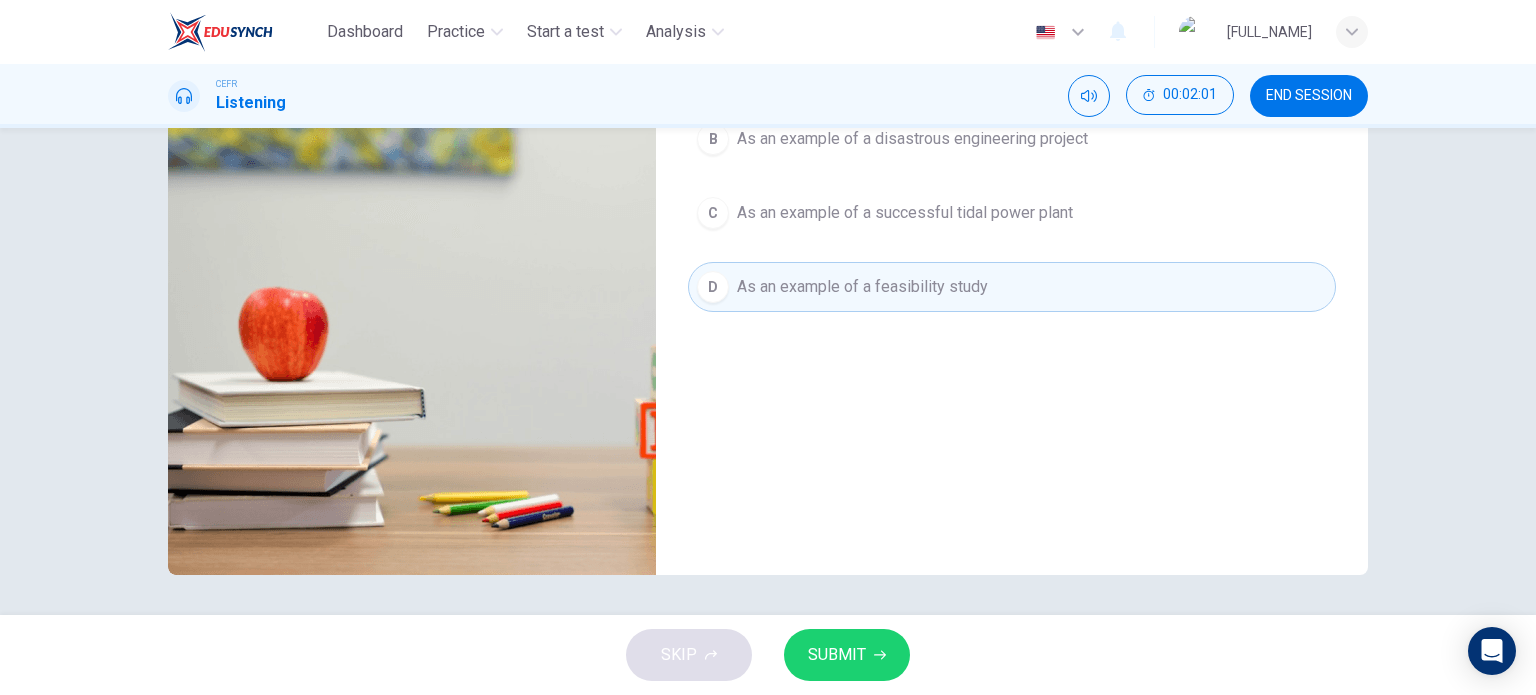 click on "SKIP SUBMIT" at bounding box center (768, 655) 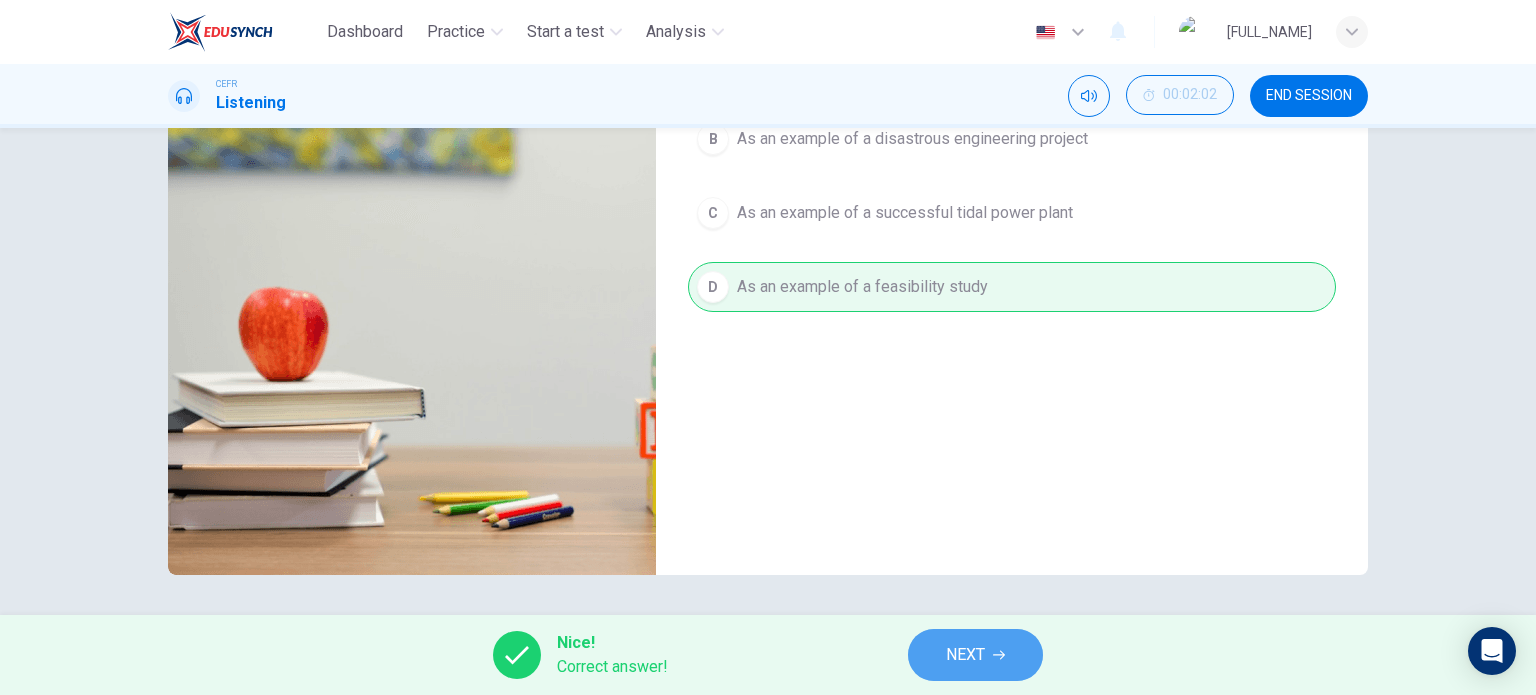click on "NEXT" at bounding box center [965, 655] 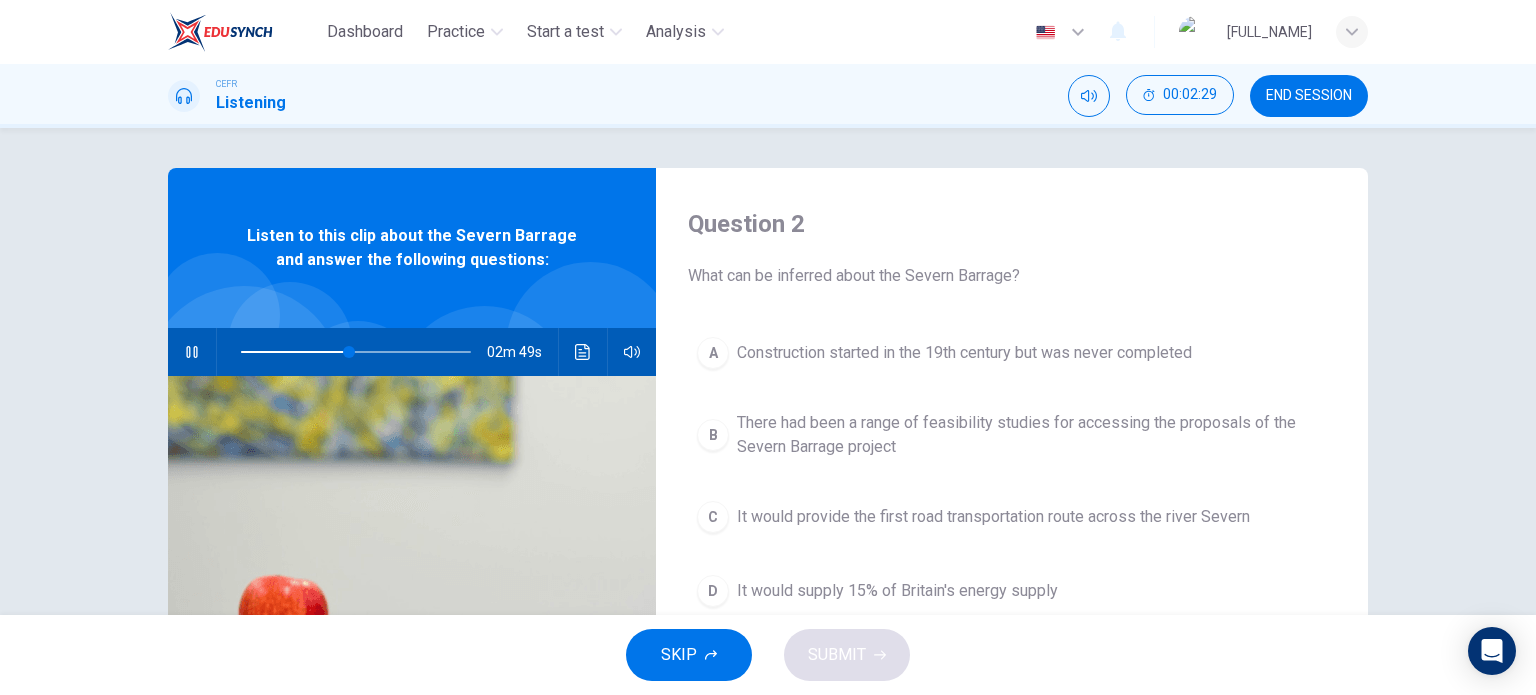 scroll, scrollTop: 166, scrollLeft: 0, axis: vertical 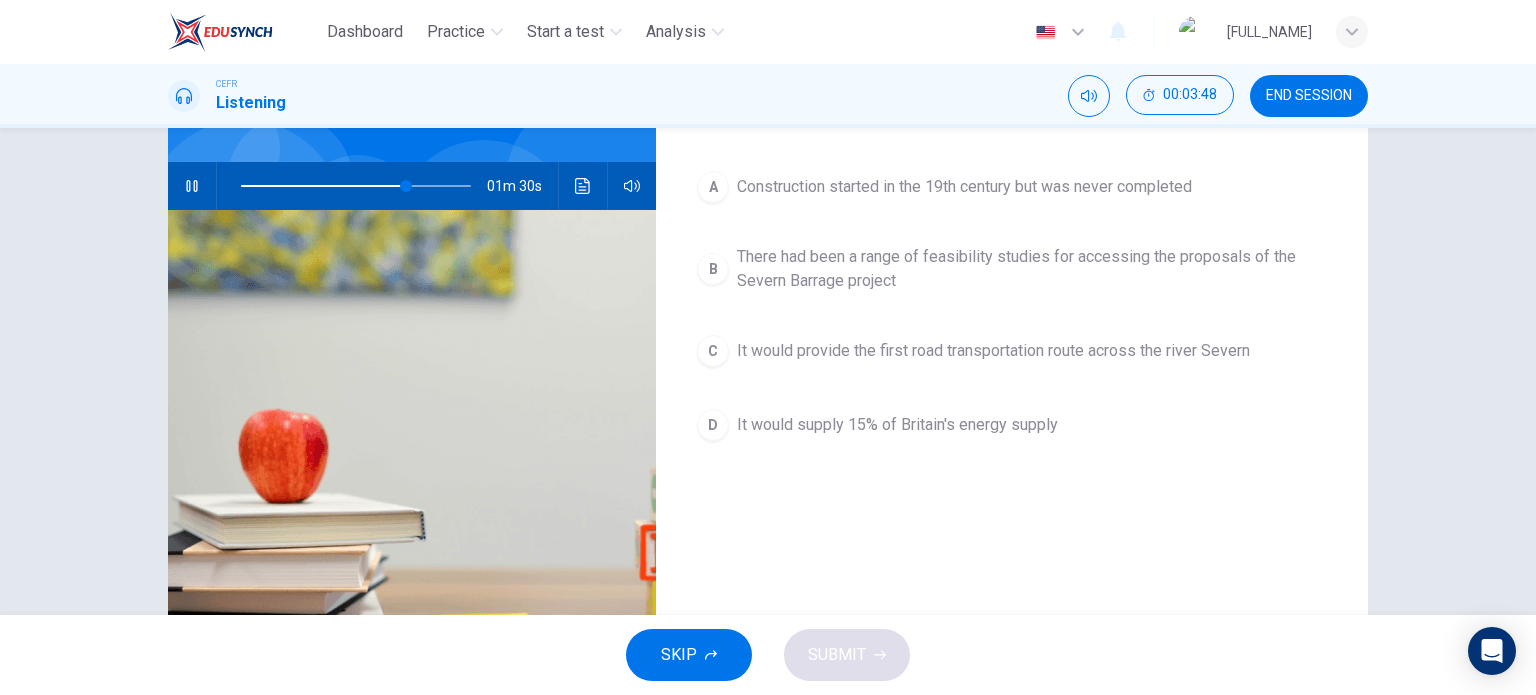 click on "B There had been a range of feasibility studies for accessing the proposals of the Severn Barrage project" at bounding box center (1012, 269) 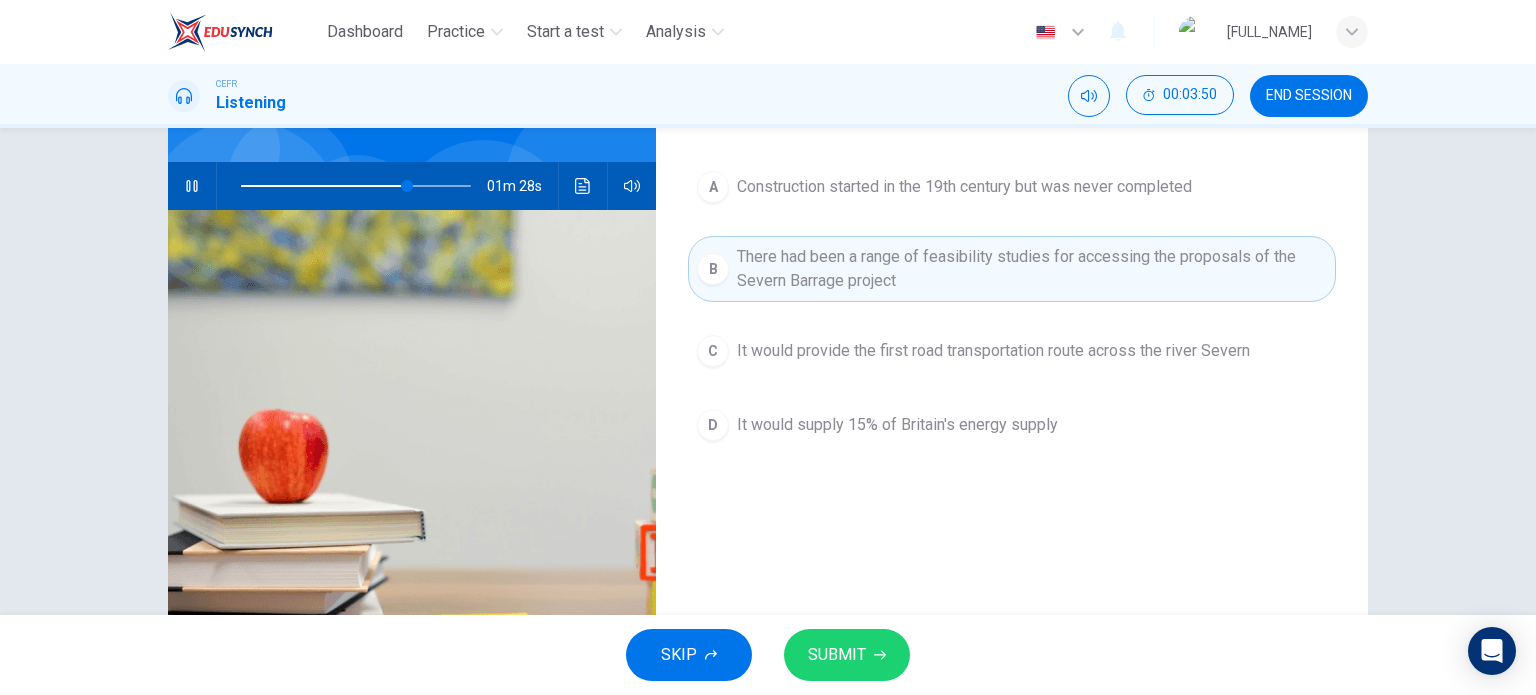 click on "SUBMIT" at bounding box center (847, 655) 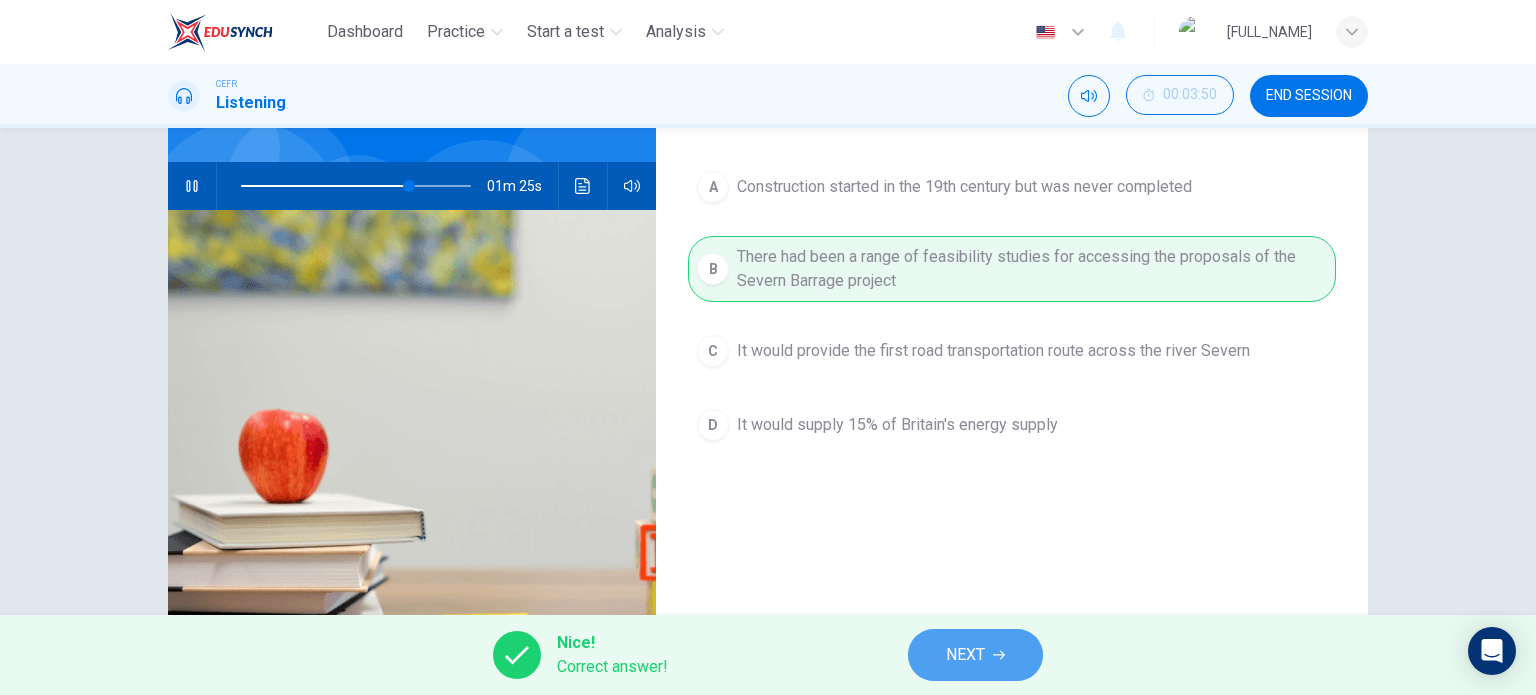 click on "NEXT" at bounding box center [975, 655] 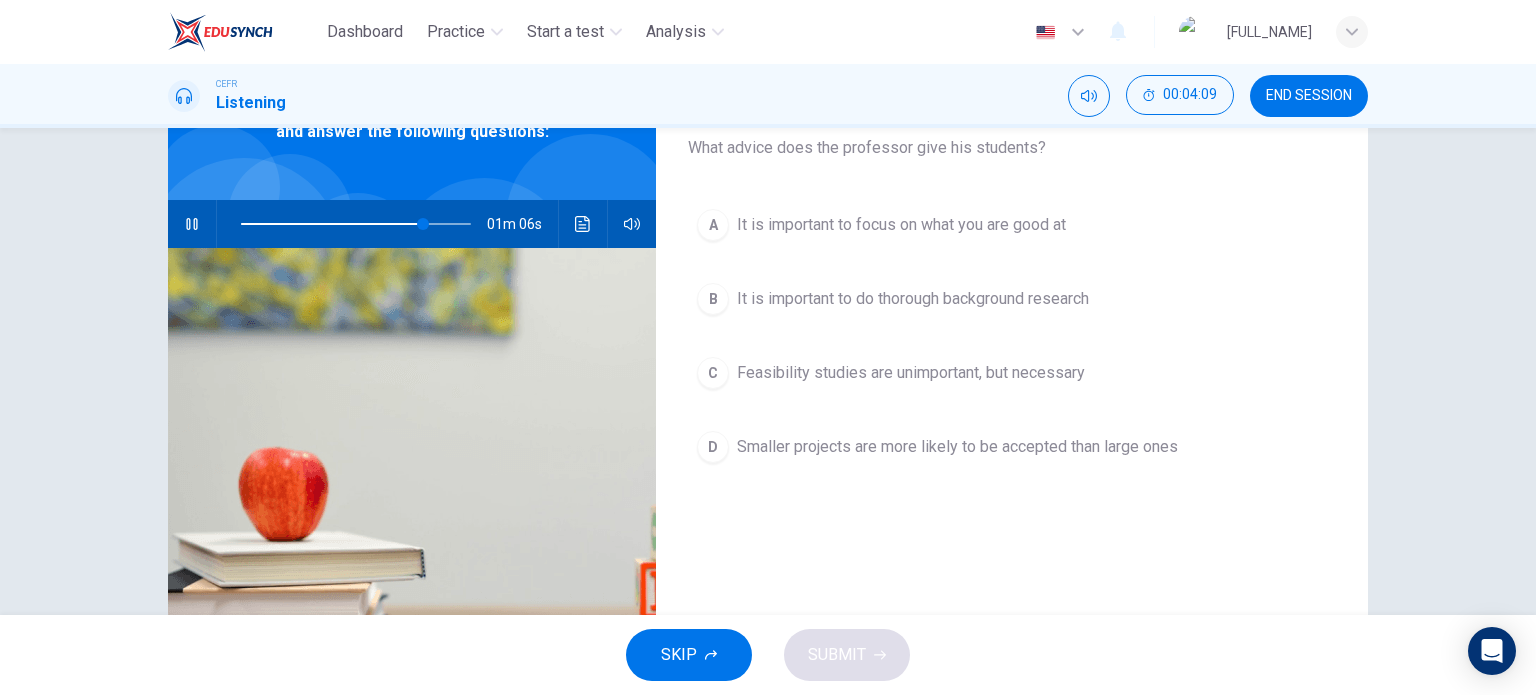 scroll, scrollTop: 166, scrollLeft: 0, axis: vertical 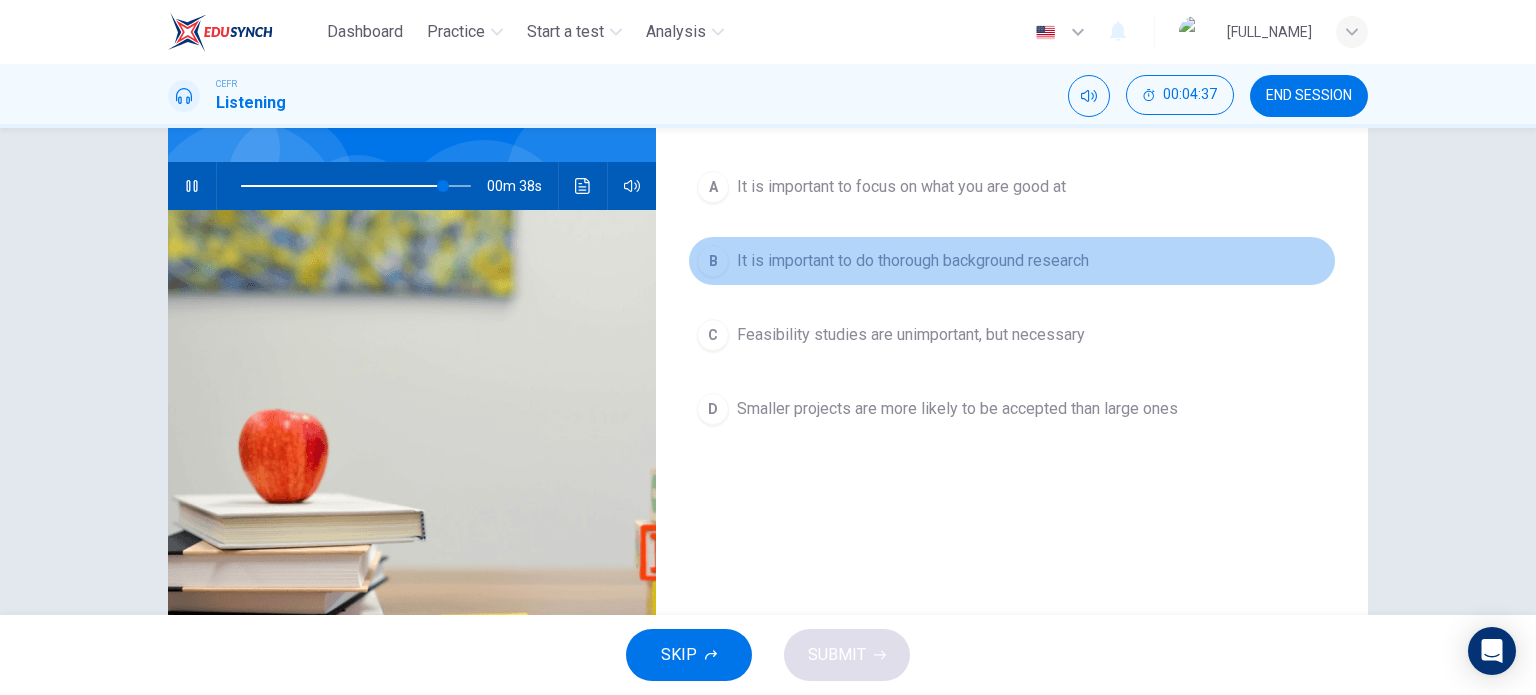 click on "B It is important to do thorough background research" at bounding box center (1012, 261) 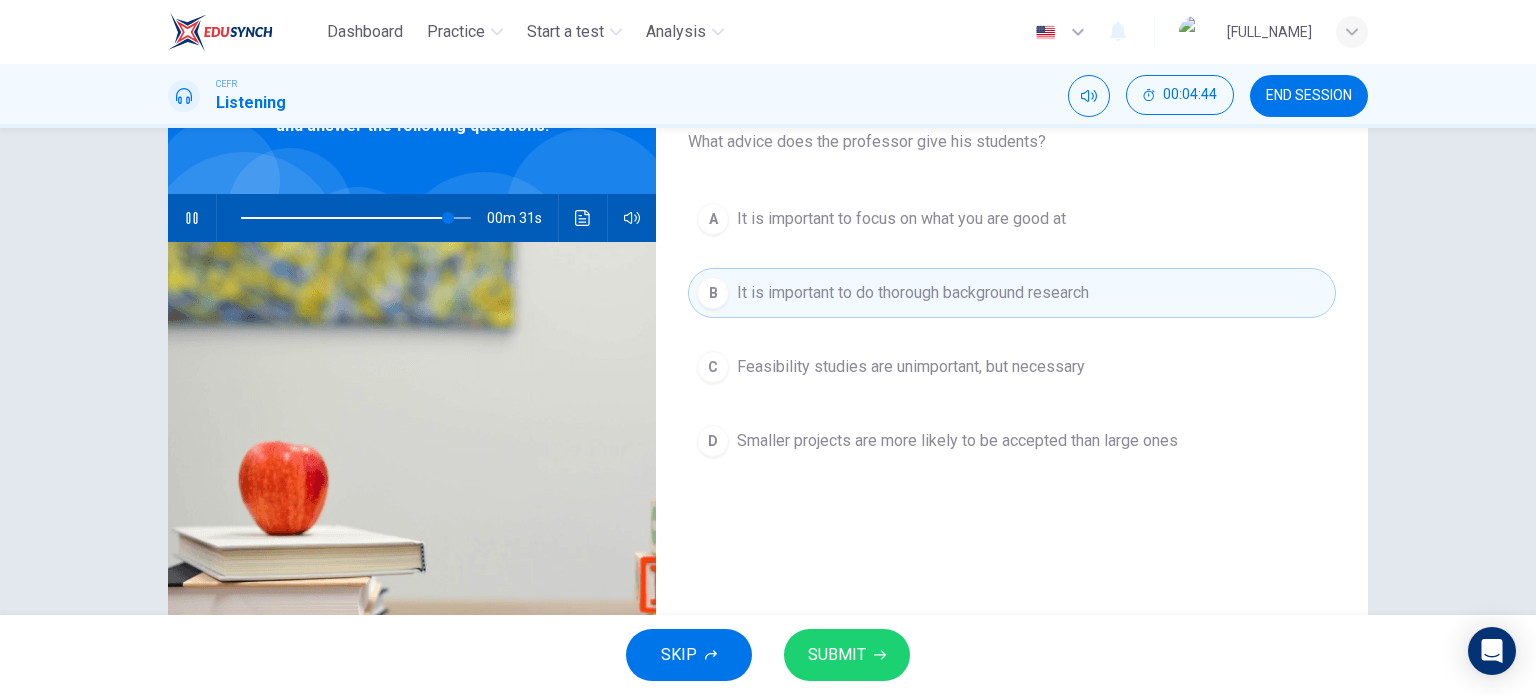 scroll, scrollTop: 166, scrollLeft: 0, axis: vertical 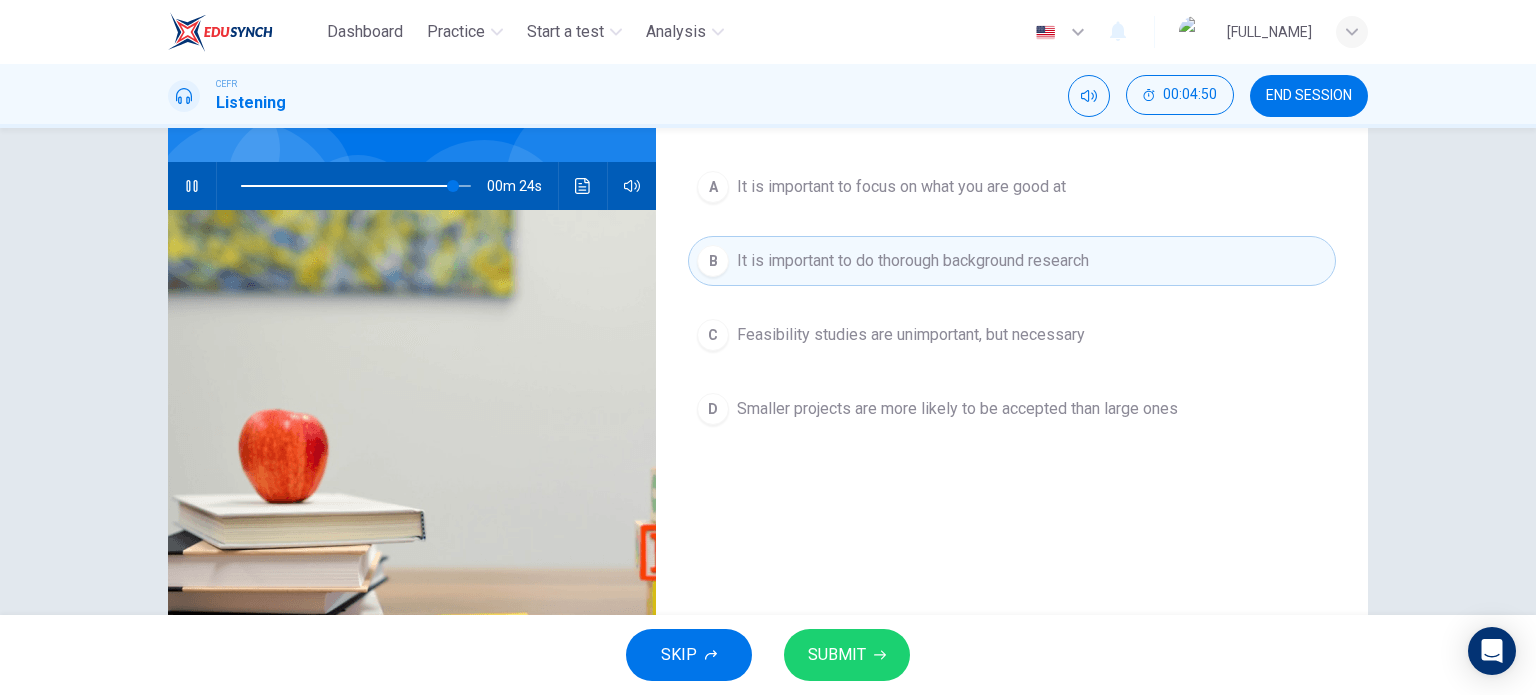 click on "SUBMIT" at bounding box center [837, 655] 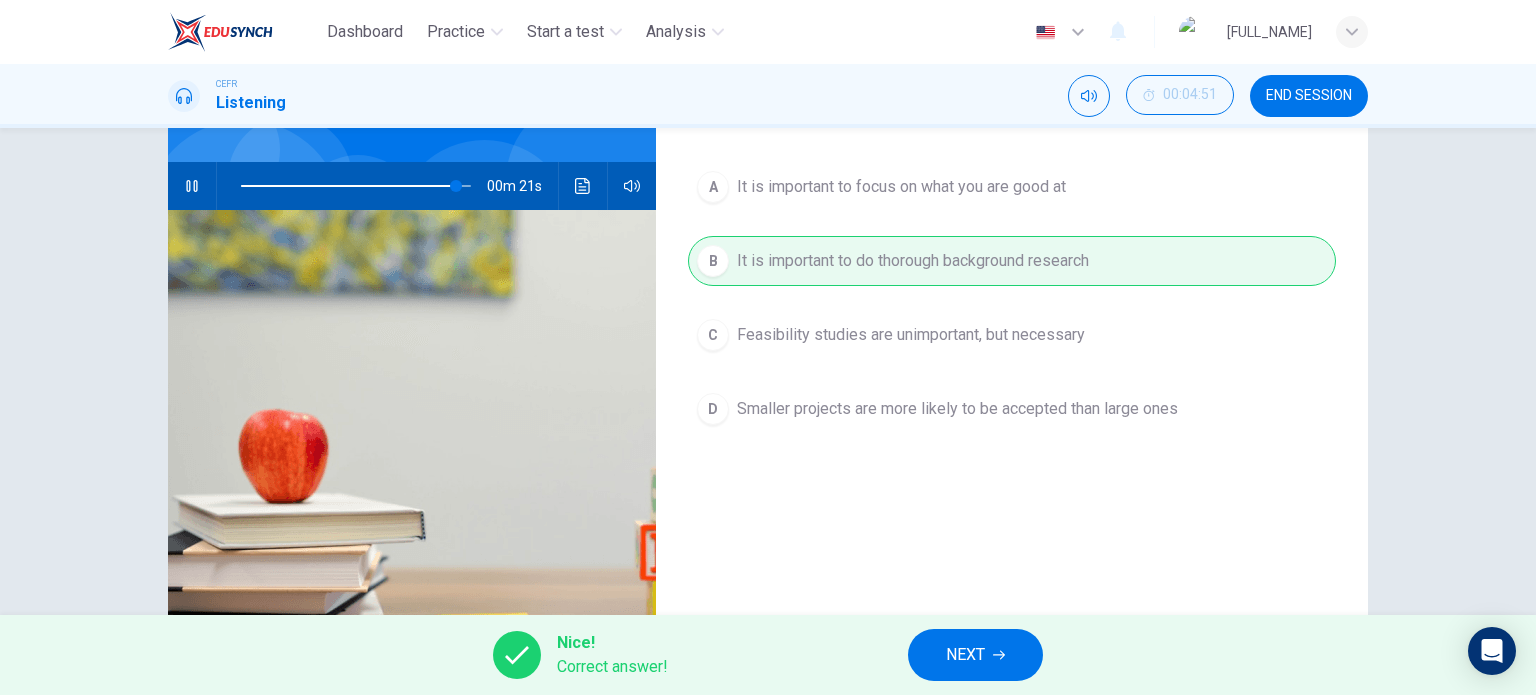 click on "NEXT" at bounding box center [975, 655] 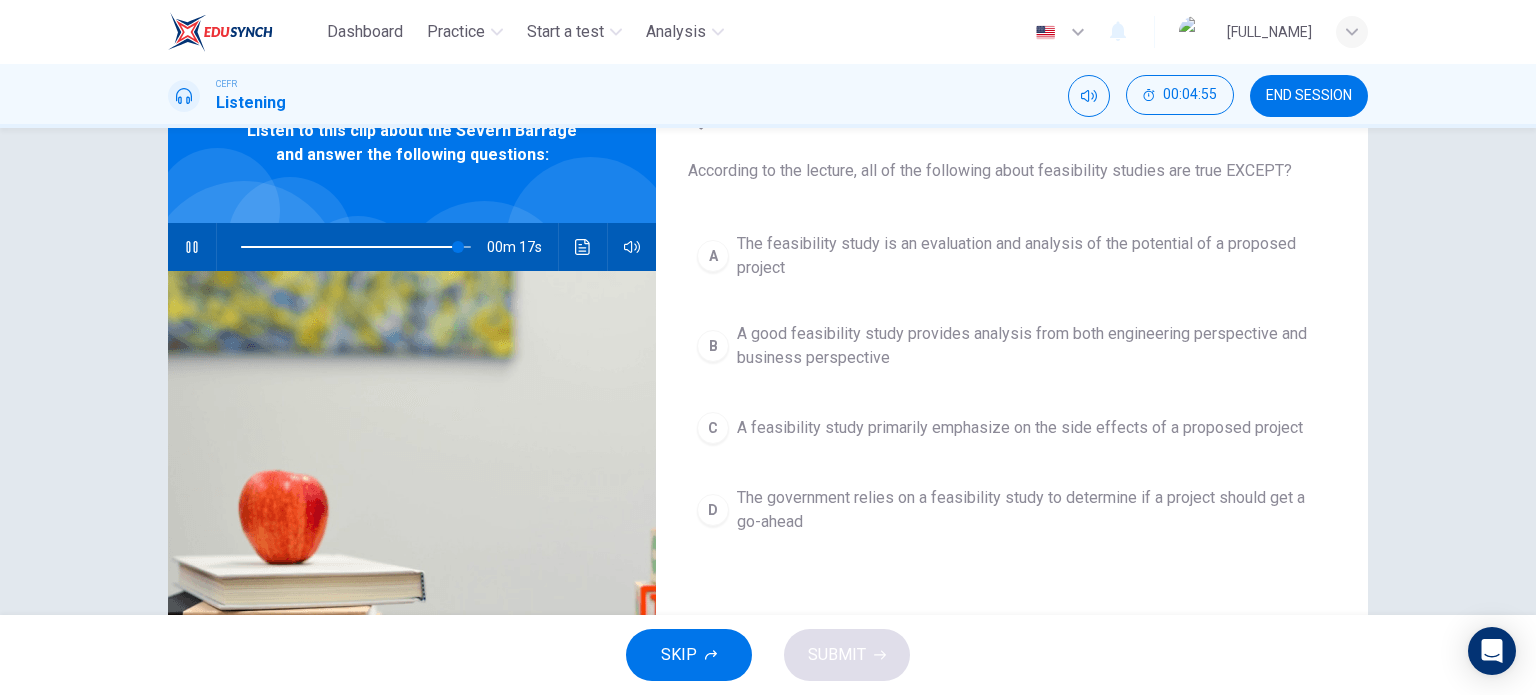 scroll, scrollTop: 166, scrollLeft: 0, axis: vertical 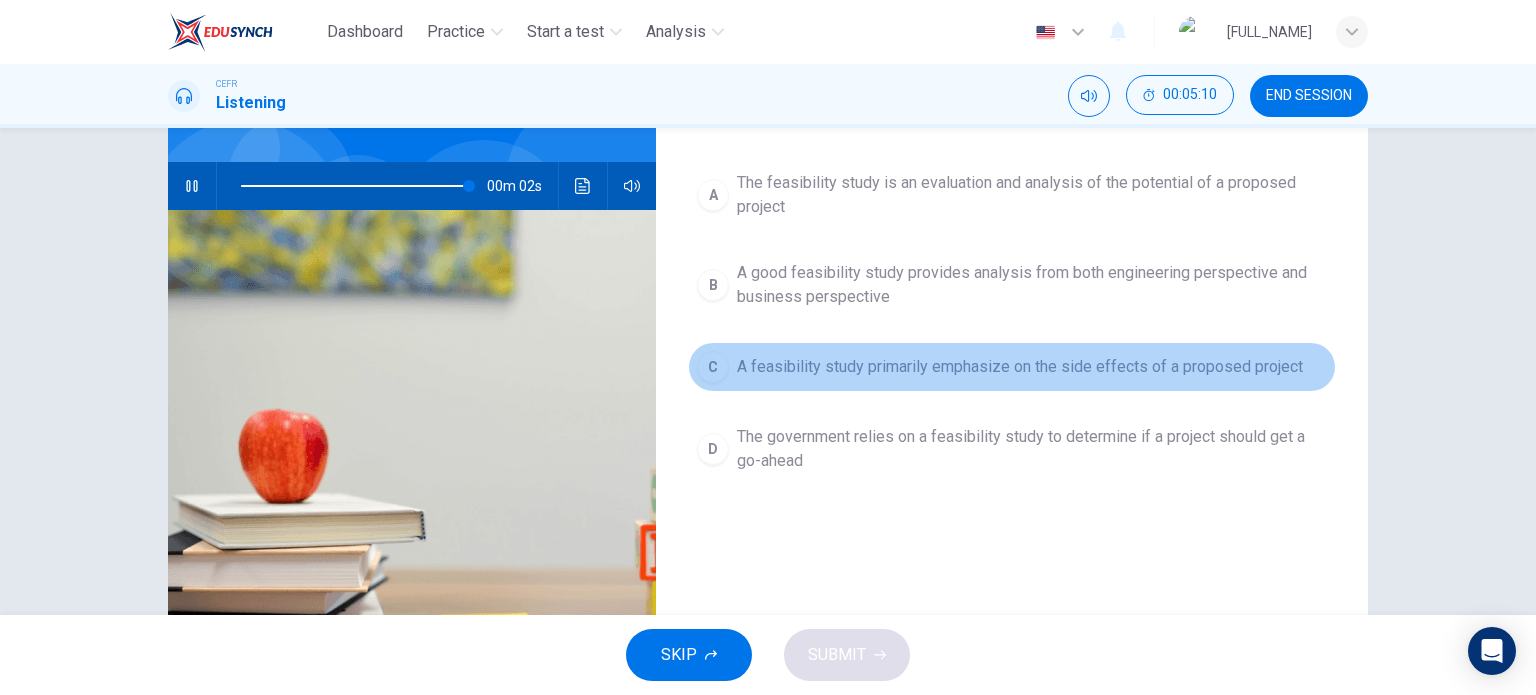 click on "A feasibility study primarily emphasize on the side effects of a proposed project" at bounding box center (1032, 195) 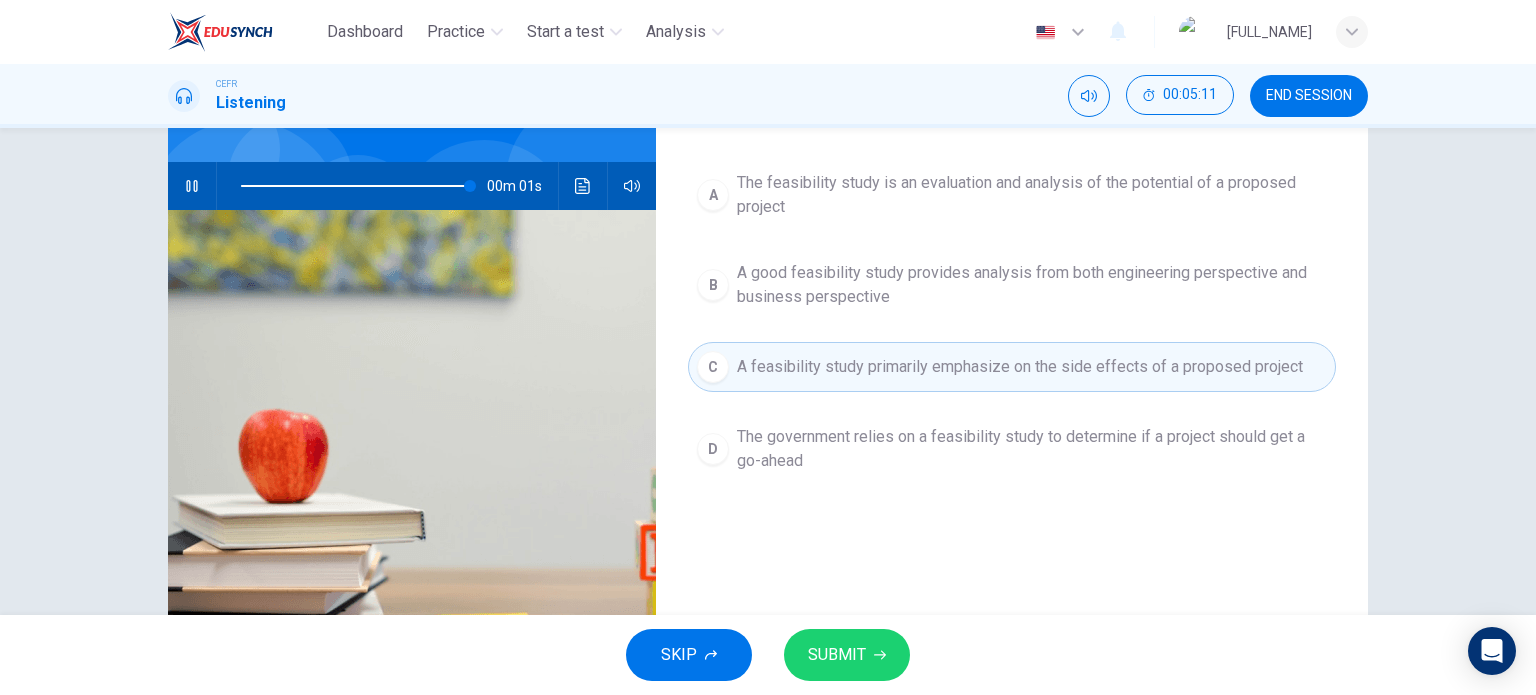 click on "SUBMIT" at bounding box center [837, 655] 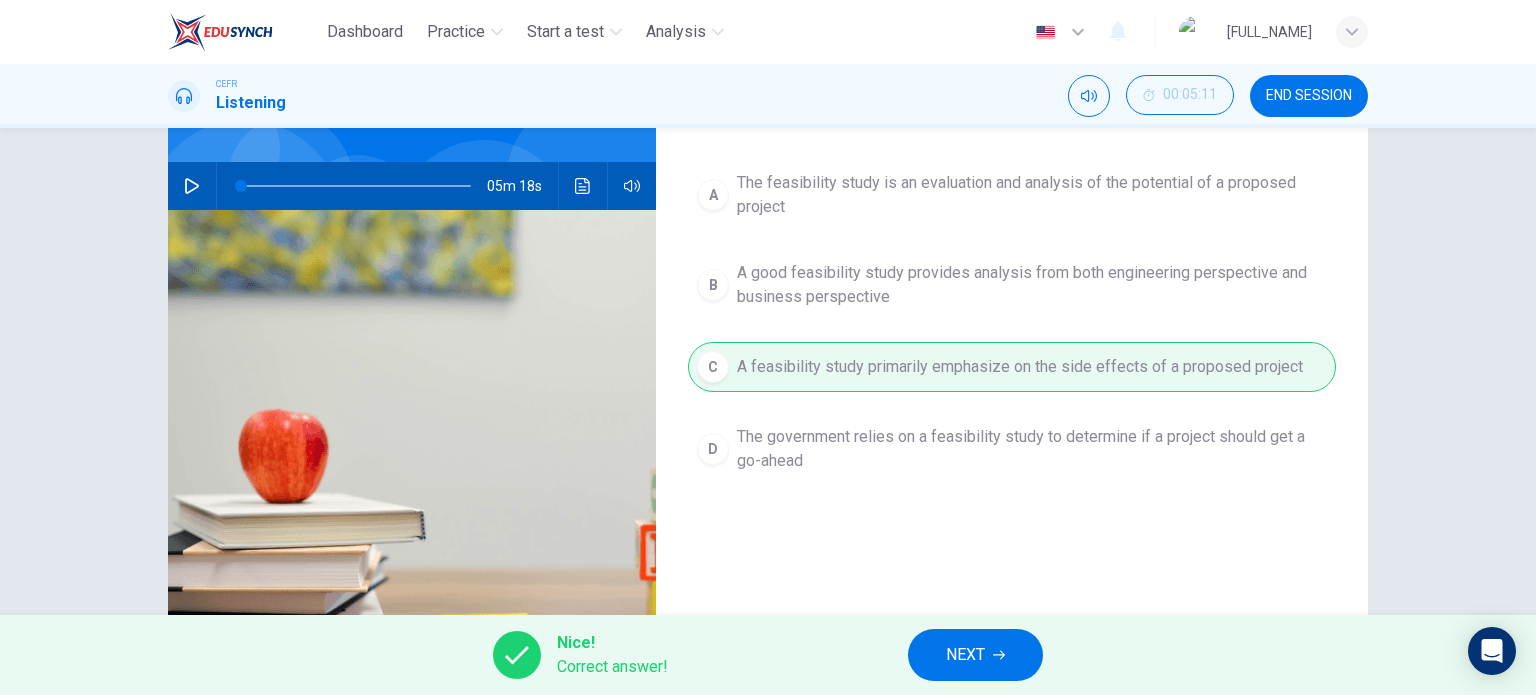 click on "NEXT" at bounding box center (975, 655) 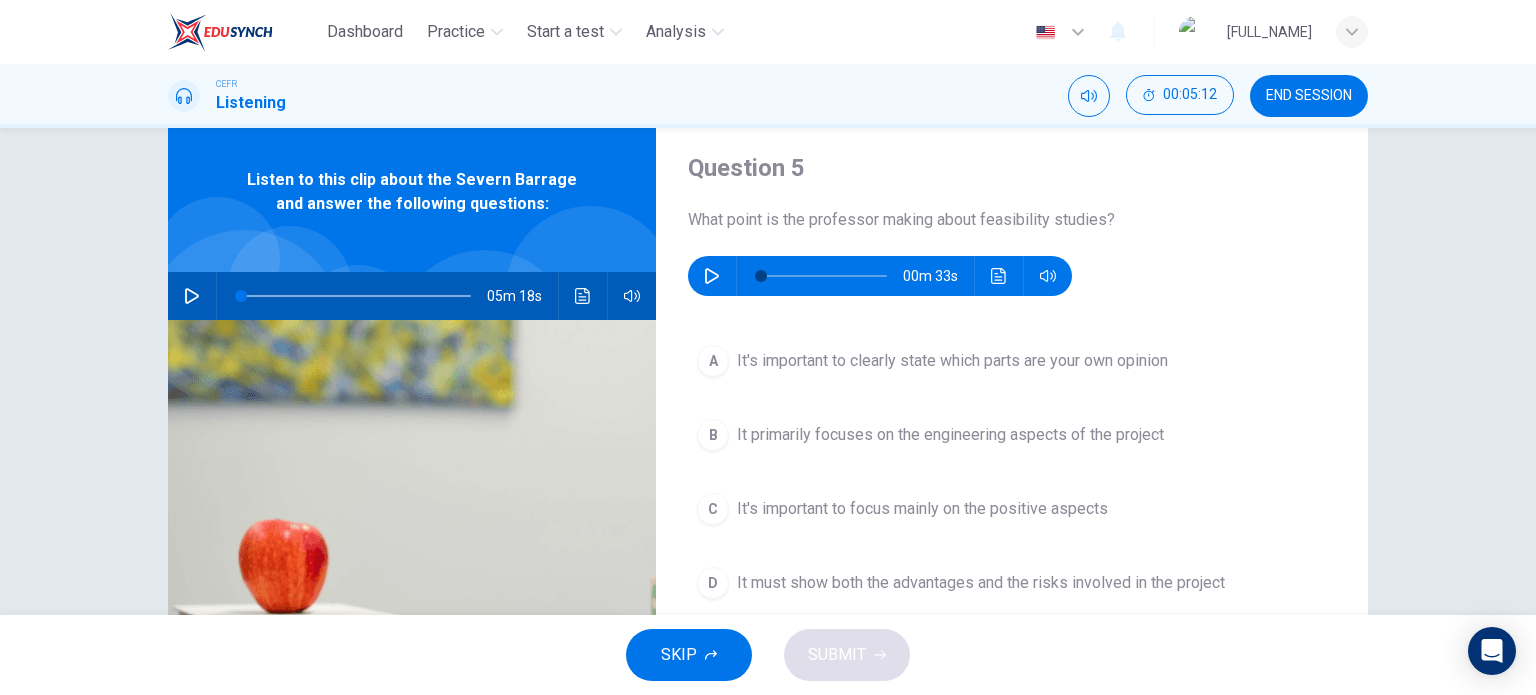 scroll, scrollTop: 0, scrollLeft: 0, axis: both 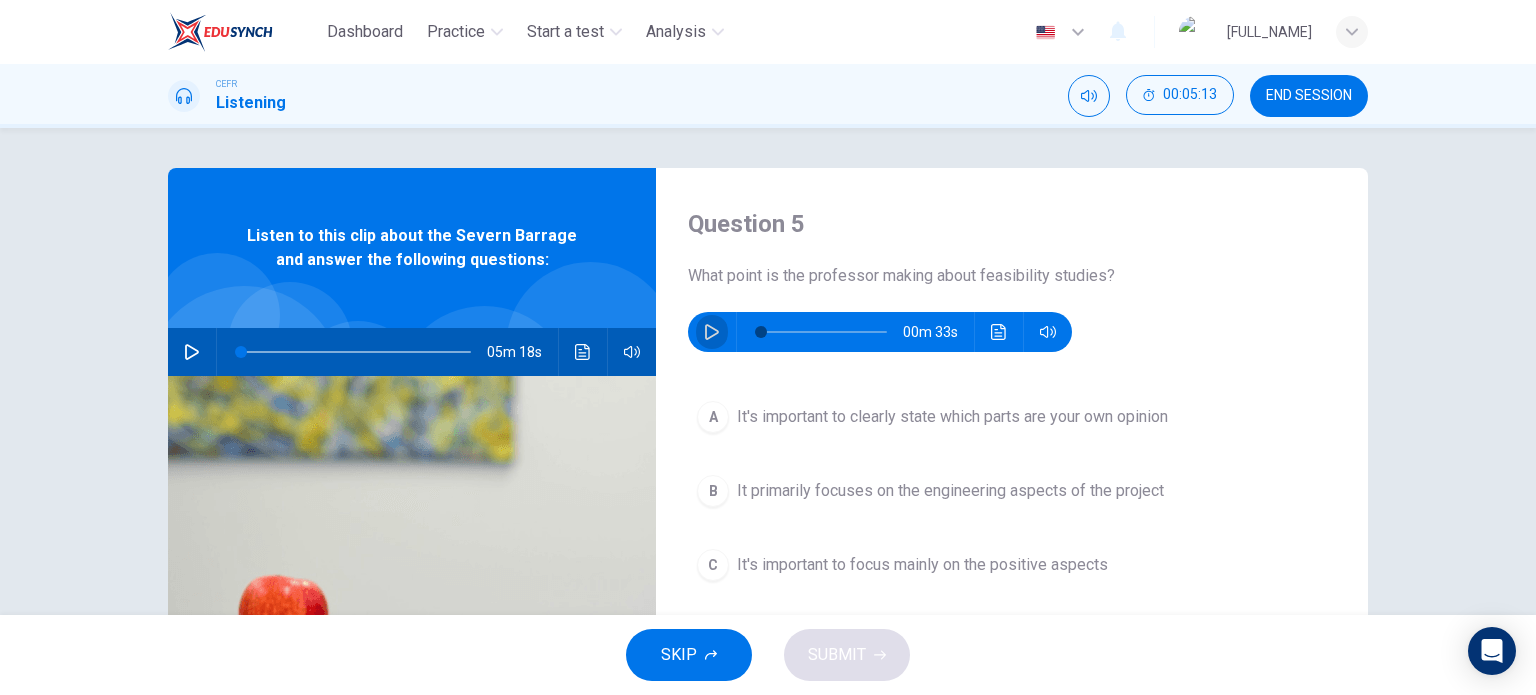 click at bounding box center (712, 332) 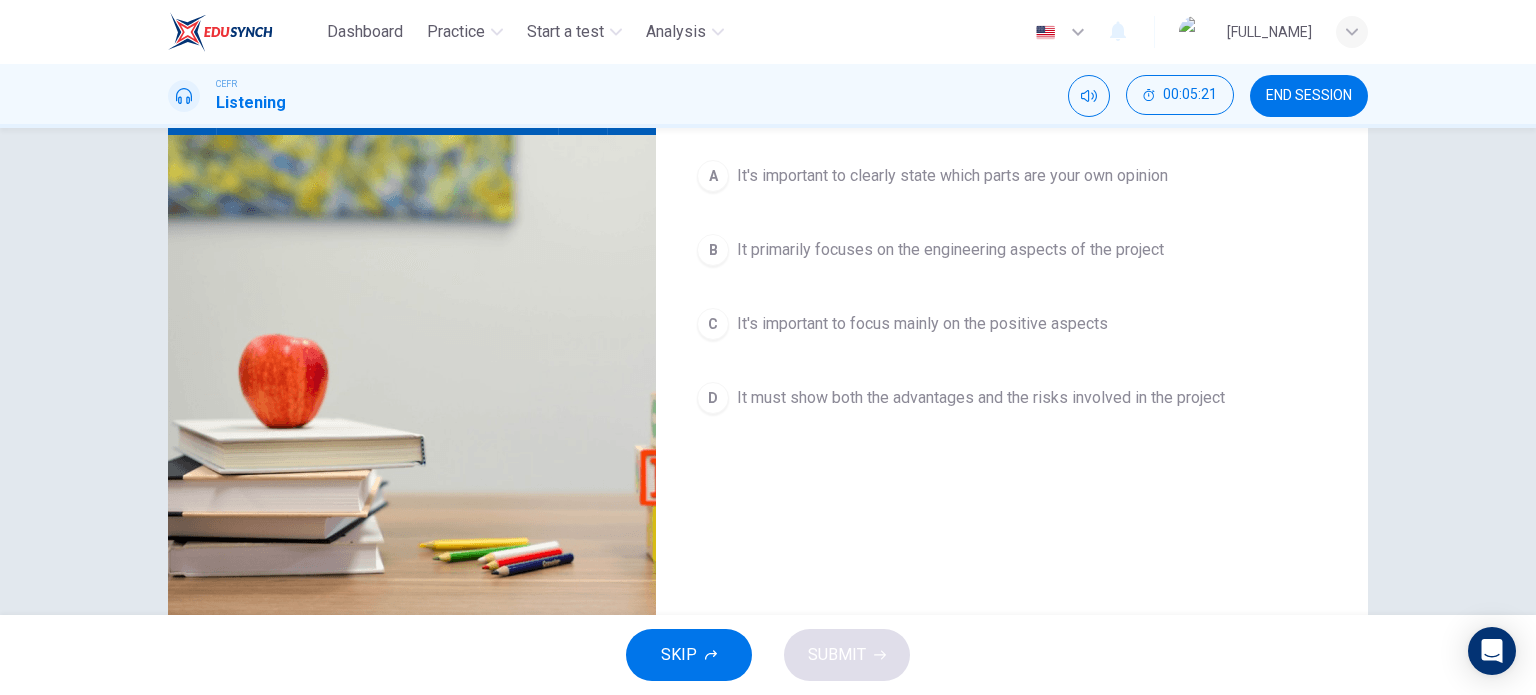 scroll, scrollTop: 288, scrollLeft: 0, axis: vertical 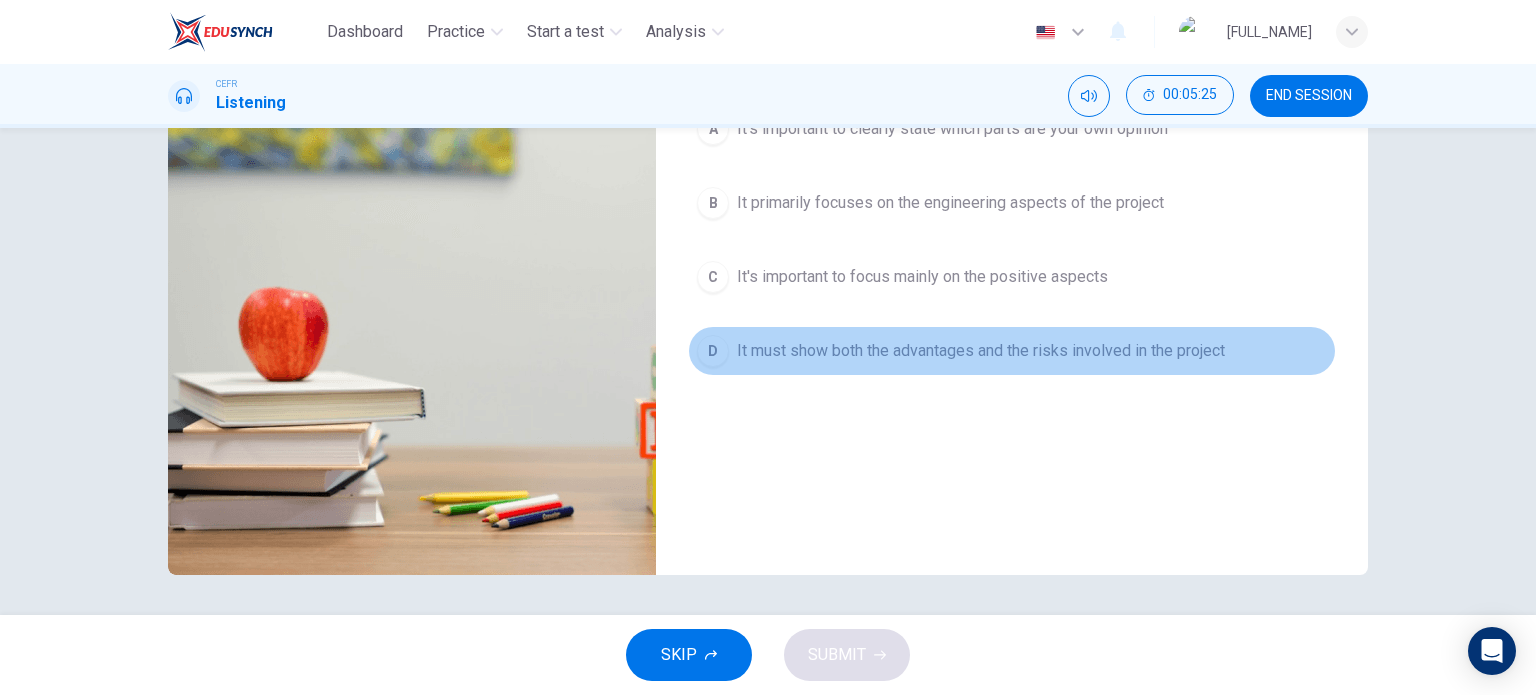 click on "D It must show both the advantages and the risks involved in the project" at bounding box center [1012, 351] 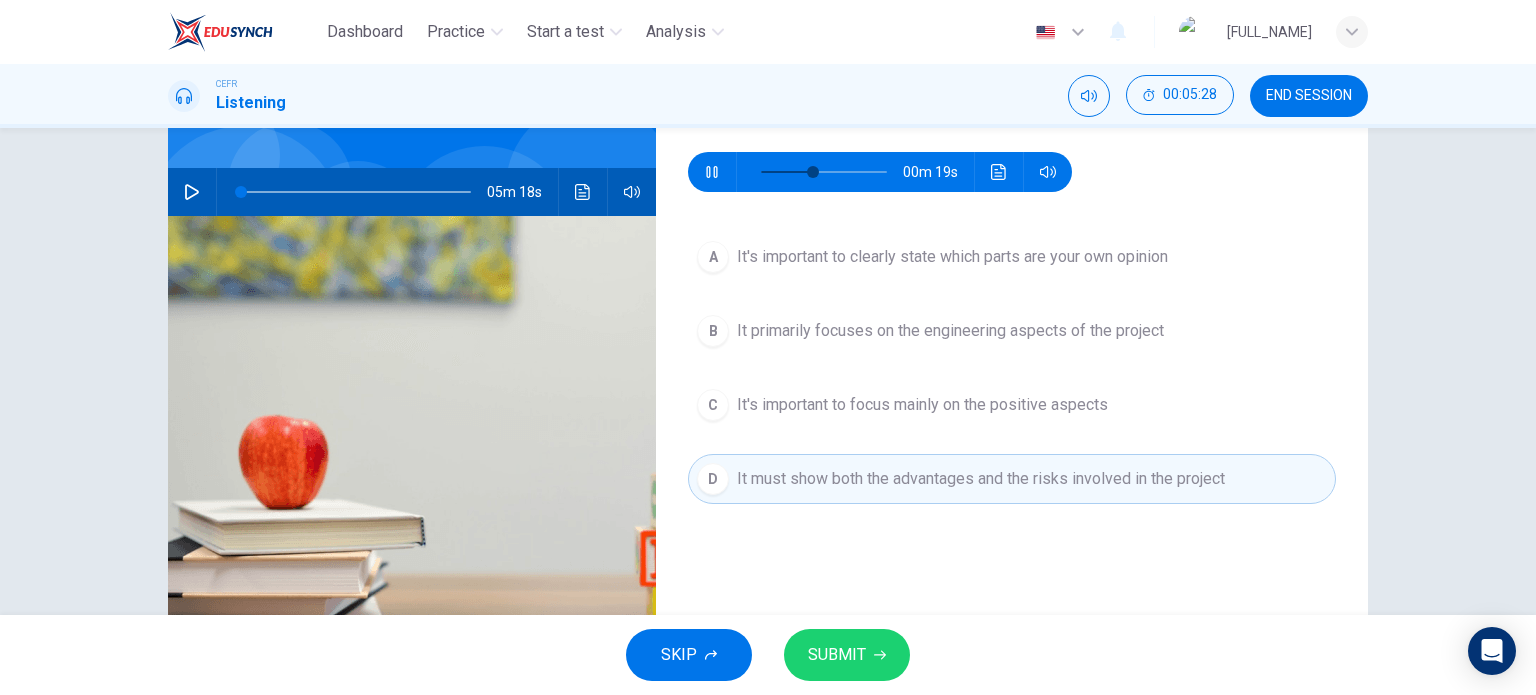 scroll, scrollTop: 121, scrollLeft: 0, axis: vertical 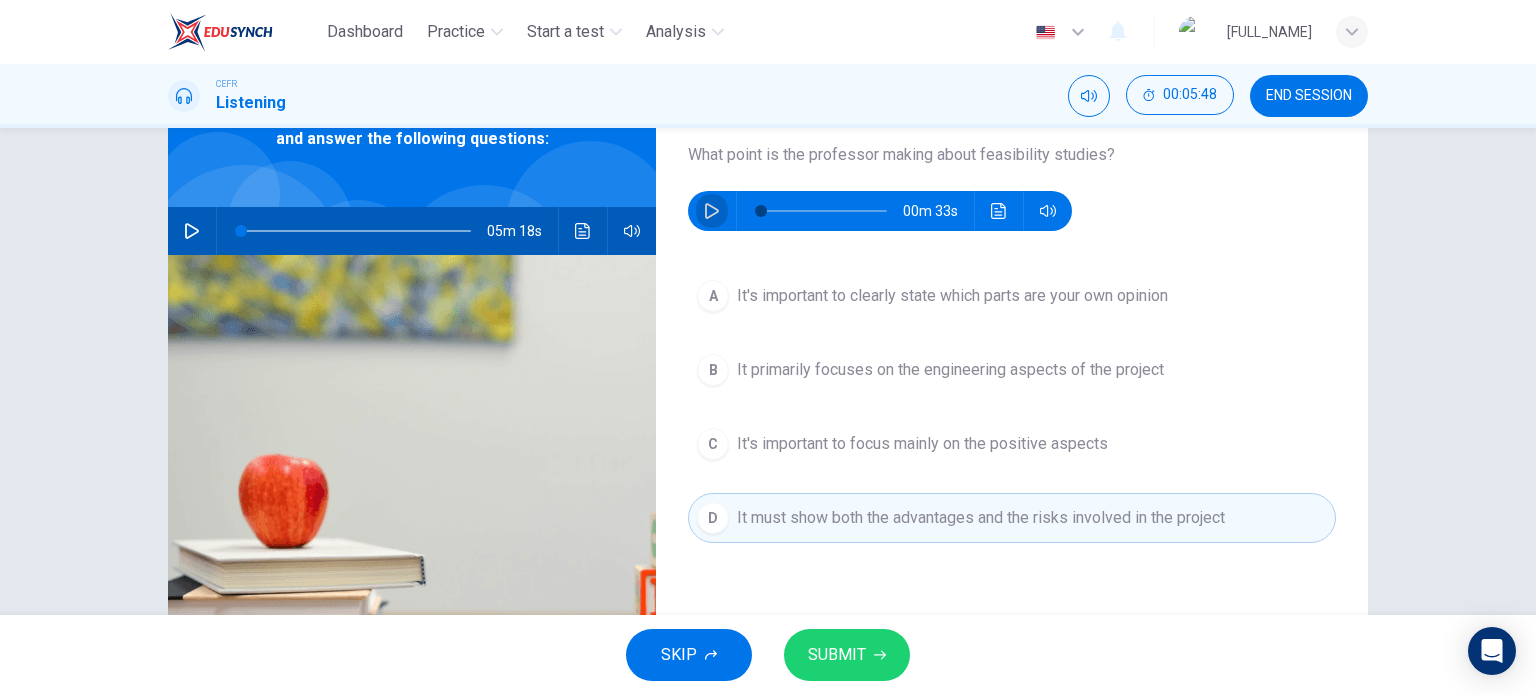 click at bounding box center [712, 211] 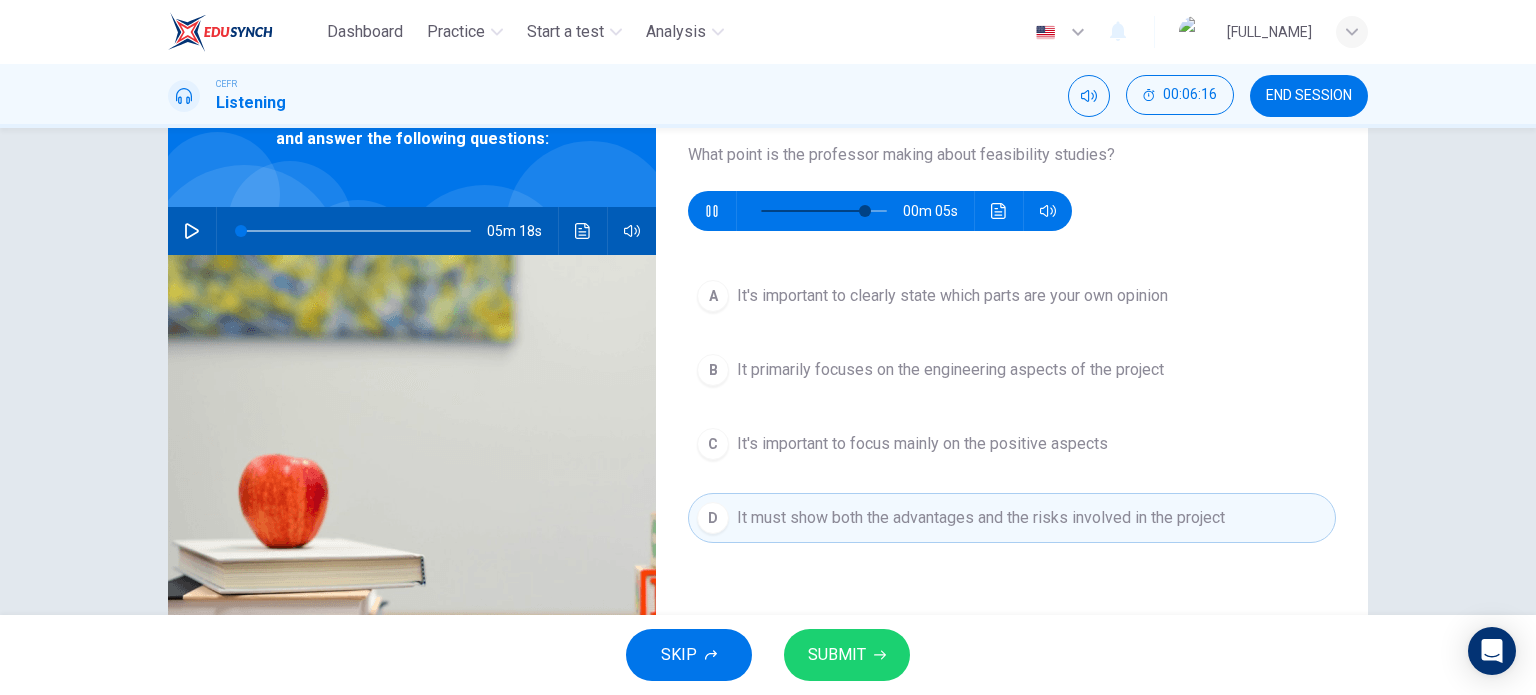 click on "B It primarily focuses on the engineering aspects of the project" at bounding box center (1012, 370) 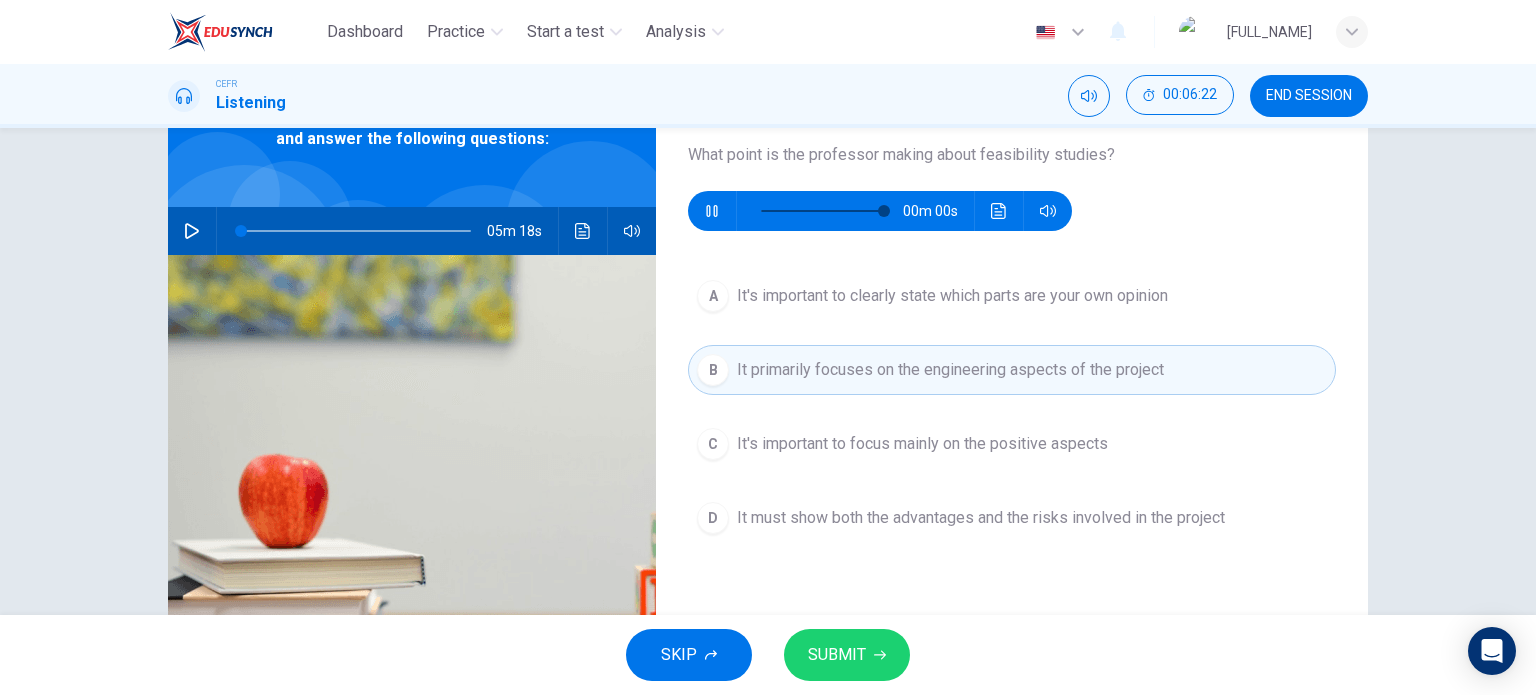 click on "SUBMIT" at bounding box center (837, 655) 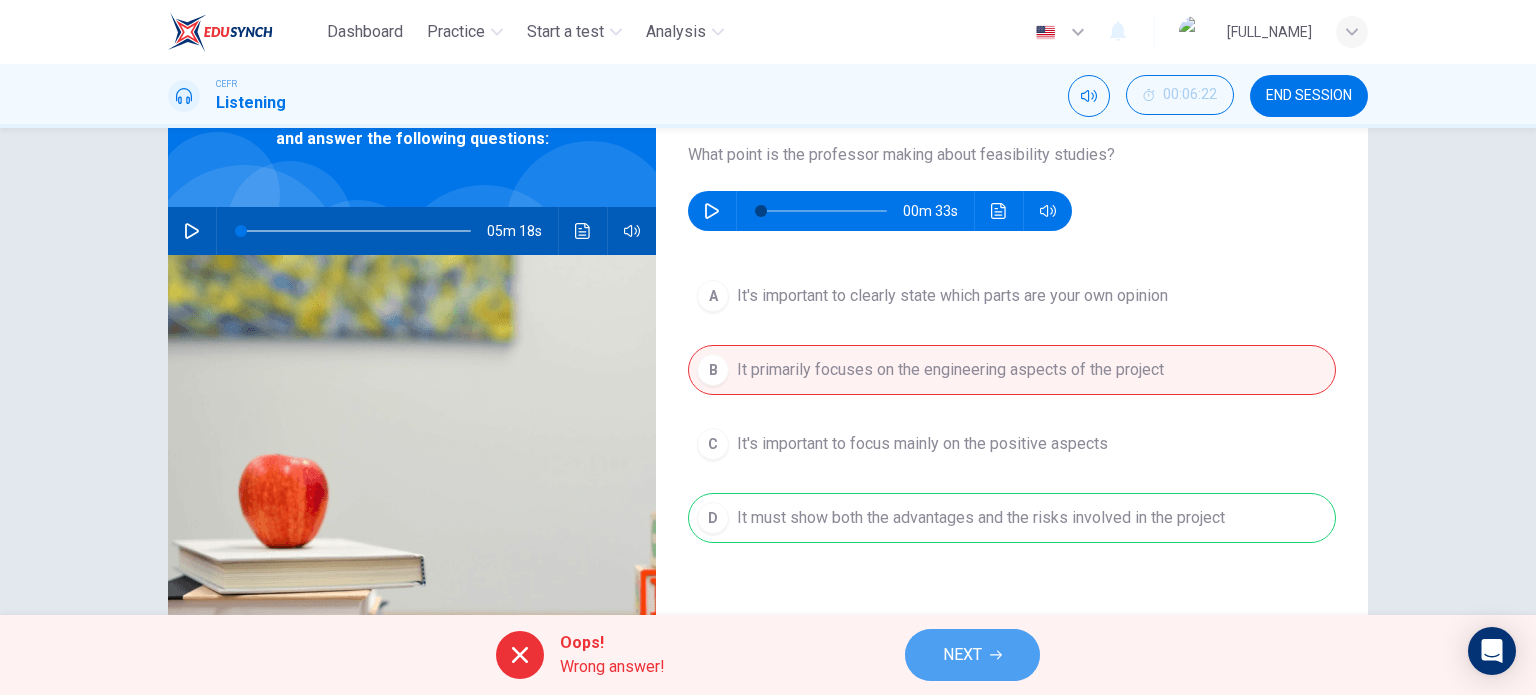 click on "NEXT" at bounding box center (962, 655) 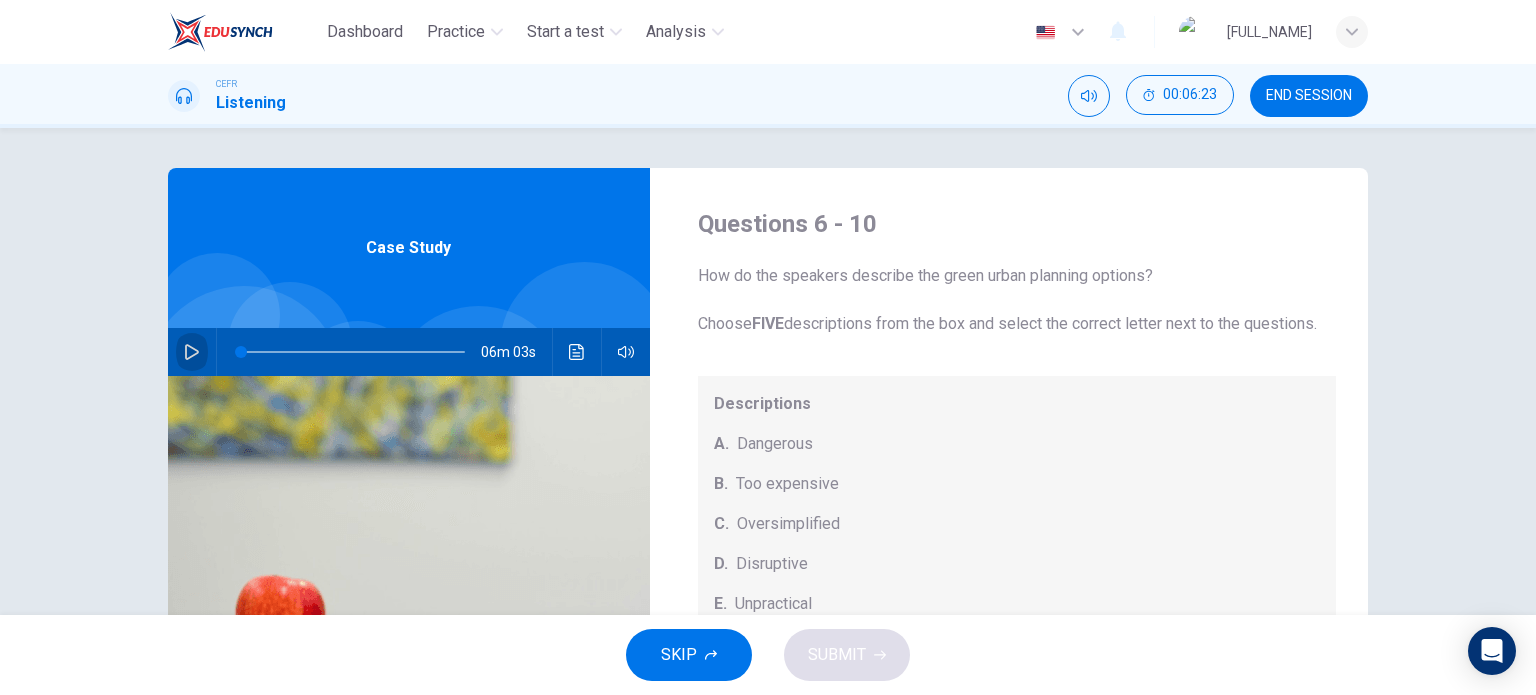 click at bounding box center [192, 352] 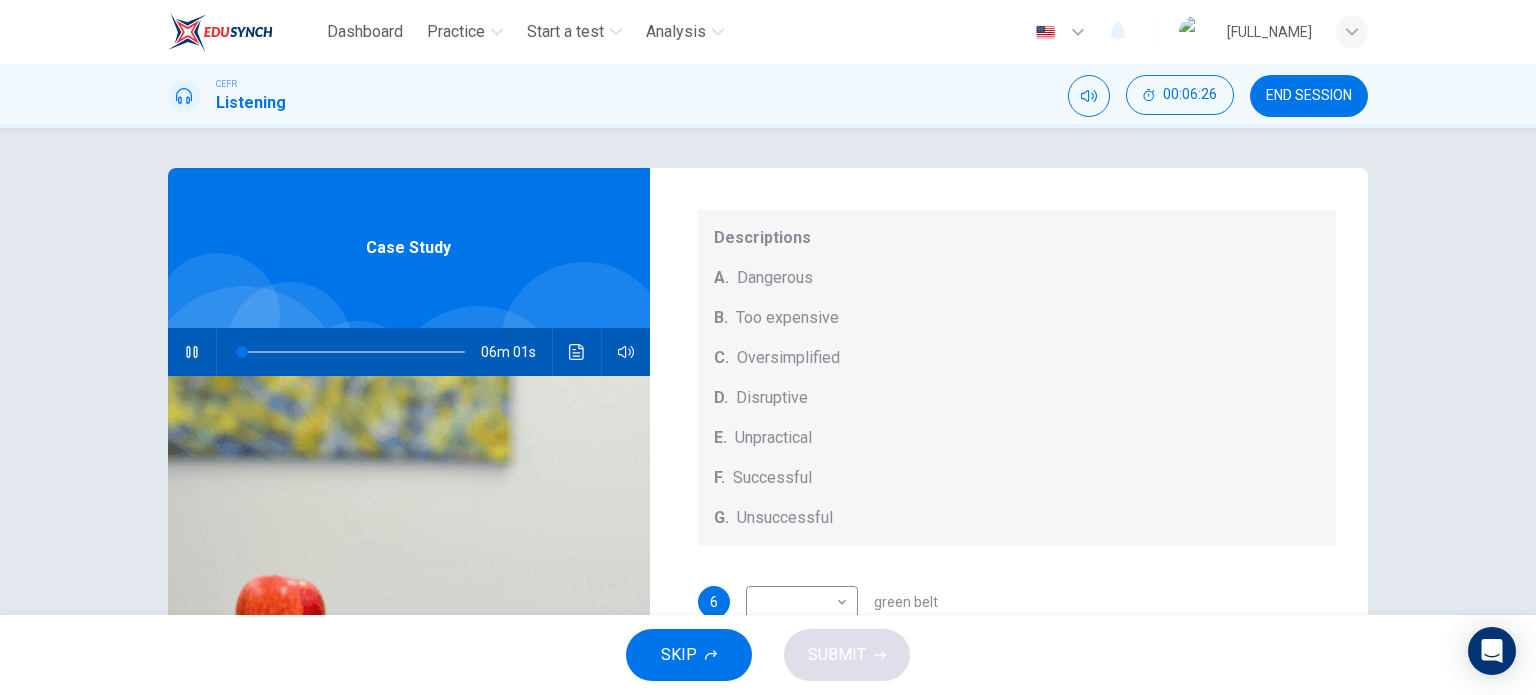 scroll, scrollTop: 208, scrollLeft: 0, axis: vertical 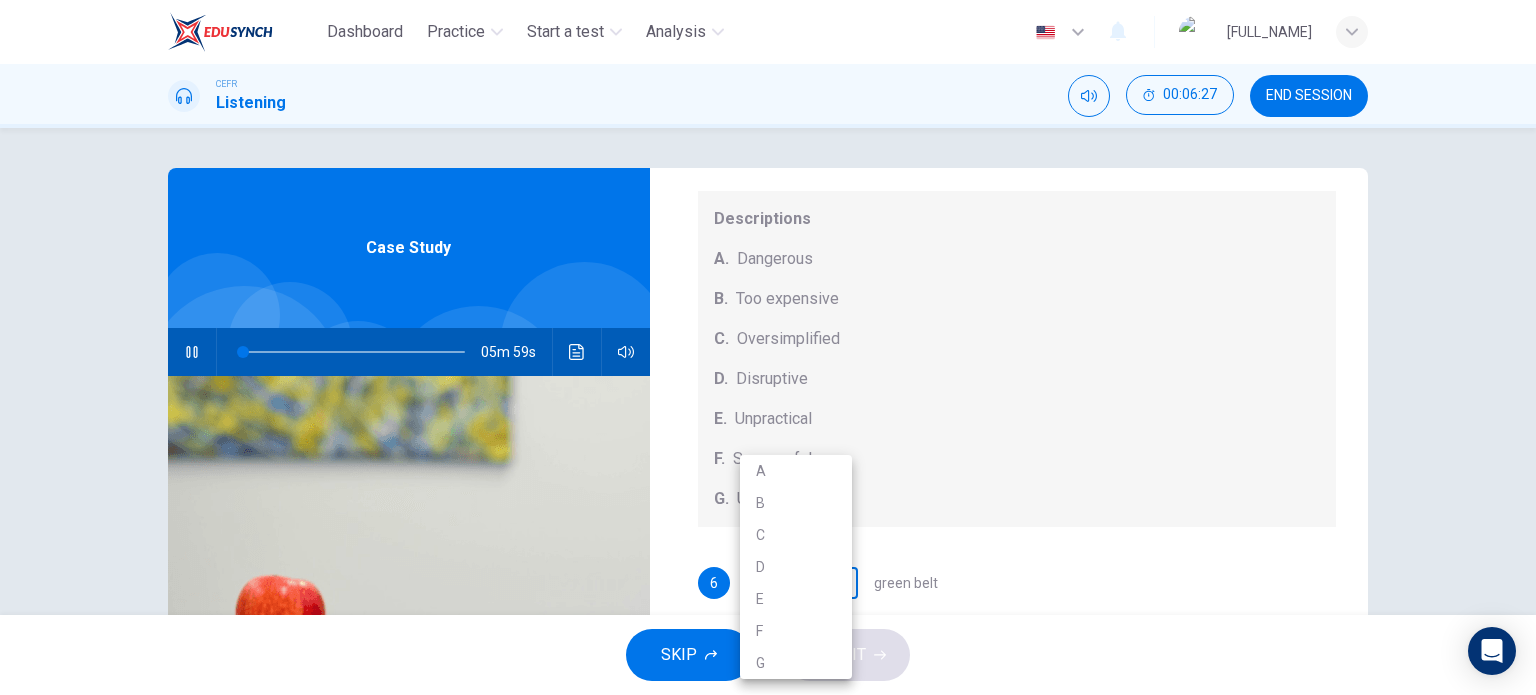 click on "Dashboard Practice Start a test Analysis English en ​ SITI NUR ASMAWATI BINTI THAULATH CEFR Listening 00:06:27 END SESSION Questions 6 - 10 How do the speakers describe the green urban planning options? Choose  FIVE  descriptions from the box and select the correct letter next to the questions. Descriptions A. Dangerous B. Too expensive C. Oversimplified  D. Disruptive E. Unpractical F. Successful G. Unsuccessful 6 ​ ​ green belt 7 ​ ​ desentralization 8 ​ ​ new towns 9 ​ ​ brownfield sites 10 ​ ​ pedestrianized zones Case Study 05m 59s SKIP SUBMIT EduSynch - Online Language Proficiency Testing
Dashboard Practice Start a test Analysis Notifications © Copyright  2025 A B C D E F G" at bounding box center (768, 347) 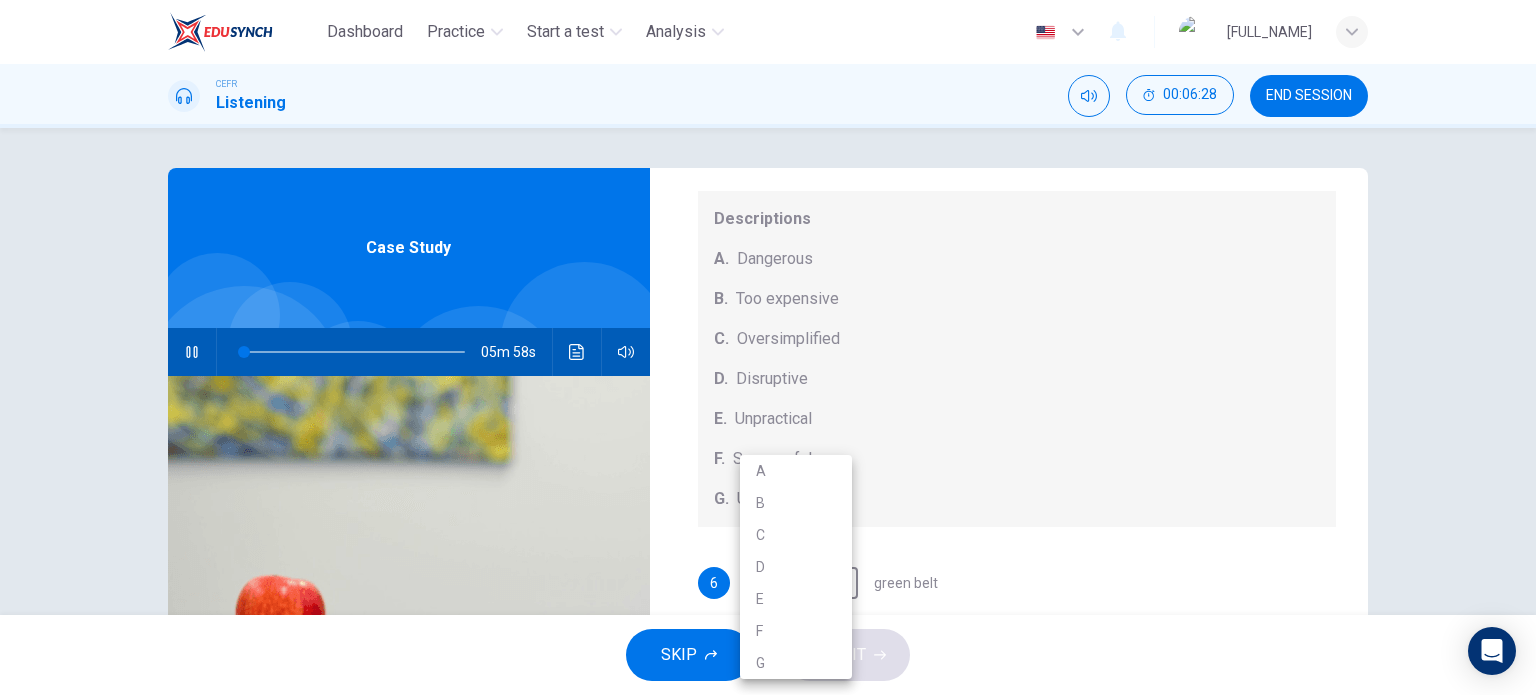click at bounding box center [768, 347] 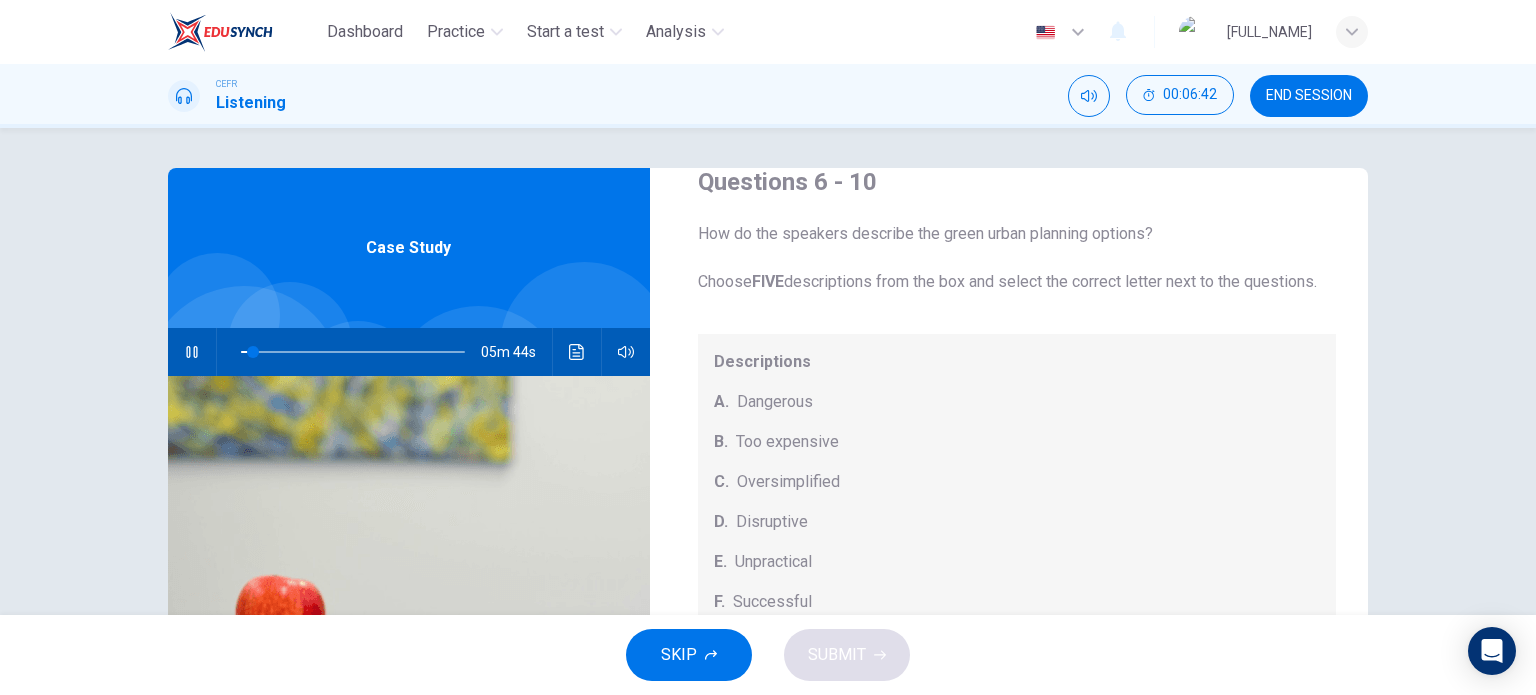 scroll, scrollTop: 208, scrollLeft: 0, axis: vertical 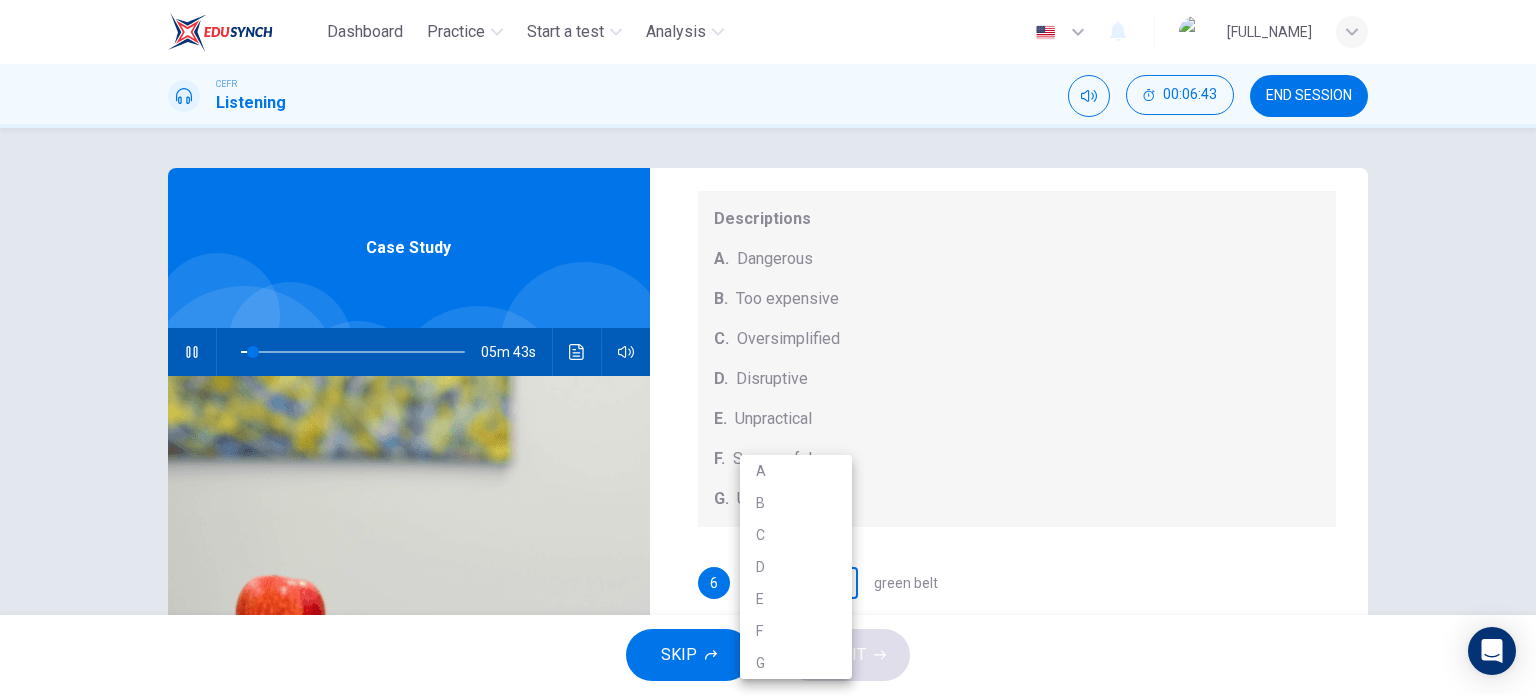 click on "Dashboard Practice Start a test Analysis English en ​ SITI NUR ASMAWATI BINTI THAULATH CEFR Listening 00:06:43 END SESSION Questions 6 - 10 How do the speakers describe the green urban planning options? Choose  FIVE  descriptions from the box and select the correct letter next to the questions. Descriptions A. Dangerous B. Too expensive C. Oversimplified  D. Disruptive E. Unpractical F. Successful G. Unsuccessful 6 ​ ​ green belt 7 ​ ​ desentralization 8 ​ ​ new towns 9 ​ ​ brownfield sites 10 ​ ​ pedestrianized zones Case Study 05m 43s SKIP SUBMIT EduSynch - Online Language Proficiency Testing
Dashboard Practice Start a test Analysis Notifications © Copyright  2025 A B C D E F G" at bounding box center (768, 347) 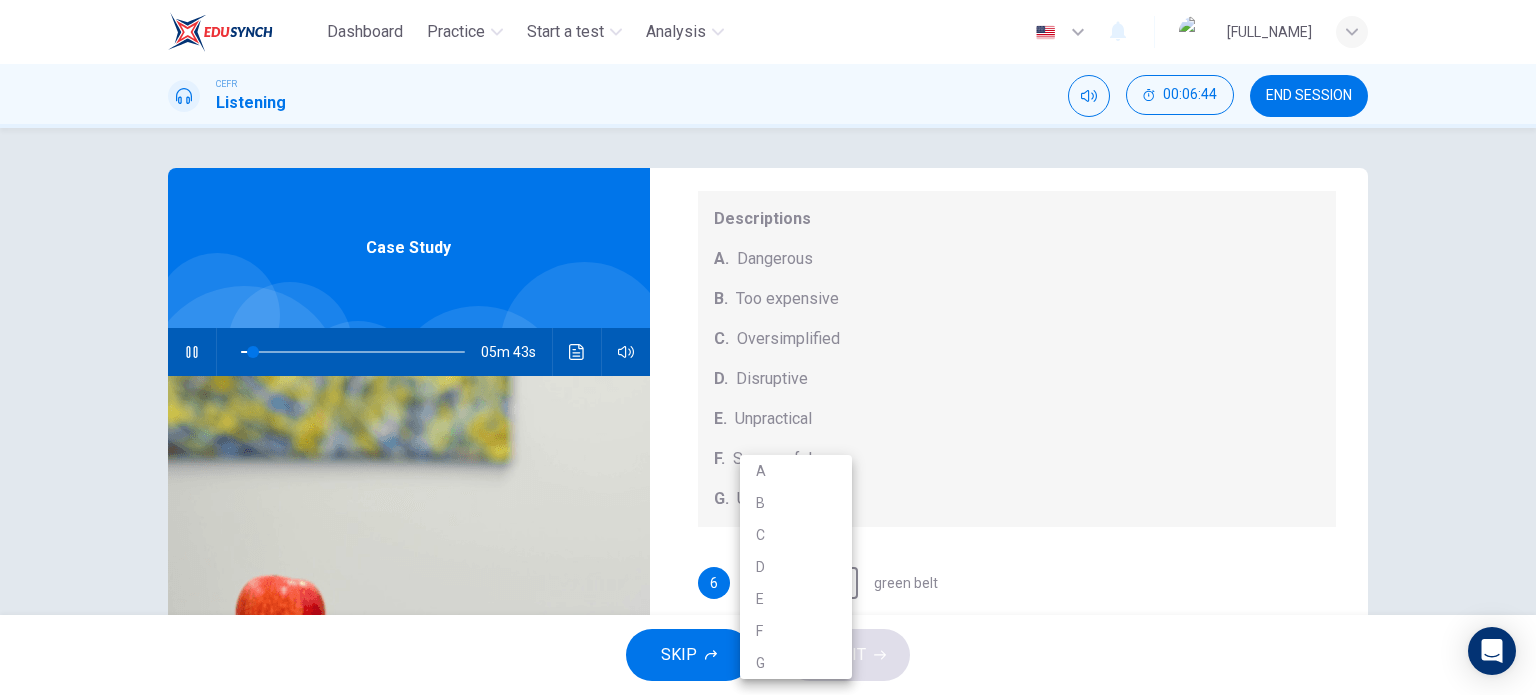 click on "A" at bounding box center [796, 471] 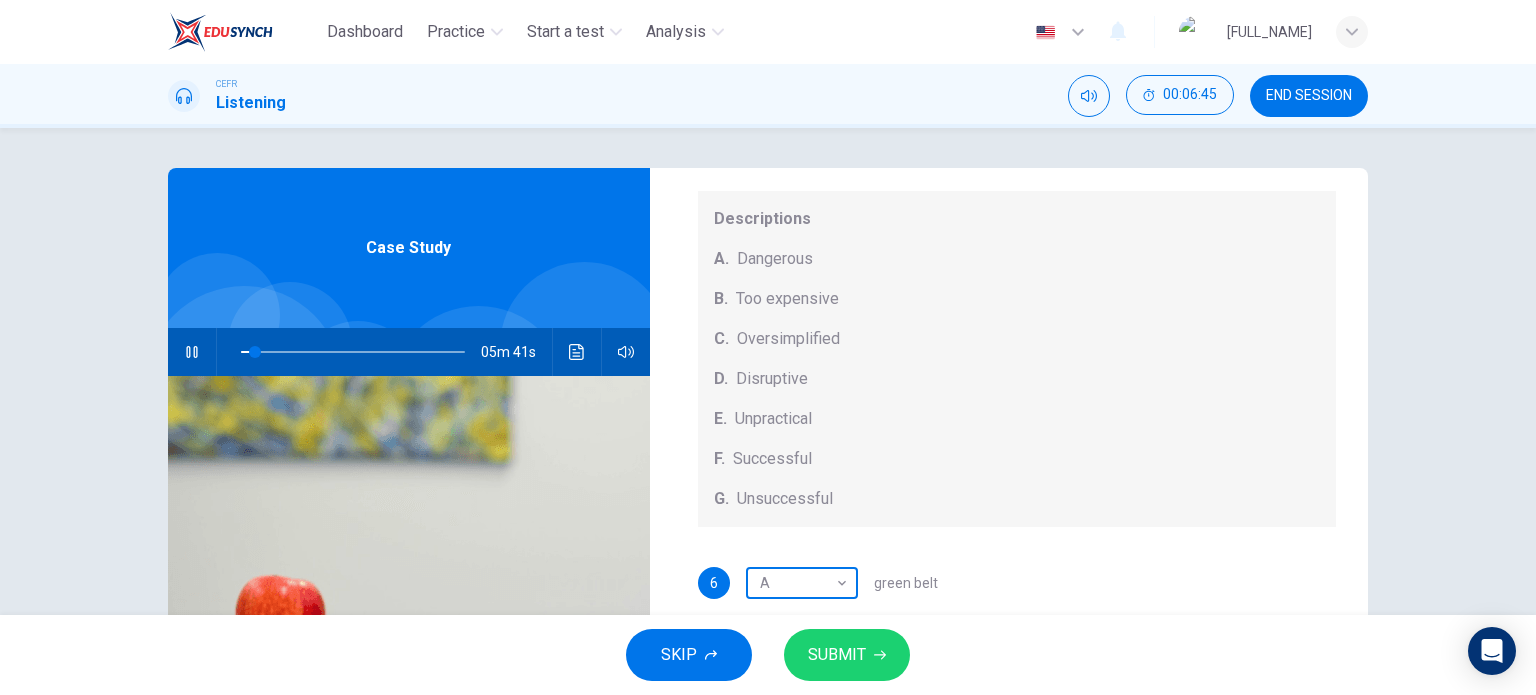 click on "Dashboard Practice Start a test Analysis English en ​ SITI NUR ASMAWATI BINTI THAULATH CEFR Listening 00:06:45 END SESSION Questions 6 - 10 How do the speakers describe the green urban planning options? Choose  FIVE  descriptions from the box and select the correct letter next to the questions. Descriptions A. Dangerous B. Too expensive C. Oversimplified  D. Disruptive E. Unpractical F. Successful G. Unsuccessful 6 A A ​ green belt 7 ​ ​ desentralization 8 ​ ​ new towns 9 ​ ​ brownfield sites 10 ​ ​ pedestrianized zones Case Study 05m 41s SKIP SUBMIT EduSynch - Online Language Proficiency Testing
Dashboard Practice Start a test Analysis Notifications © Copyright  2025" at bounding box center [768, 347] 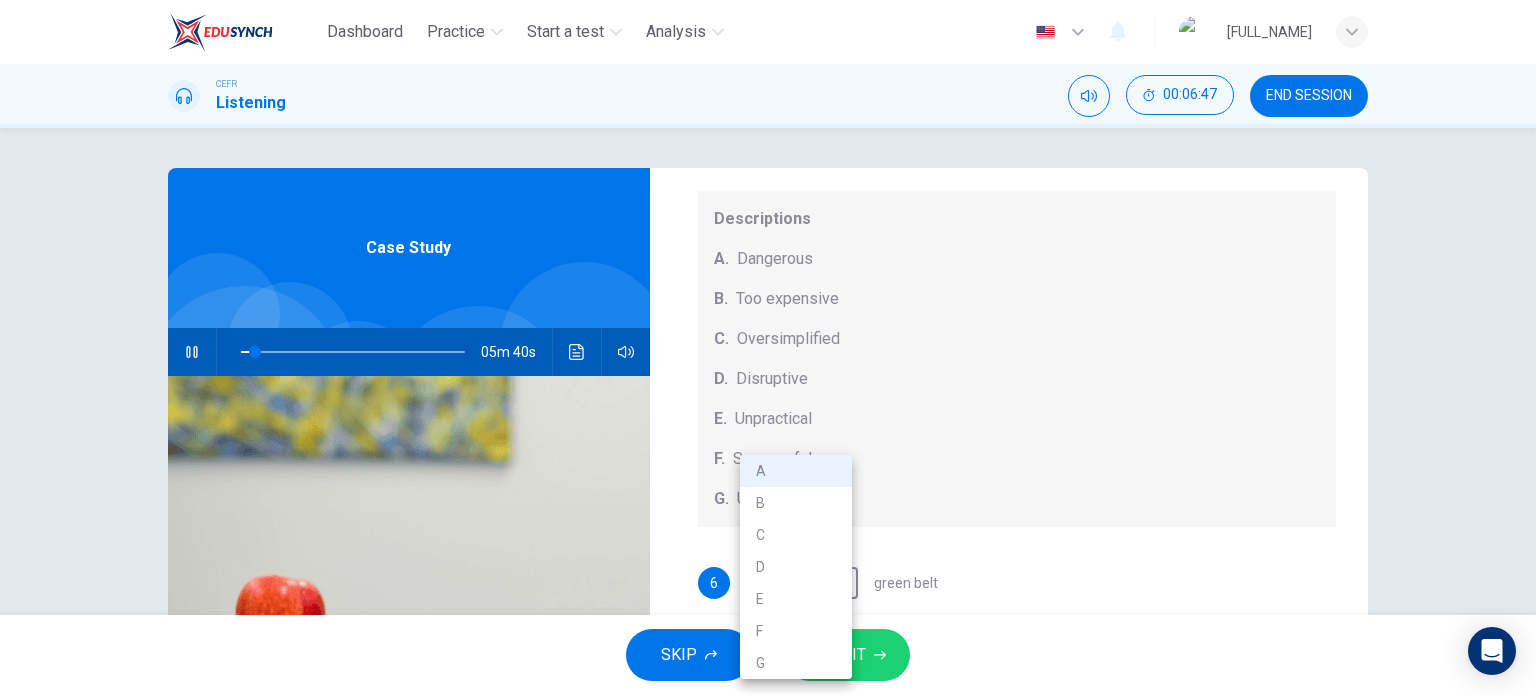 click at bounding box center (768, 347) 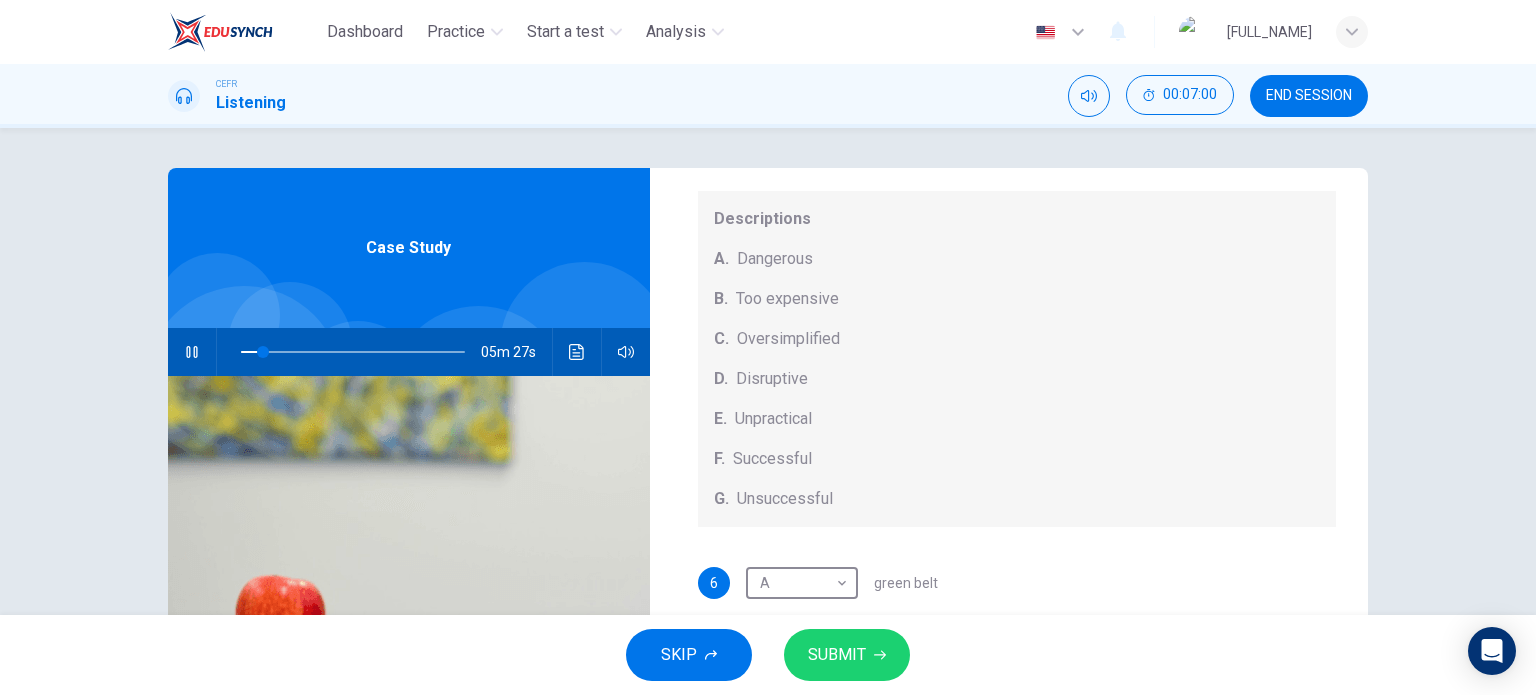 scroll, scrollTop: 208, scrollLeft: 0, axis: vertical 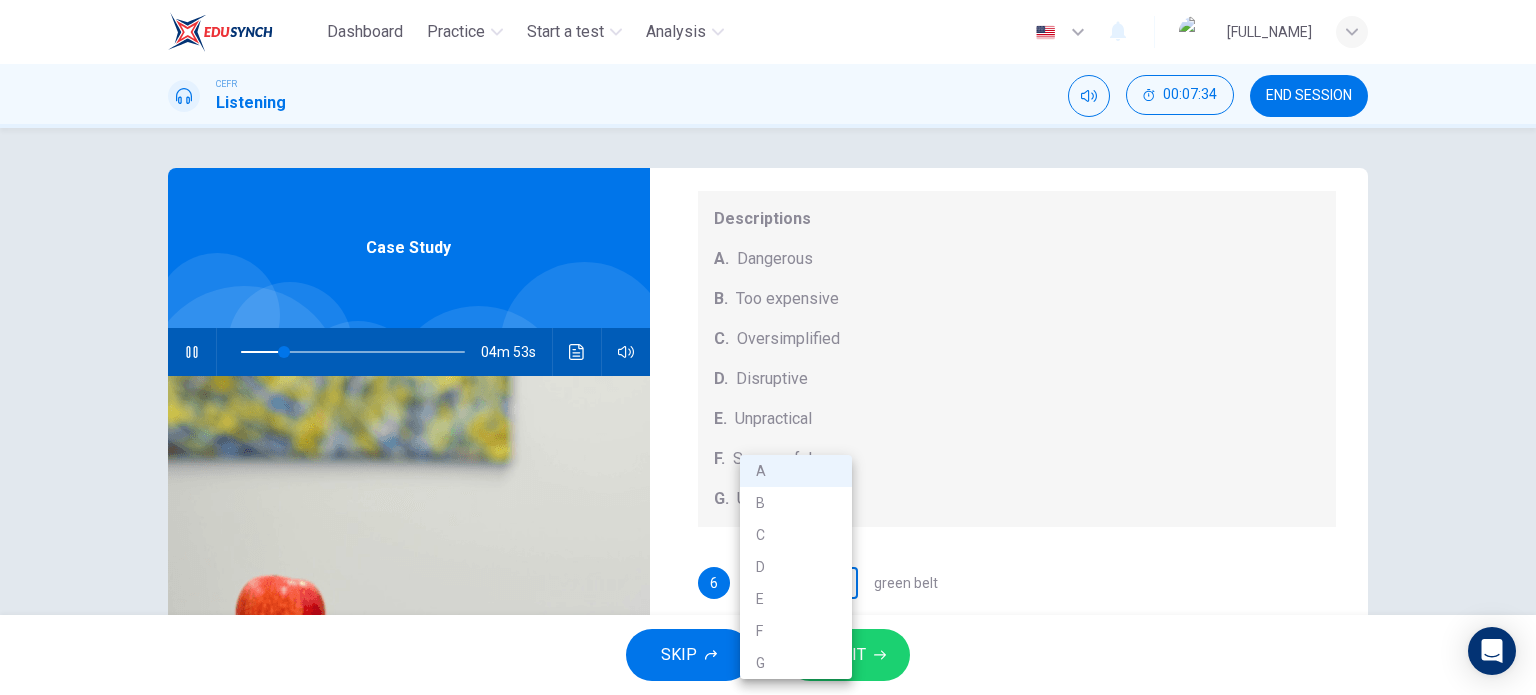 click on "Dashboard Practice Start a test Analysis English en ​ SITI NUR ASMAWATI BINTI THAULATH CEFR Listening 00:07:34 END SESSION Questions 6 - 10 How do the speakers describe the green urban planning options? Choose  FIVE  descriptions from the box and select the correct letter next to the questions. Descriptions A. Dangerous B. Too expensive C. Oversimplified  D. Disruptive E. Unpractical F. Successful G. Unsuccessful 6 A A ​ green belt 7 ​ ​ desentralization 8 ​ ​ new towns 9 ​ ​ brownfield sites 10 ​ ​ pedestrianized zones Case Study 04m 53s SKIP SUBMIT EduSynch - Online Language Proficiency Testing
Dashboard Practice Start a test Analysis Notifications © Copyright  2025 A B C D E F G" at bounding box center (768, 347) 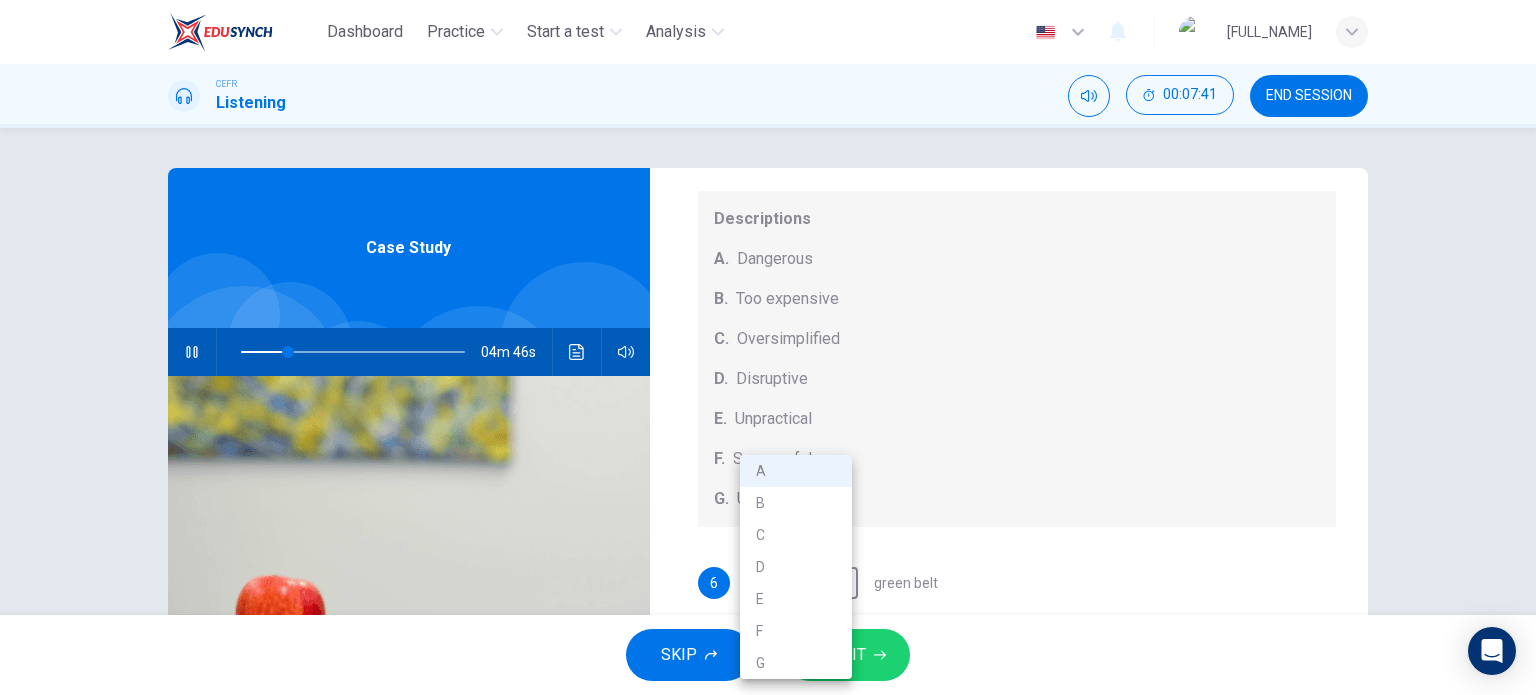 click on "C" at bounding box center (796, 535) 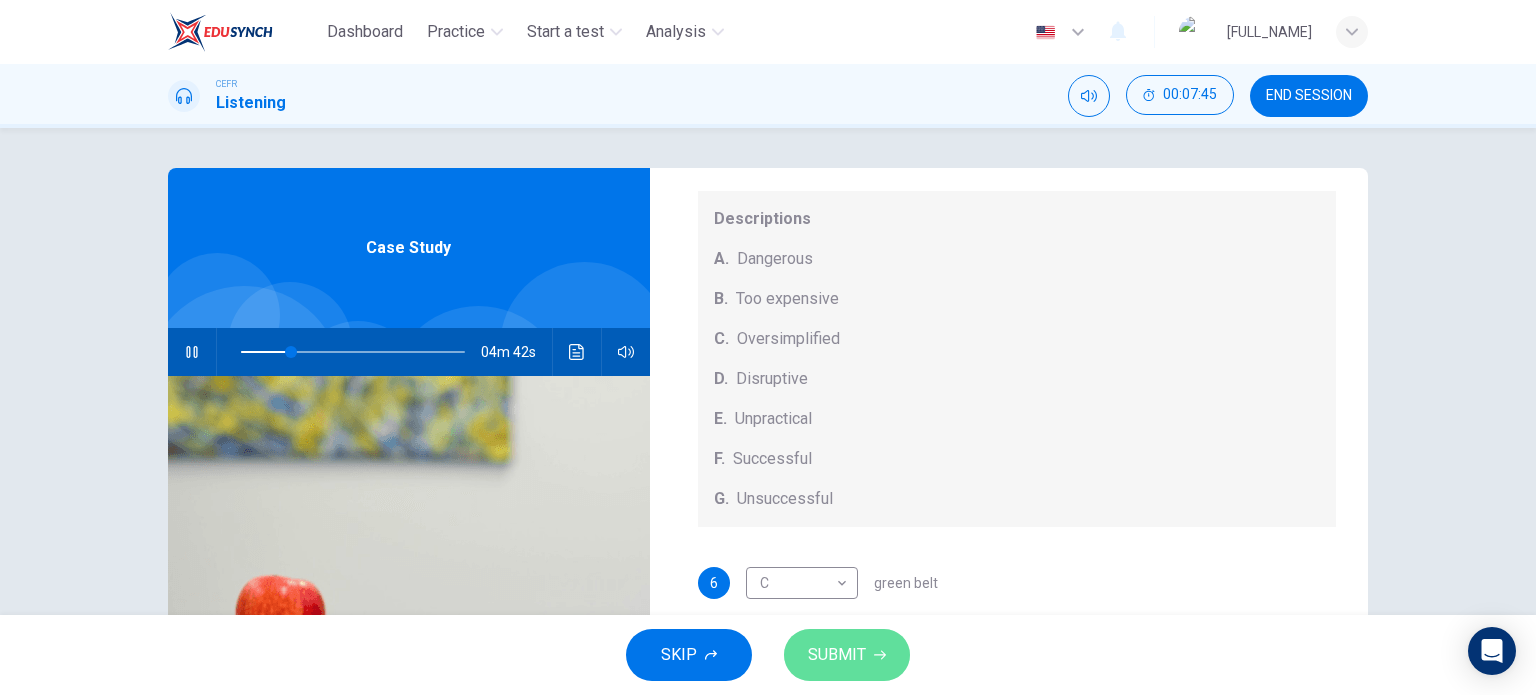 click on "SUBMIT" at bounding box center (837, 655) 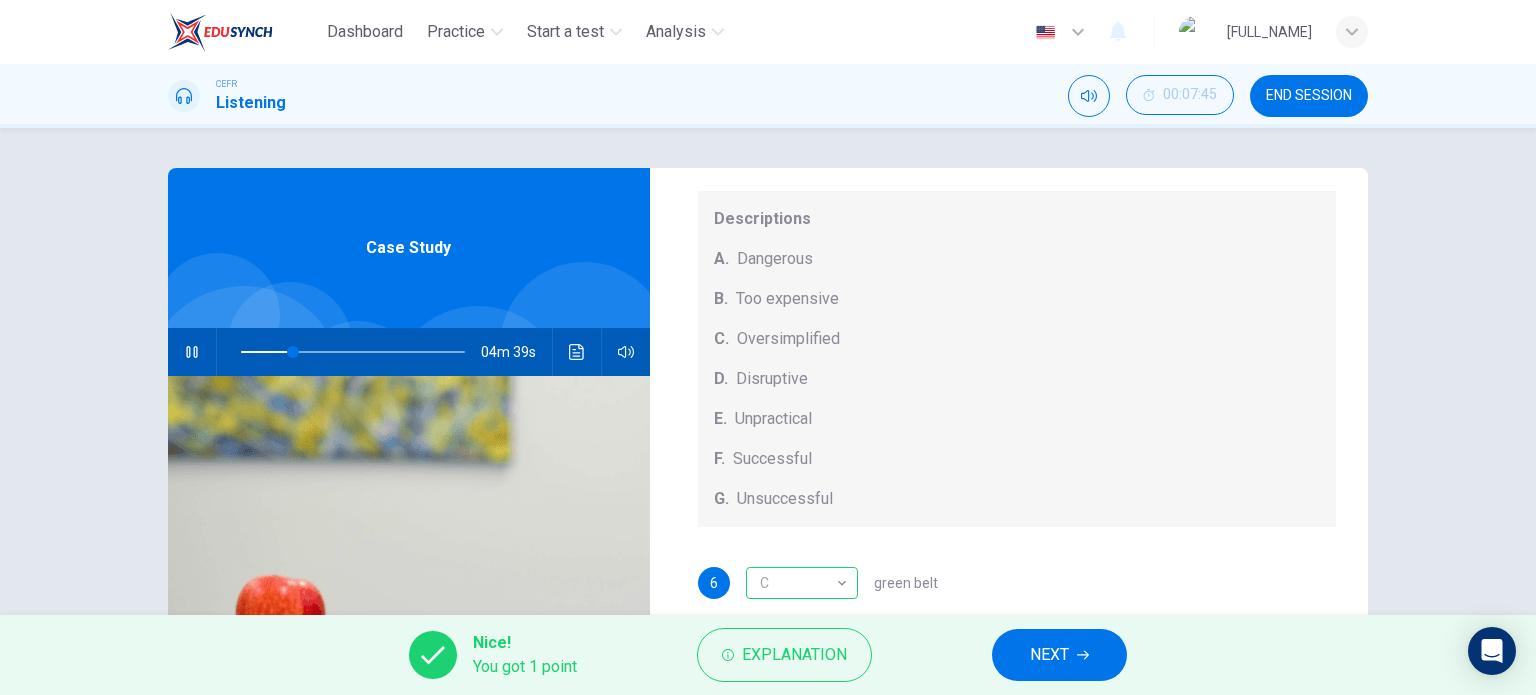 click on "NEXT" at bounding box center (1049, 655) 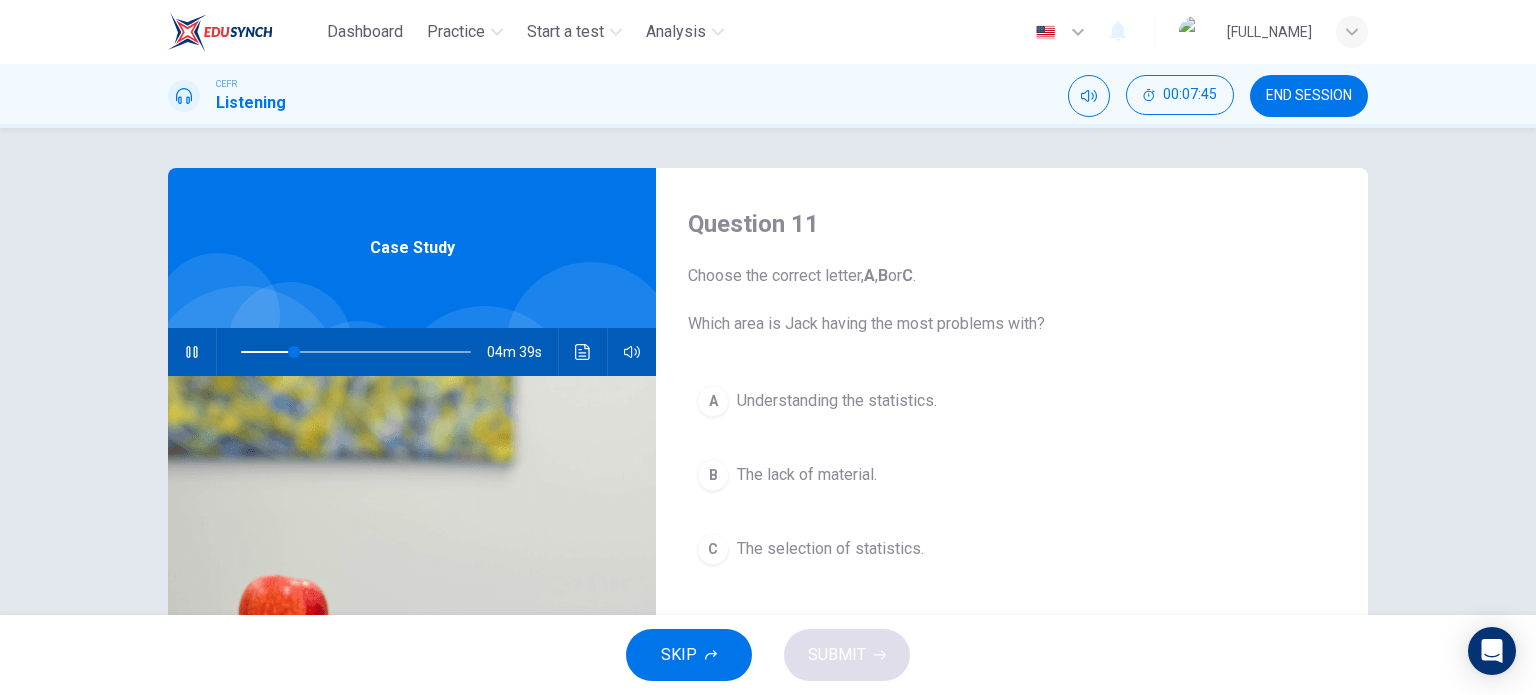scroll, scrollTop: 0, scrollLeft: 0, axis: both 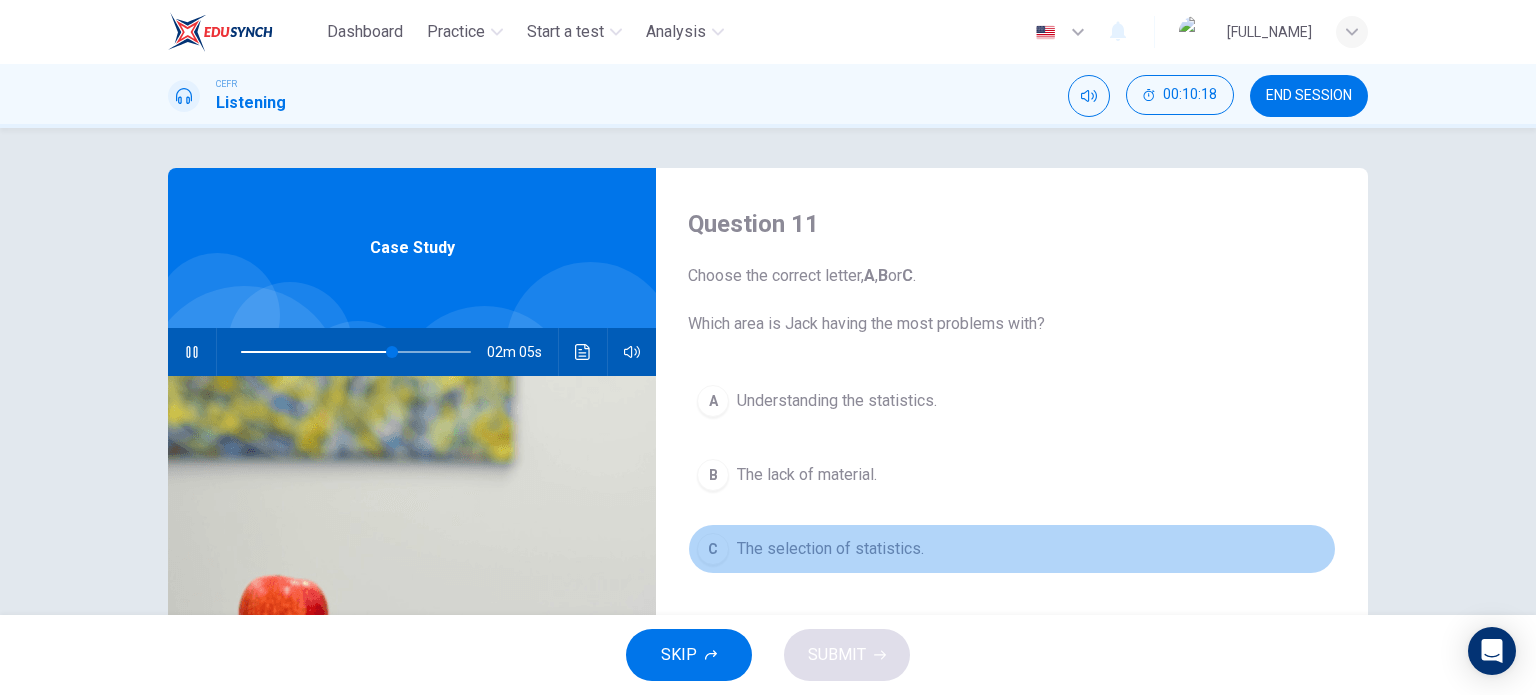 click on "C The selection of statistics." at bounding box center (1012, 549) 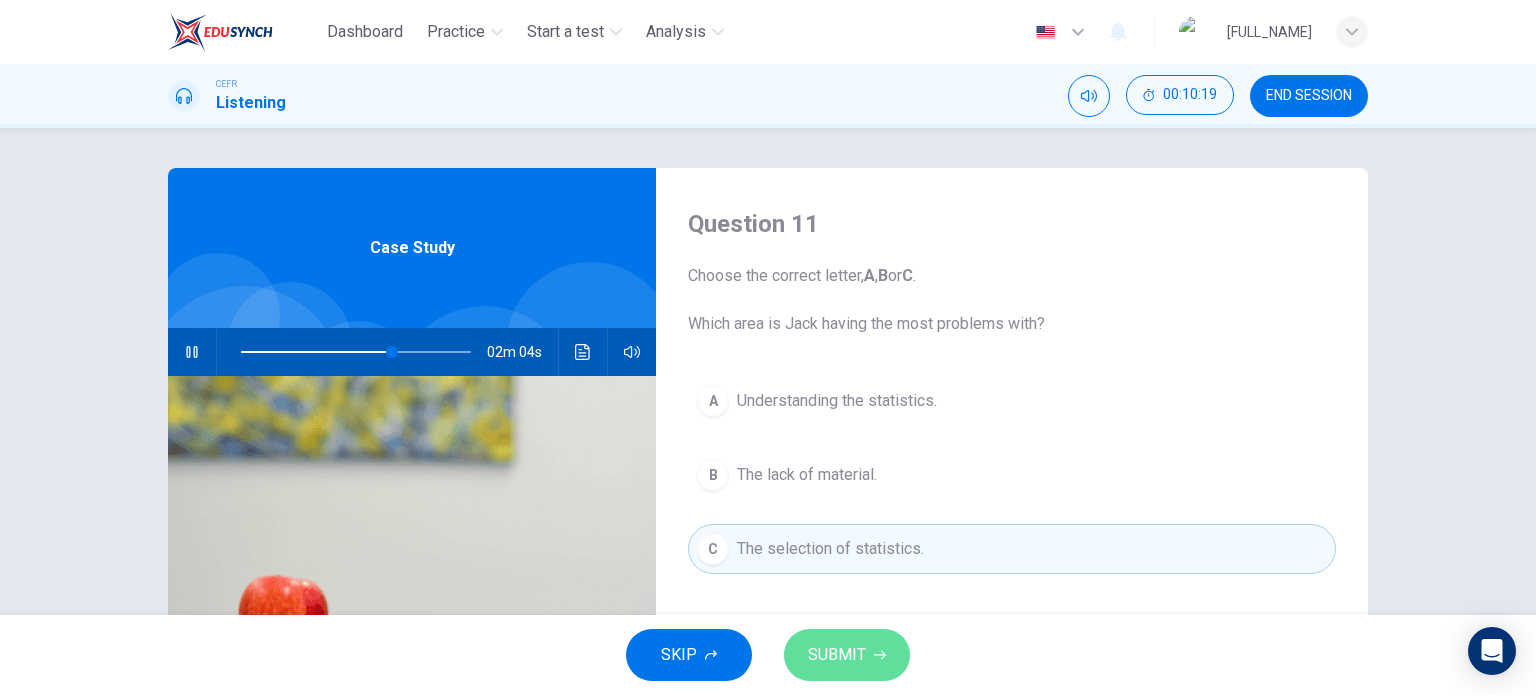 click on "SUBMIT" at bounding box center [837, 655] 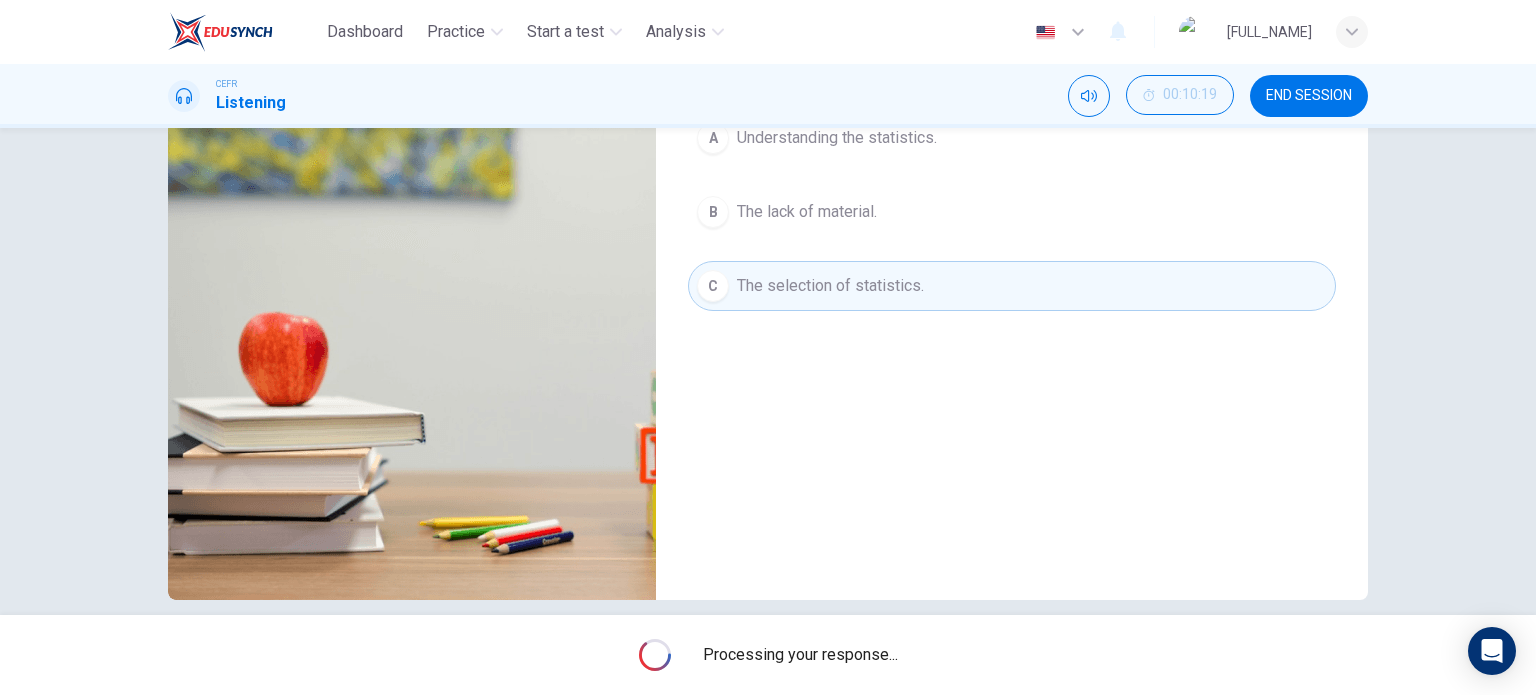 scroll, scrollTop: 288, scrollLeft: 0, axis: vertical 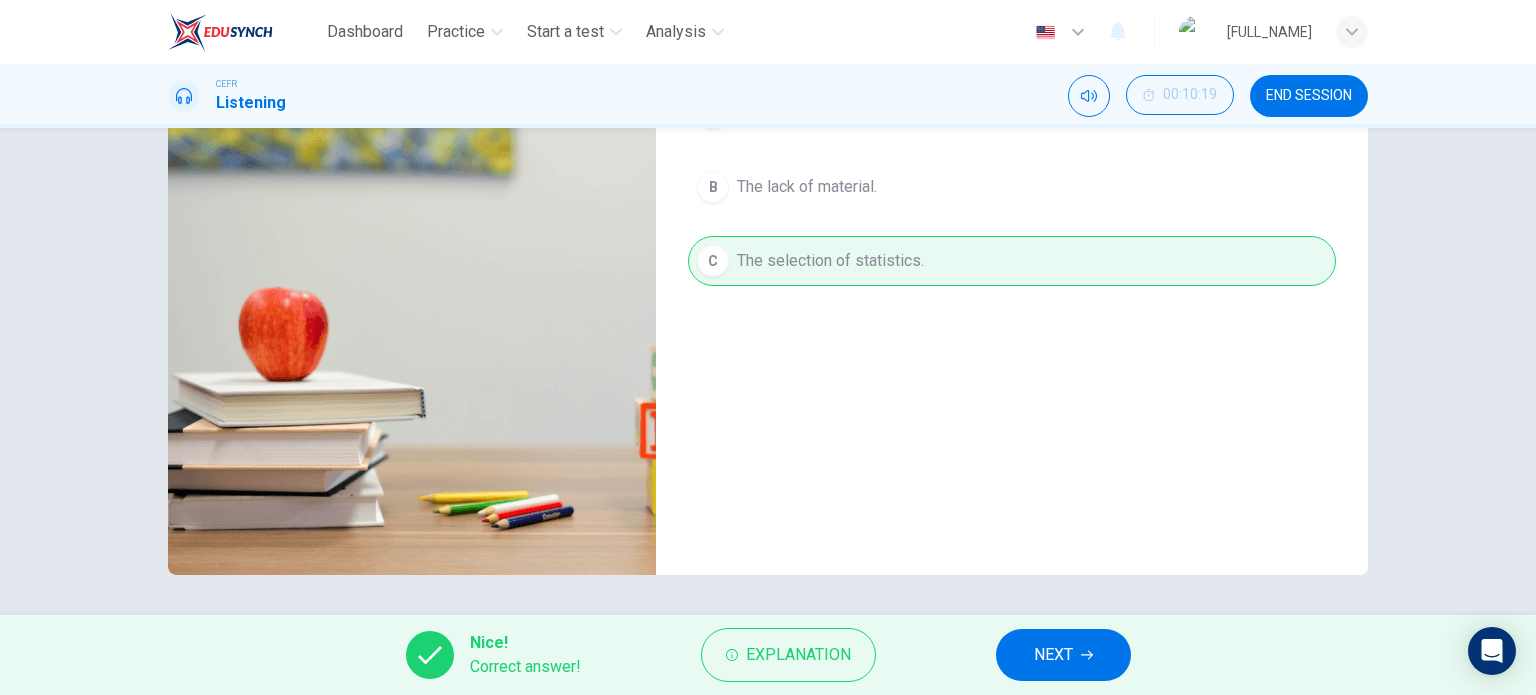 click on "NEXT" at bounding box center [1063, 655] 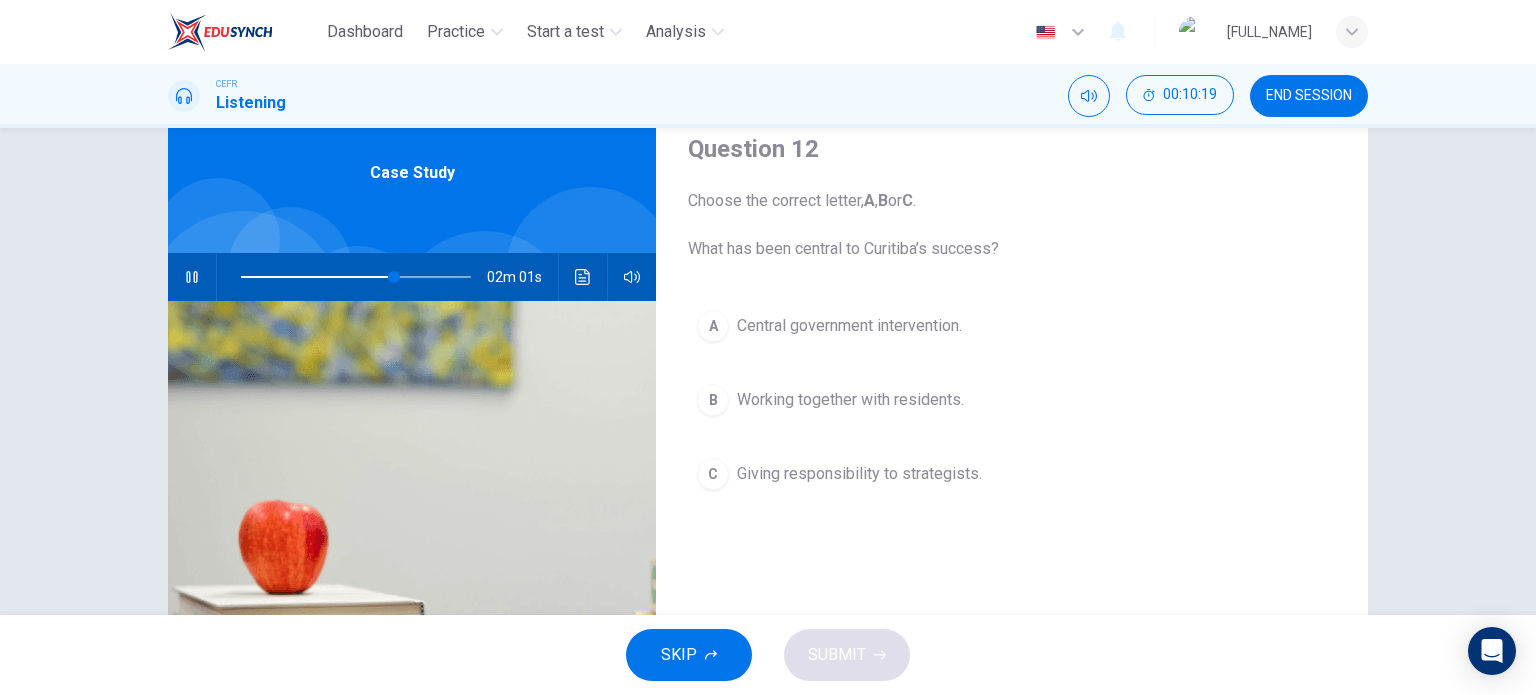 scroll, scrollTop: 0, scrollLeft: 0, axis: both 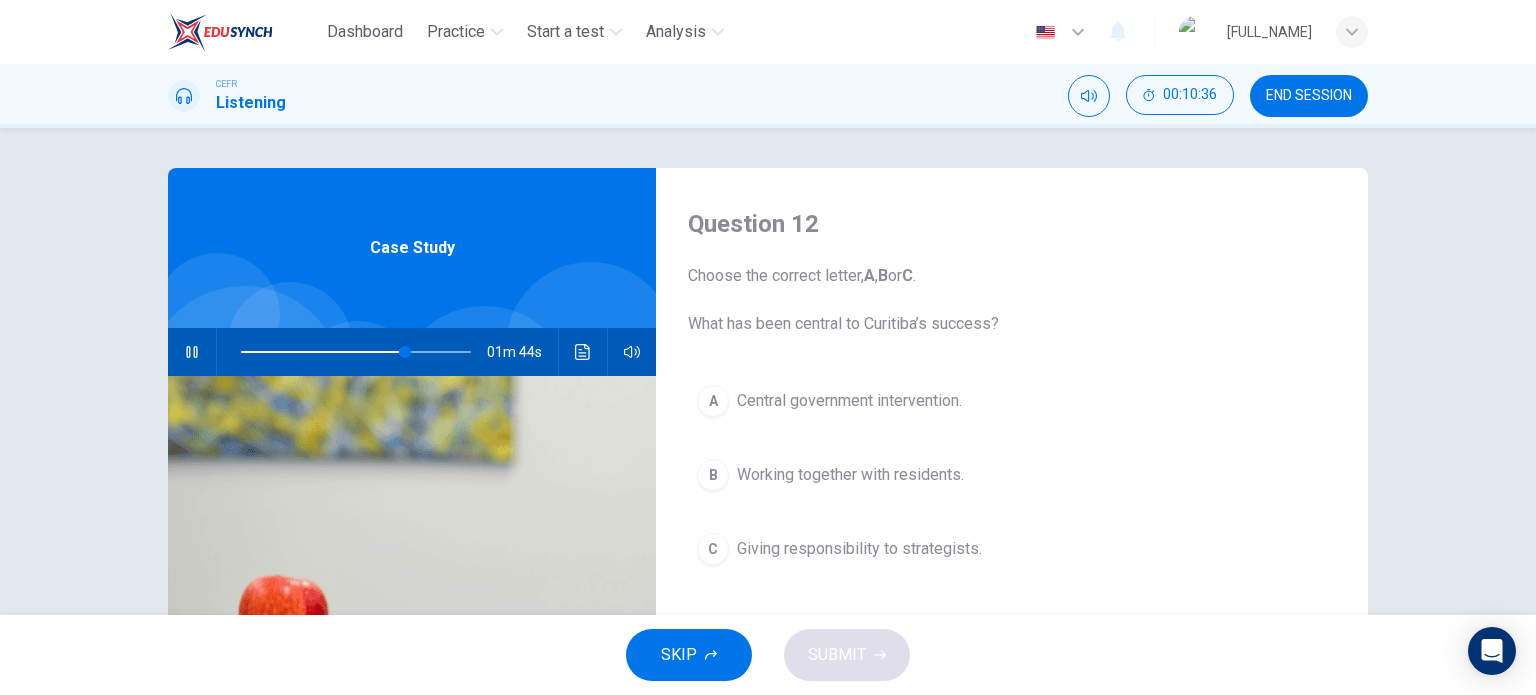 click on "B Working together with residents." at bounding box center (1012, 475) 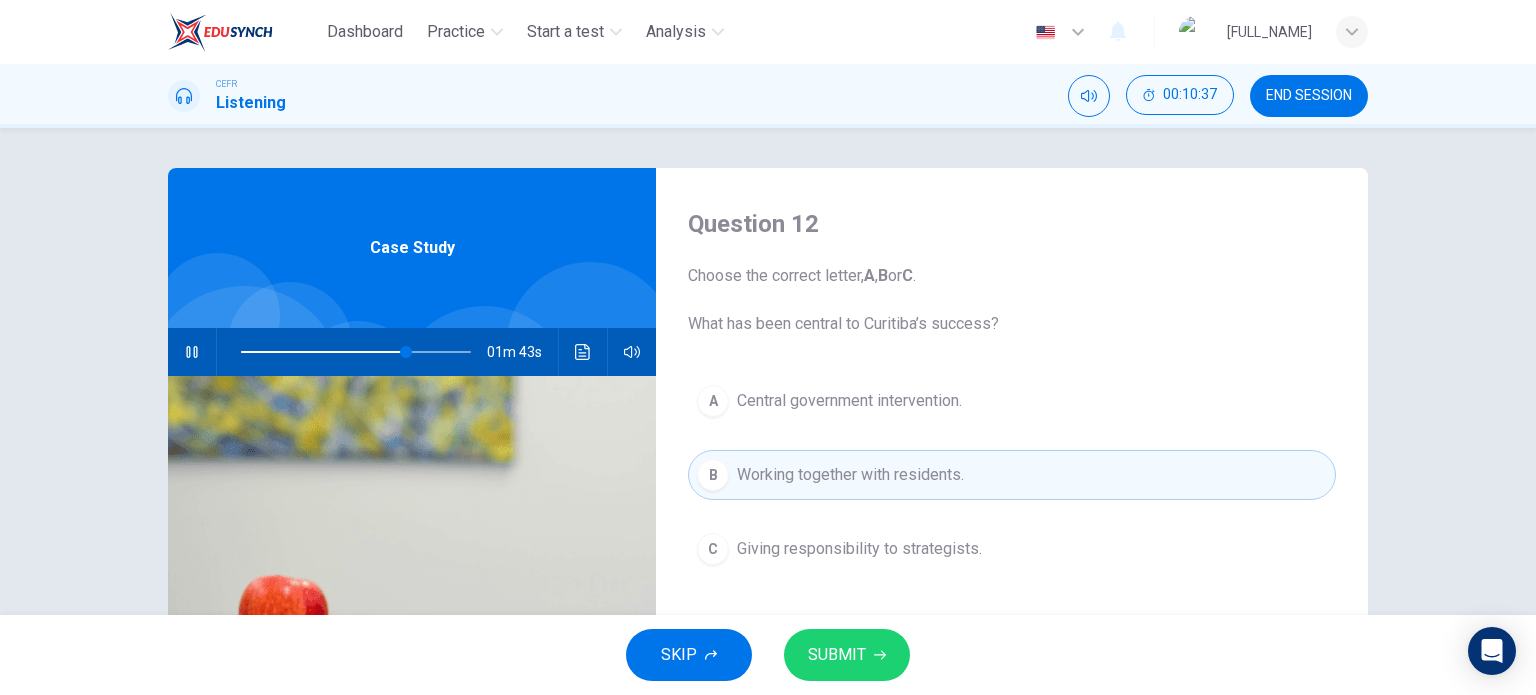 click on "SUBMIT" at bounding box center [847, 655] 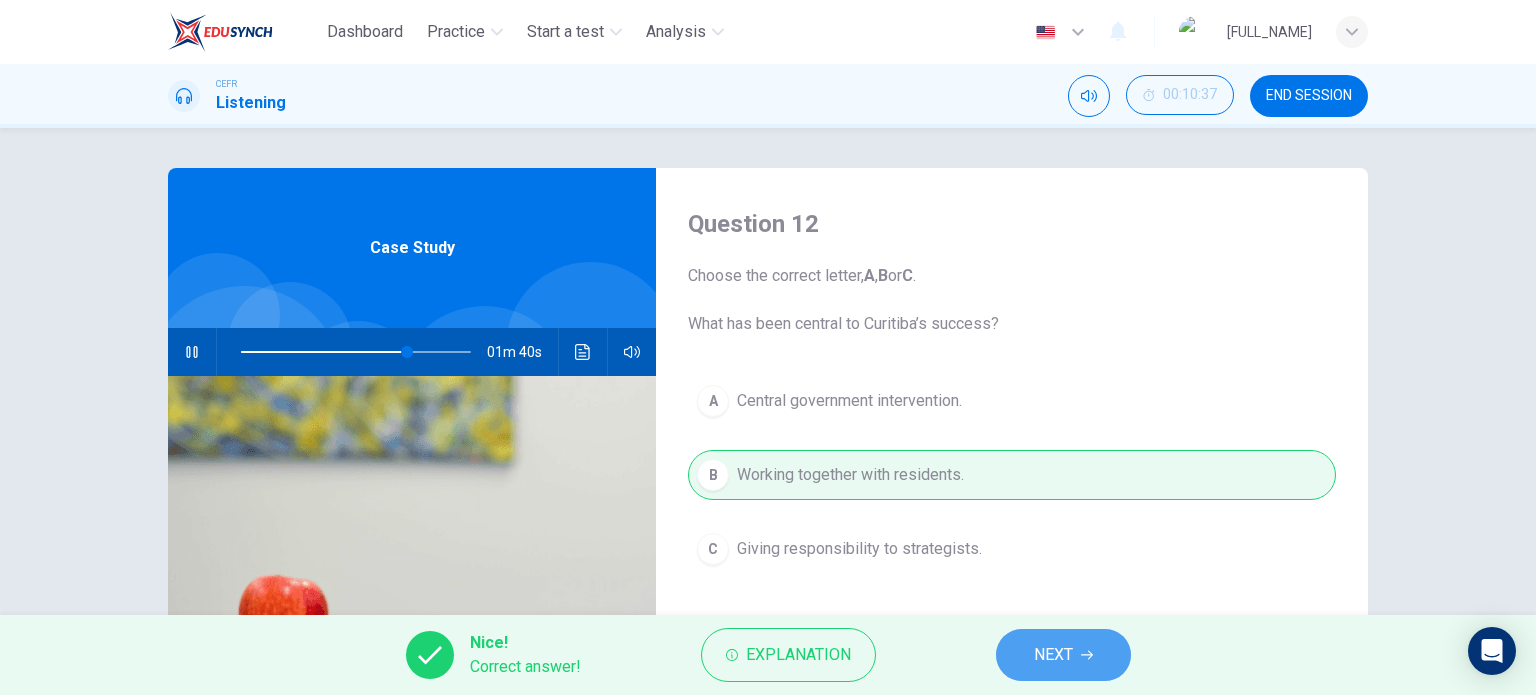 click on "NEXT" at bounding box center [1053, 655] 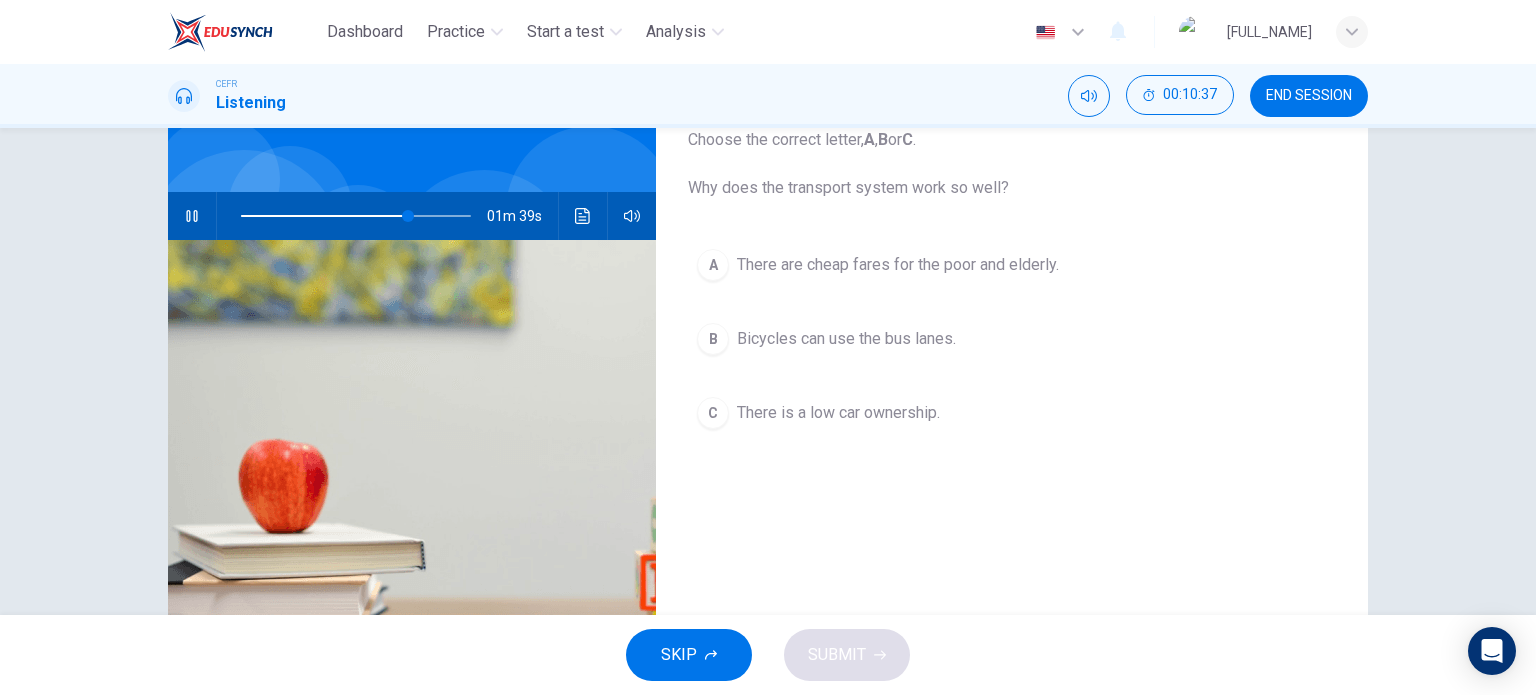 scroll, scrollTop: 166, scrollLeft: 0, axis: vertical 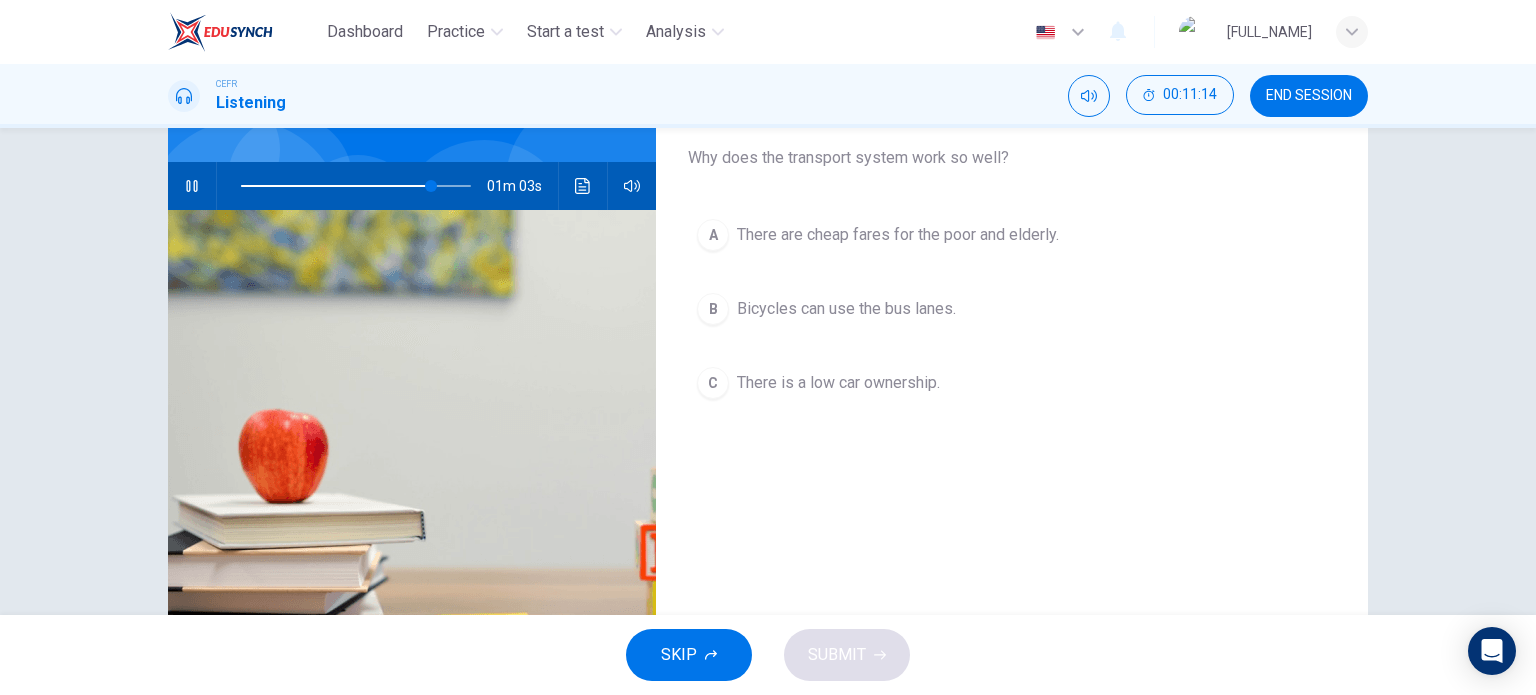click on "A There are cheap fares for the poor and elderly." at bounding box center (1012, 235) 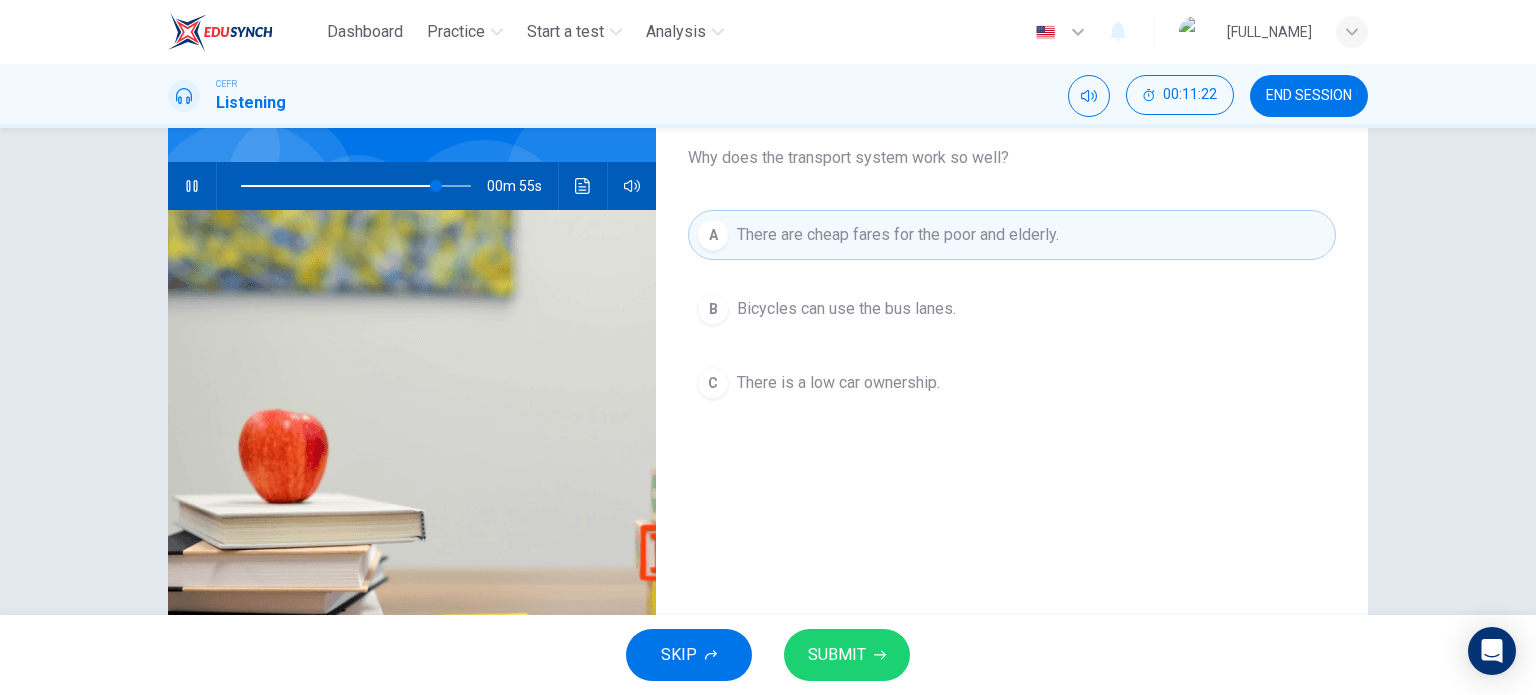 click on "SUBMIT" at bounding box center [837, 655] 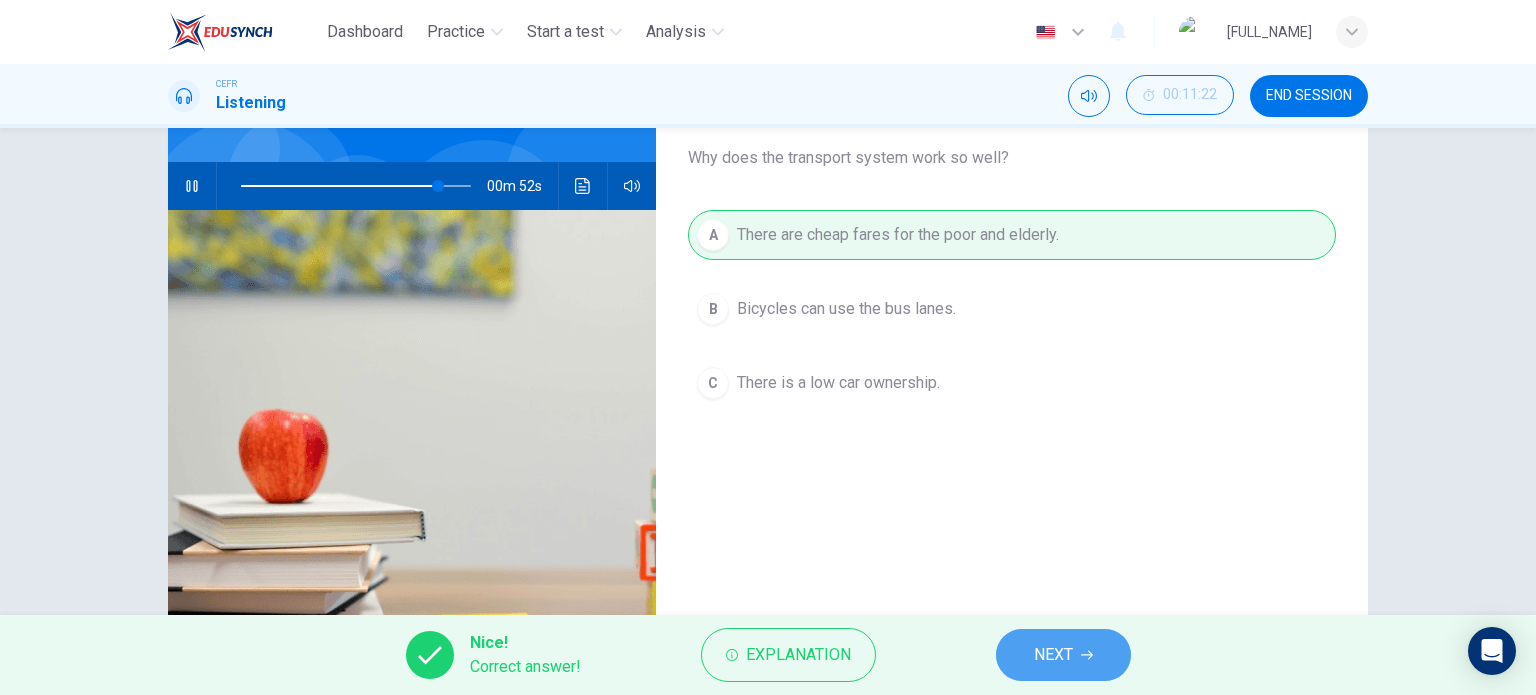 click on "NEXT" at bounding box center [1053, 655] 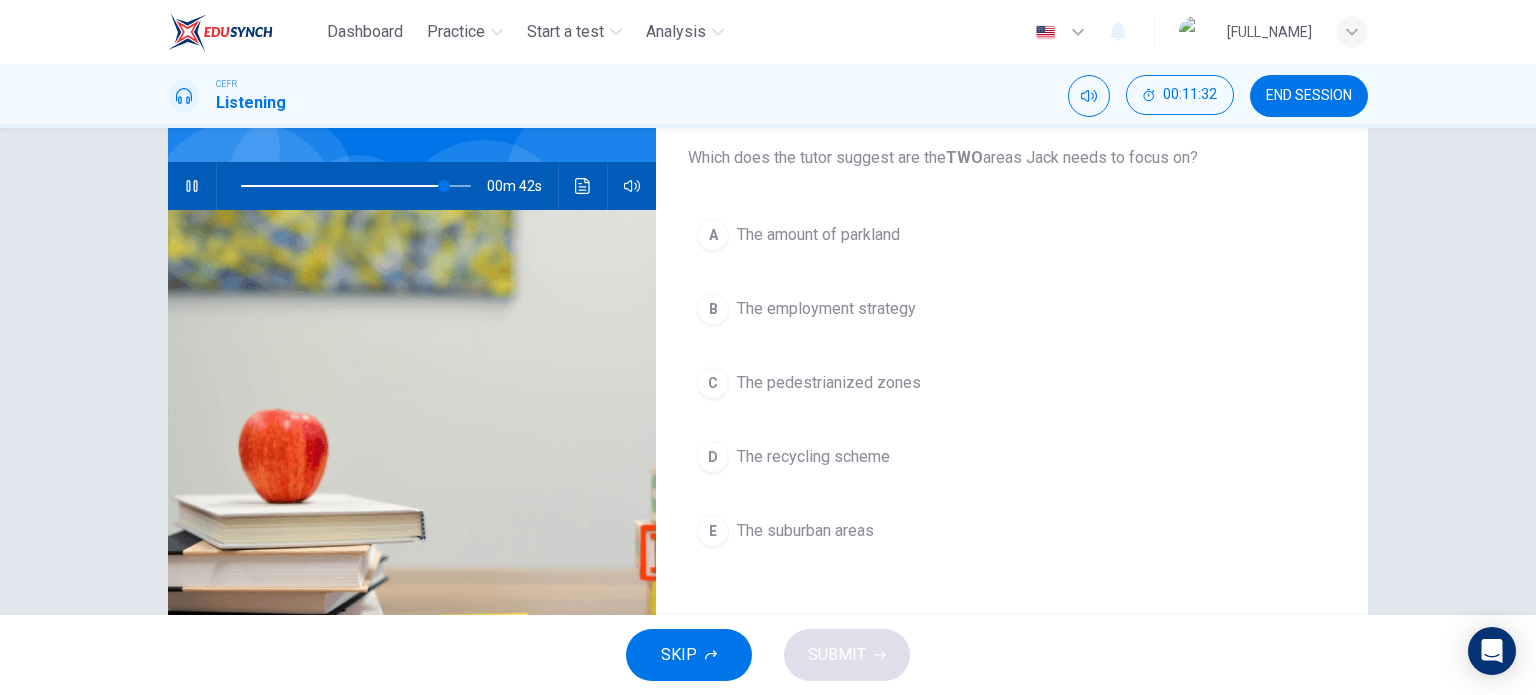 click on "A The amount of parkland" at bounding box center (1012, 235) 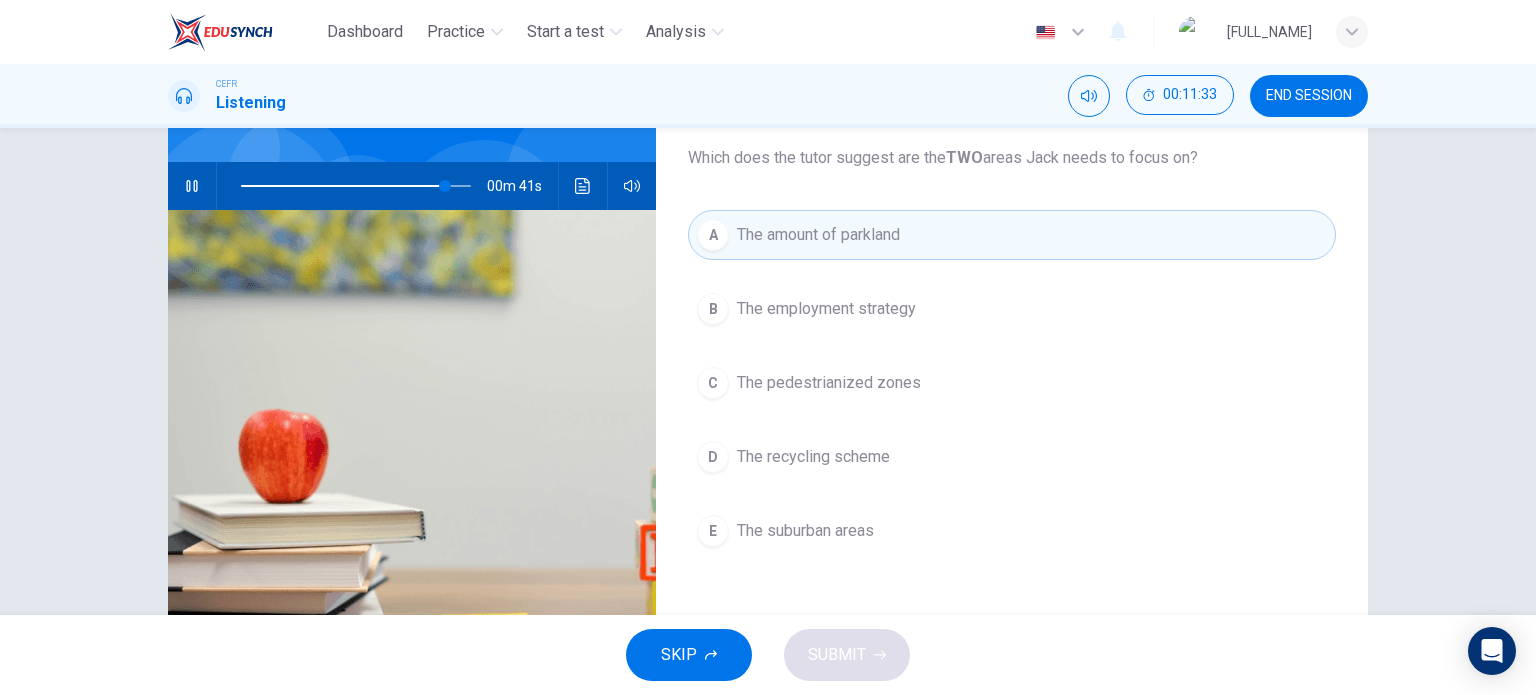 click on "B The employment strategy" at bounding box center [1012, 309] 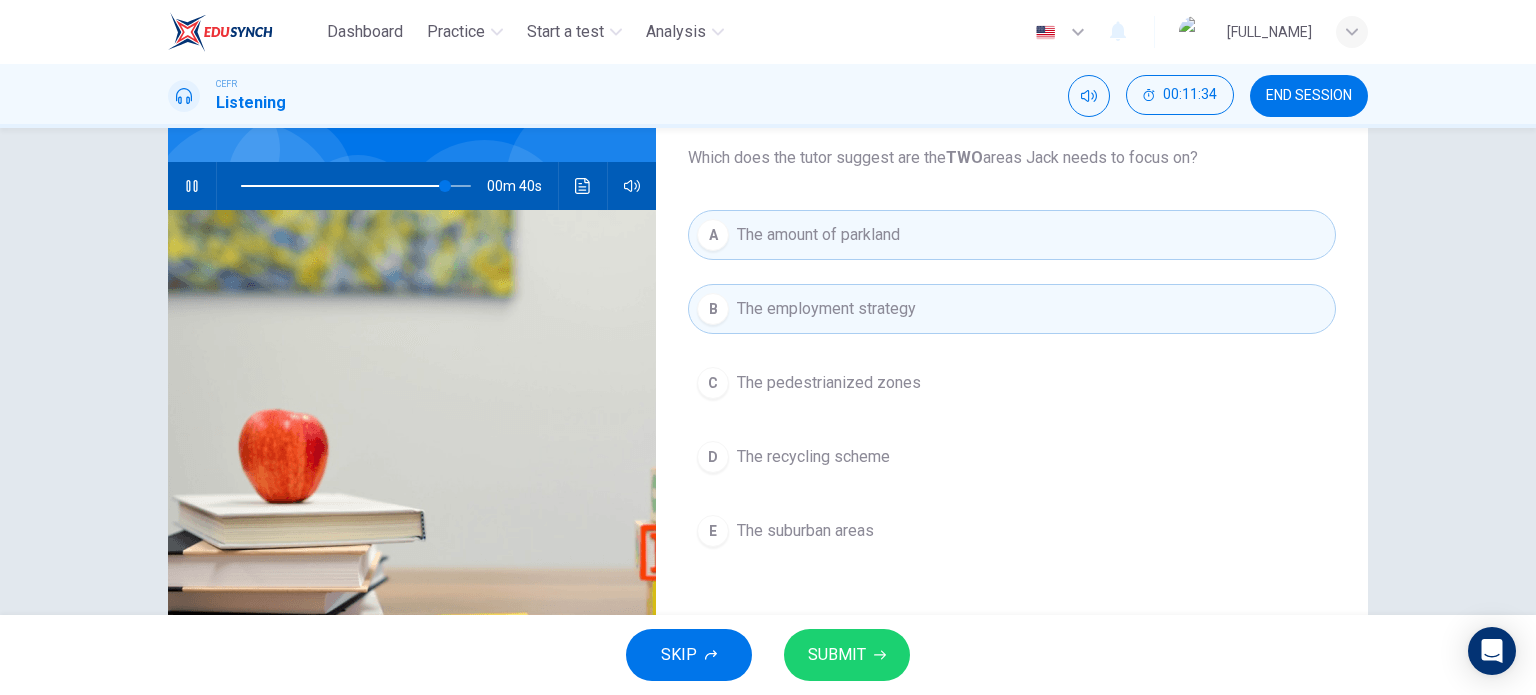 click on "B The employment strategy" at bounding box center (1012, 309) 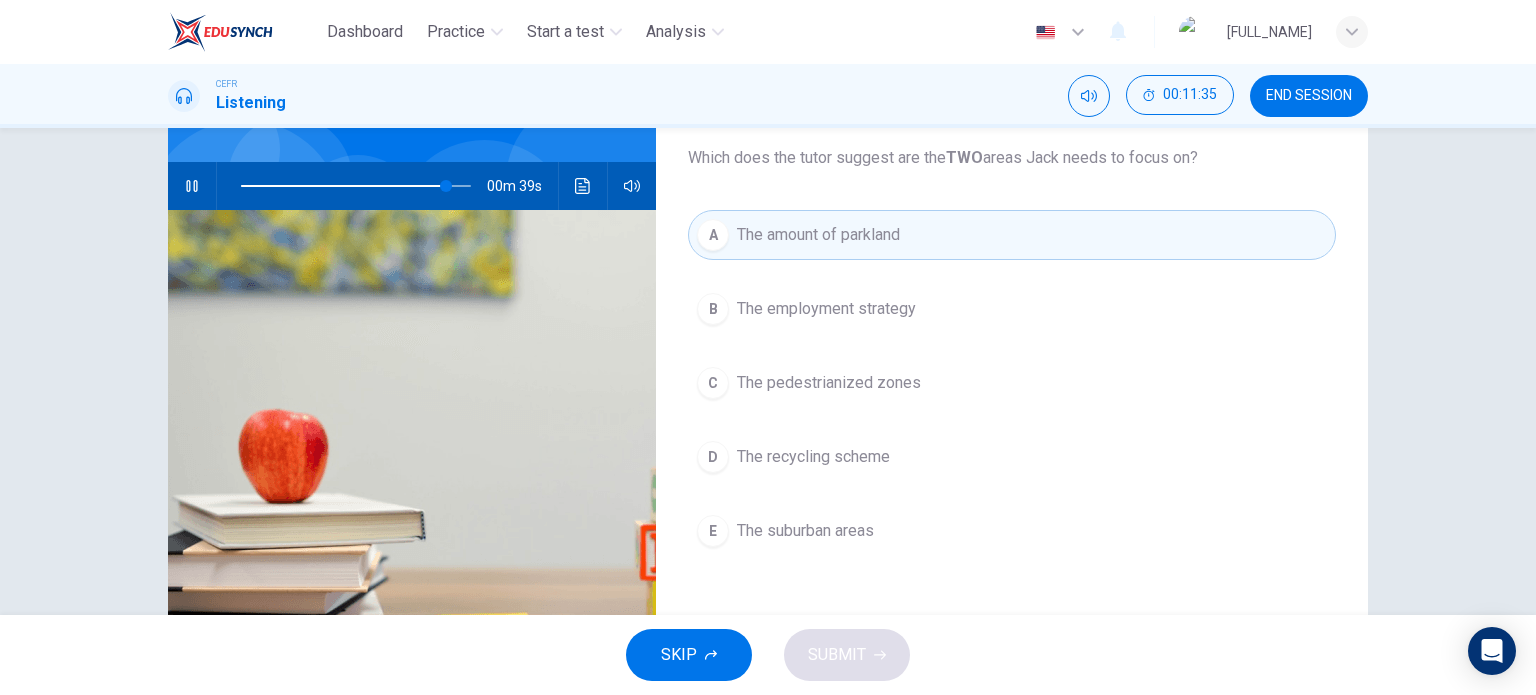 click on "A The amount of parkland" at bounding box center [1012, 235] 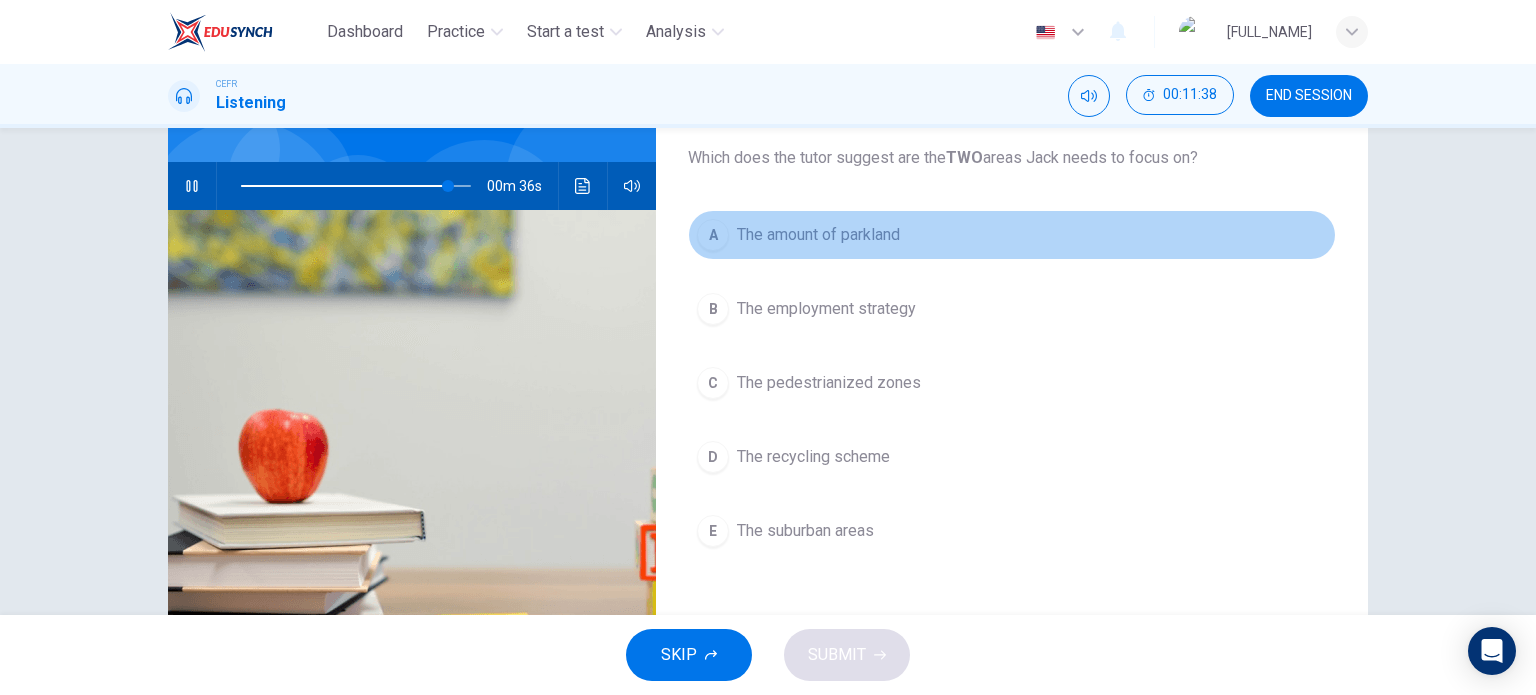 click on "A The amount of parkland" at bounding box center (1012, 235) 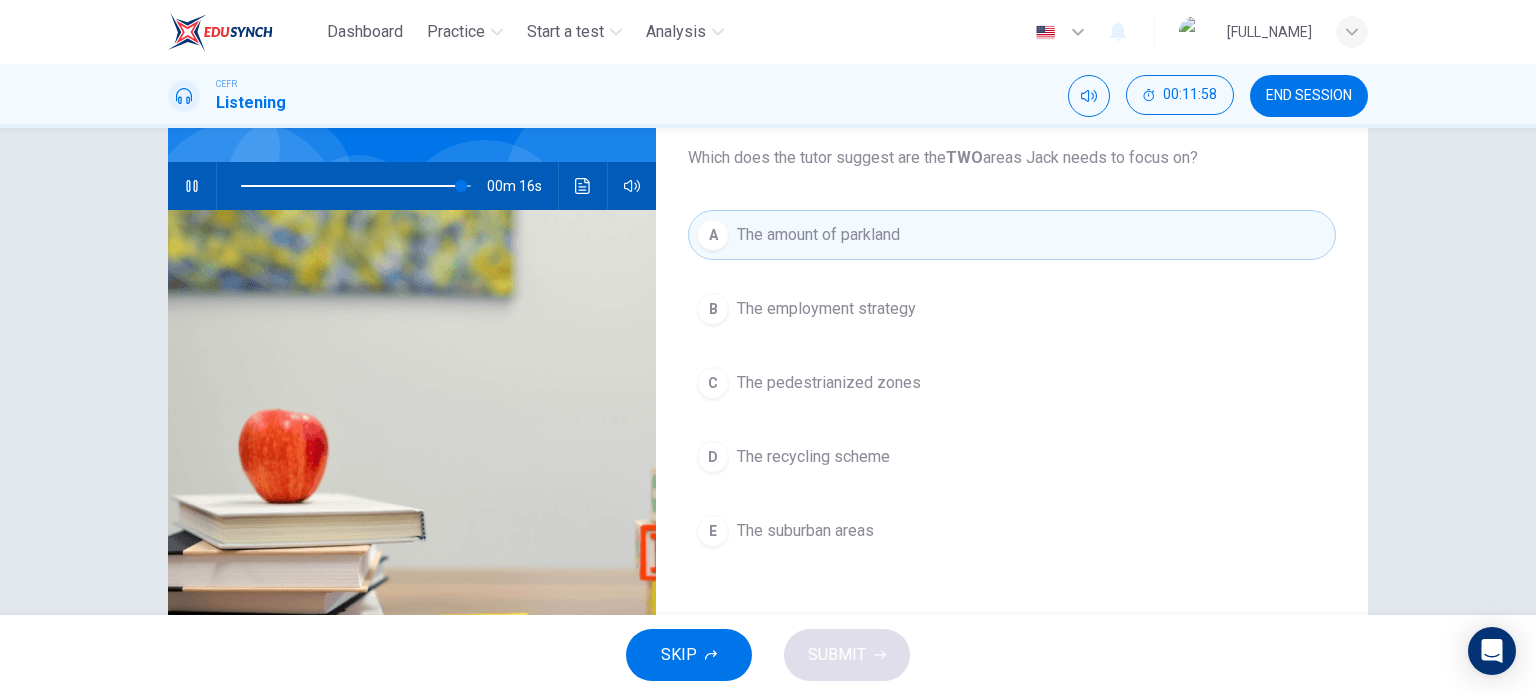 click on "The suburban areas" at bounding box center (826, 309) 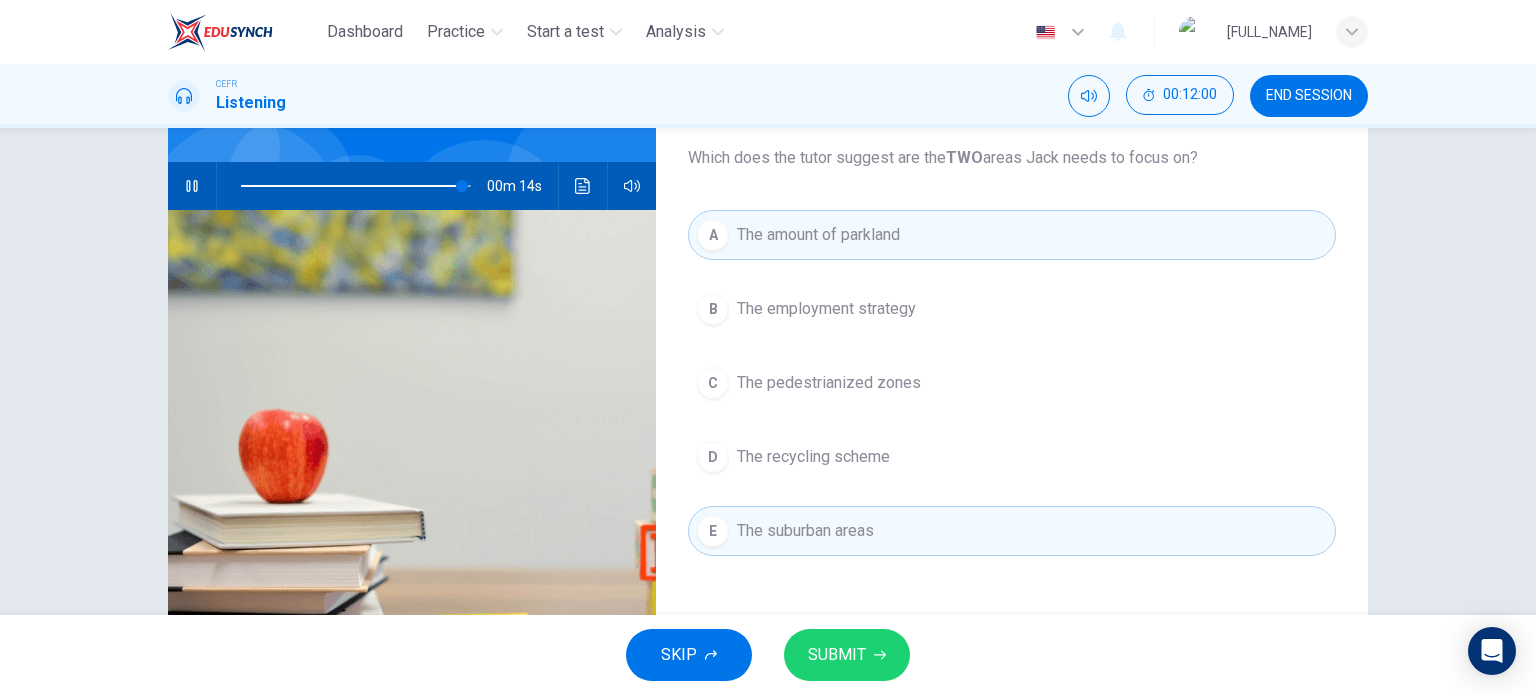 click on "D The recycling scheme" at bounding box center (1012, 457) 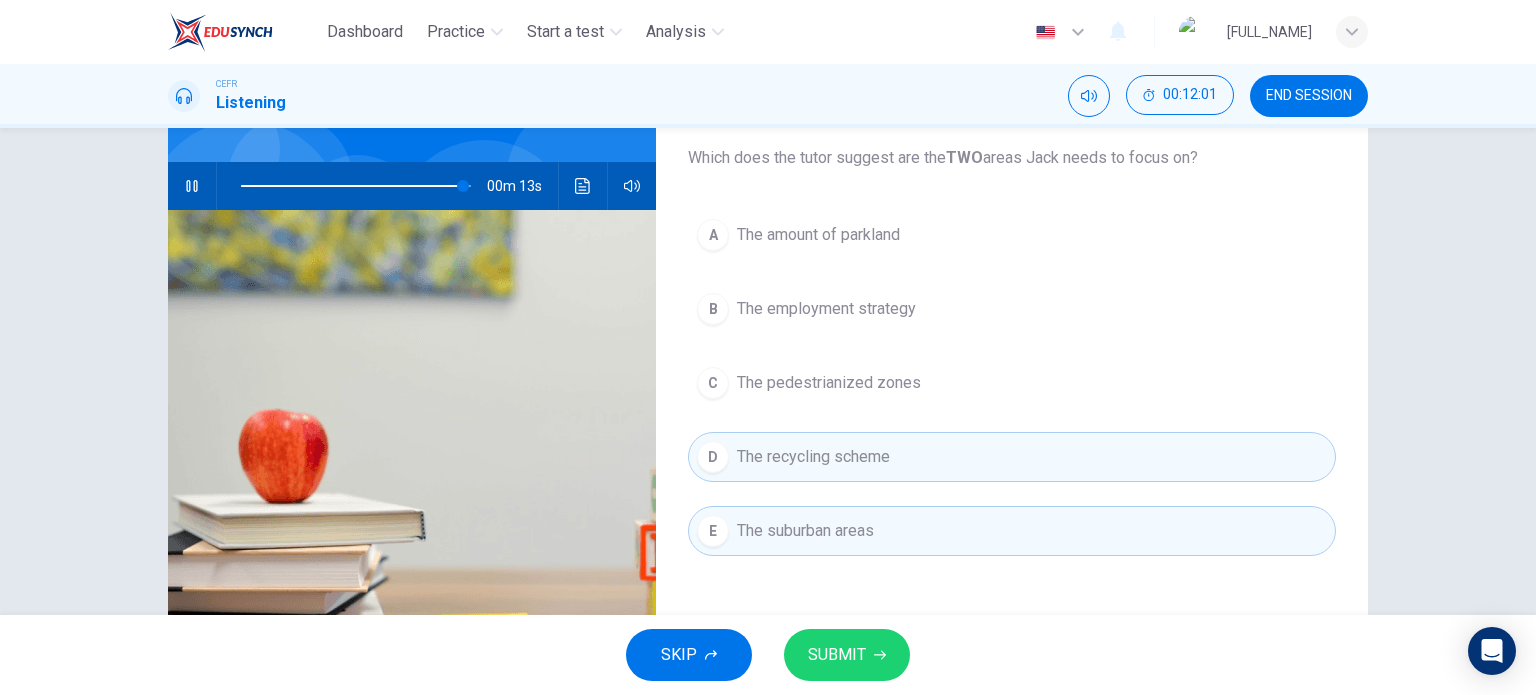click on "A The amount of parkland B The employment strategy C The pedestrianized zones D The recycling scheme E The suburban areas" at bounding box center (1012, 403) 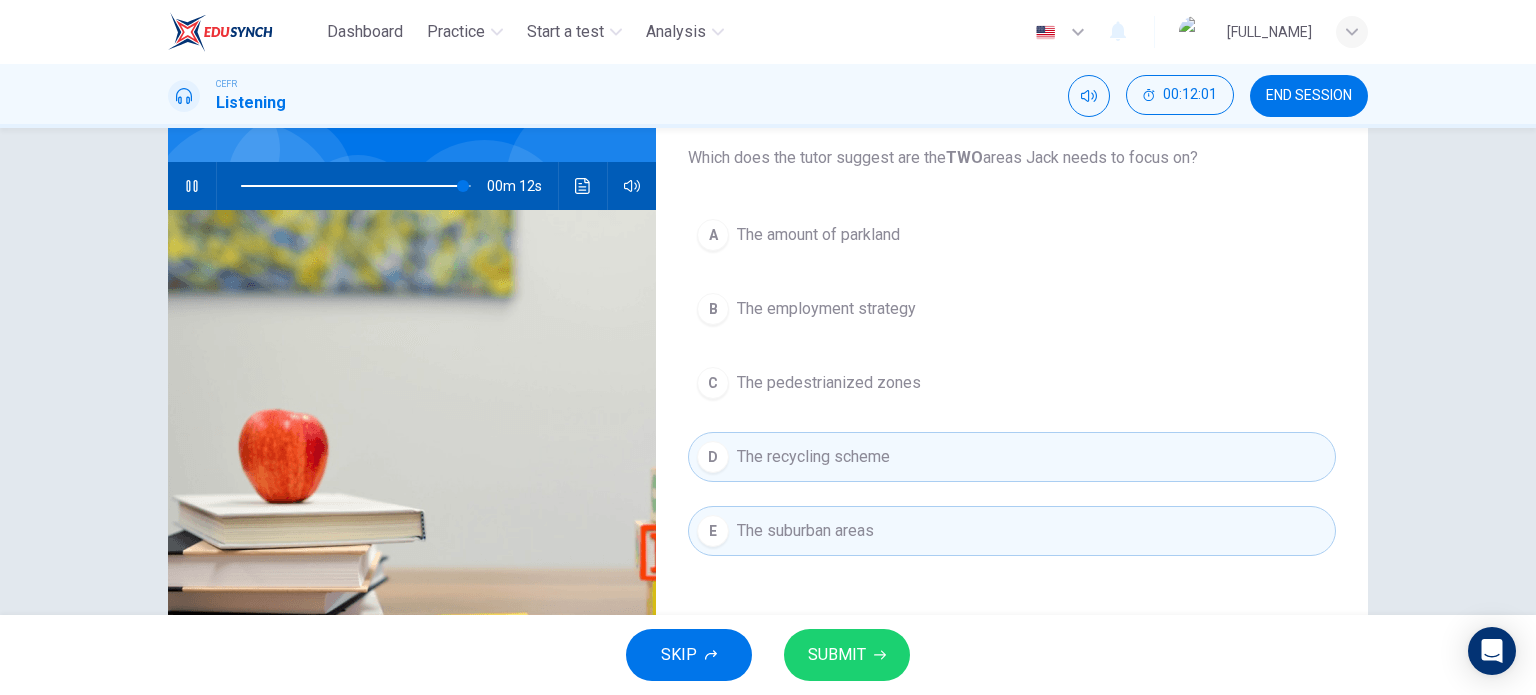 click on "E The suburban areas" at bounding box center (1012, 531) 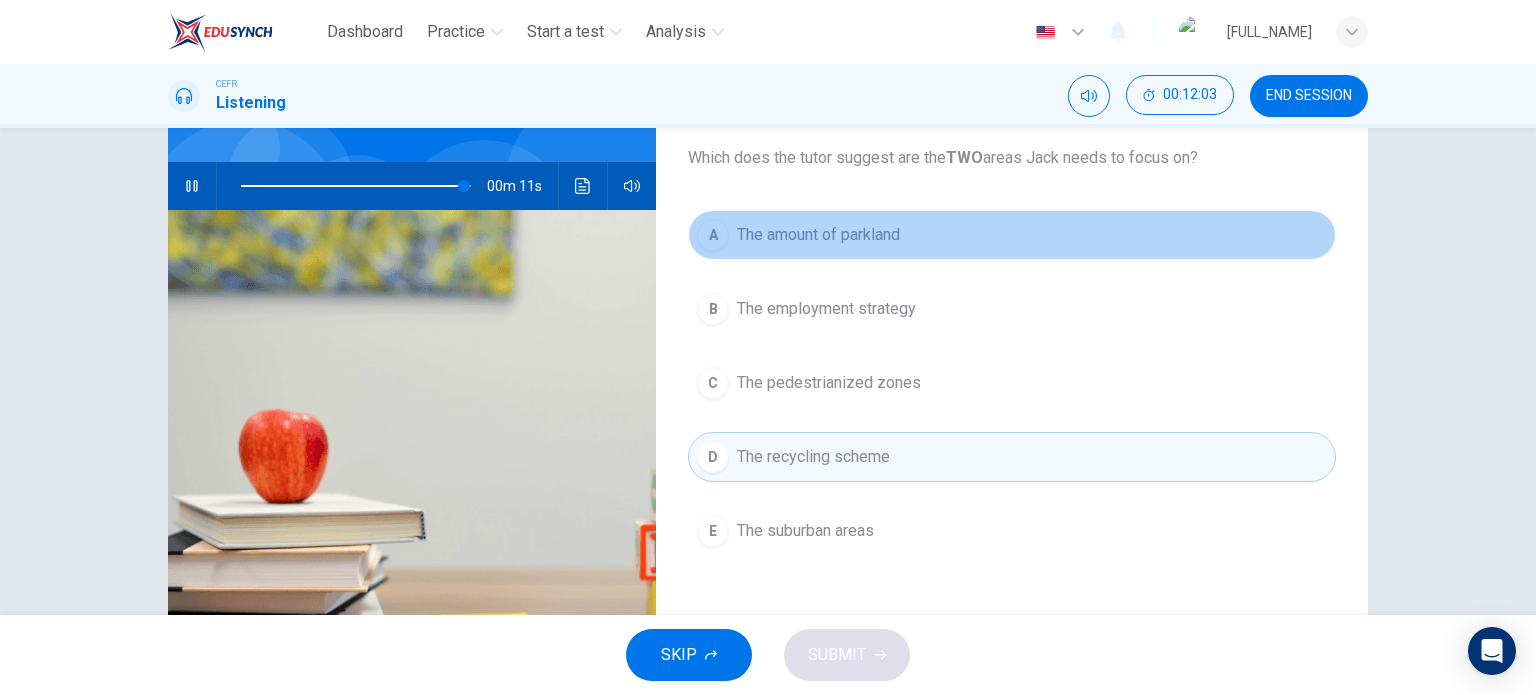 click on "A The amount of parkland" at bounding box center (1012, 235) 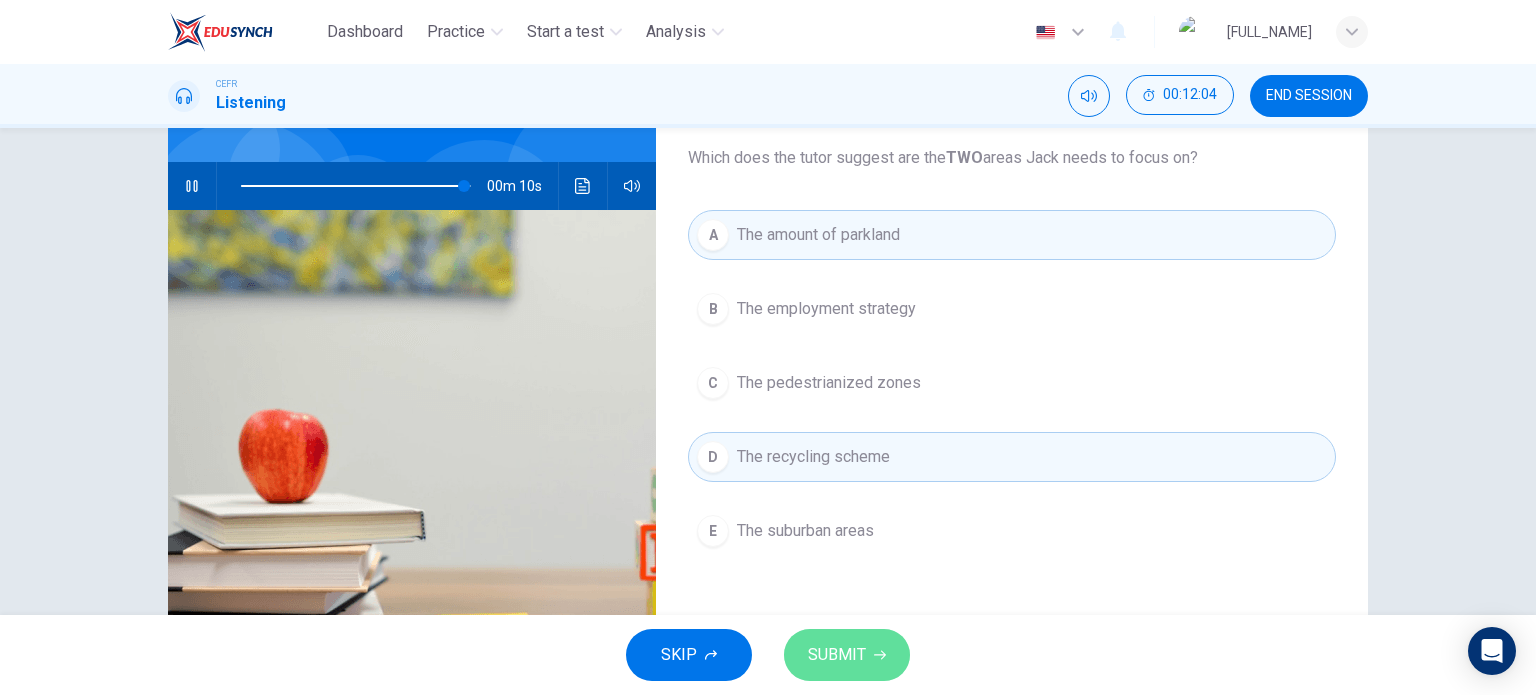 click on "SUBMIT" at bounding box center [847, 655] 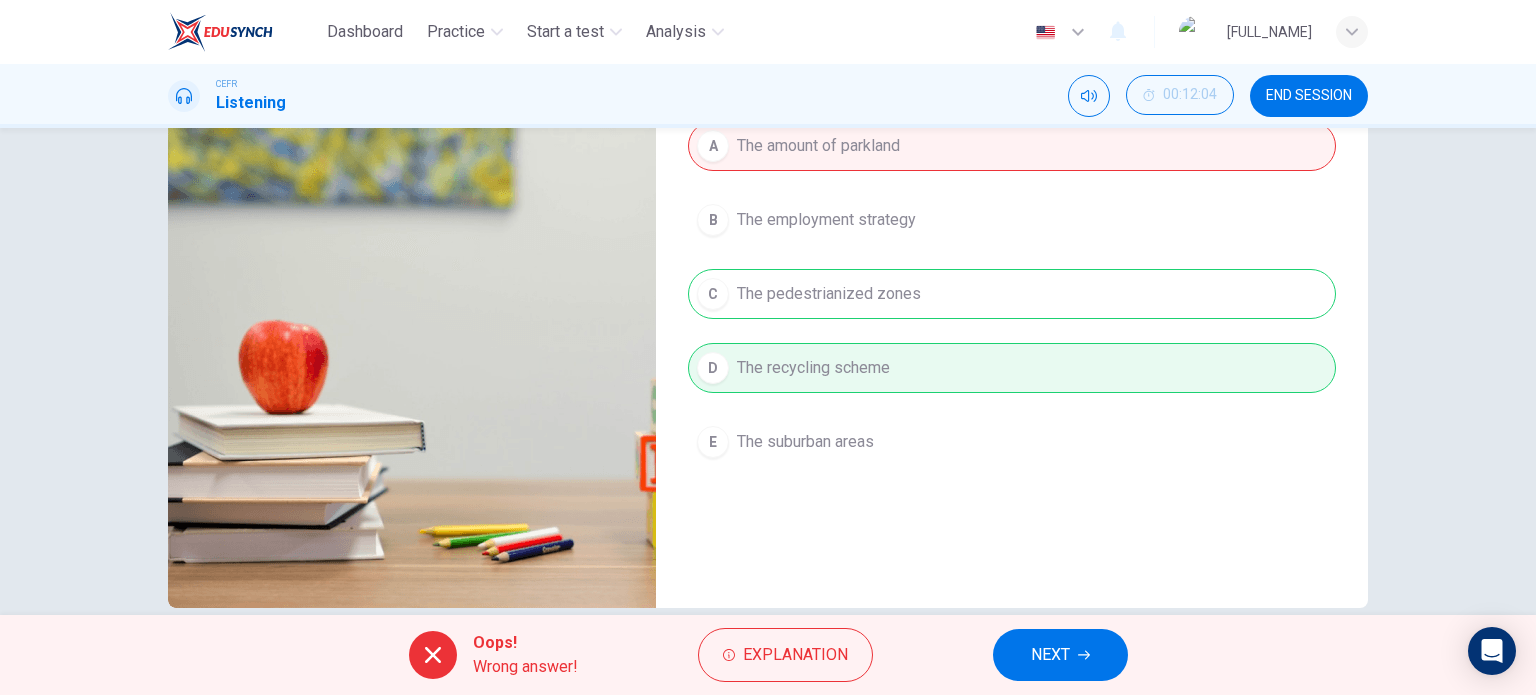 scroll, scrollTop: 288, scrollLeft: 0, axis: vertical 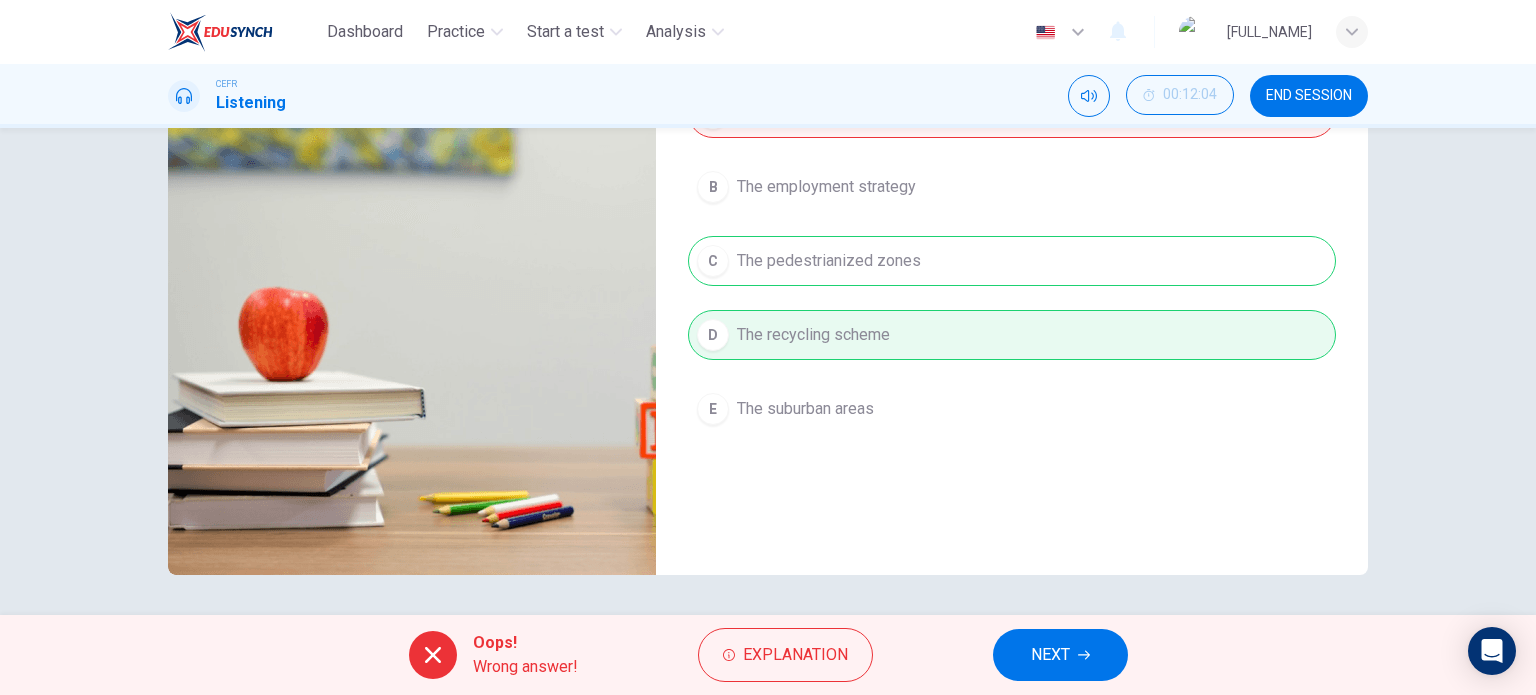 click on "NEXT" at bounding box center (1050, 655) 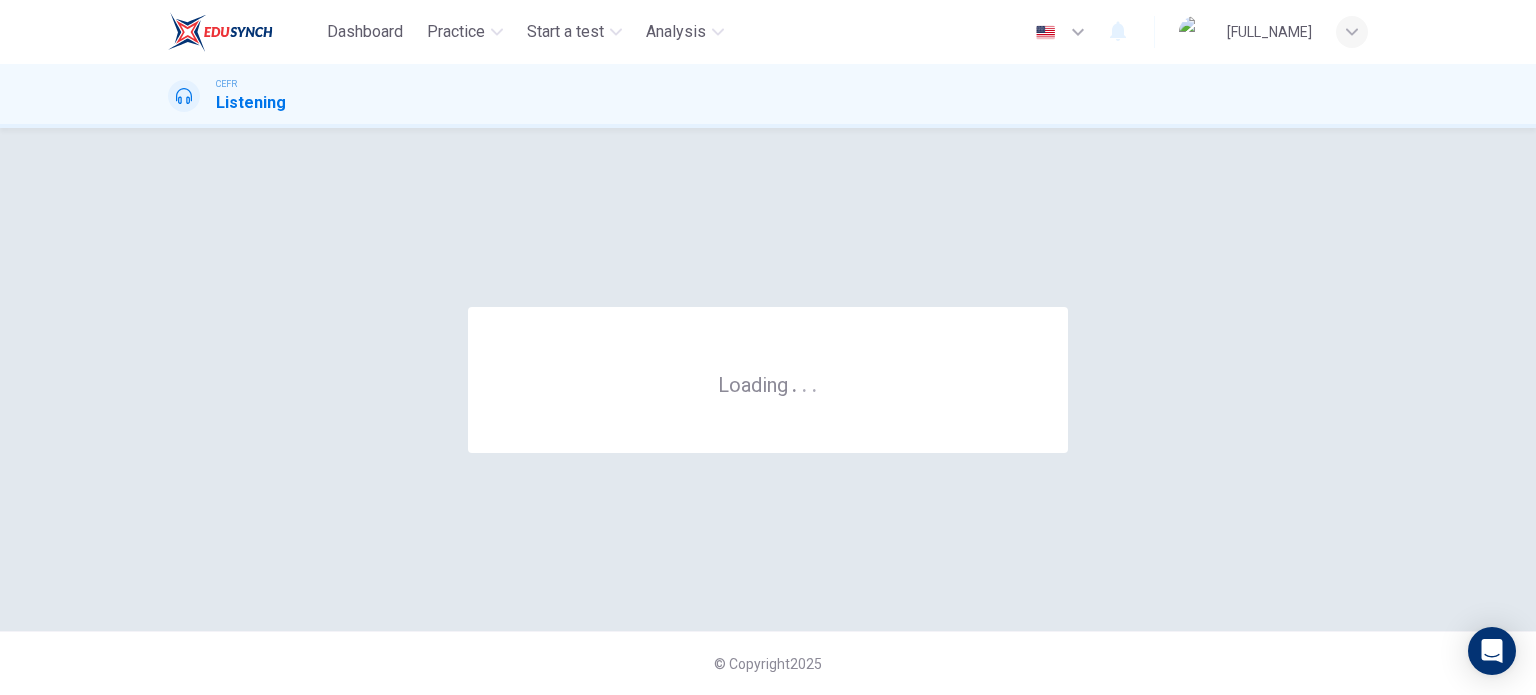 scroll, scrollTop: 0, scrollLeft: 0, axis: both 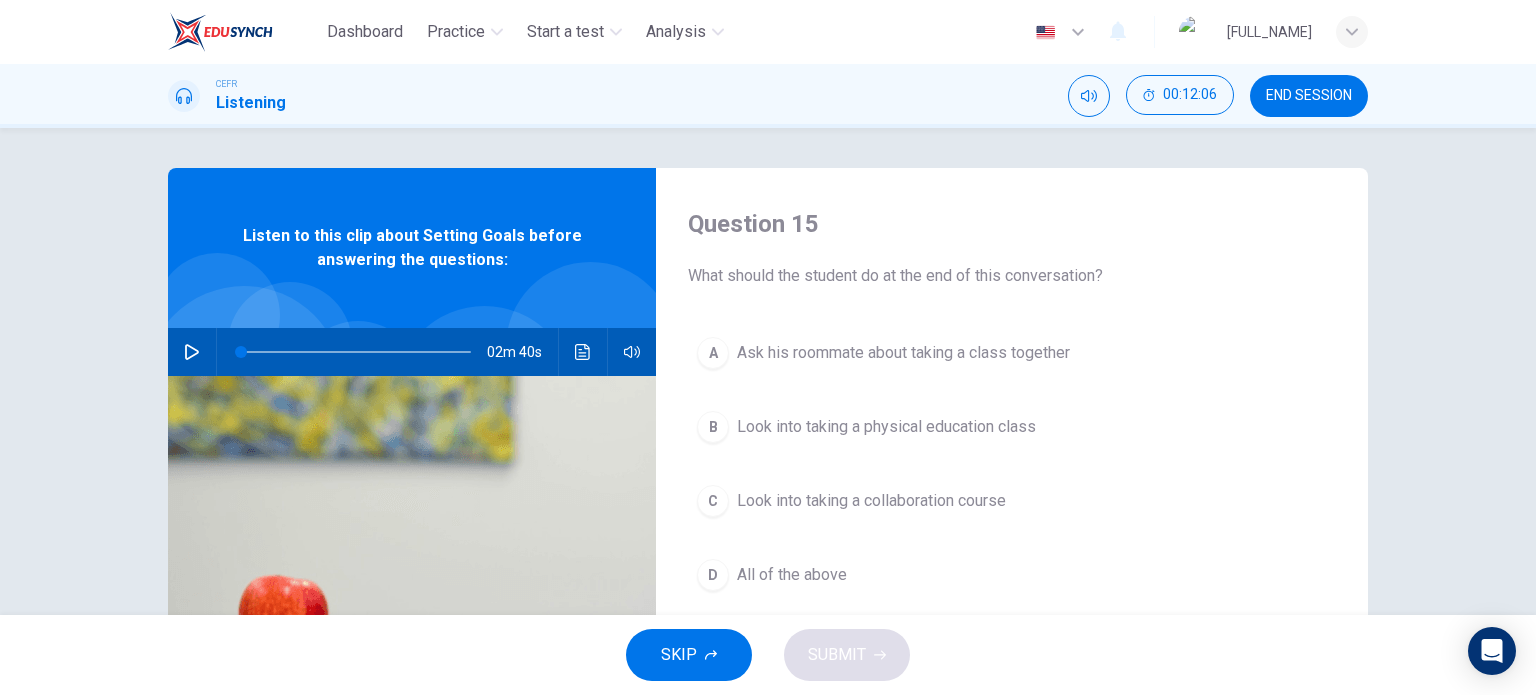 click at bounding box center [192, 352] 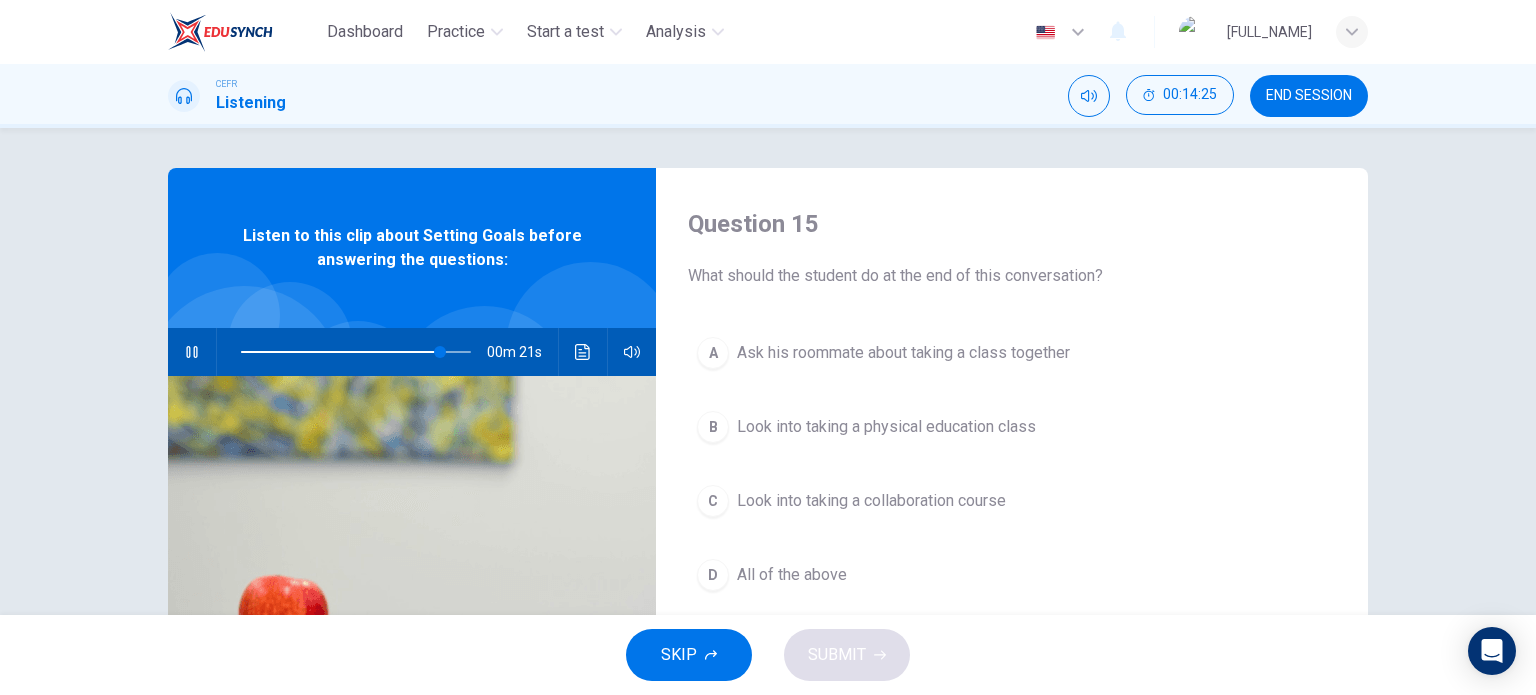 click on "All of the above" at bounding box center (903, 353) 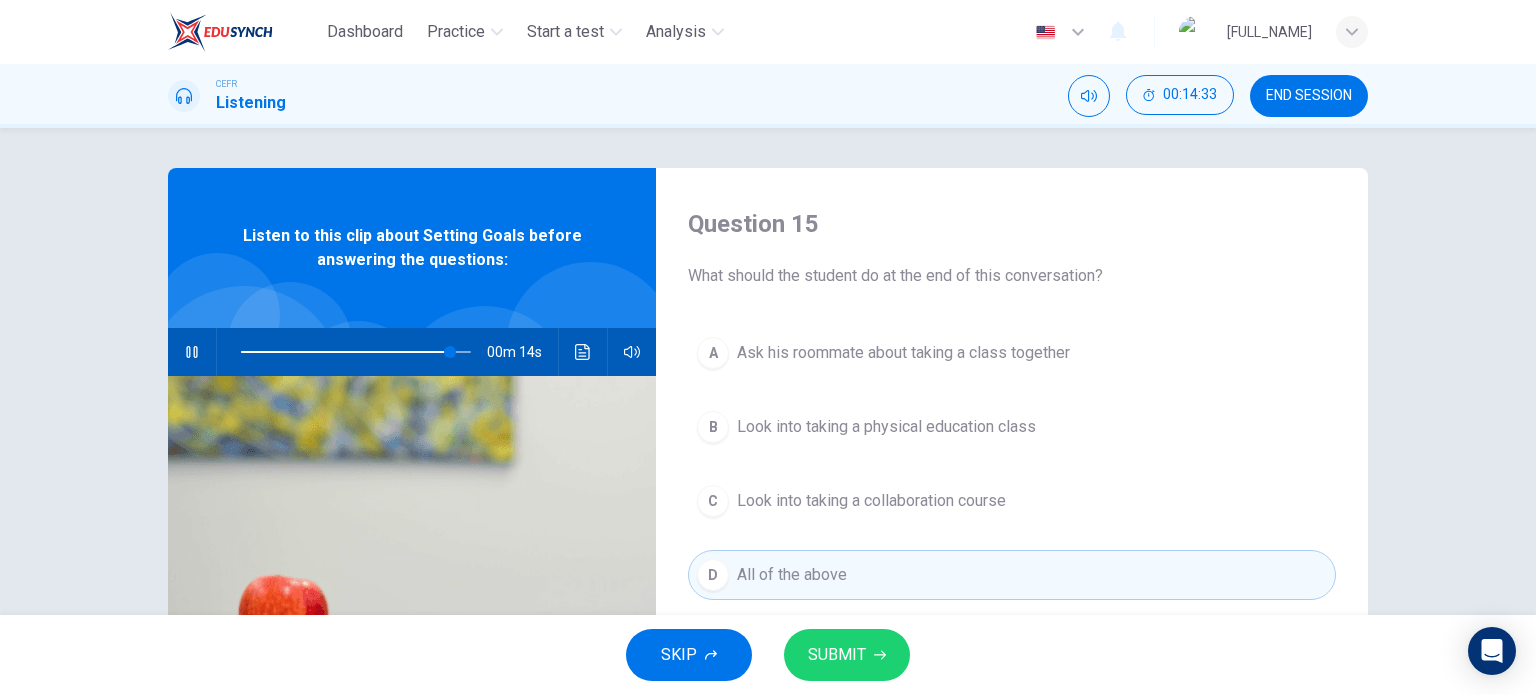 click on "SUBMIT" at bounding box center (847, 655) 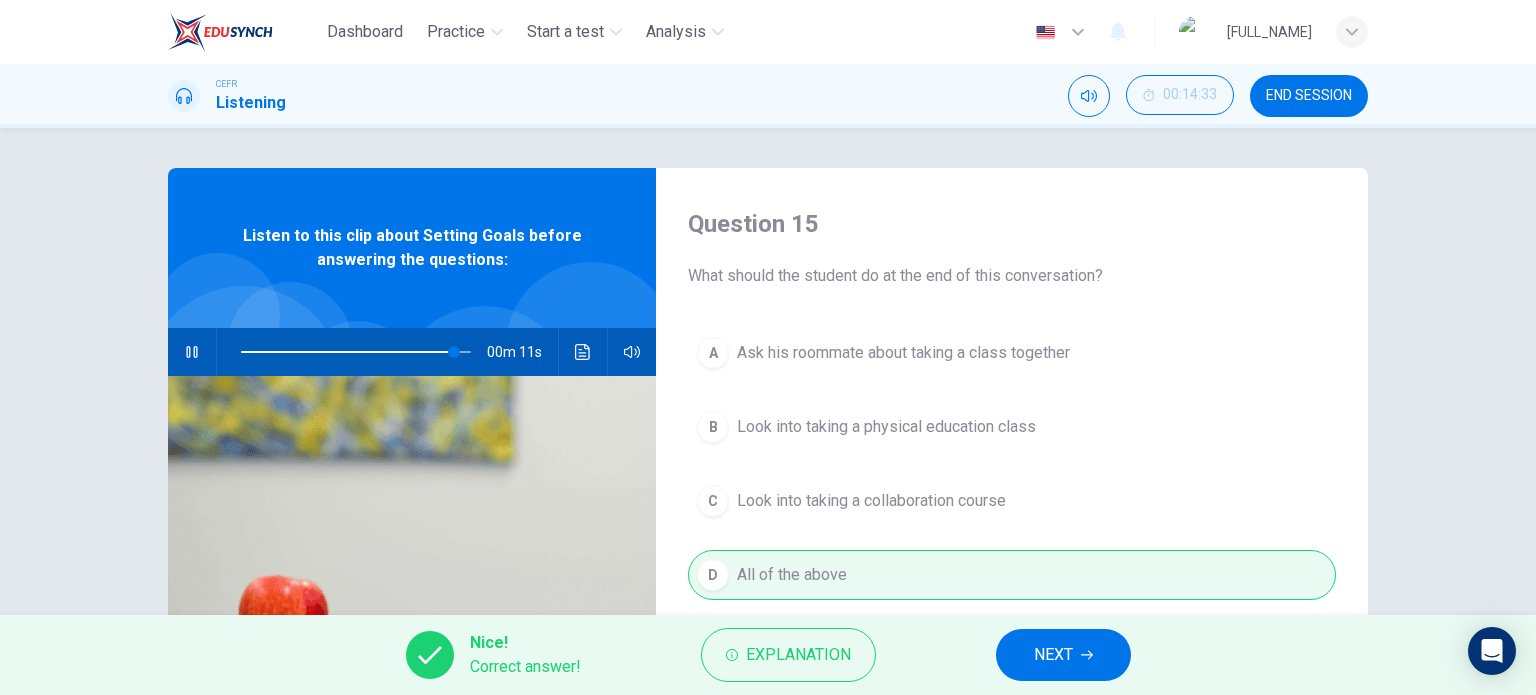 click on "NEXT" at bounding box center [1063, 655] 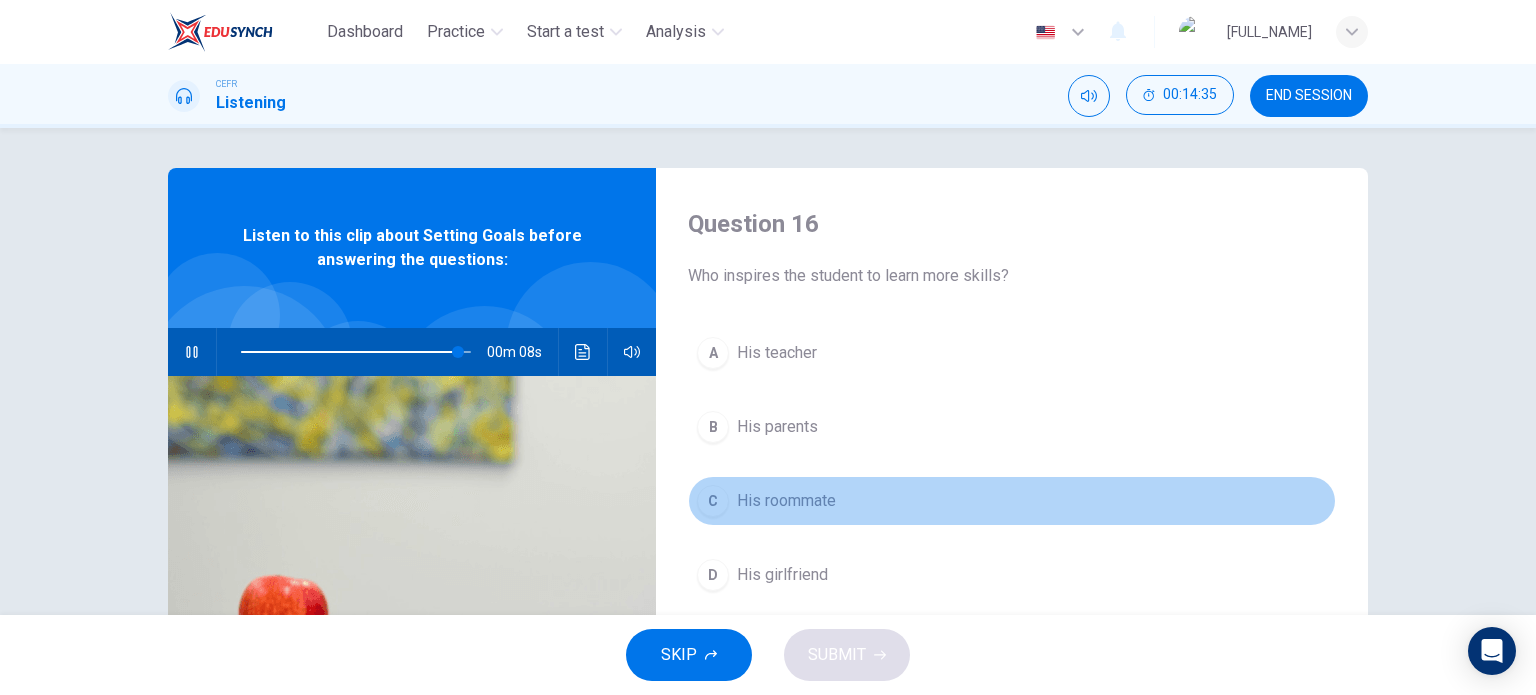 click on "C His roommate" at bounding box center (1012, 501) 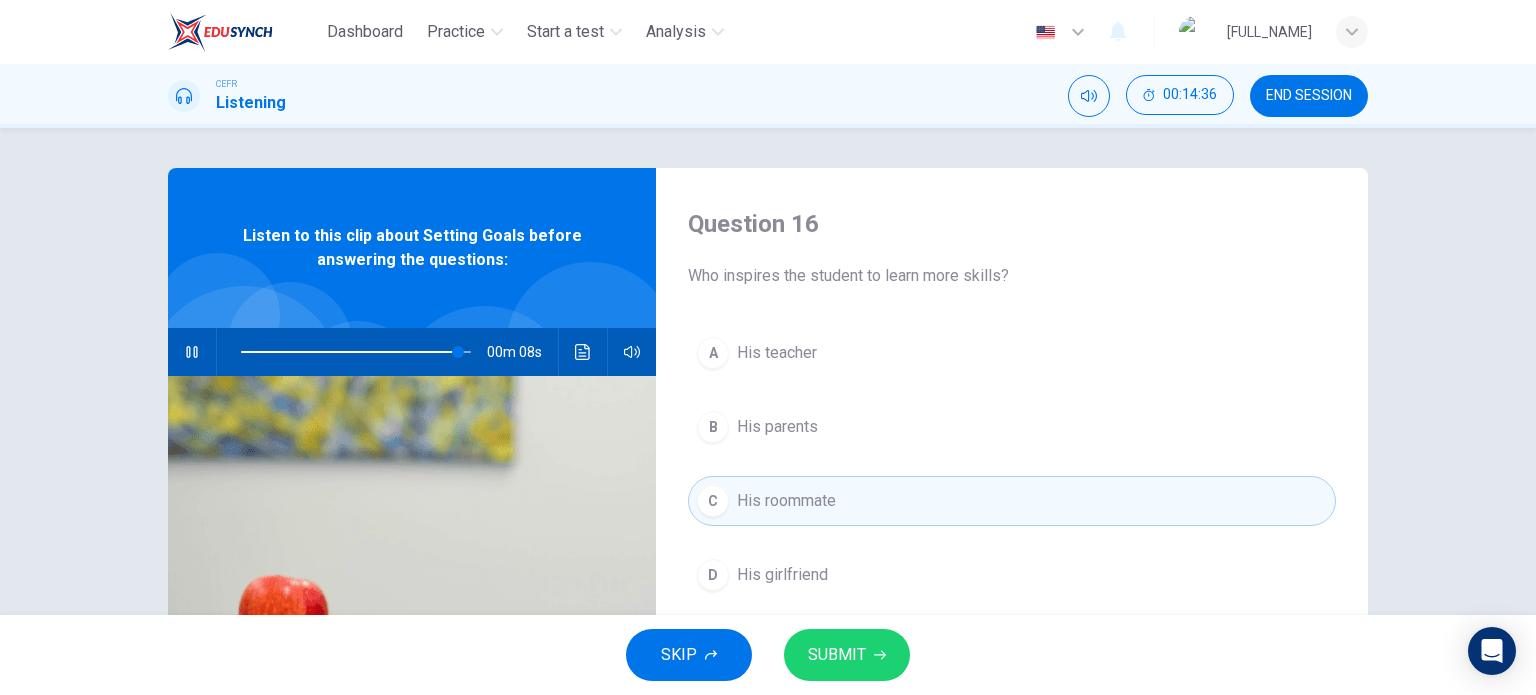 click on "SUBMIT" at bounding box center [847, 655] 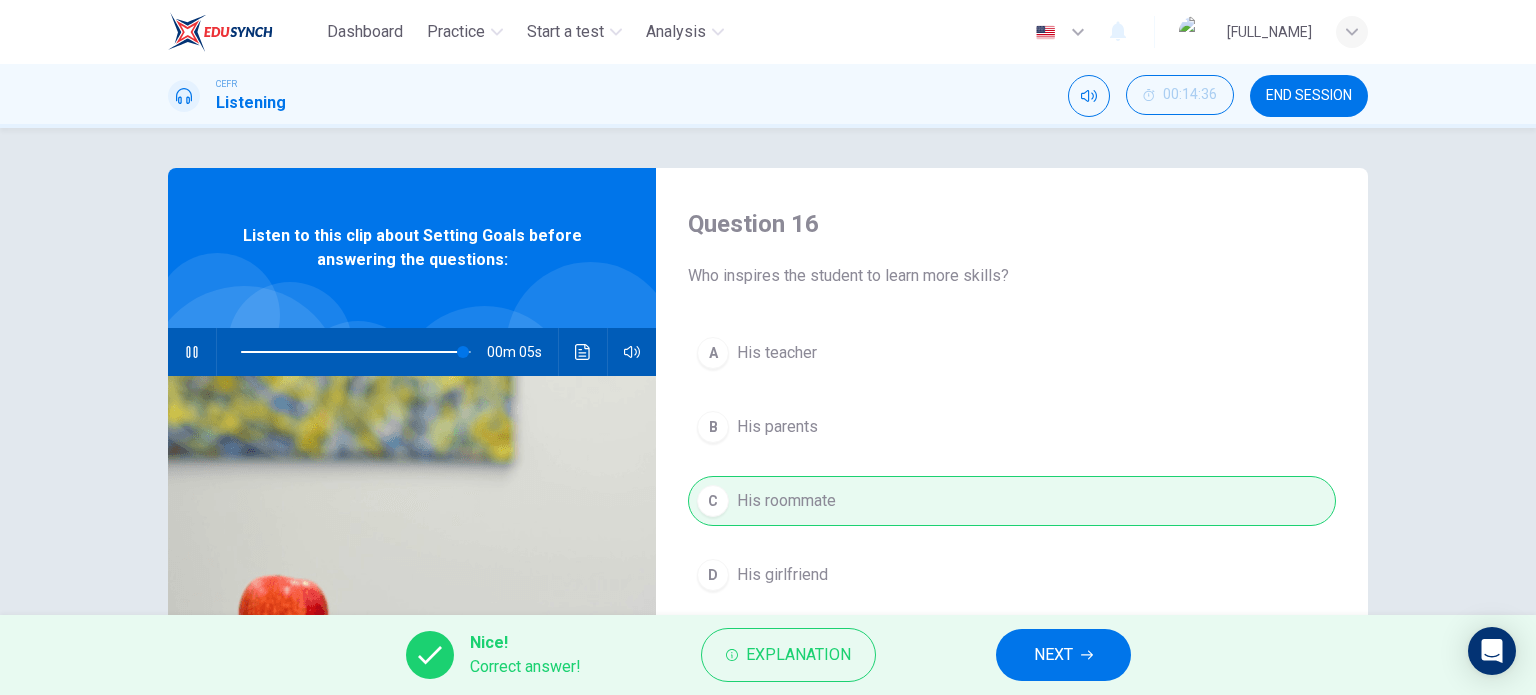 click on "NEXT" at bounding box center (1063, 655) 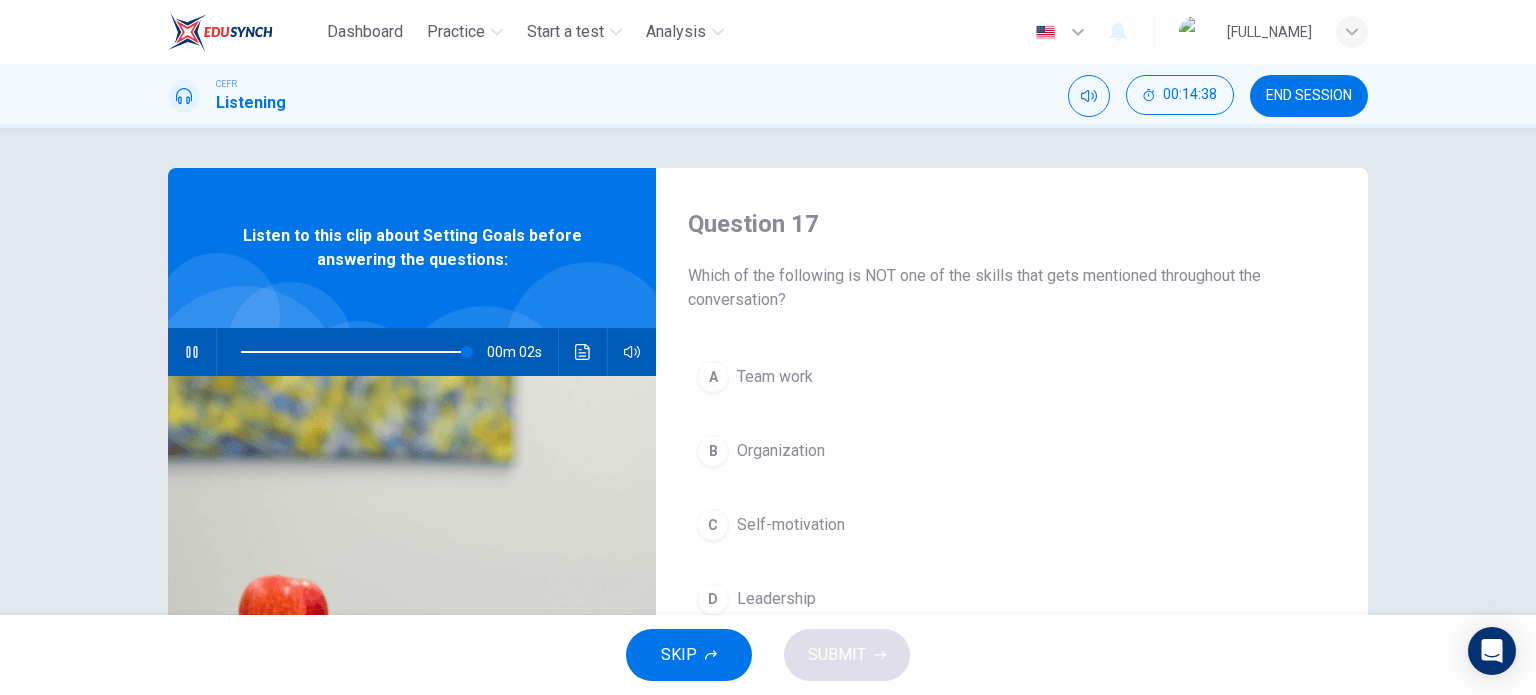 scroll, scrollTop: 166, scrollLeft: 0, axis: vertical 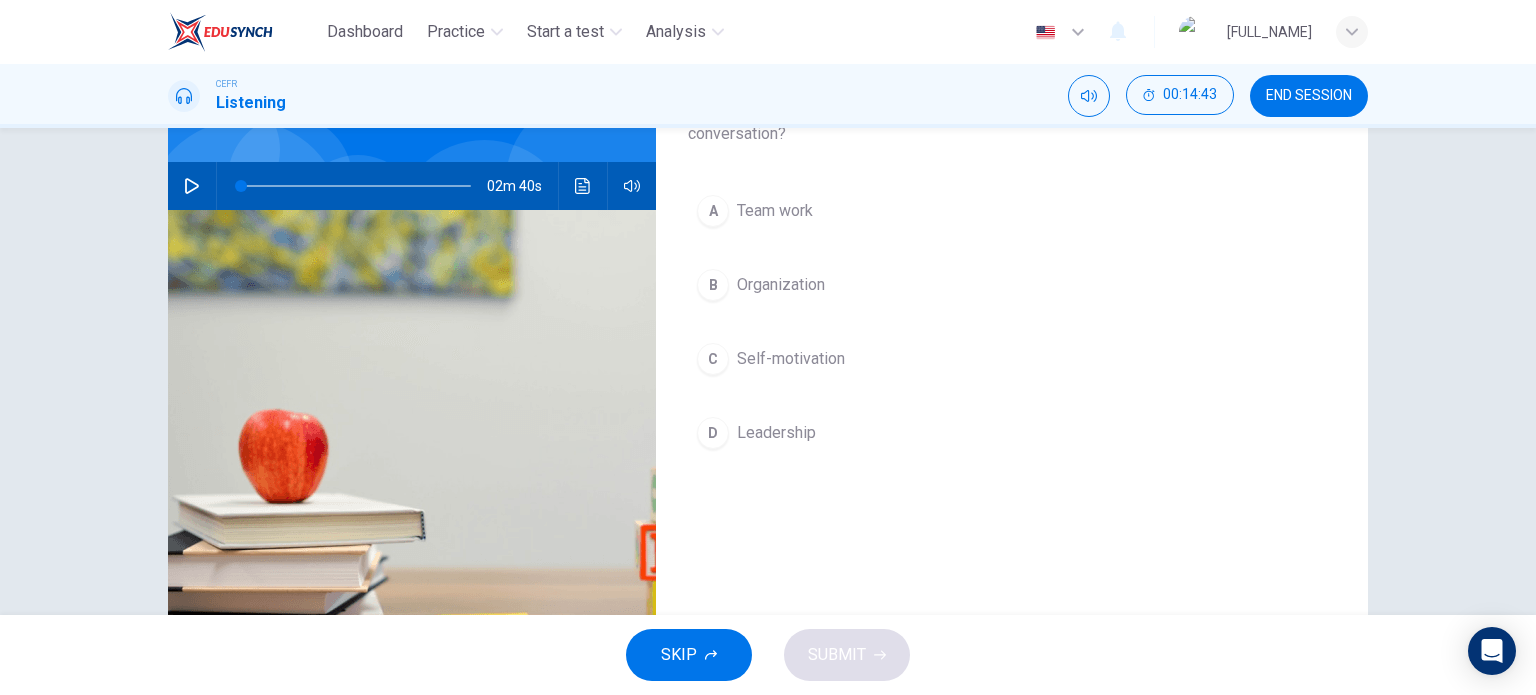 click on "C Self-motivation" at bounding box center (1012, 359) 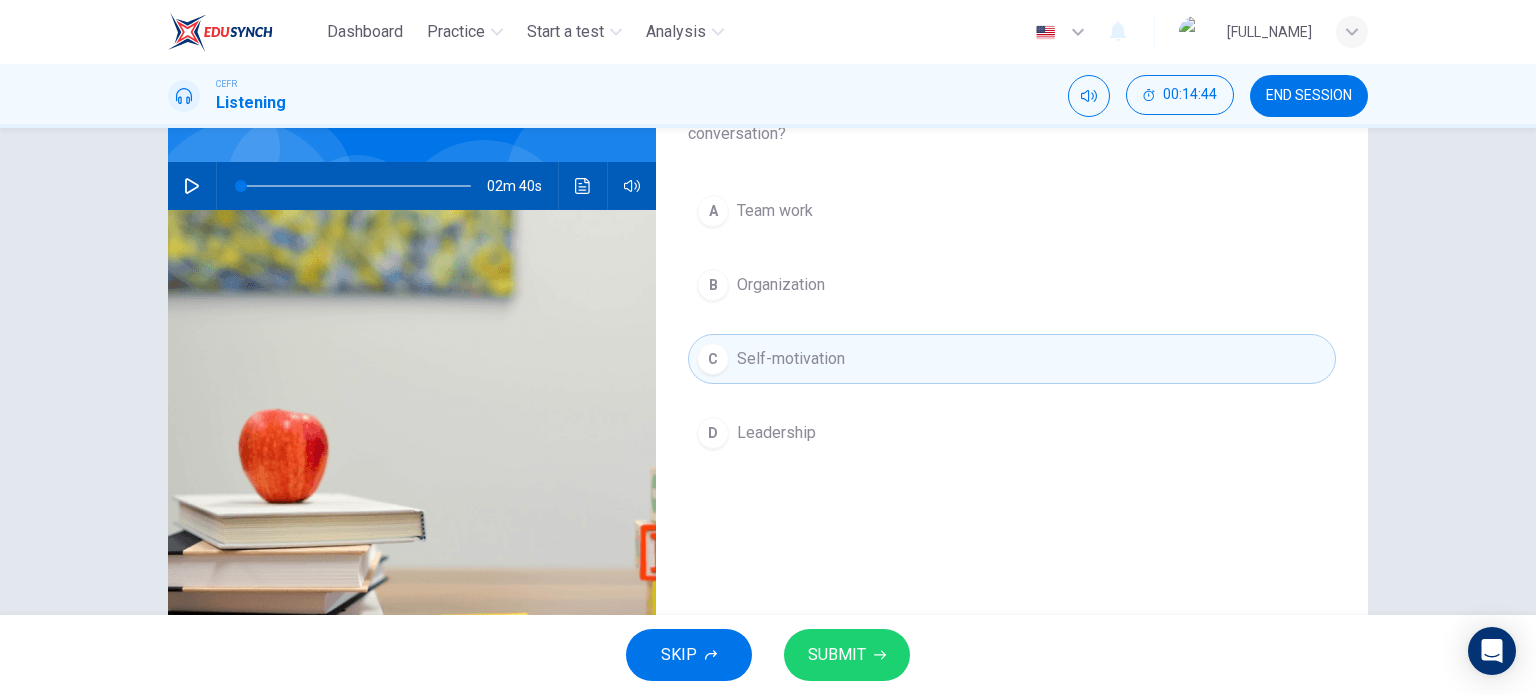 click on "SUBMIT" at bounding box center (847, 655) 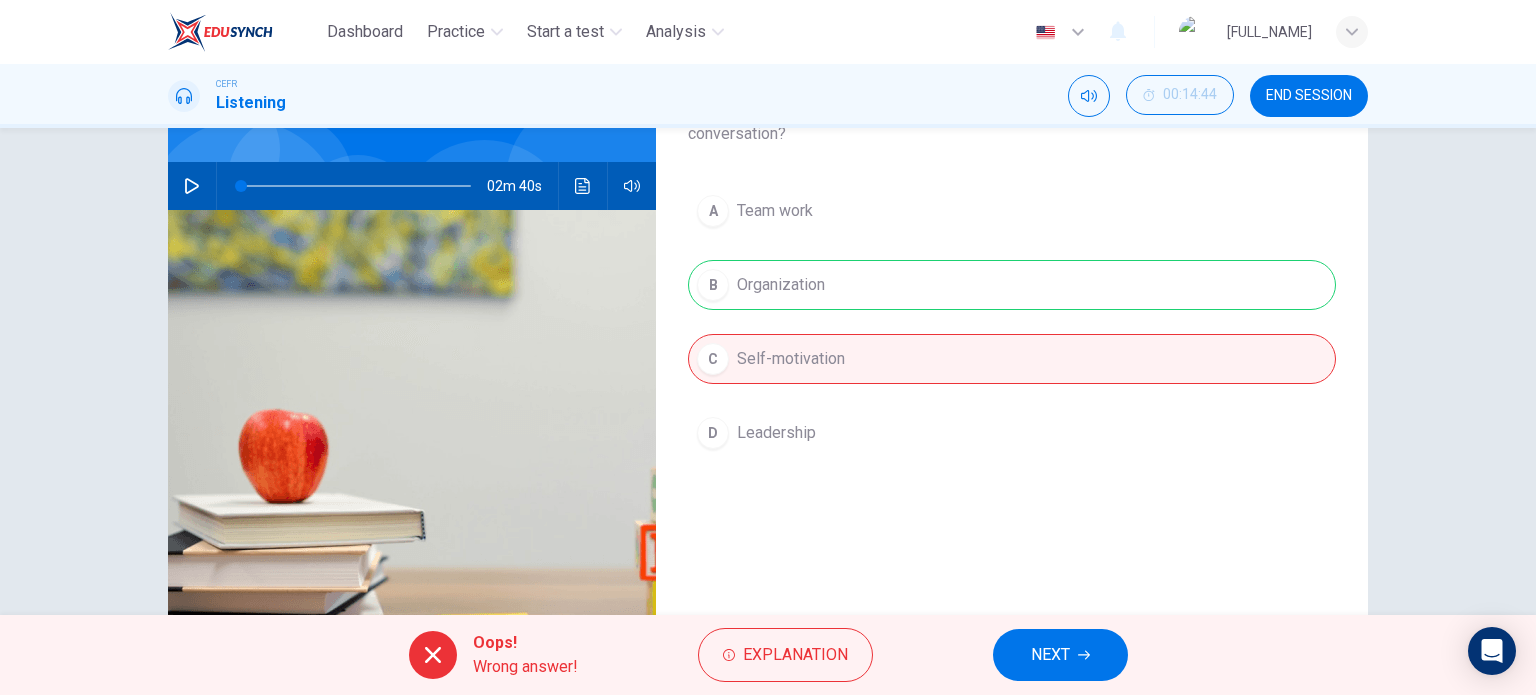 click on "NEXT" at bounding box center [1060, 655] 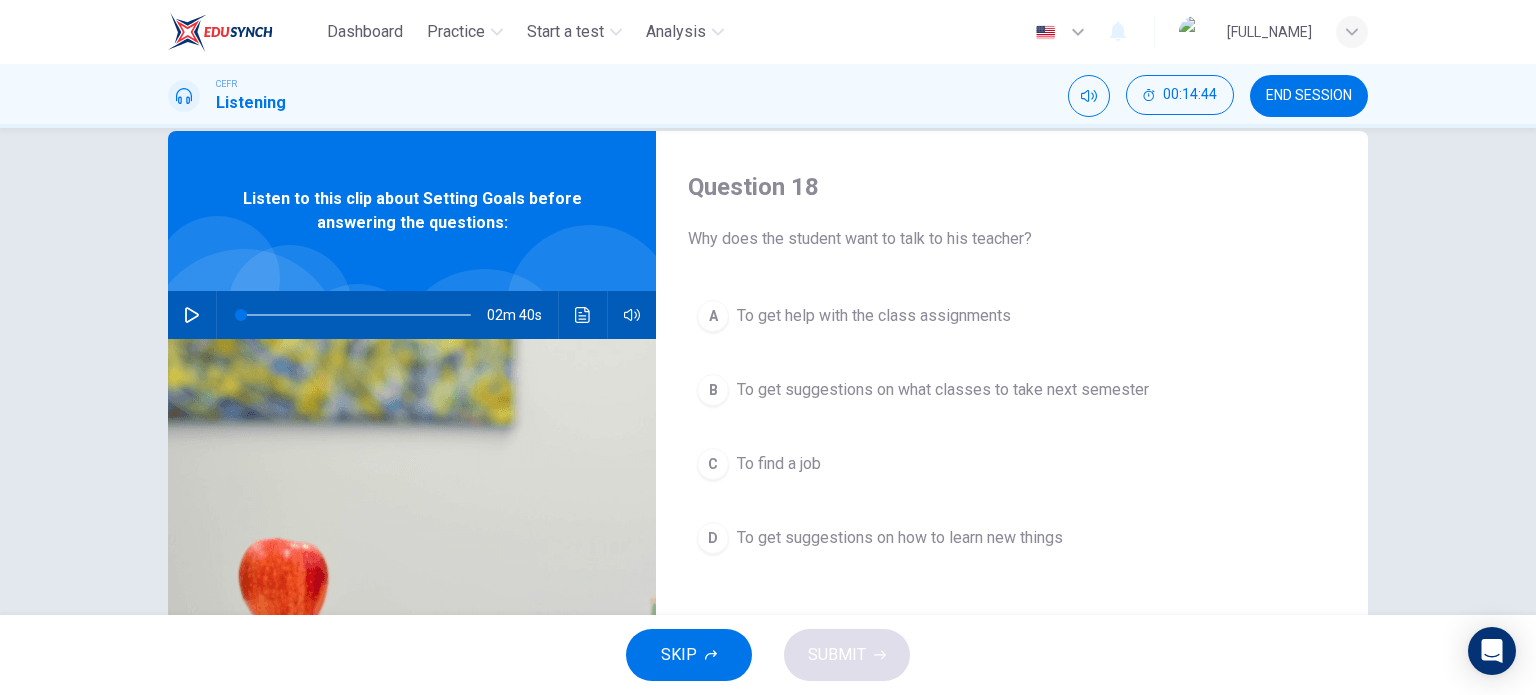 scroll, scrollTop: 0, scrollLeft: 0, axis: both 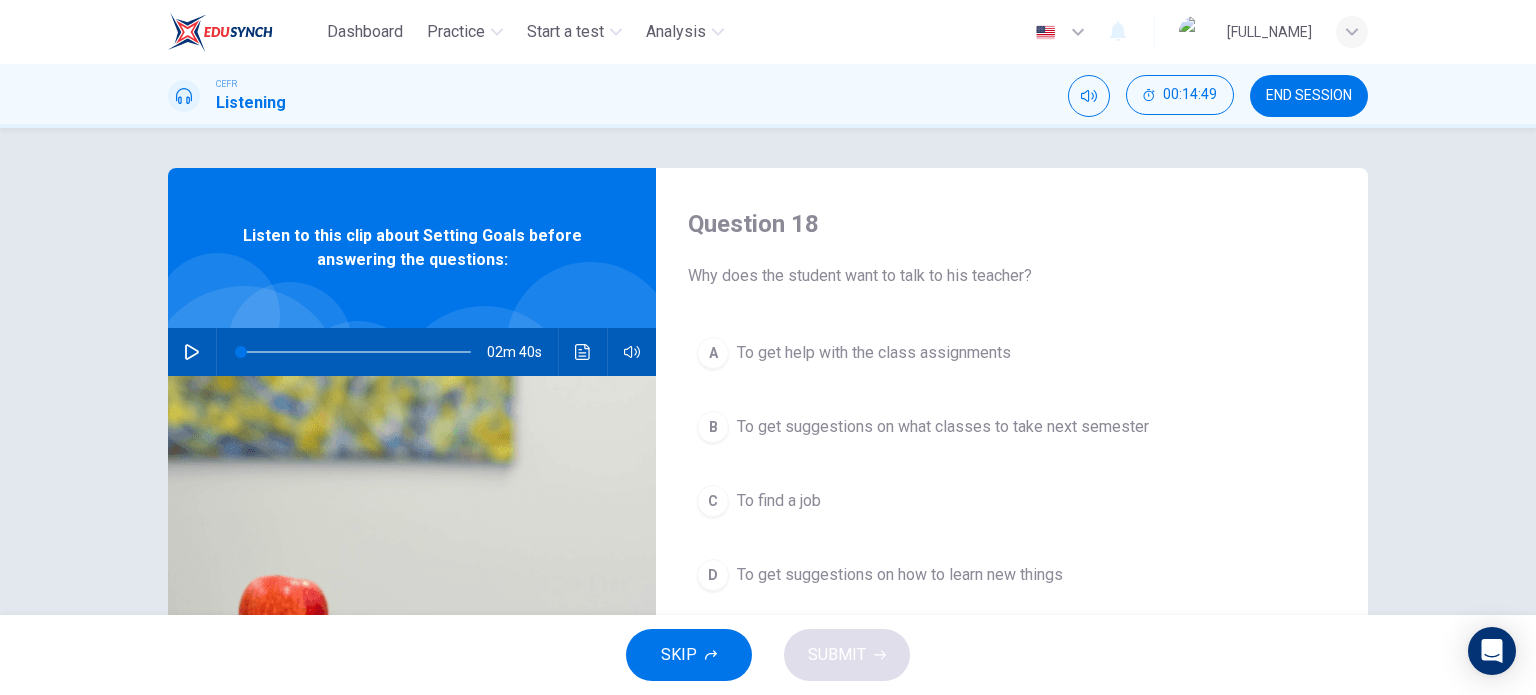 click on "To get suggestions on how to learn new things" at bounding box center [874, 353] 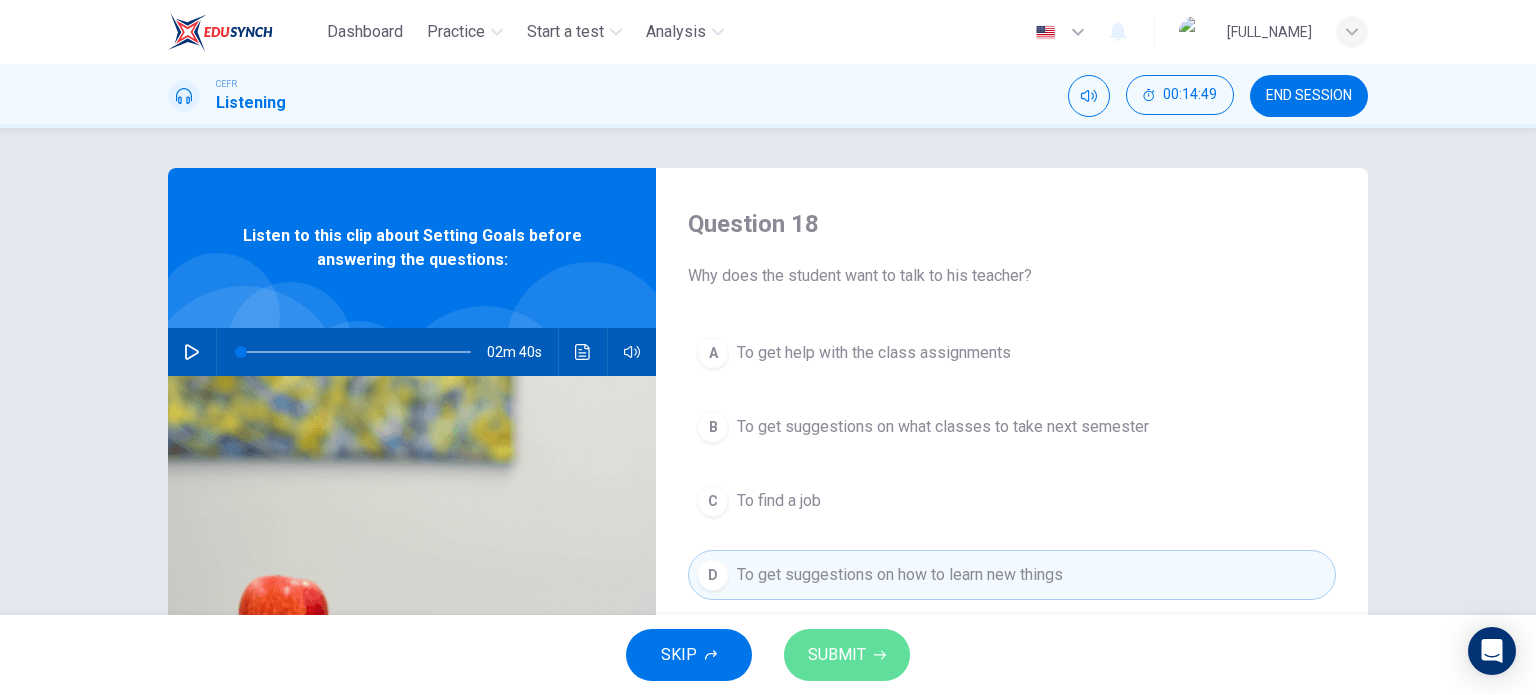 click on "SUBMIT" at bounding box center (847, 655) 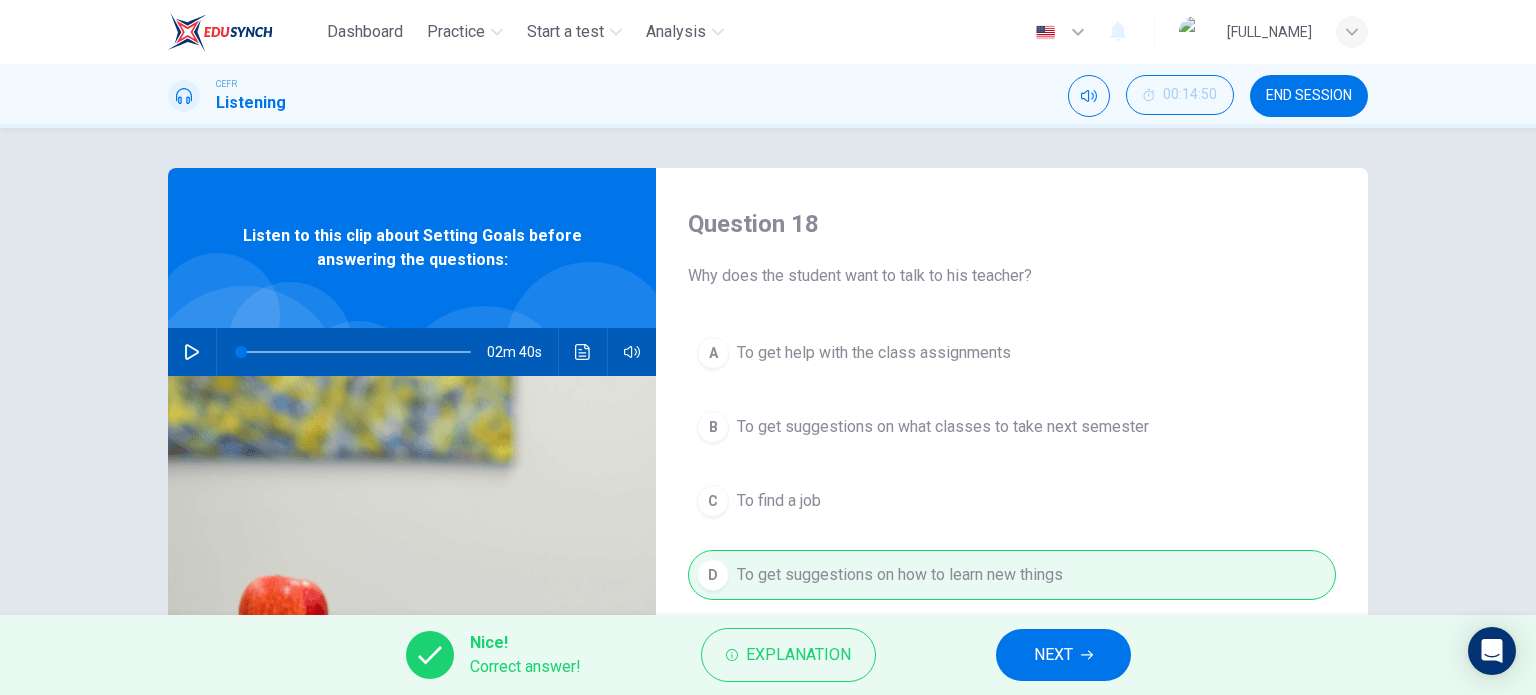click on "NEXT" at bounding box center (1053, 655) 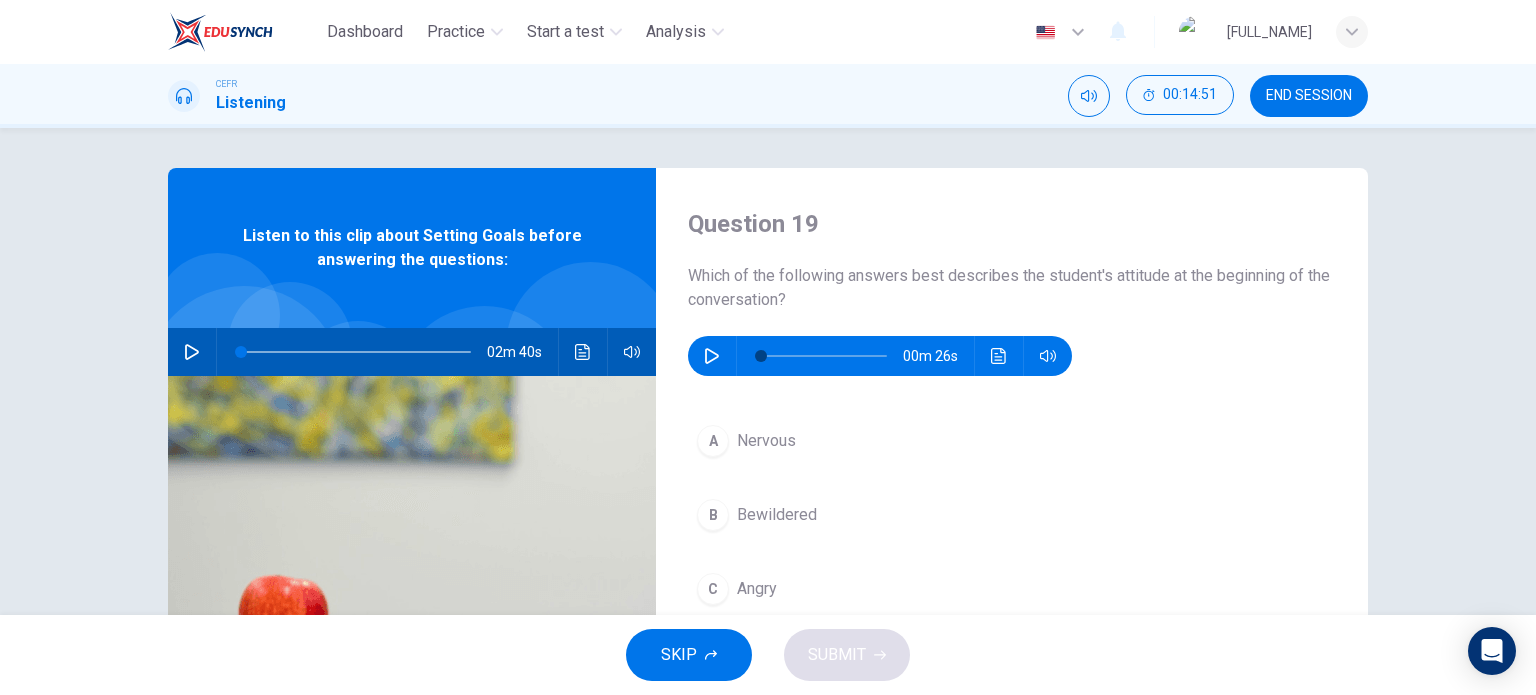 click at bounding box center (712, 356) 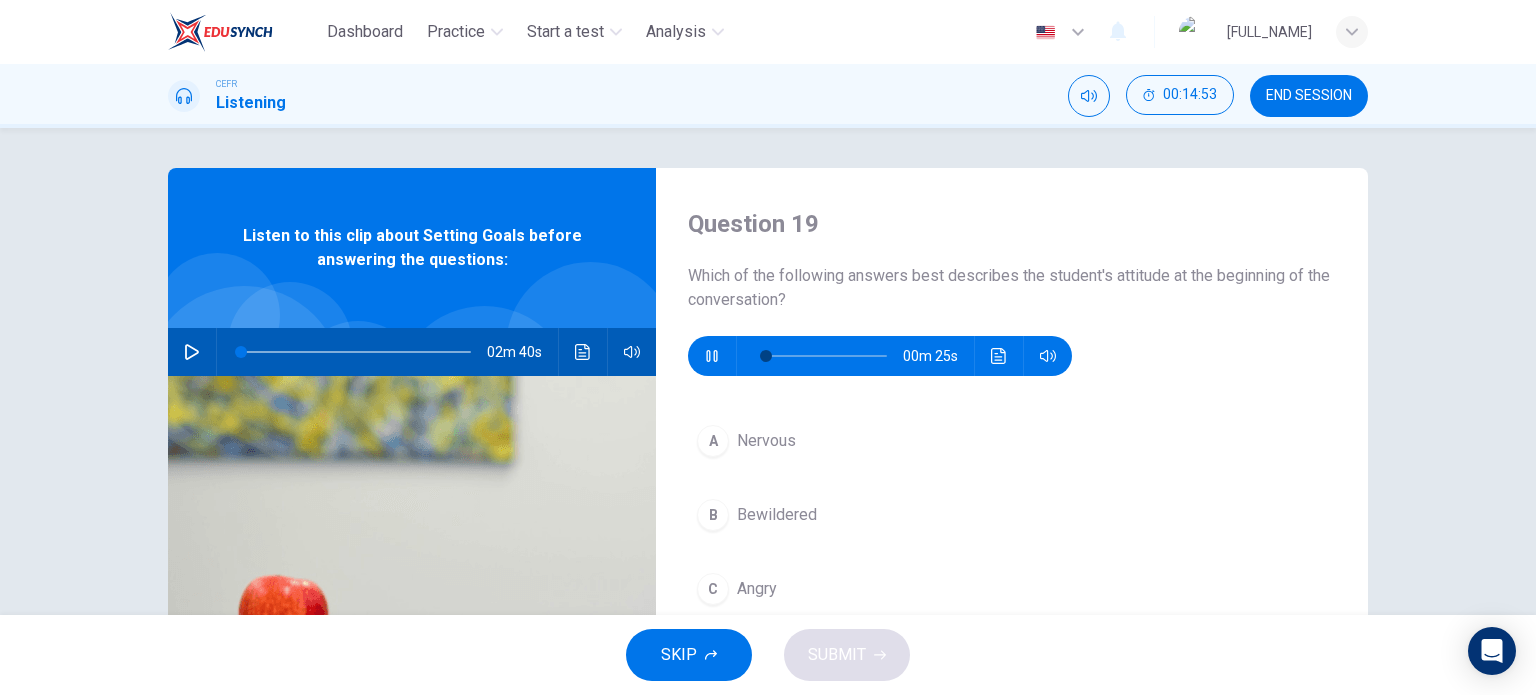 scroll, scrollTop: 166, scrollLeft: 0, axis: vertical 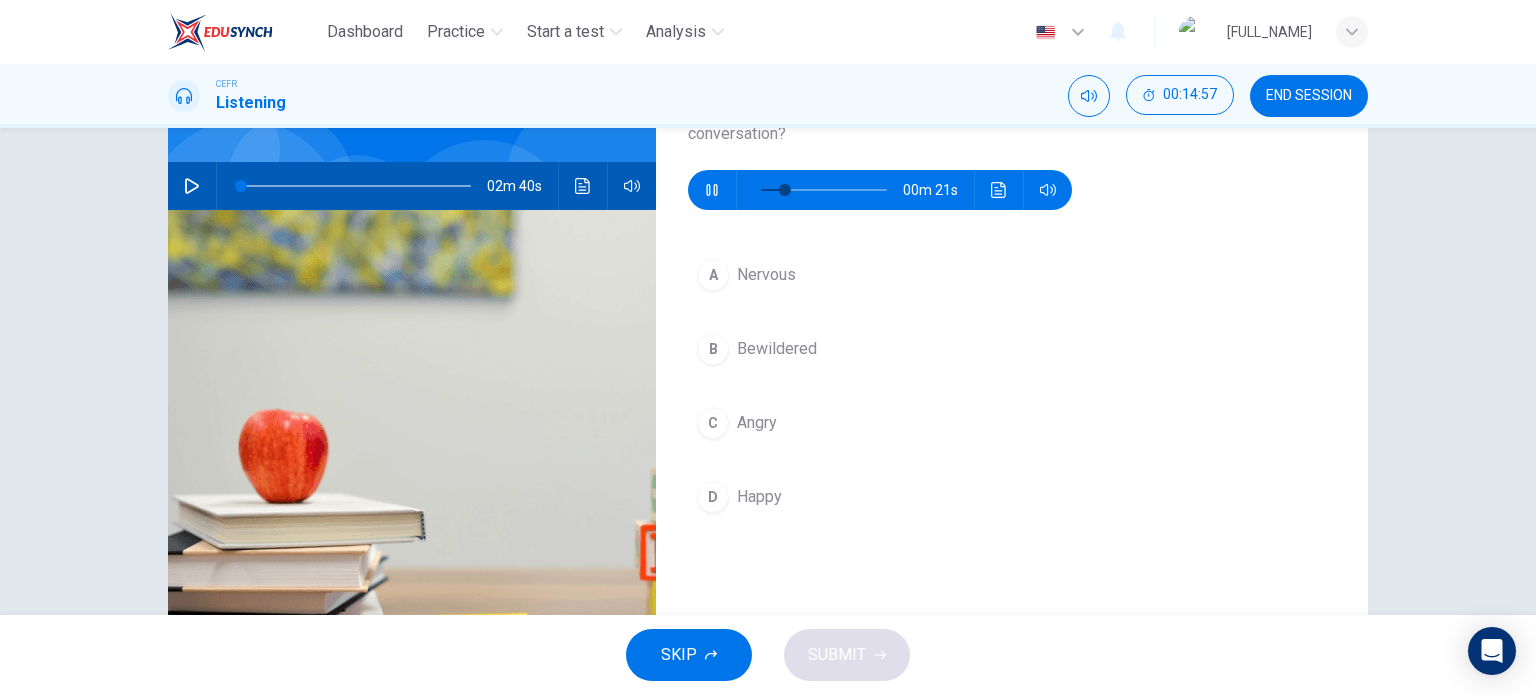 click on "A Nervous" at bounding box center [1012, 275] 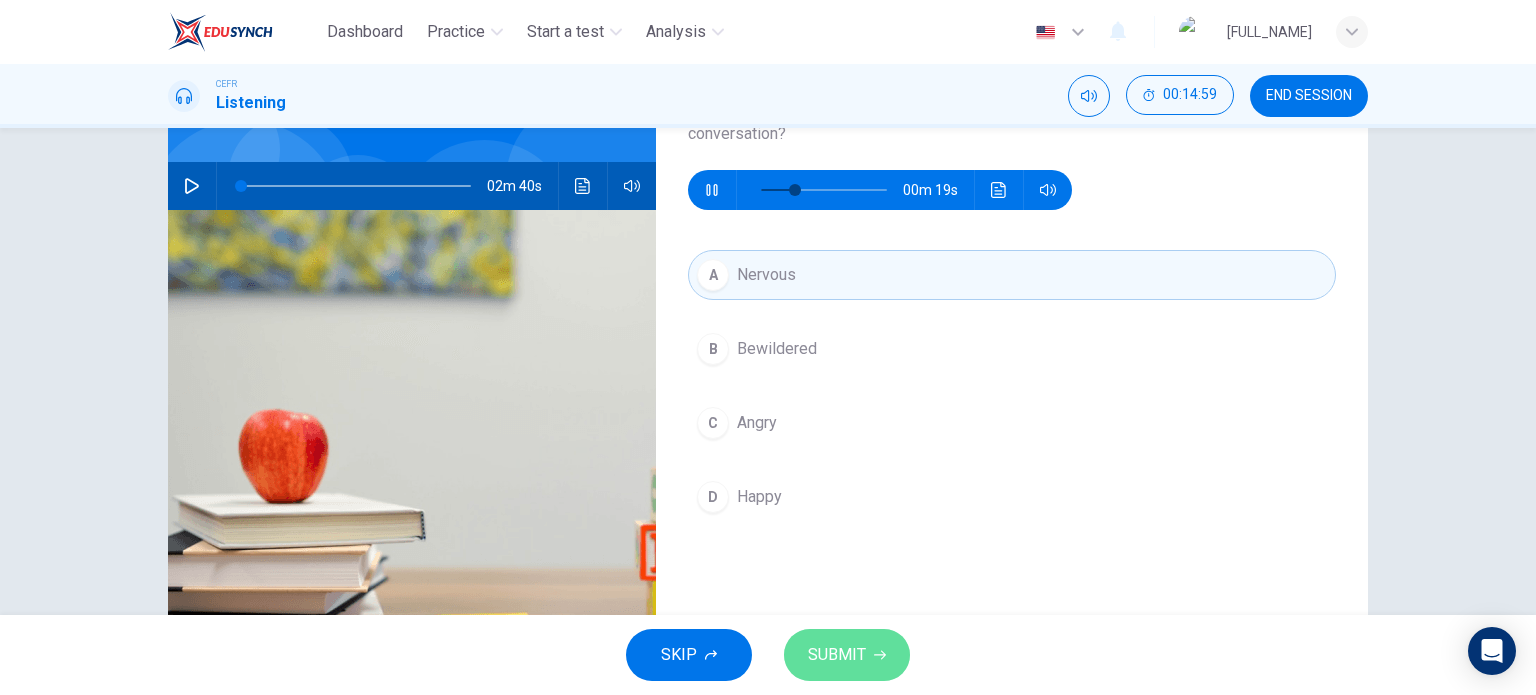 click on "SUBMIT" at bounding box center (837, 655) 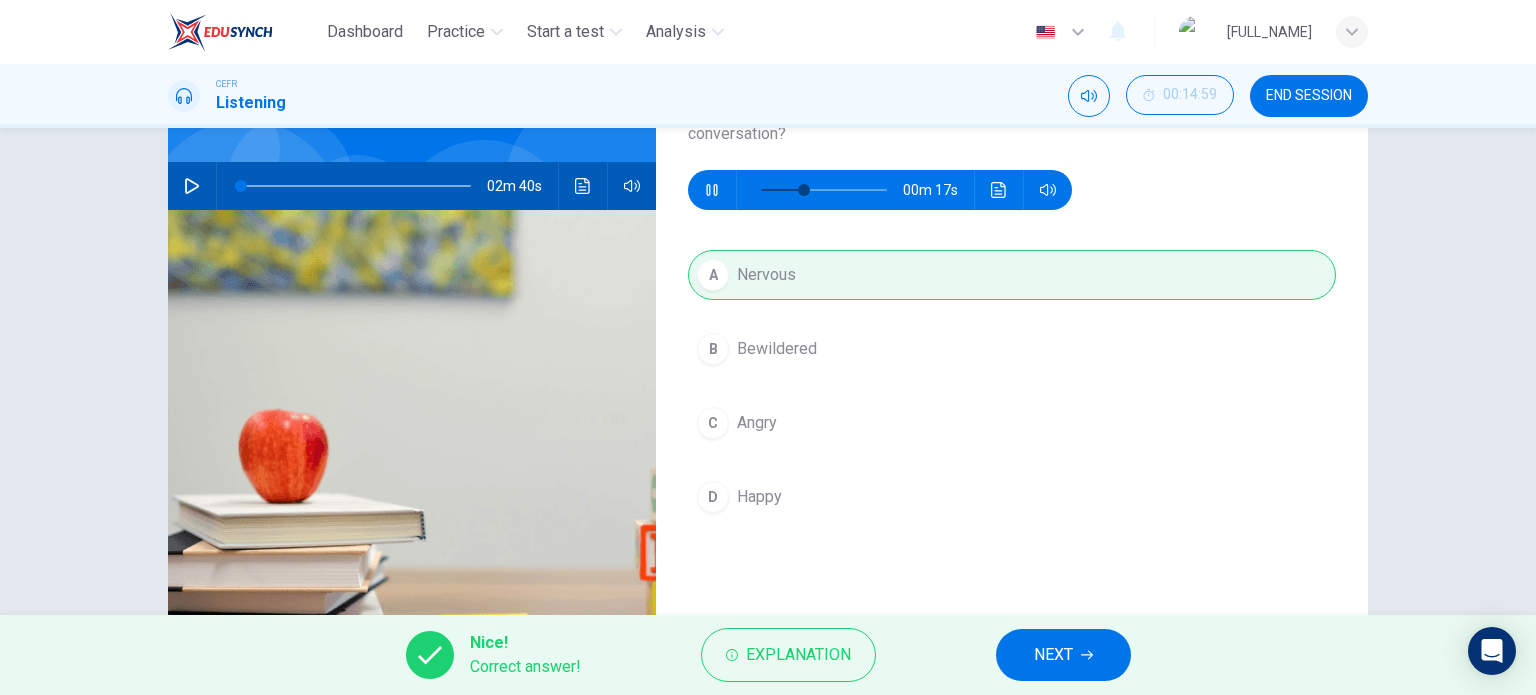 click on "NEXT" at bounding box center [1053, 655] 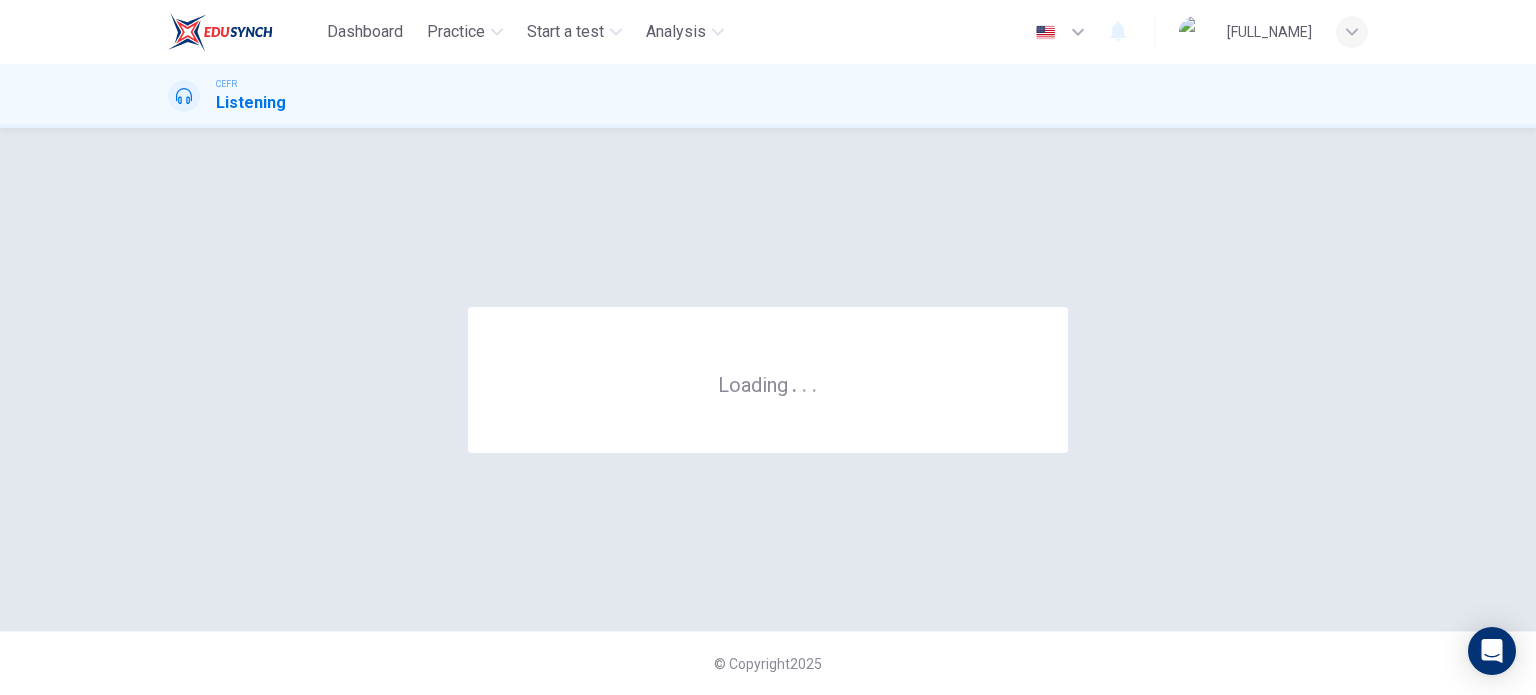 scroll, scrollTop: 0, scrollLeft: 0, axis: both 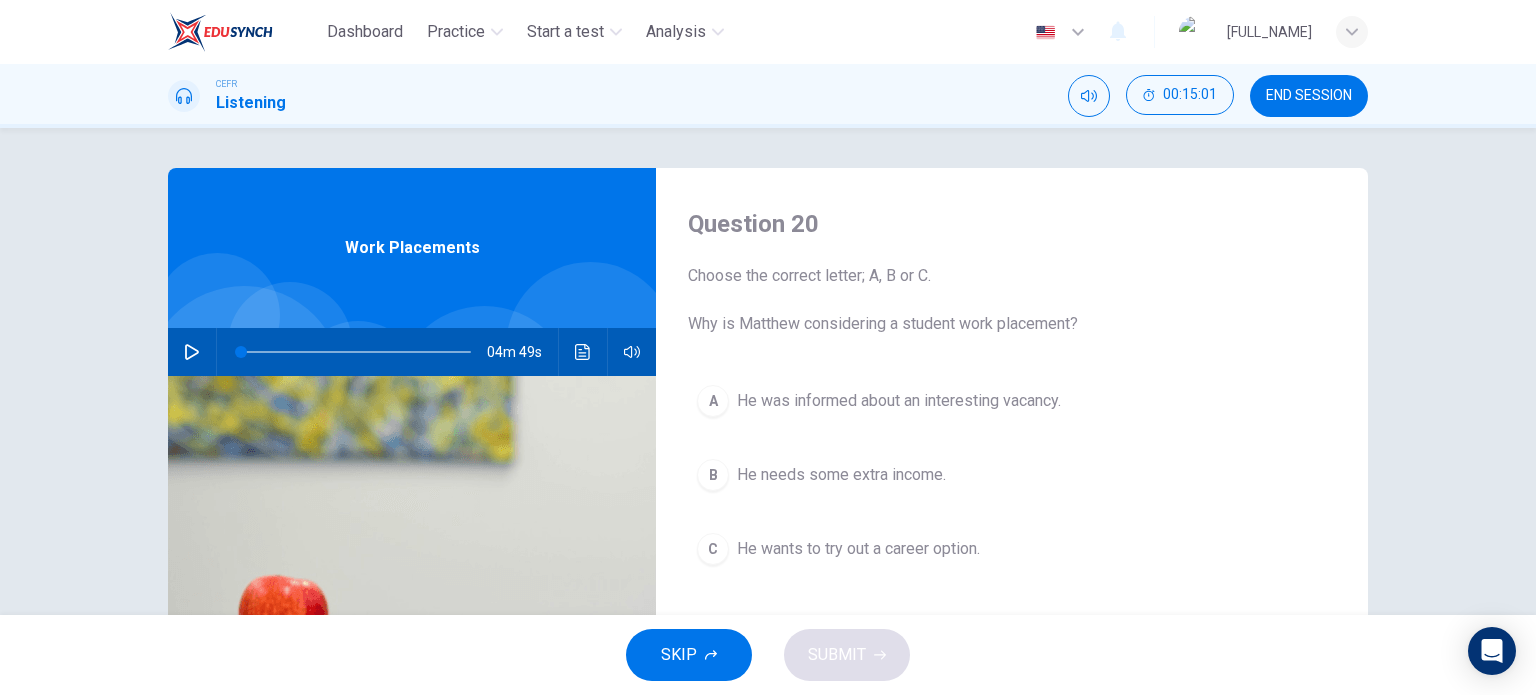 click at bounding box center [192, 352] 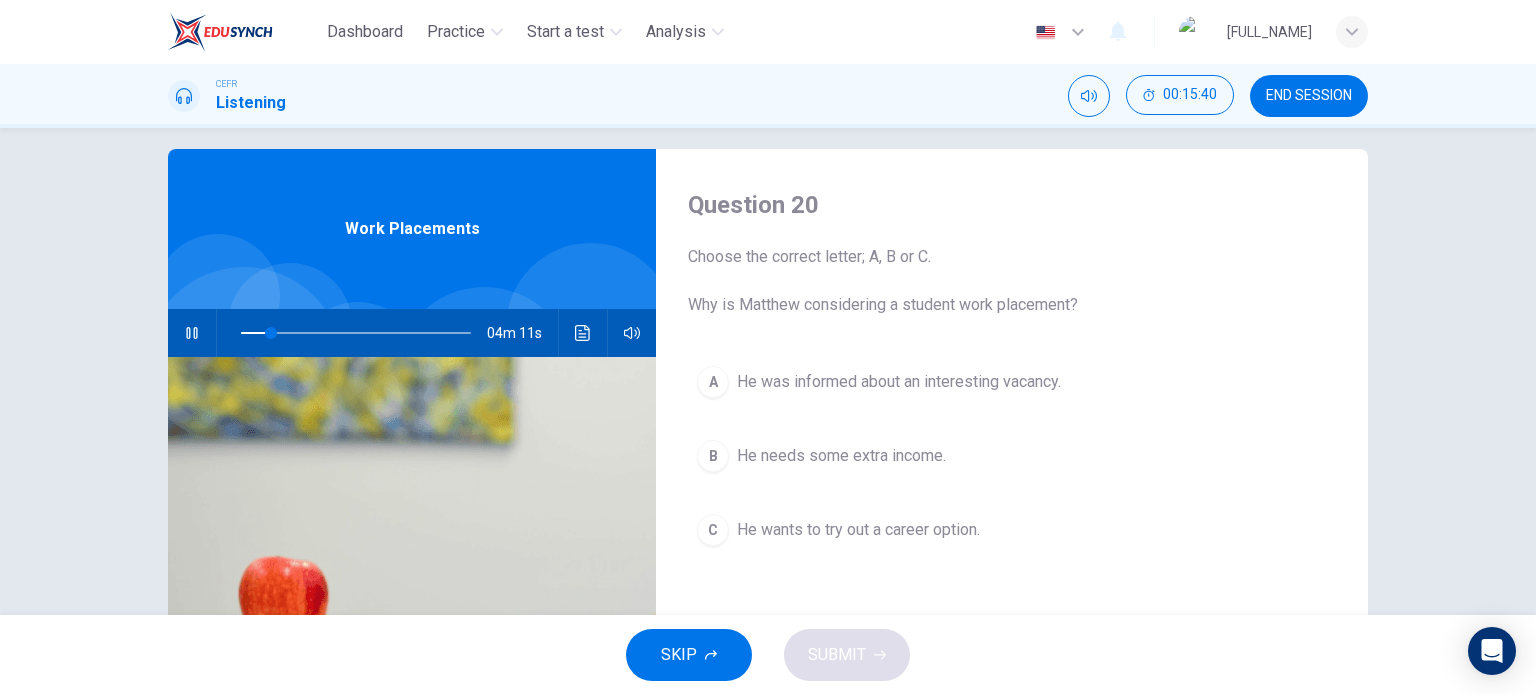 scroll, scrollTop: 0, scrollLeft: 0, axis: both 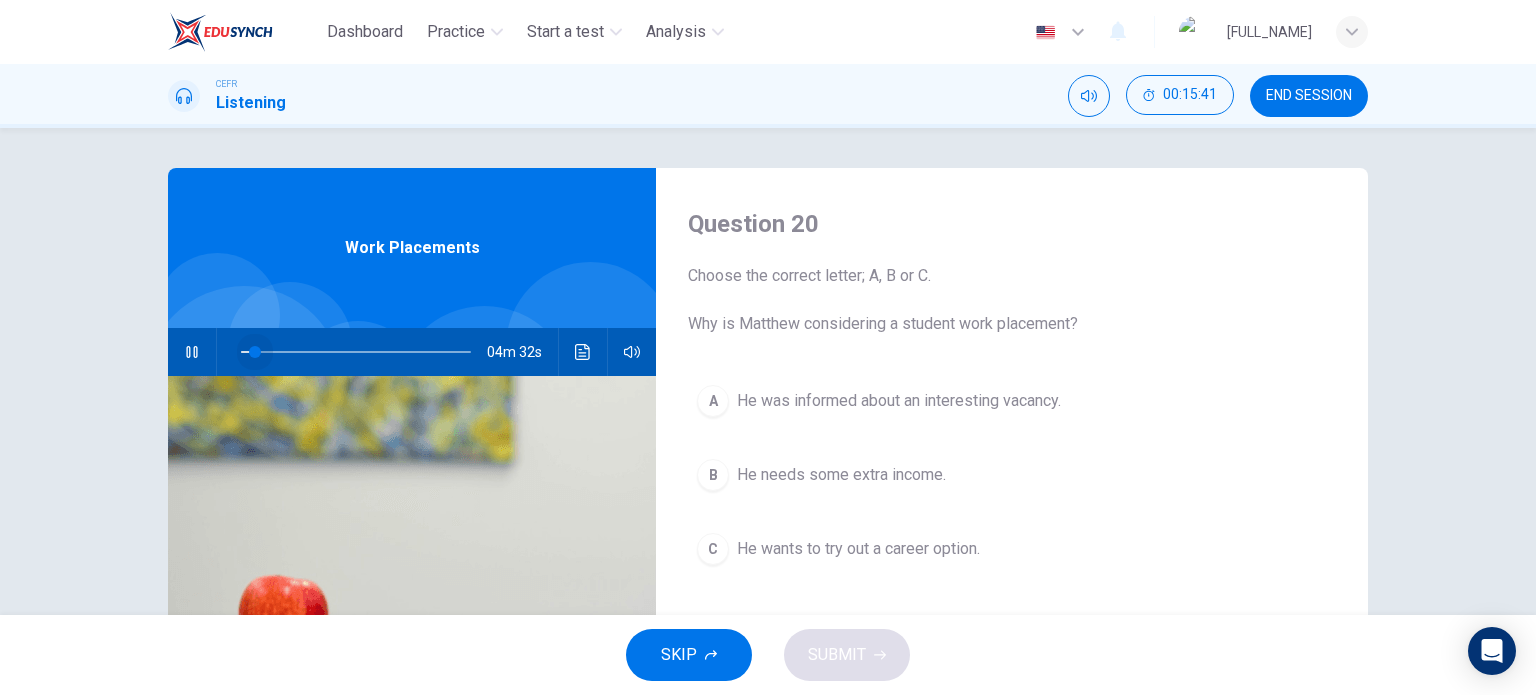 drag, startPoint x: 261, startPoint y: 344, endPoint x: 250, endPoint y: 346, distance: 11.18034 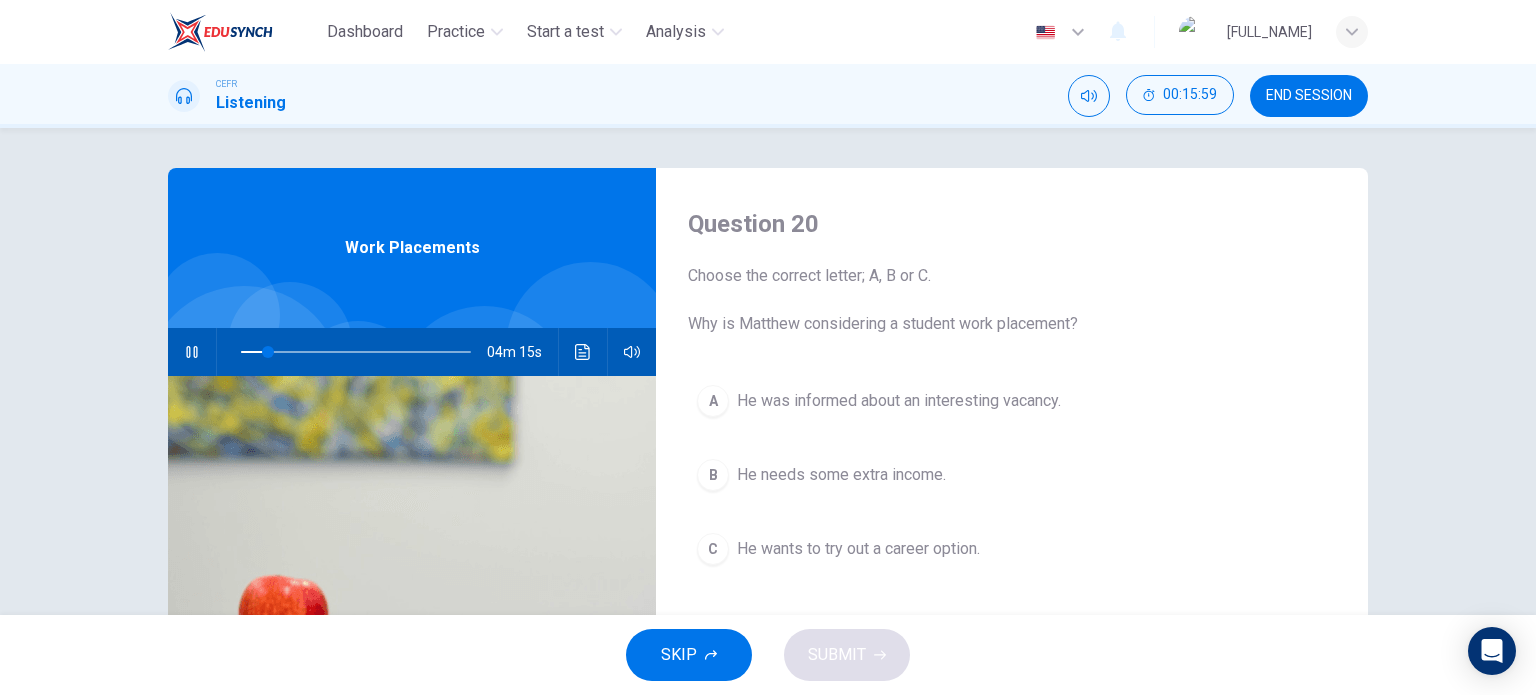 click on "A He was informed about an interesting vacancy." at bounding box center [1012, 401] 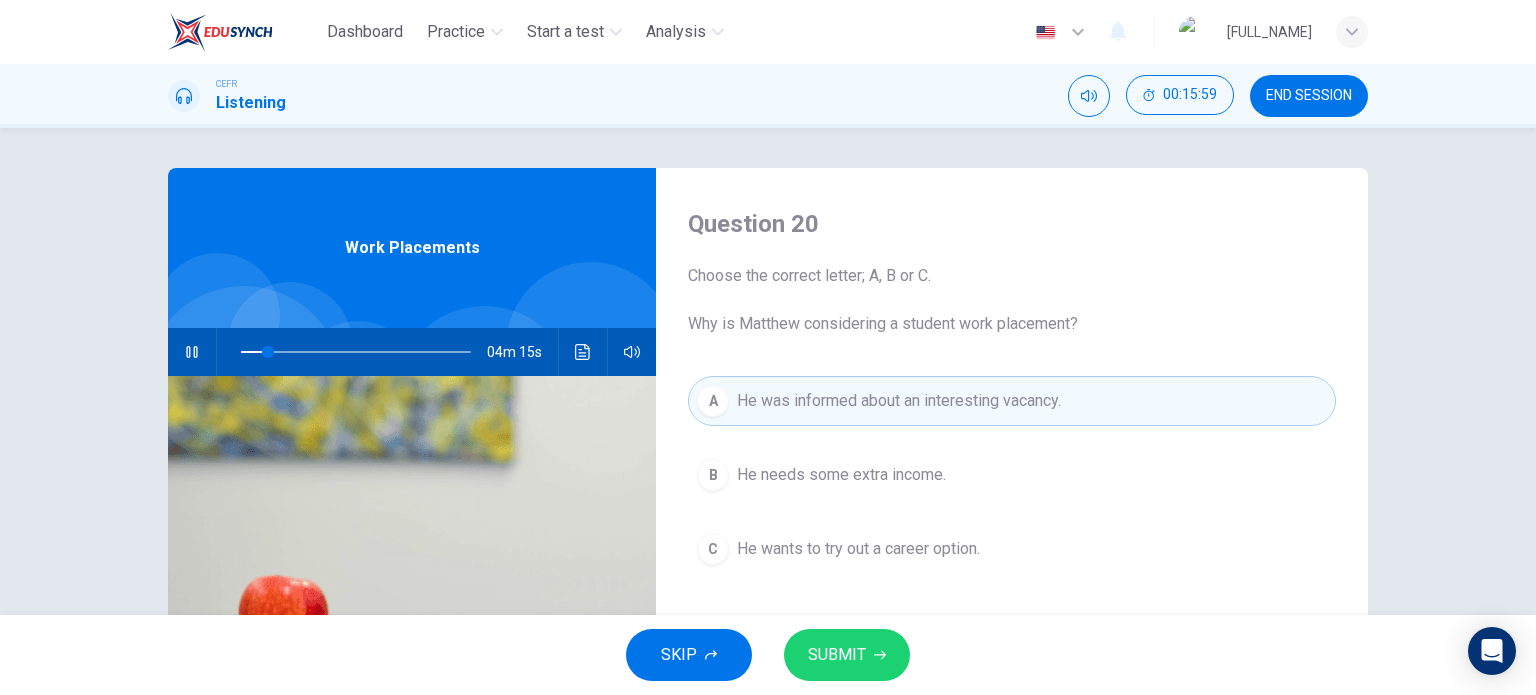 click on "SUBMIT" at bounding box center [847, 655] 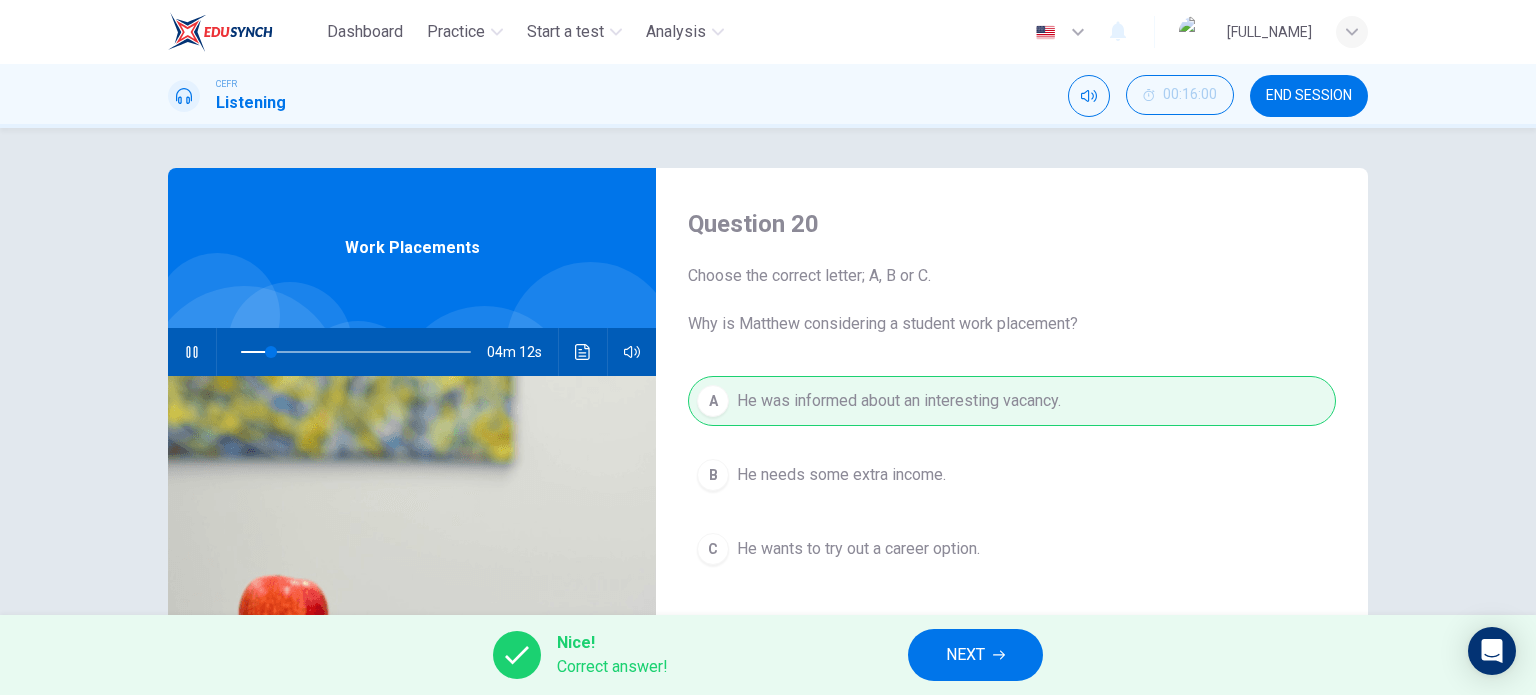 click on "NEXT" at bounding box center (965, 655) 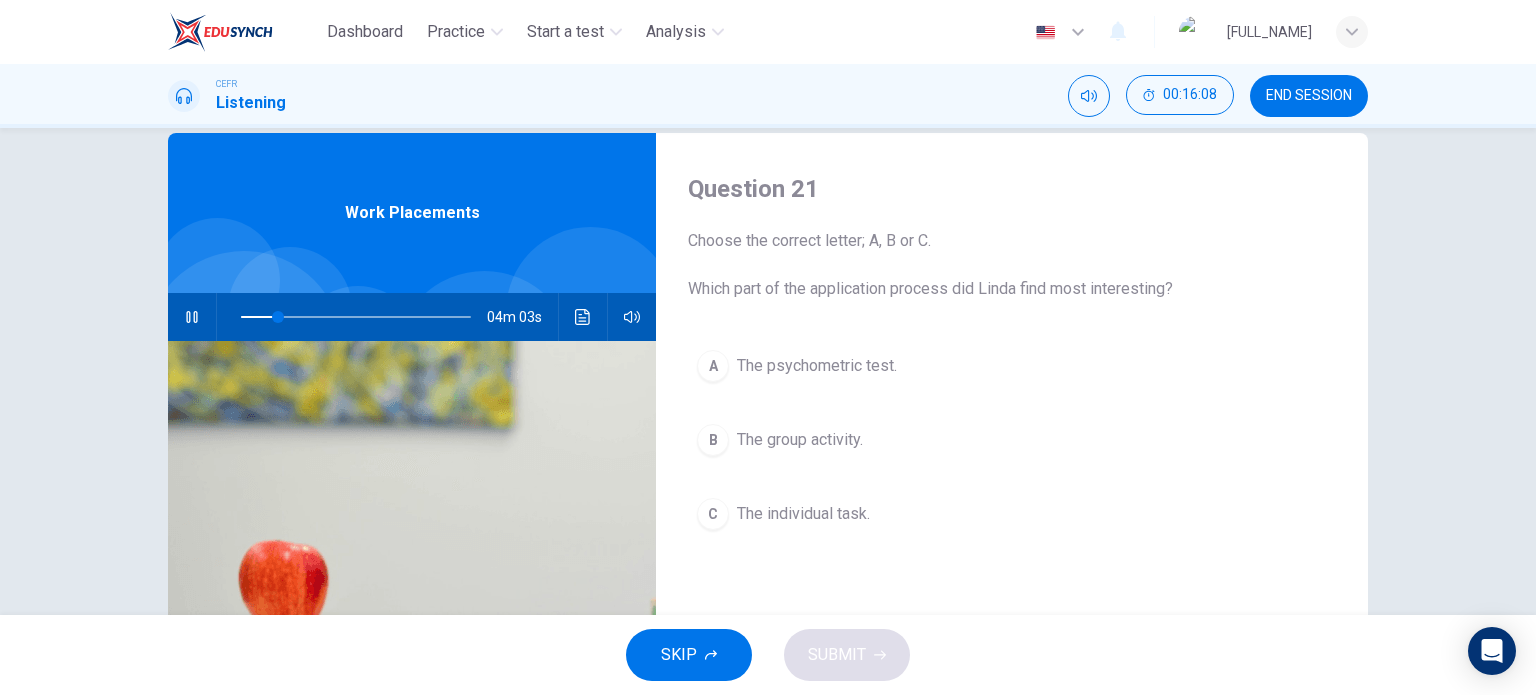 scroll, scrollTop: 0, scrollLeft: 0, axis: both 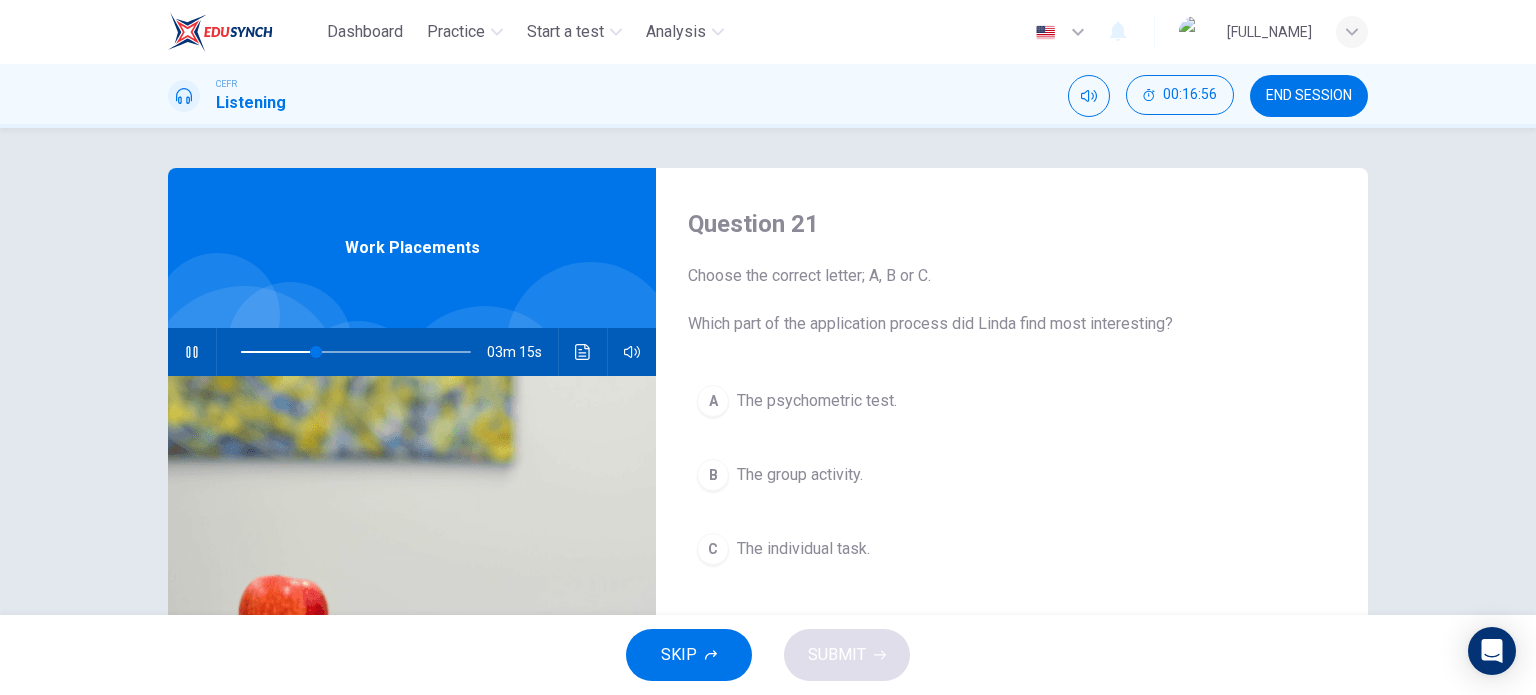 click on "The group activity." at bounding box center (817, 401) 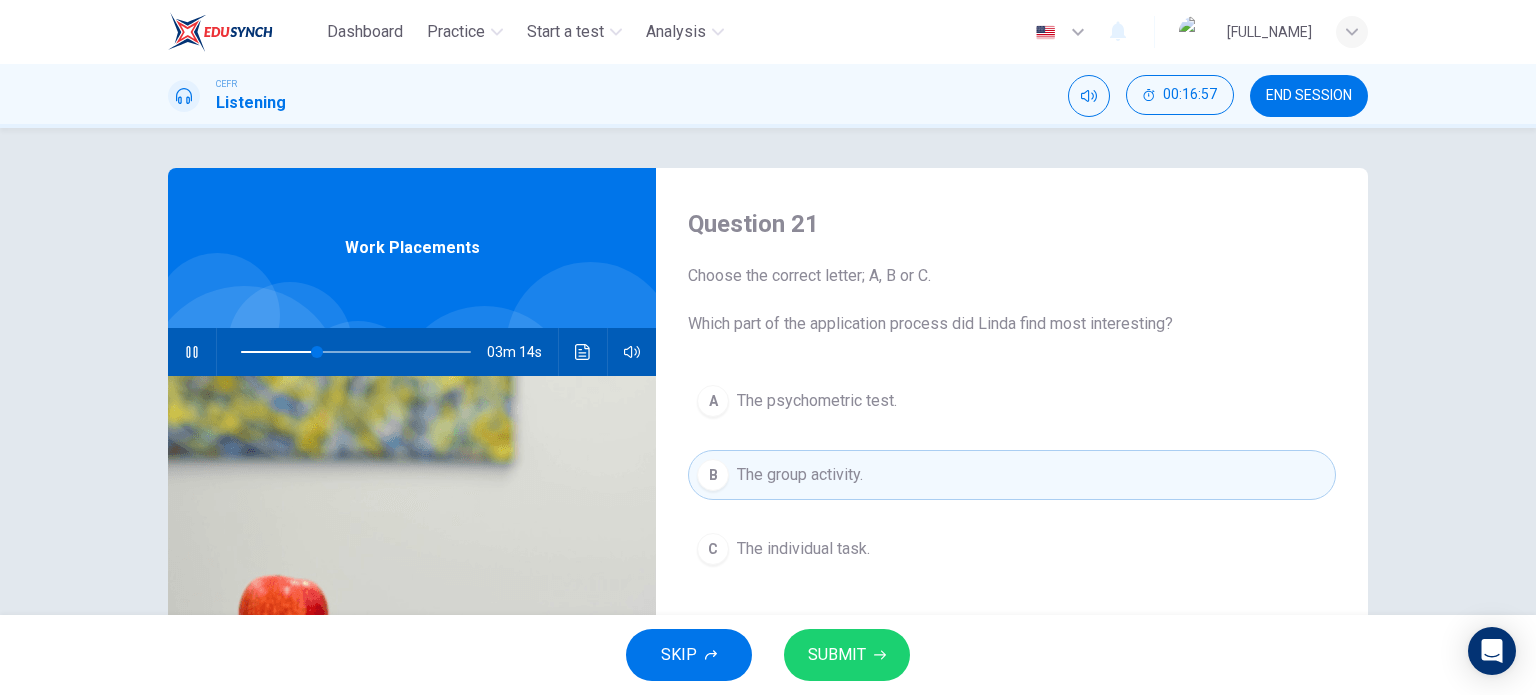 click on "SUBMIT" at bounding box center (847, 655) 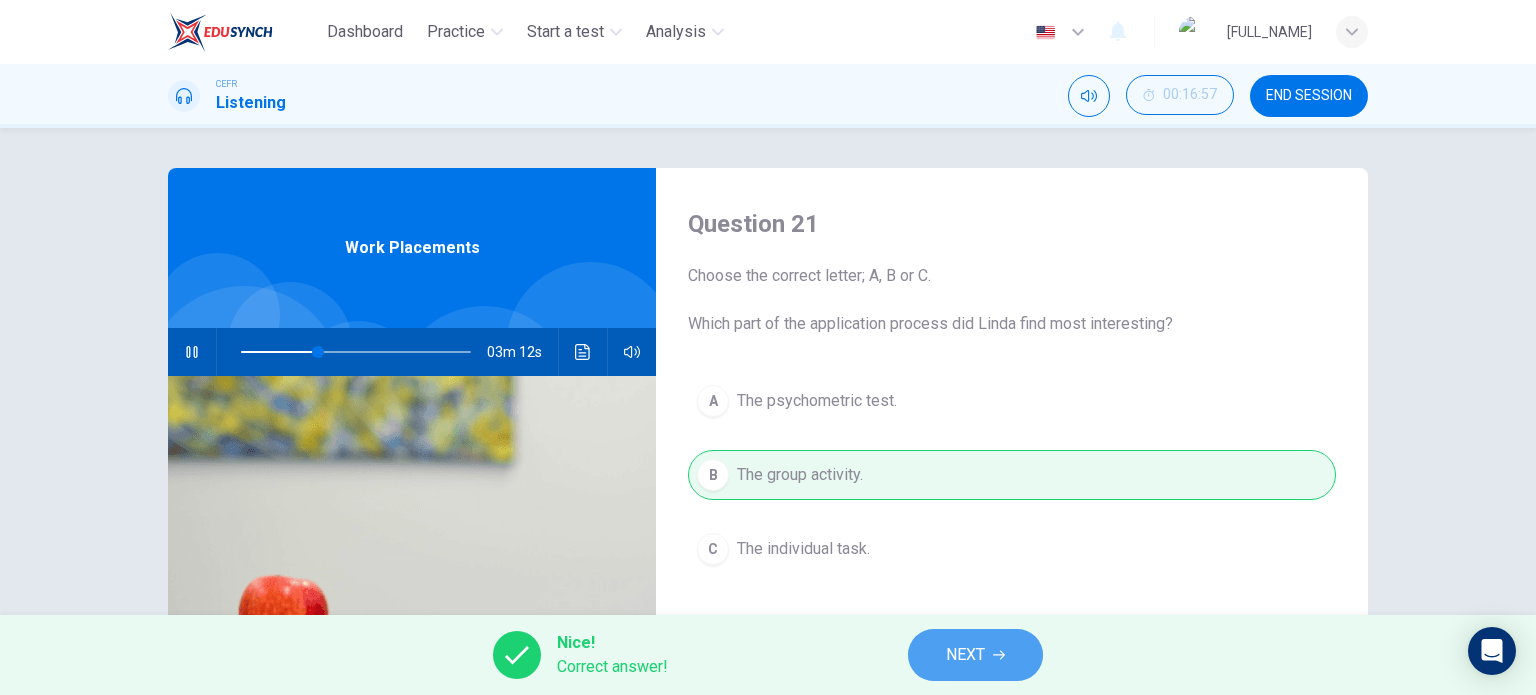 click on "NEXT" at bounding box center (975, 655) 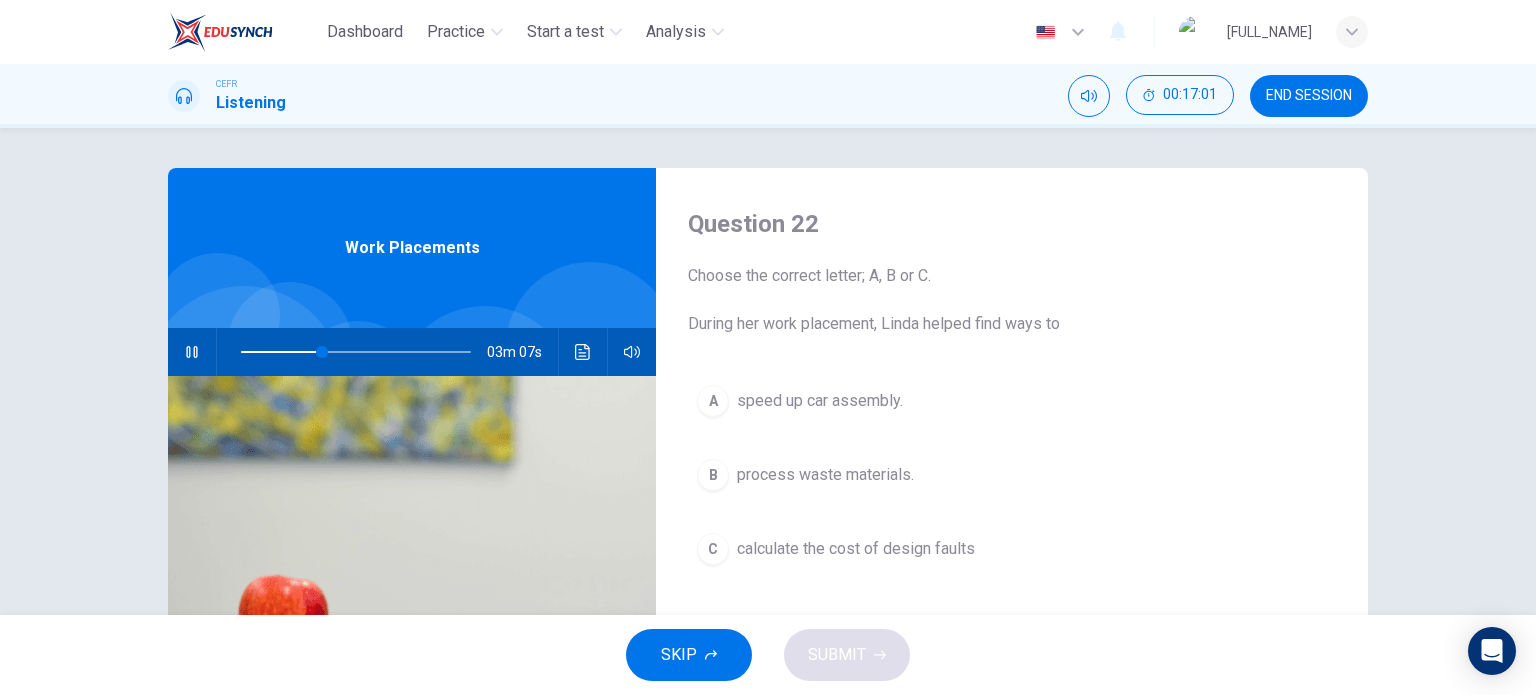 click on "Question 22 Choose the correct letter; A, B or C. During her work placement, Linda helped find ways to A speed up car assembly. B process waste materials. C calculate the cost of design faults" at bounding box center (1012, 515) 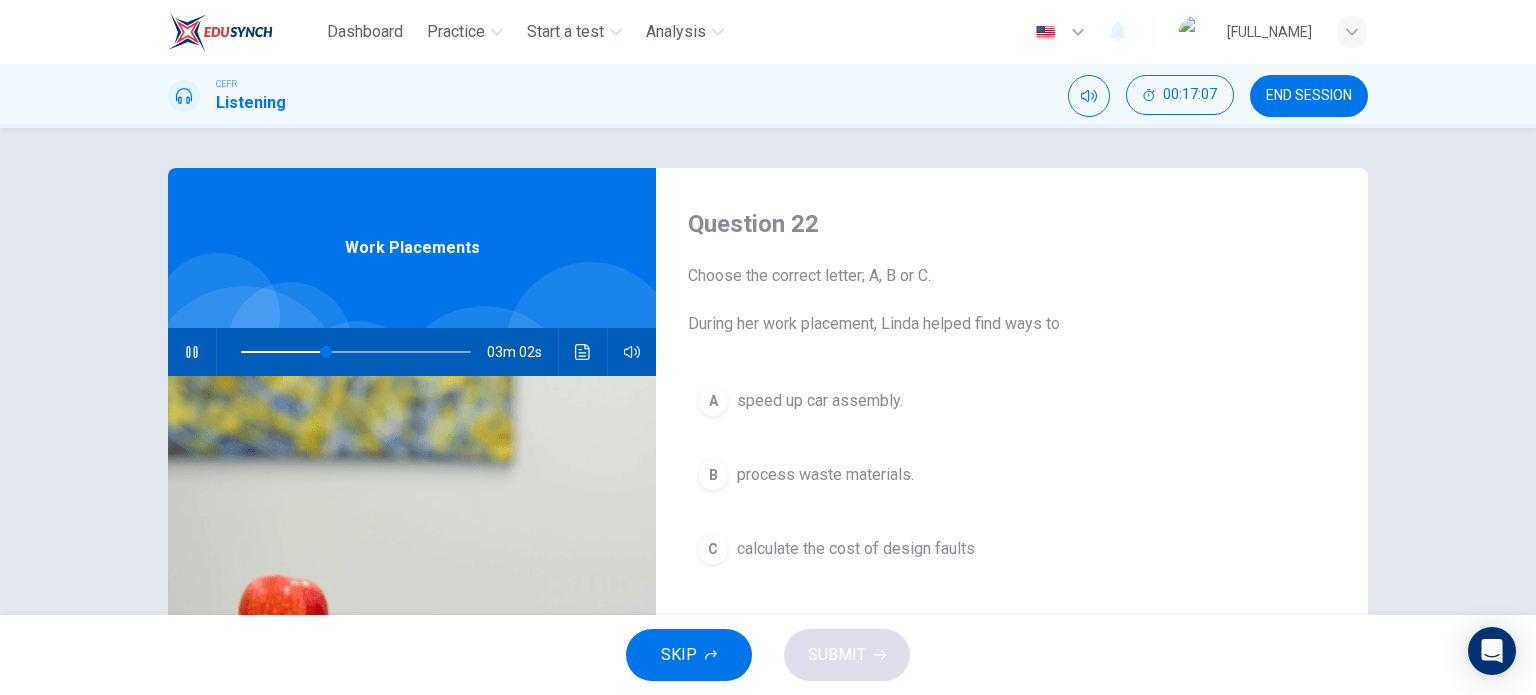 click on "speed up car assembly." at bounding box center (820, 401) 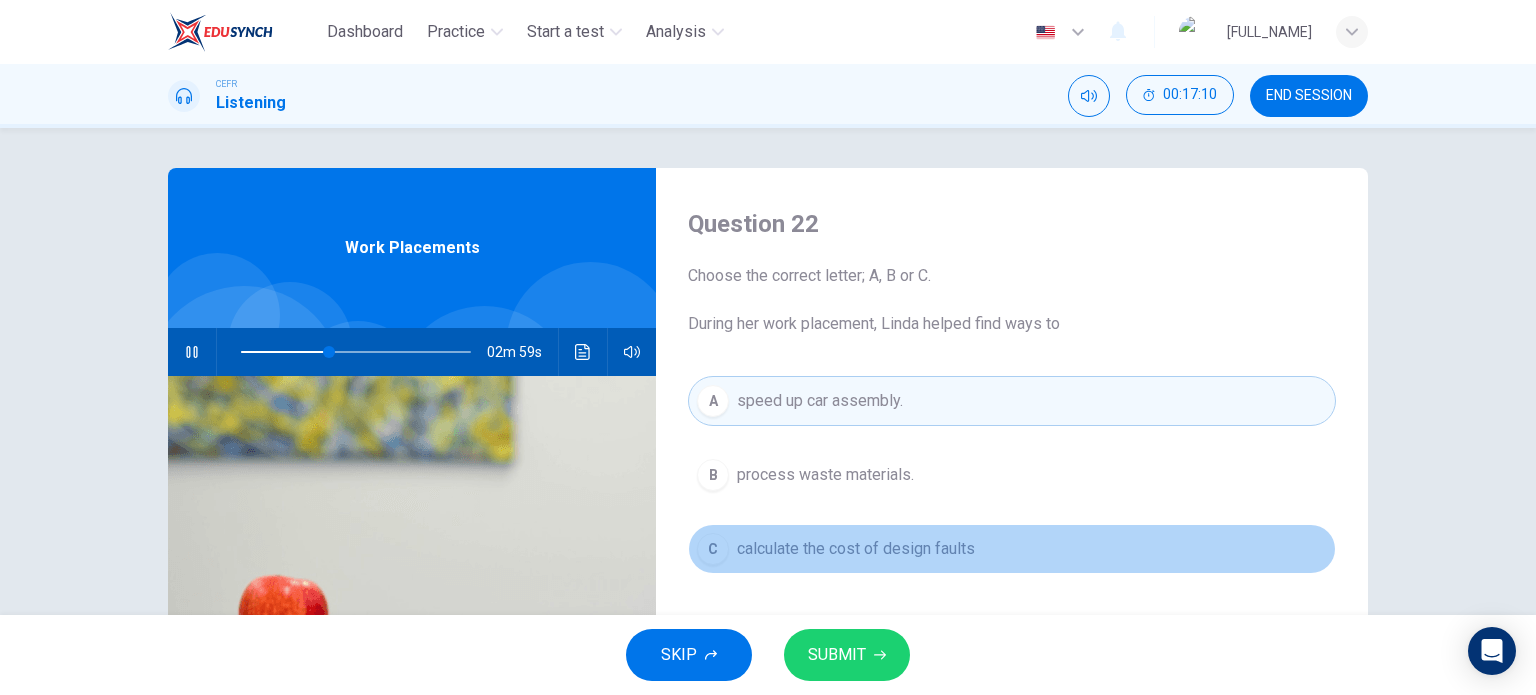 click on "calculate the cost of design faults" at bounding box center (825, 475) 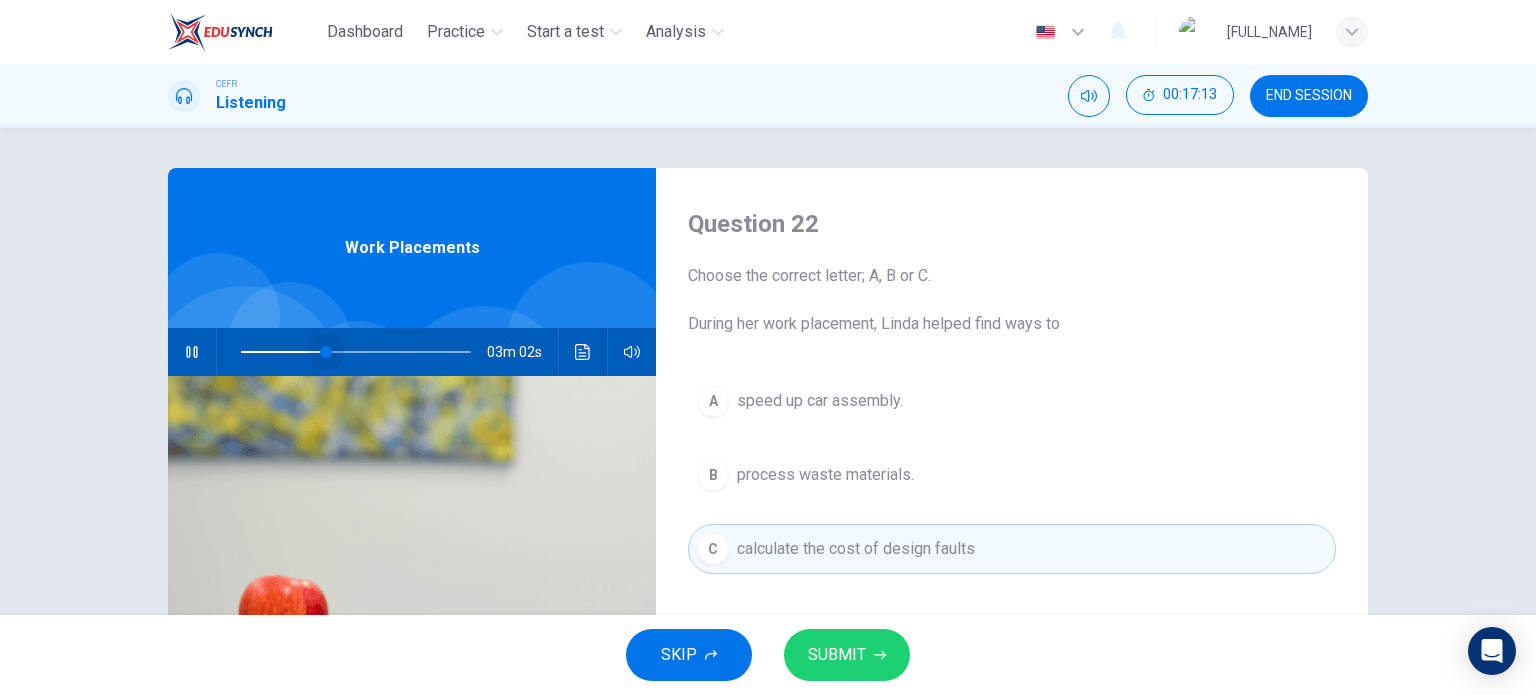 click at bounding box center (326, 352) 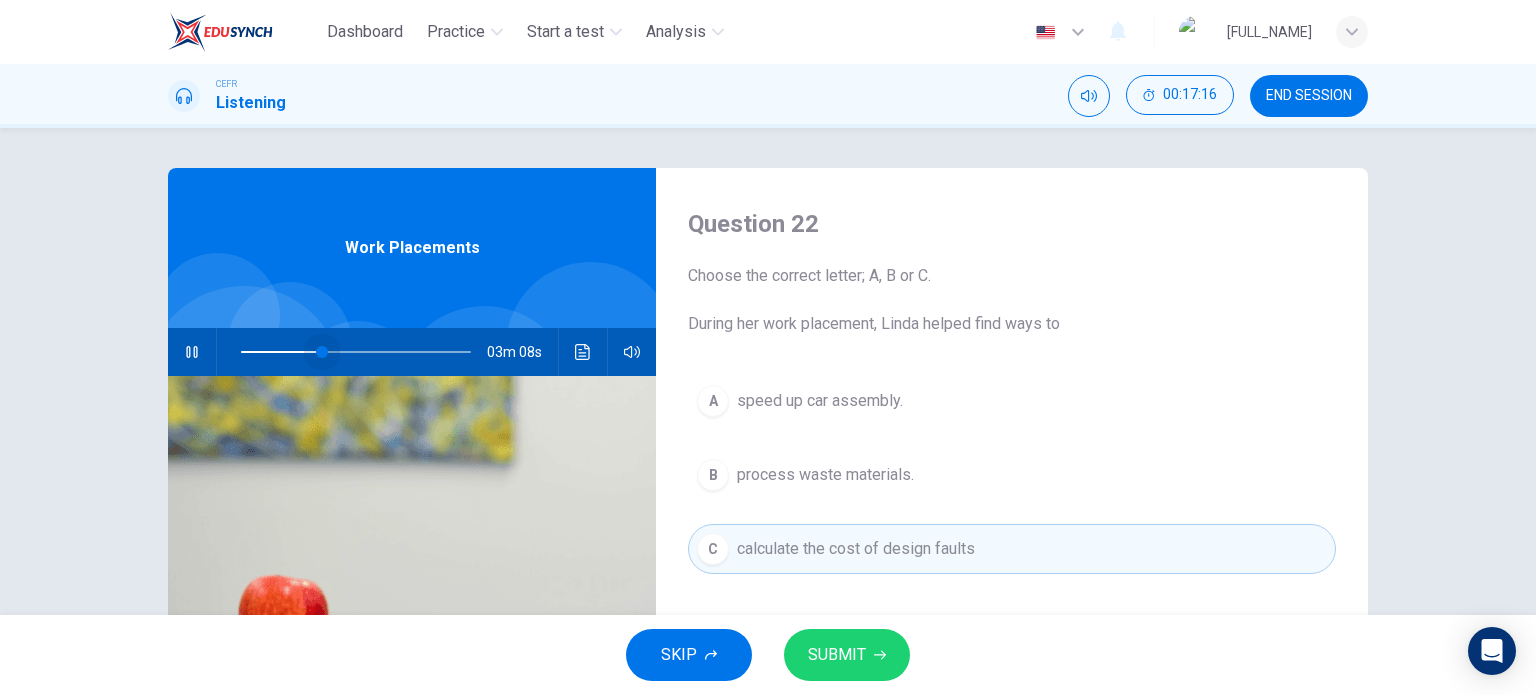 click at bounding box center [322, 352] 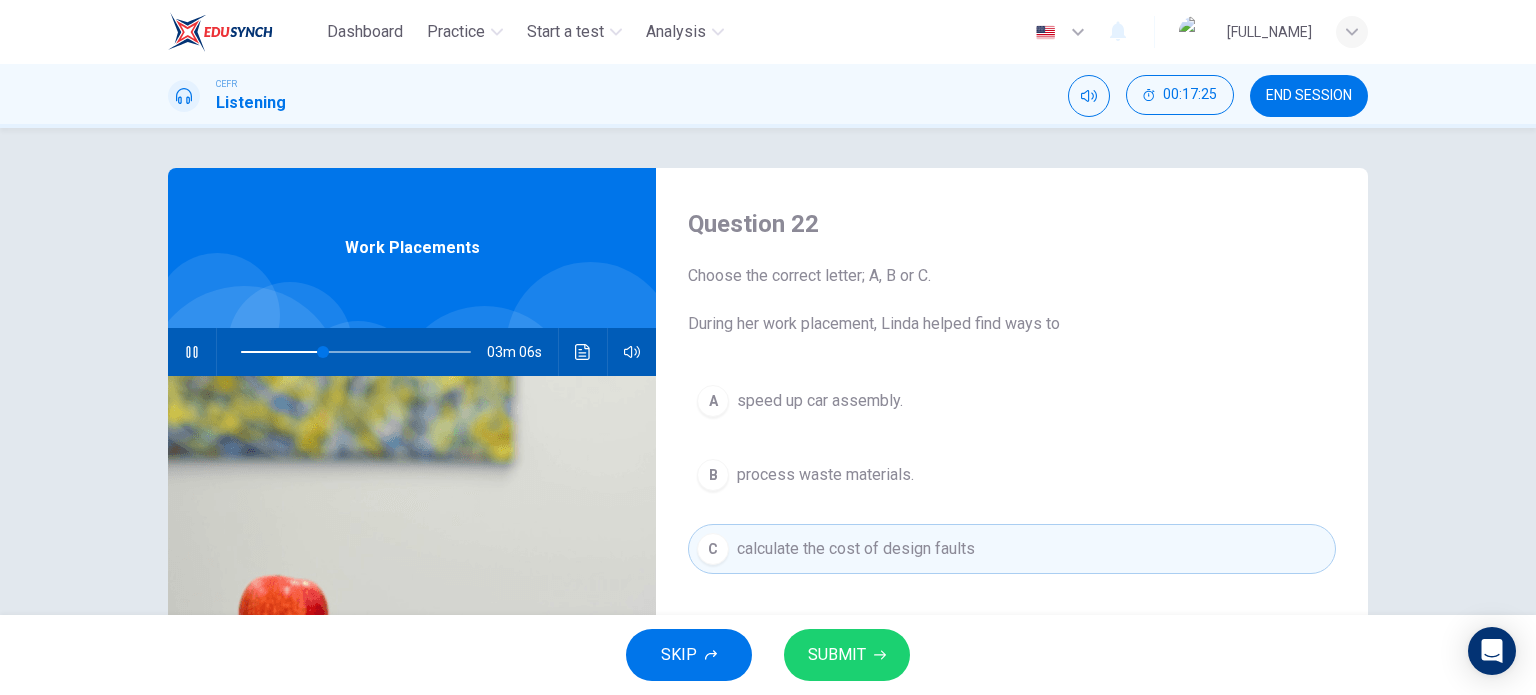 click on "SUBMIT" at bounding box center [837, 655] 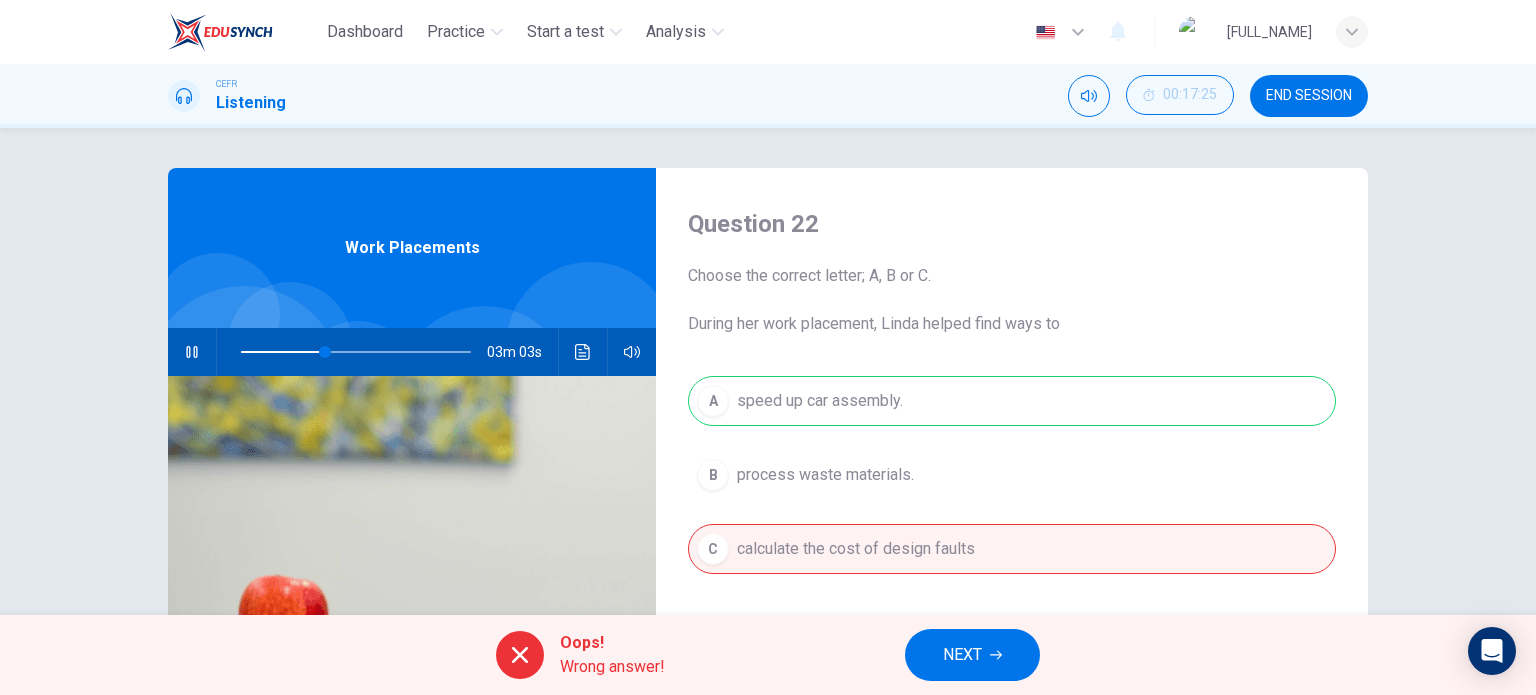 click on "Oops! Wrong answer! NEXT" at bounding box center (768, 655) 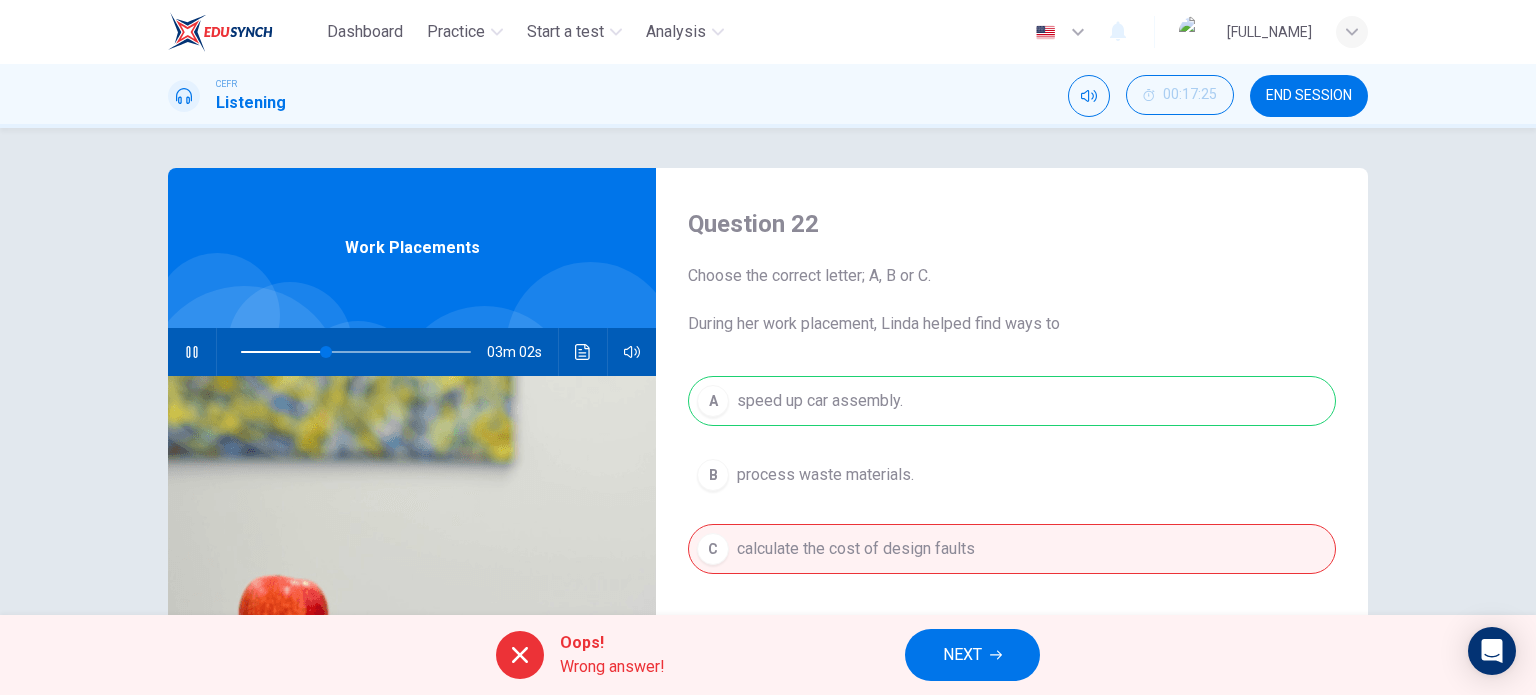click on "A speed up car assembly. B process waste materials. C calculate the cost of design faults" at bounding box center (1012, 495) 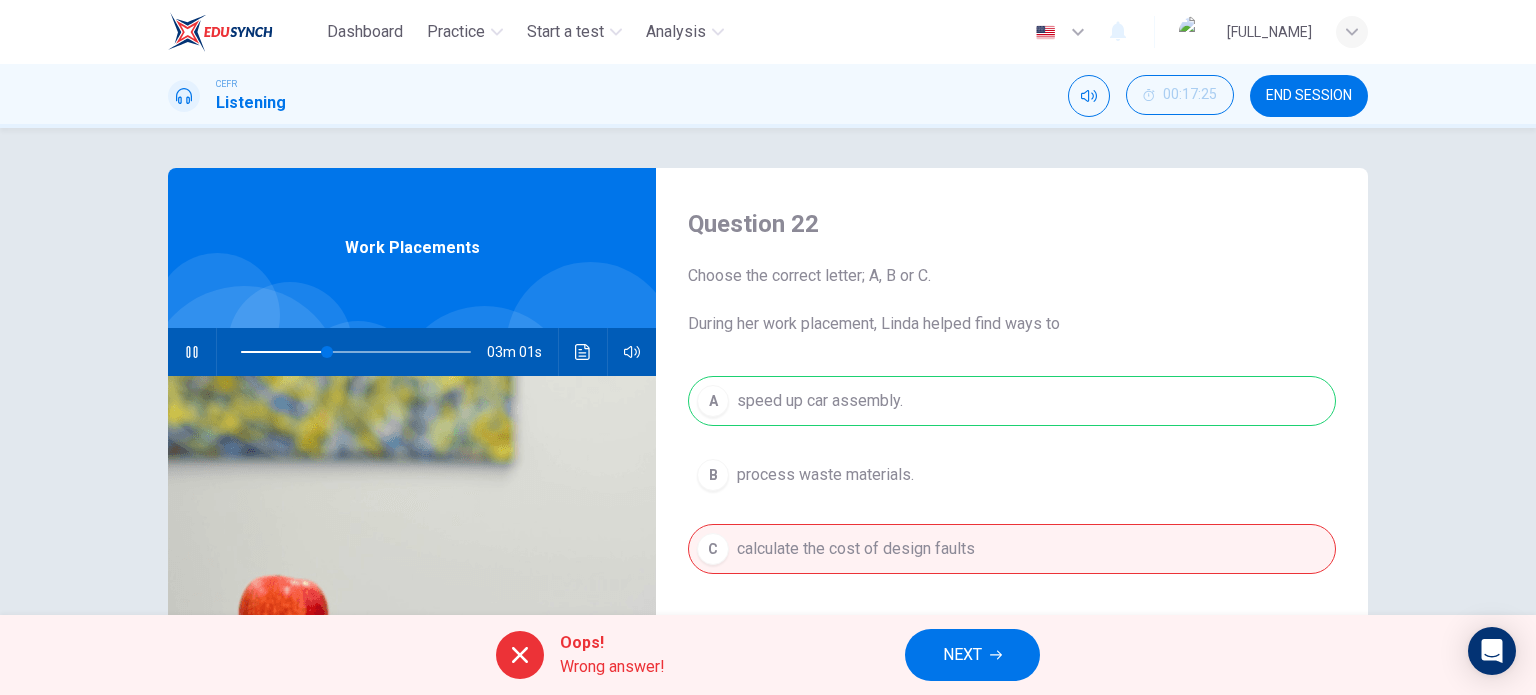 click at bounding box center [996, 655] 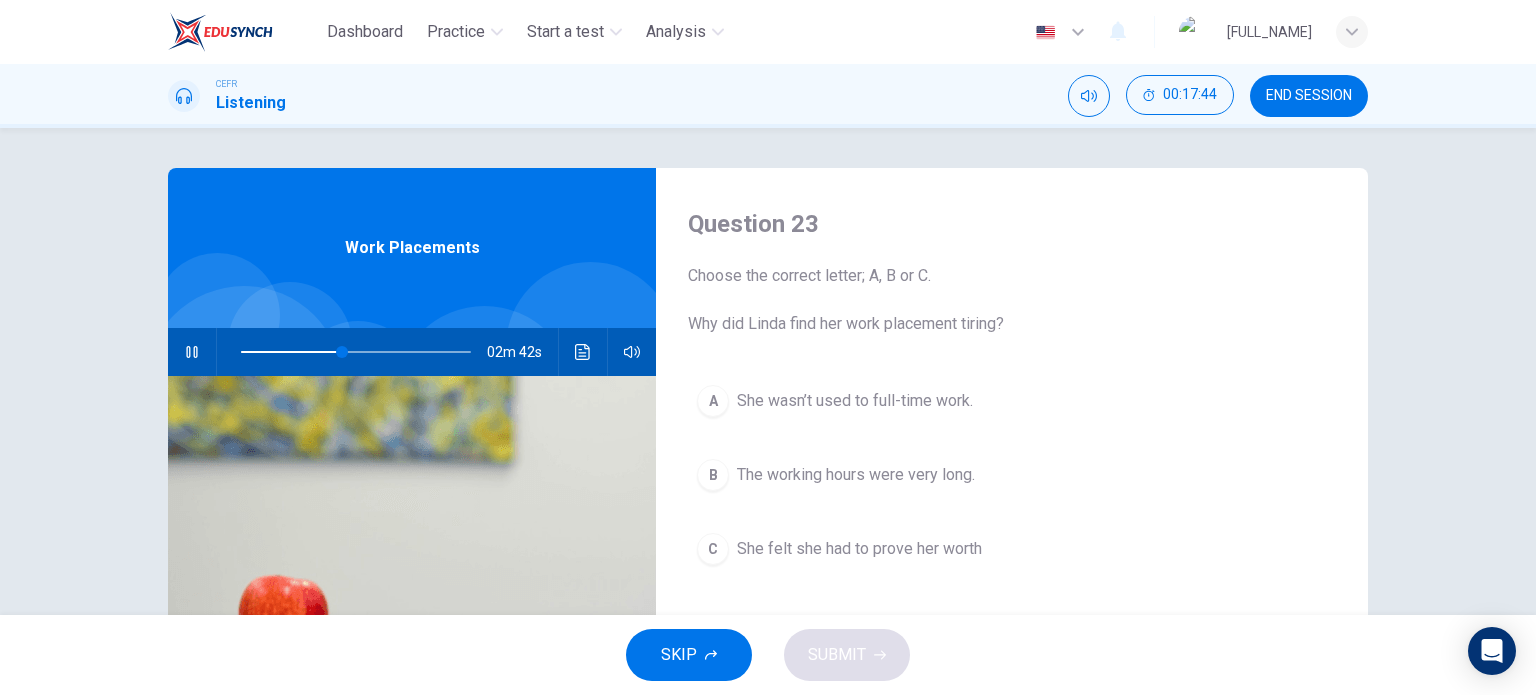 click on "C She felt she had to prove her worth" at bounding box center (1012, 549) 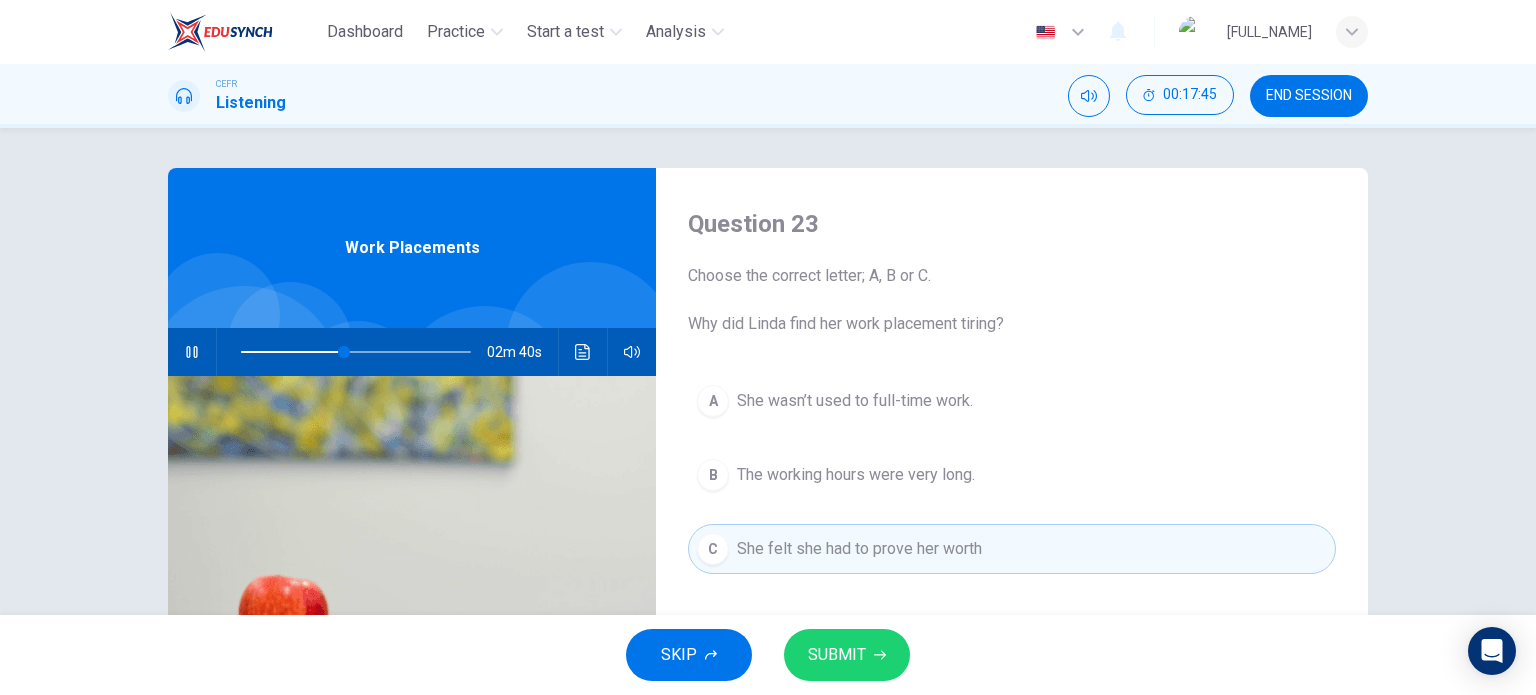 click on "SUBMIT" at bounding box center [847, 655] 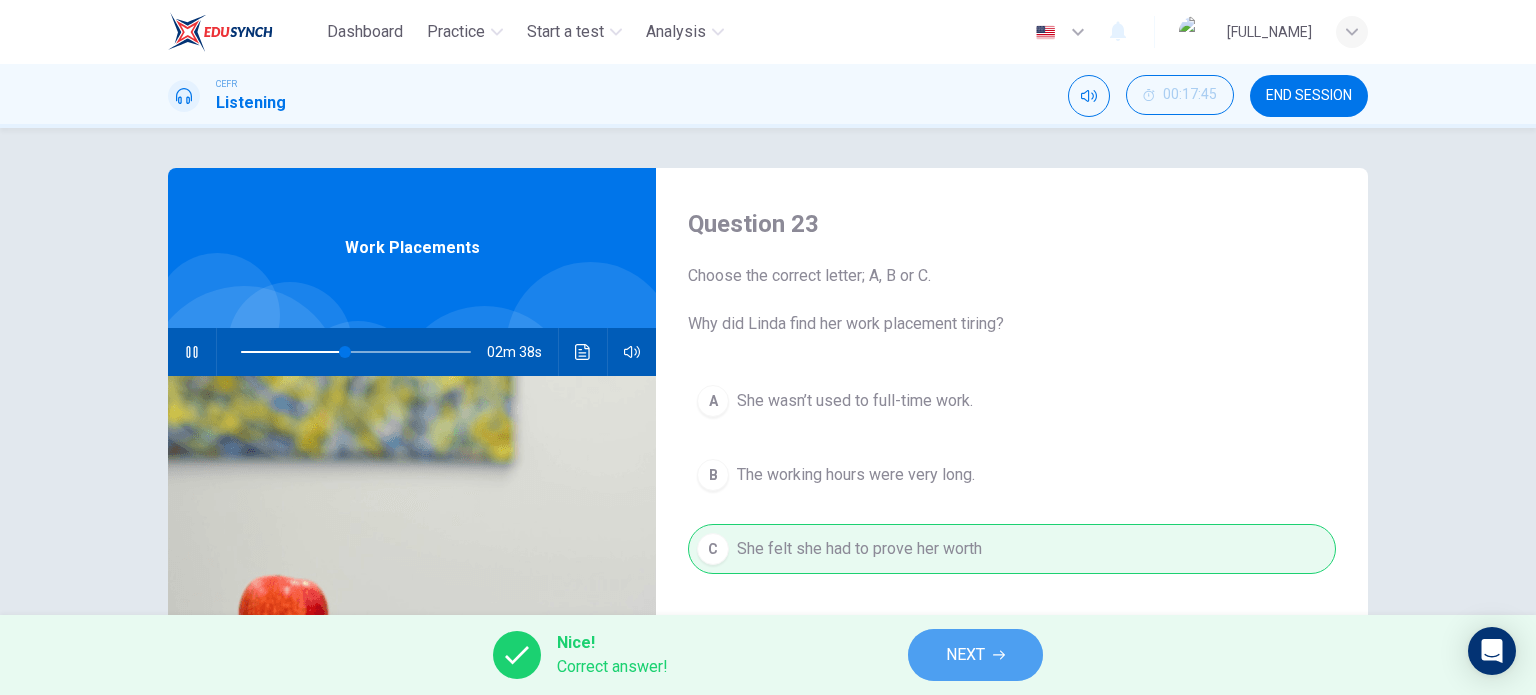 click on "NEXT" at bounding box center [975, 655] 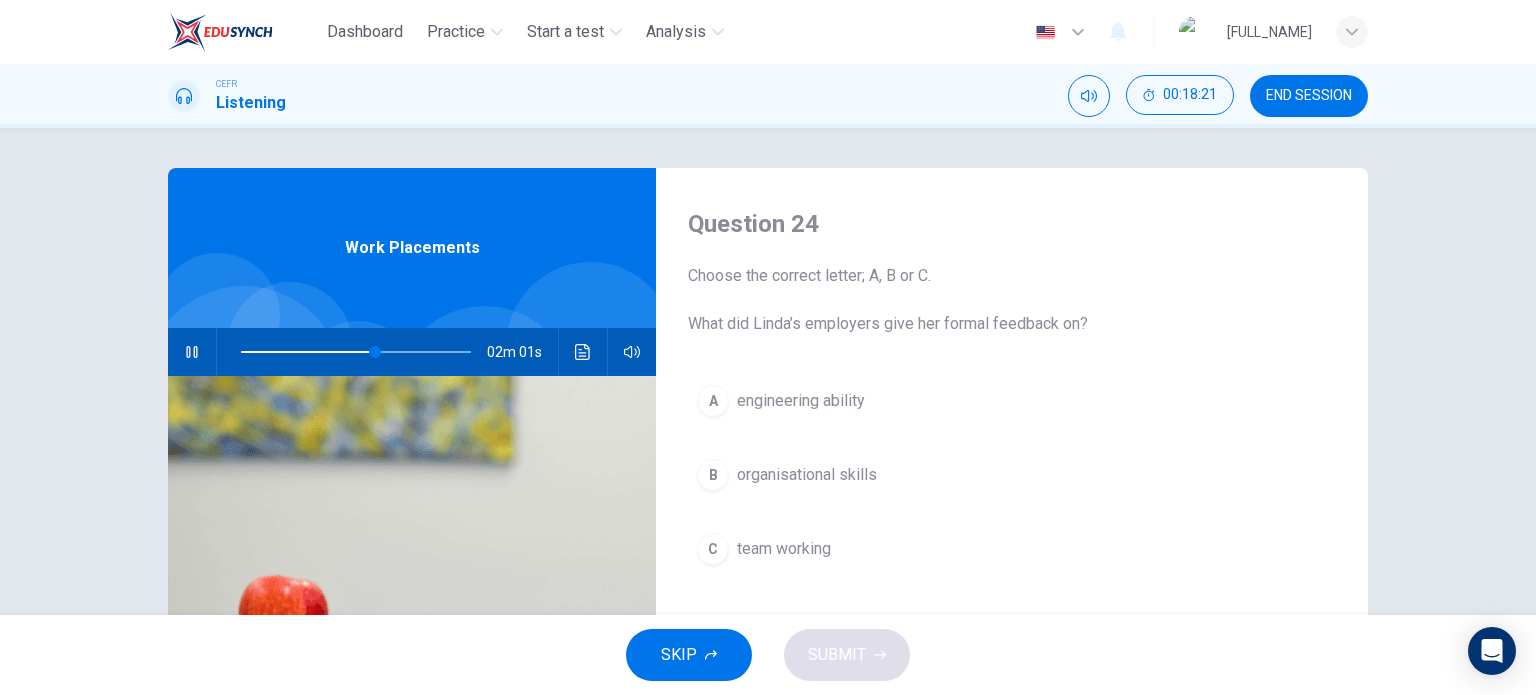 click on "B organisational skills" at bounding box center [1012, 475] 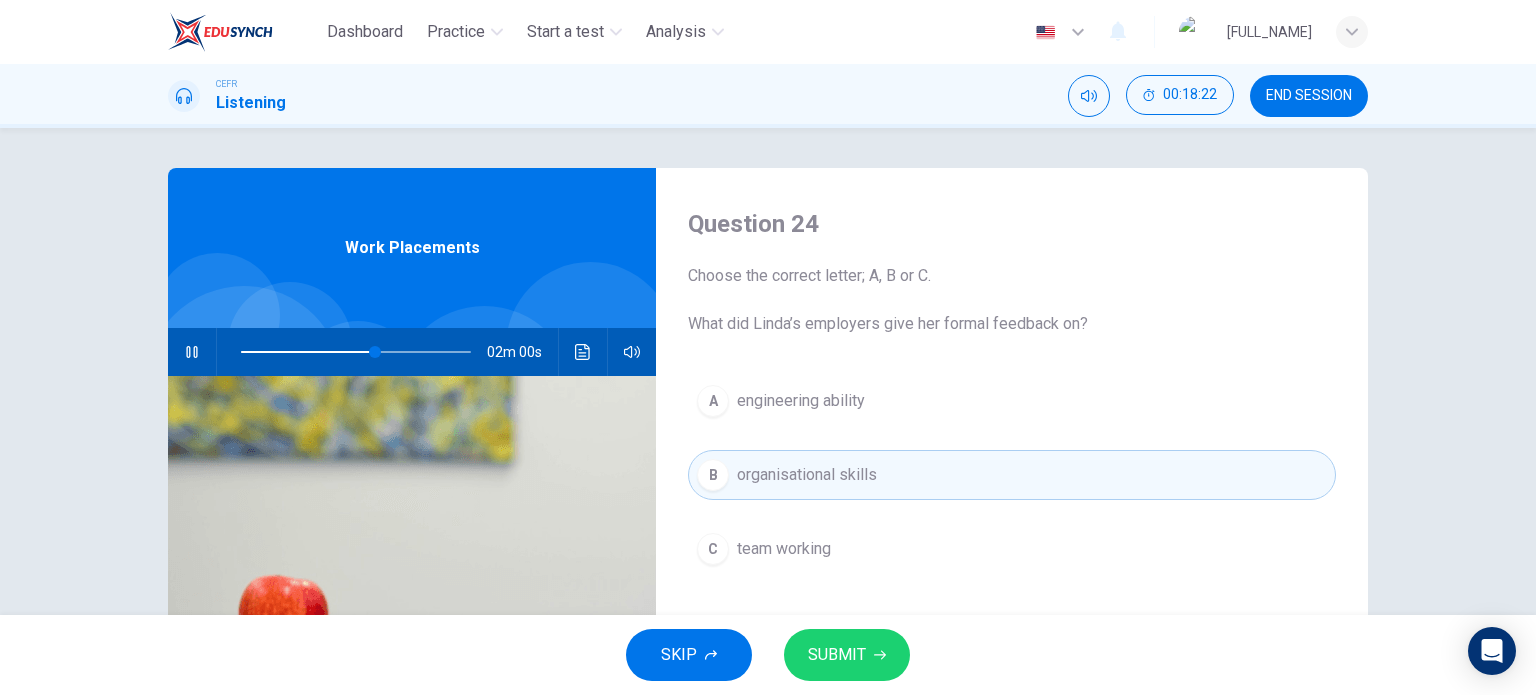 click on "SKIP SUBMIT" at bounding box center (768, 655) 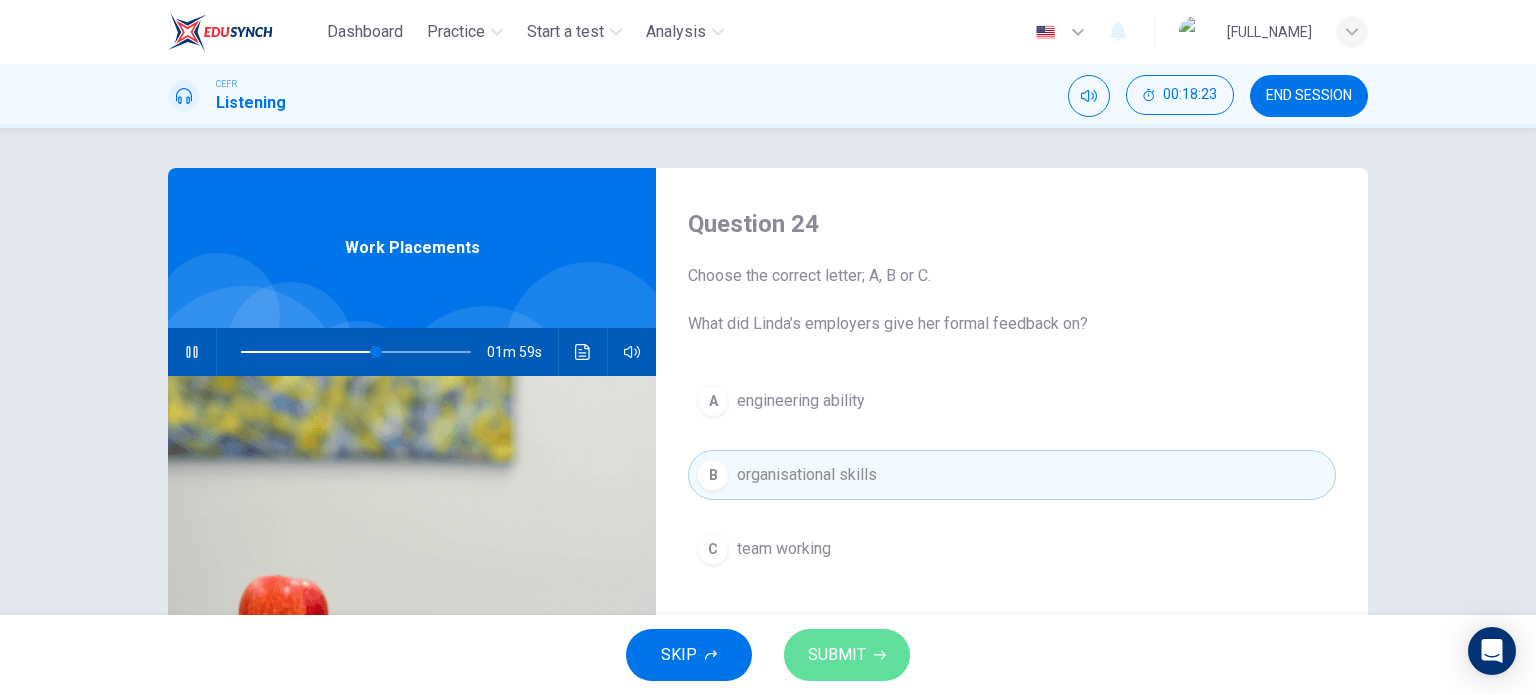 click on "SUBMIT" at bounding box center (837, 655) 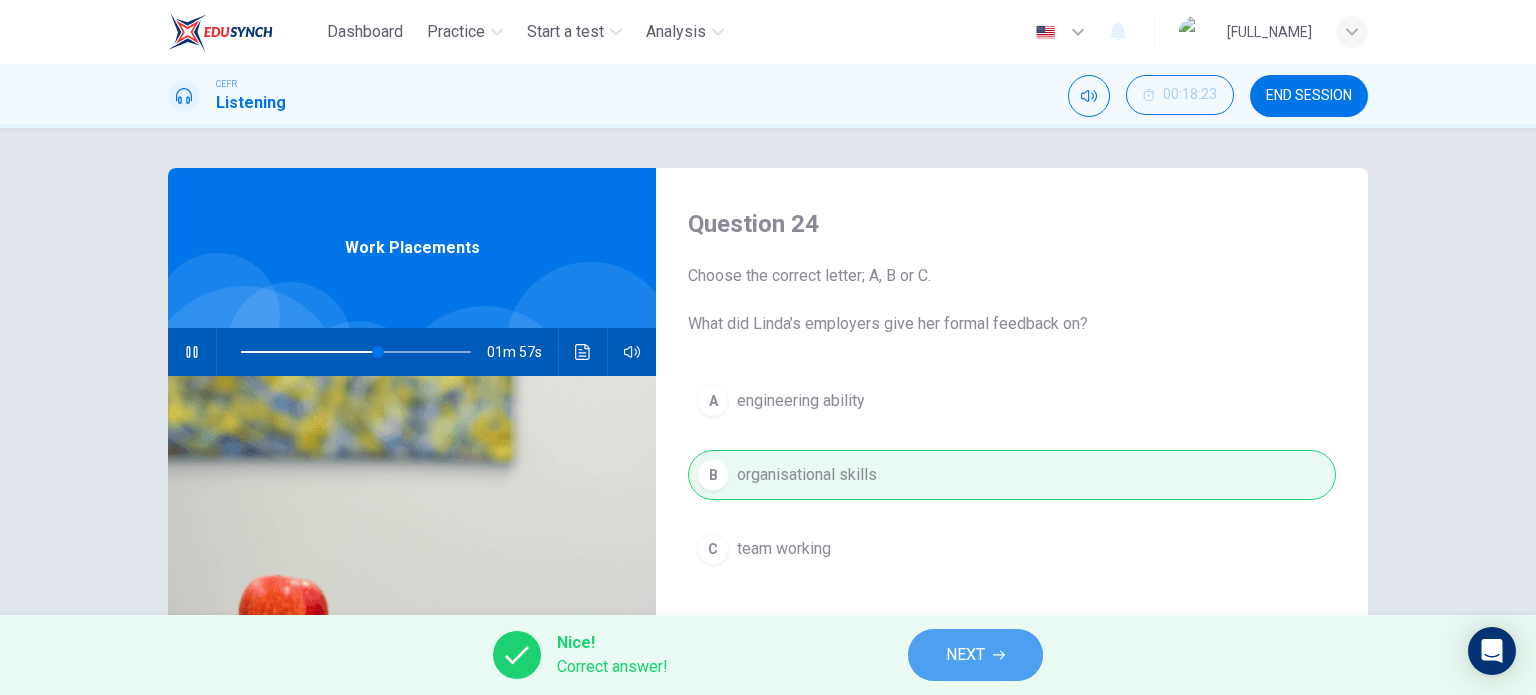 click on "NEXT" at bounding box center (965, 655) 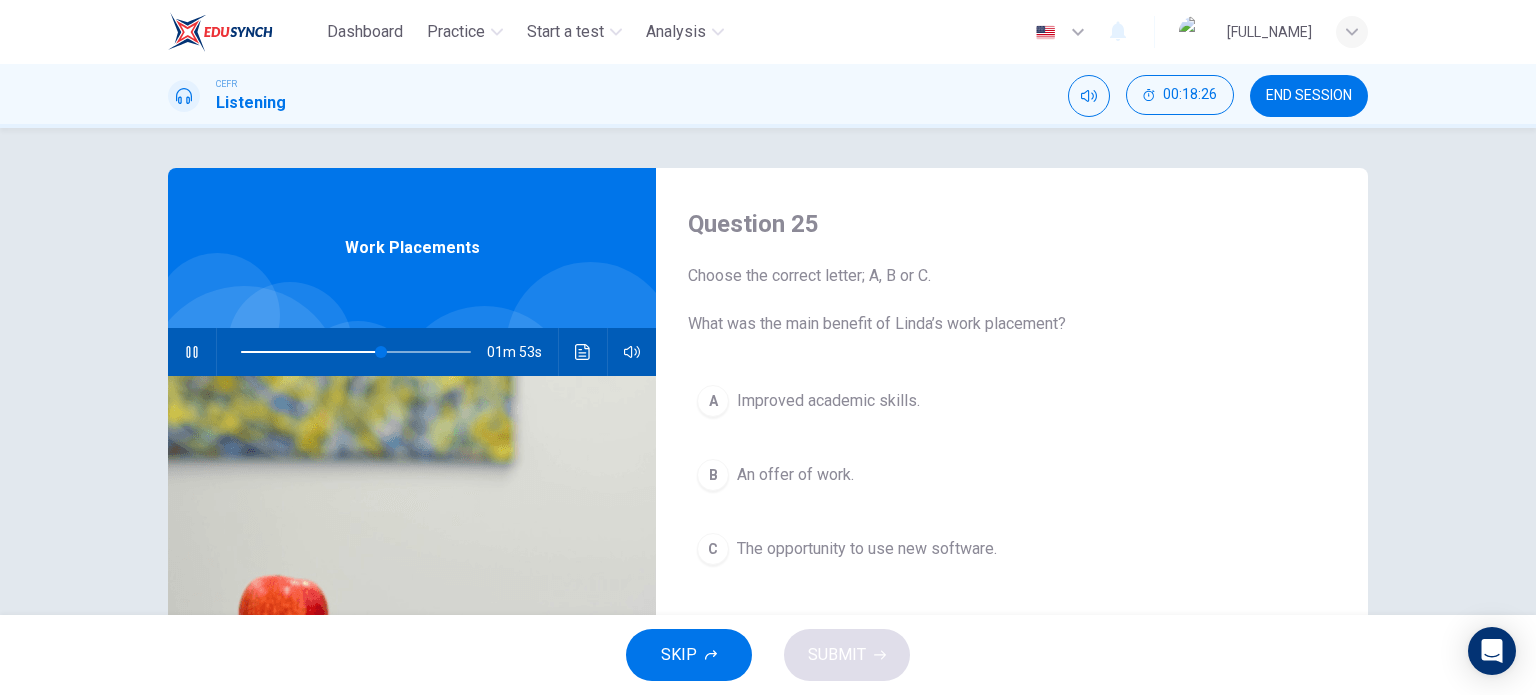 click on "B An offer of work." at bounding box center (1012, 475) 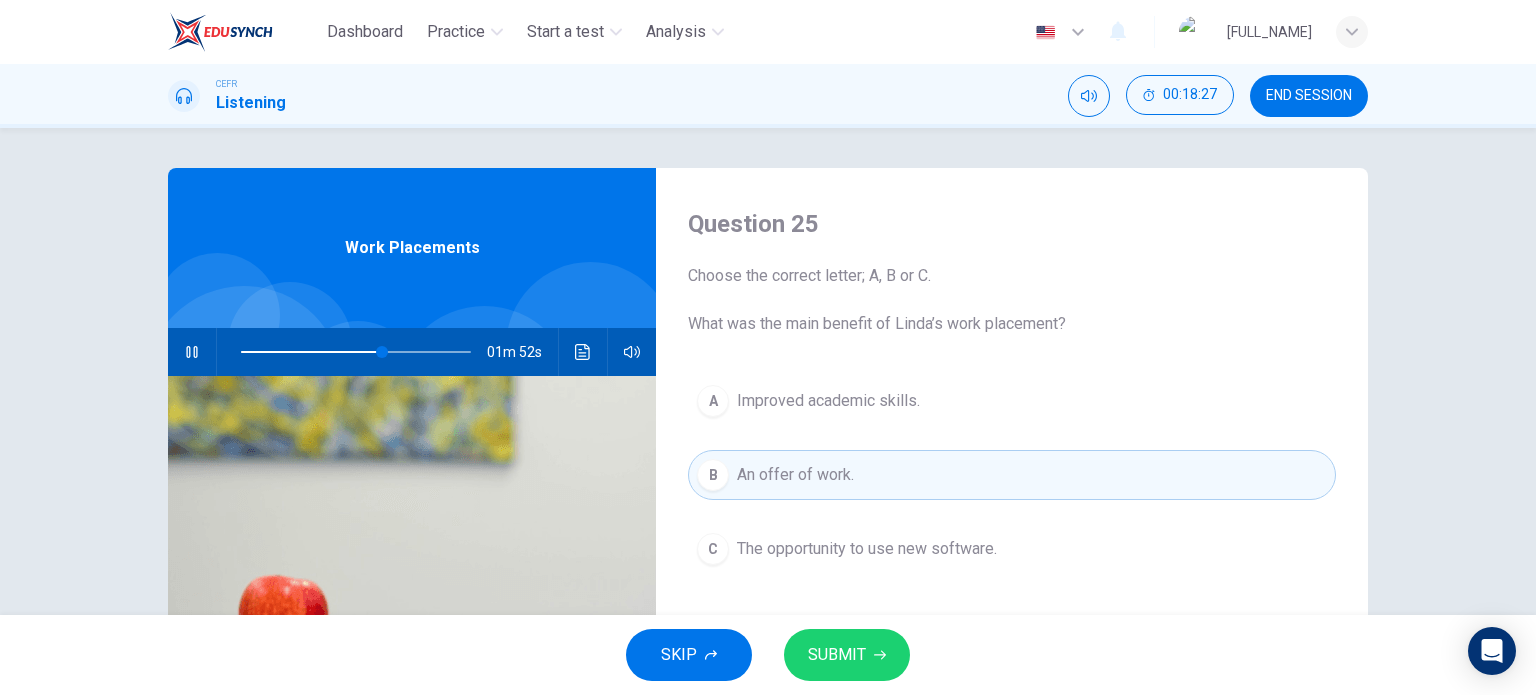 click on "SKIP SUBMIT" at bounding box center (768, 655) 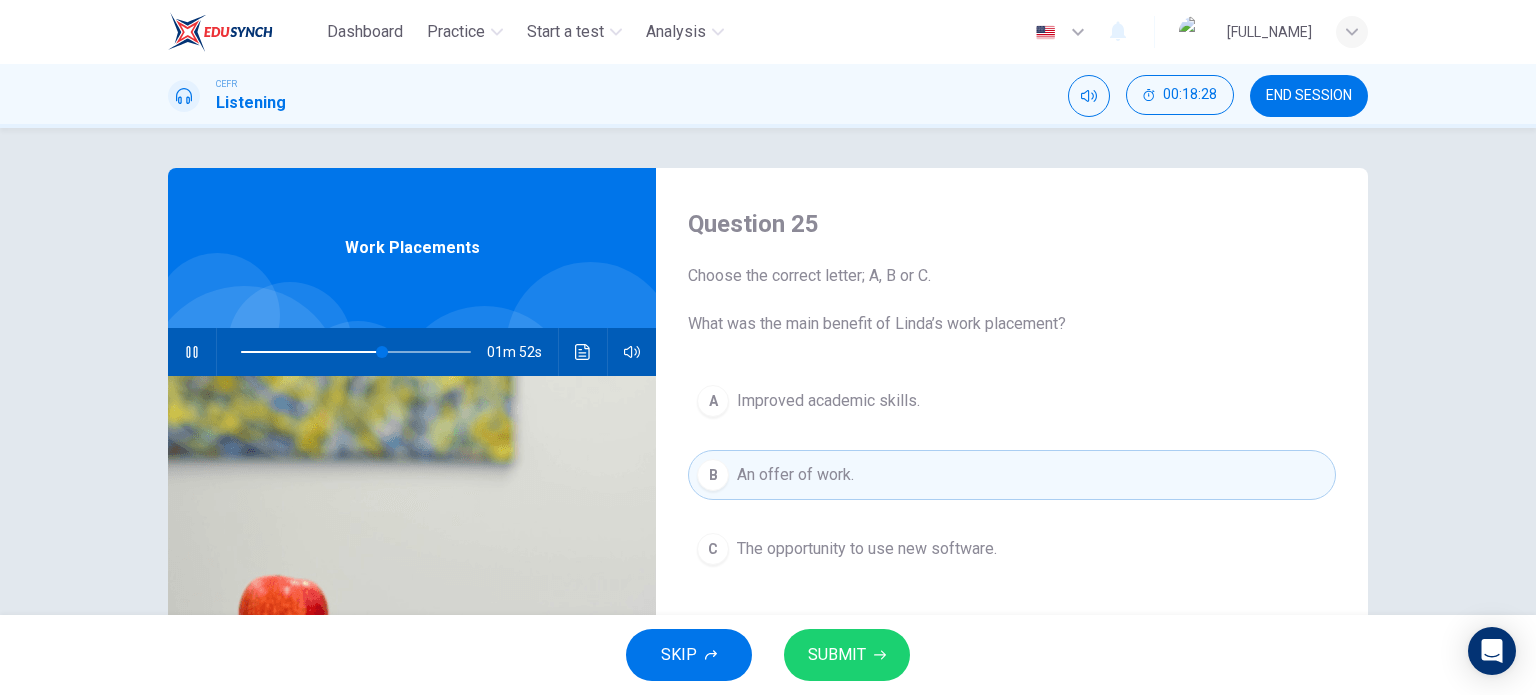 click on "SUBMIT" at bounding box center [847, 655] 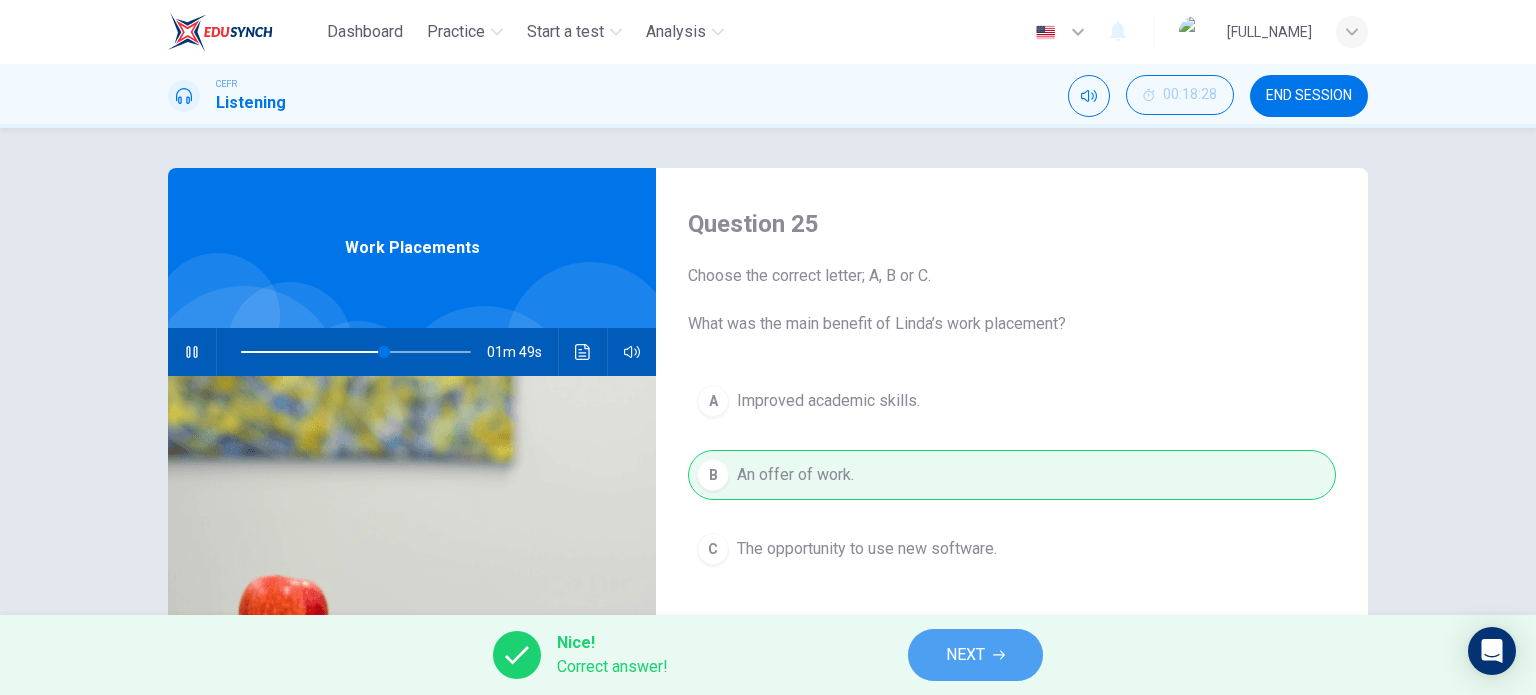 click on "NEXT" at bounding box center [965, 655] 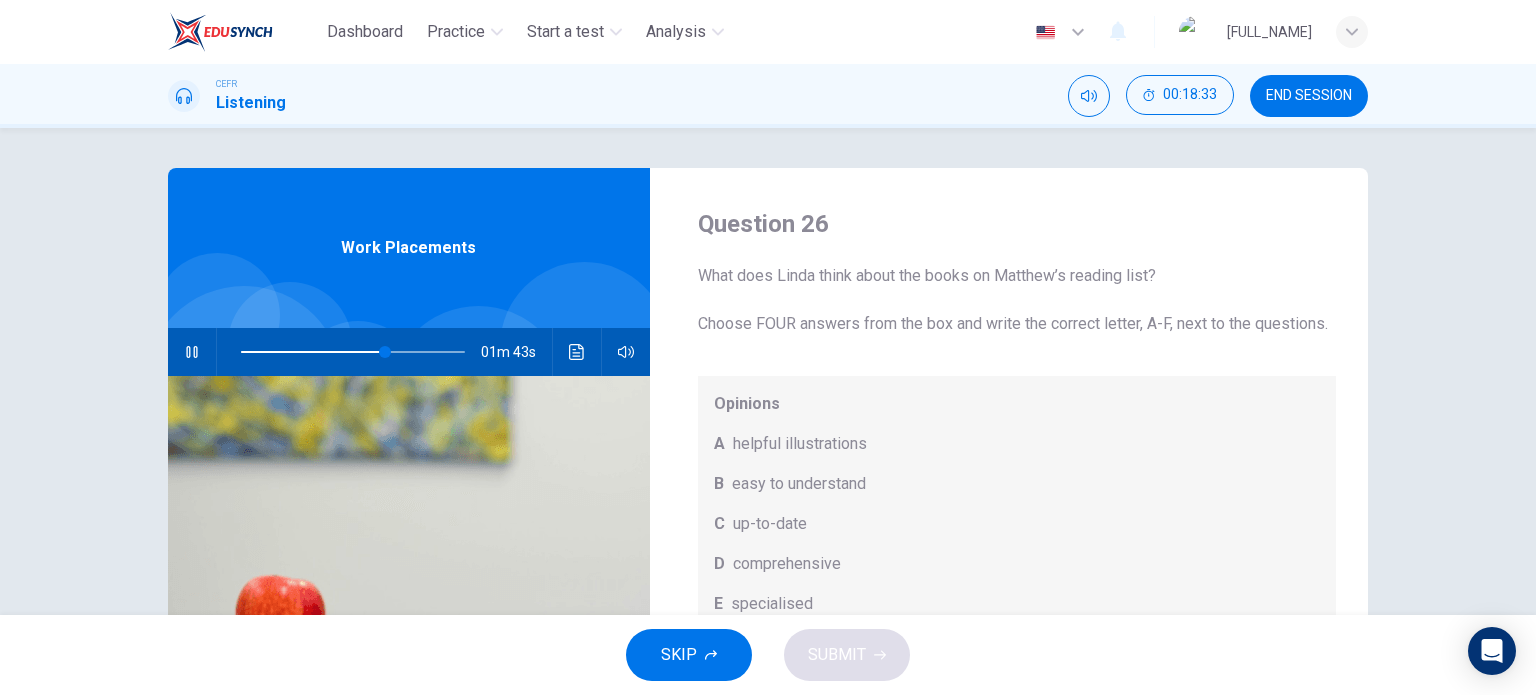 scroll, scrollTop: 112, scrollLeft: 0, axis: vertical 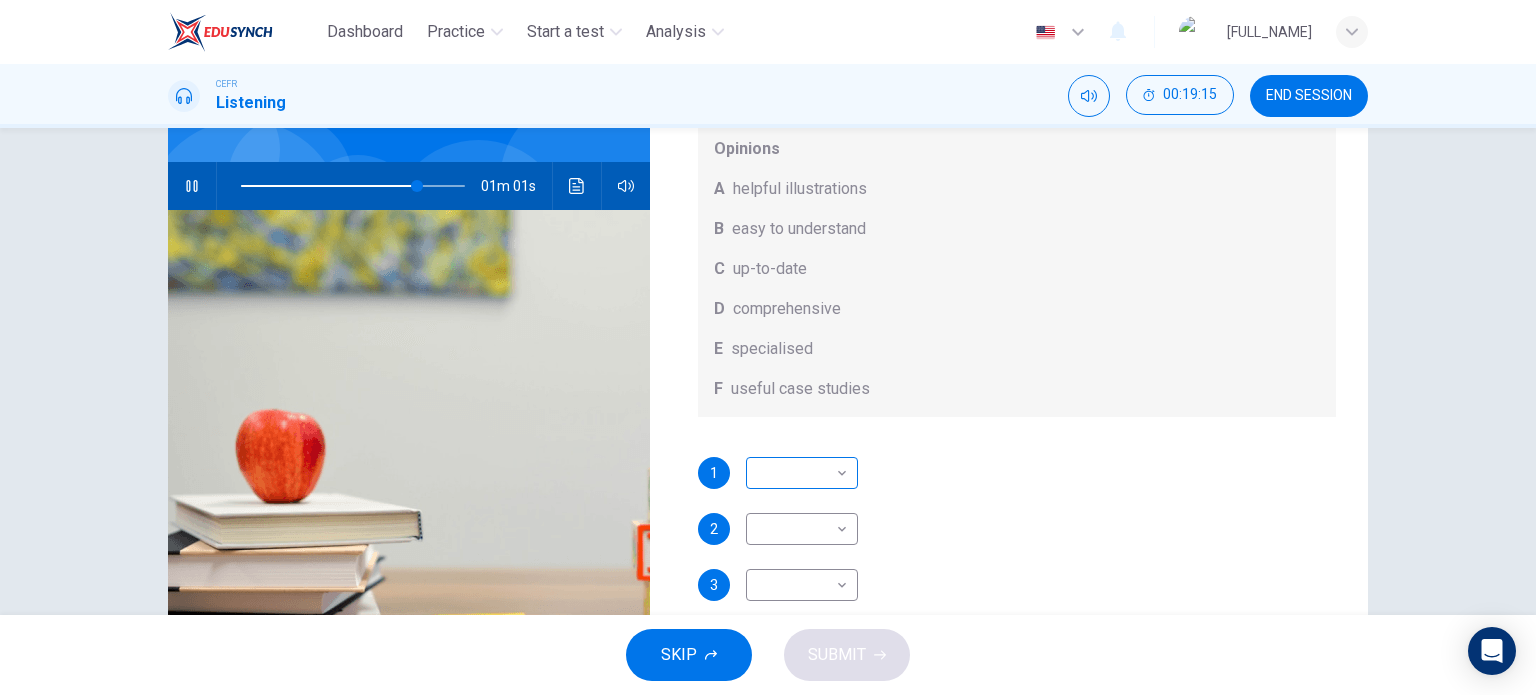 click on "Dashboard Practice Start a test Analysis English en ​ SITI NUR ASMAWATI BINTI THAULATH CEFR Listening 00:19:15 END SESSION Question 26 What does Linda think about the books on Matthew’s reading list? Choose FOUR answers from the box and write the correct letter, A-F, next to the questions.
Opinions A helpful illustrations B easy to understand C up-to-date D comprehensive E specialised F useful case studies 1 ​ ​ 2 ​ ​ 3 ​ ​ 4 ​ ​ Work Placements 01m 01s SKIP SUBMIT EduSynch - Online Language Proficiency Testing
Dashboard Practice Start a test Analysis Notifications © Copyright  2025" at bounding box center [768, 347] 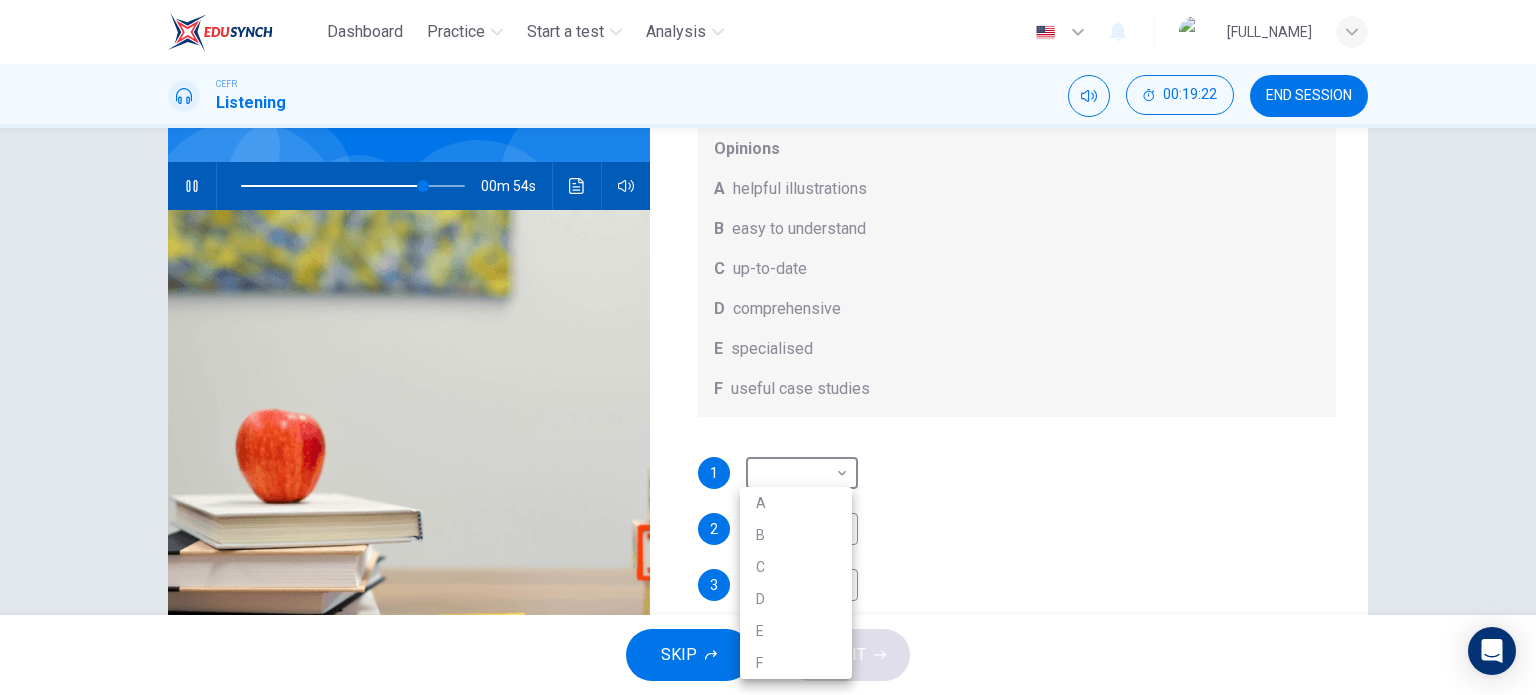 click at bounding box center [768, 347] 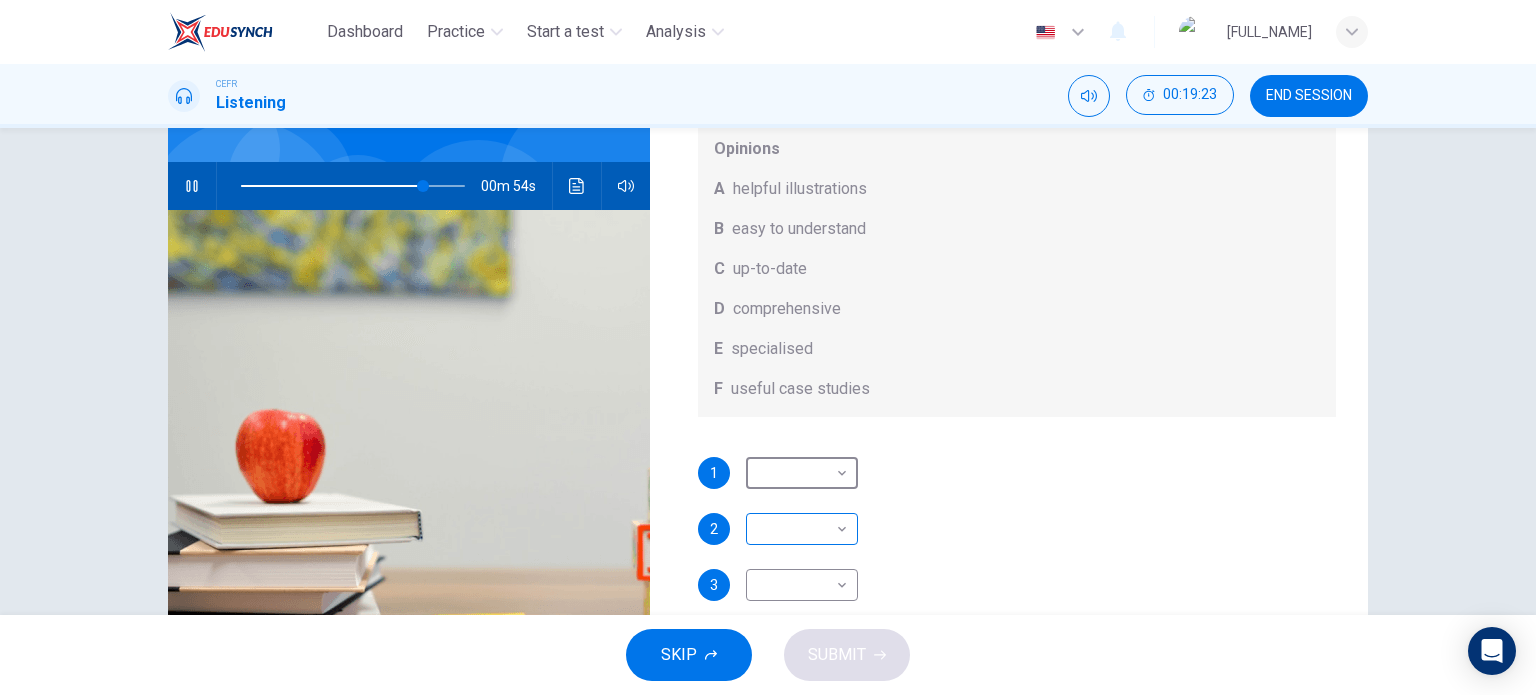click on "Dashboard Practice Start a test Analysis English en ​ SITI NUR ASMAWATI BINTI THAULATH CEFR Listening 00:19:23 END SESSION Question 26 What does Linda think about the books on Matthew’s reading list? Choose FOUR answers from the box and write the correct letter, A-F, next to the questions.
Opinions A helpful illustrations B easy to understand C up-to-date D comprehensive E specialised F useful case studies 1 ​ ​ 2 ​ ​ 3 ​ ​ 4 ​ ​ Work Placements 00m 54s SKIP SUBMIT EduSynch - Online Language Proficiency Testing
Dashboard Practice Start a test Analysis Notifications © Copyright  2025" at bounding box center (768, 347) 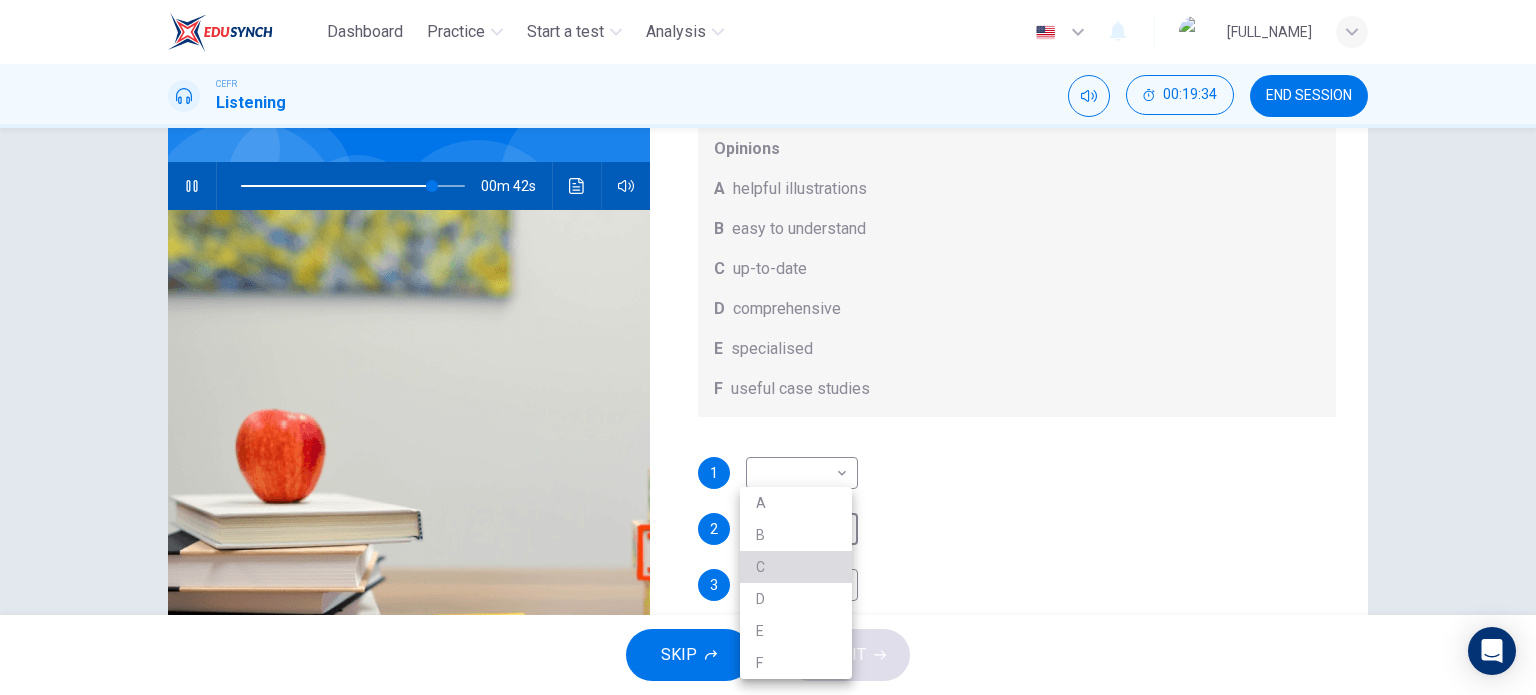 click on "C" at bounding box center [796, 567] 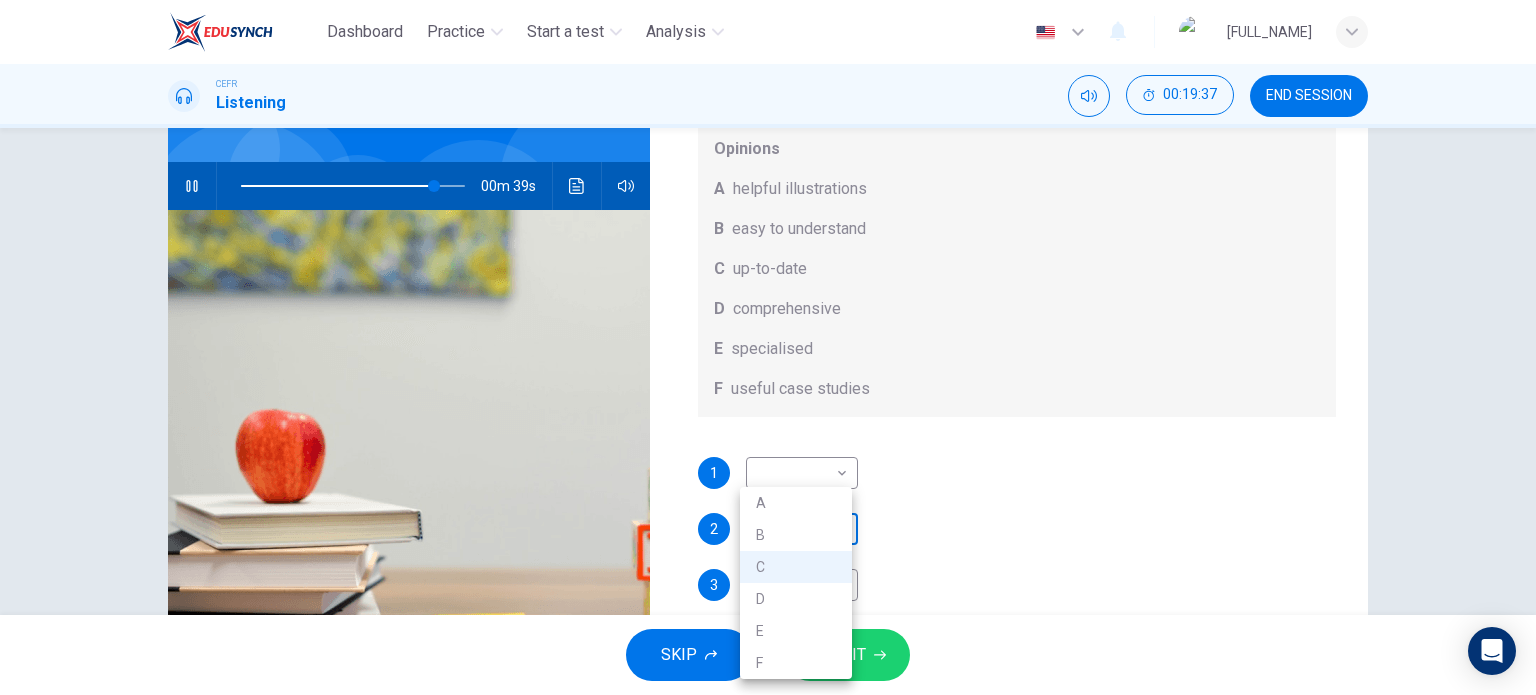 click on "Dashboard Practice Start a test Analysis English en ​ SITI NUR ASMAWATI BINTI THAULATH CEFR Listening 00:19:37 END SESSION Question 26 What does Linda think about the books on Matthew’s reading list? Choose FOUR answers from the box and write the correct letter, A-F, next to the questions.
Opinions A helpful illustrations B easy to understand C up-to-date D comprehensive E specialised F useful case studies 1 ​ ​ 2 C C ​ 3 ​ ​ 4 ​ ​ Work Placements 00m 39s SKIP SUBMIT EduSynch - Online Language Proficiency Testing
Dashboard Practice Start a test Analysis Notifications © Copyright  2025 A B C D E F" at bounding box center [768, 347] 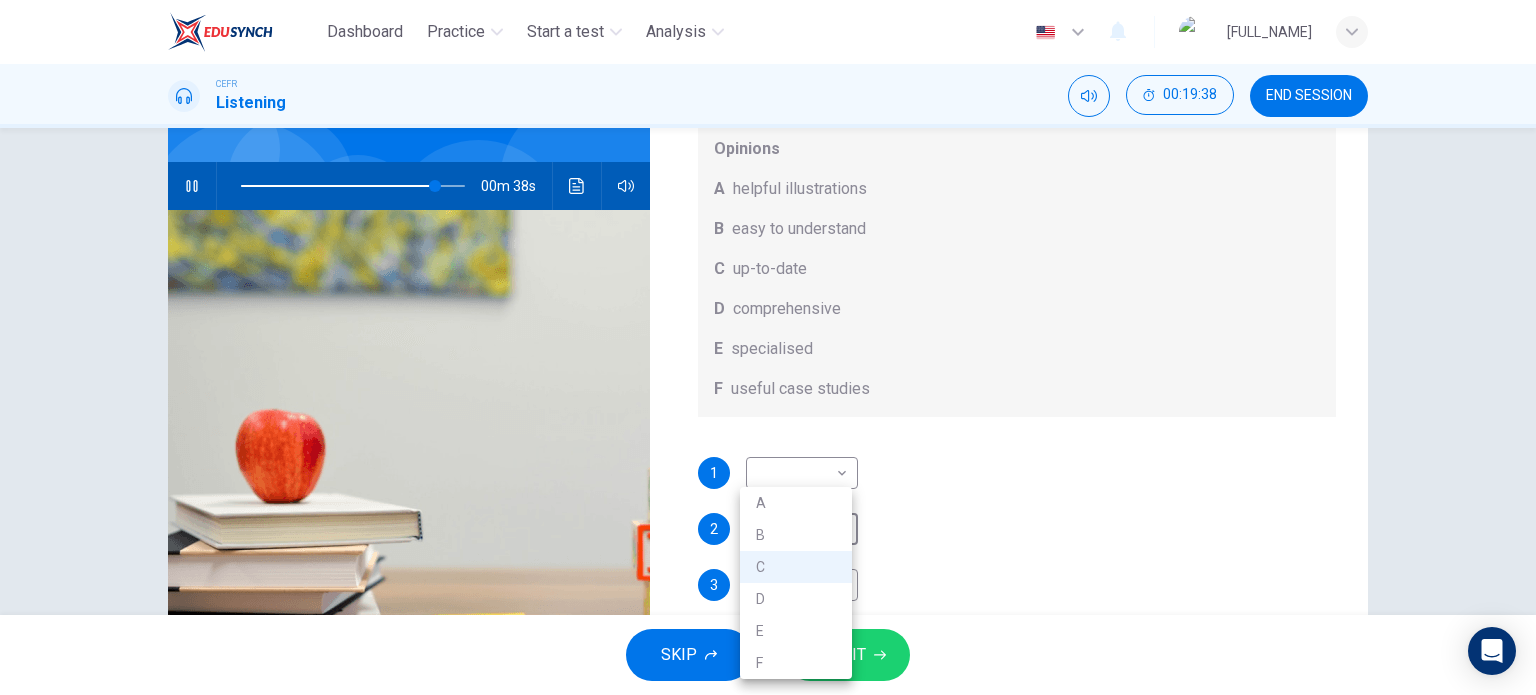 click on "A" at bounding box center (796, 503) 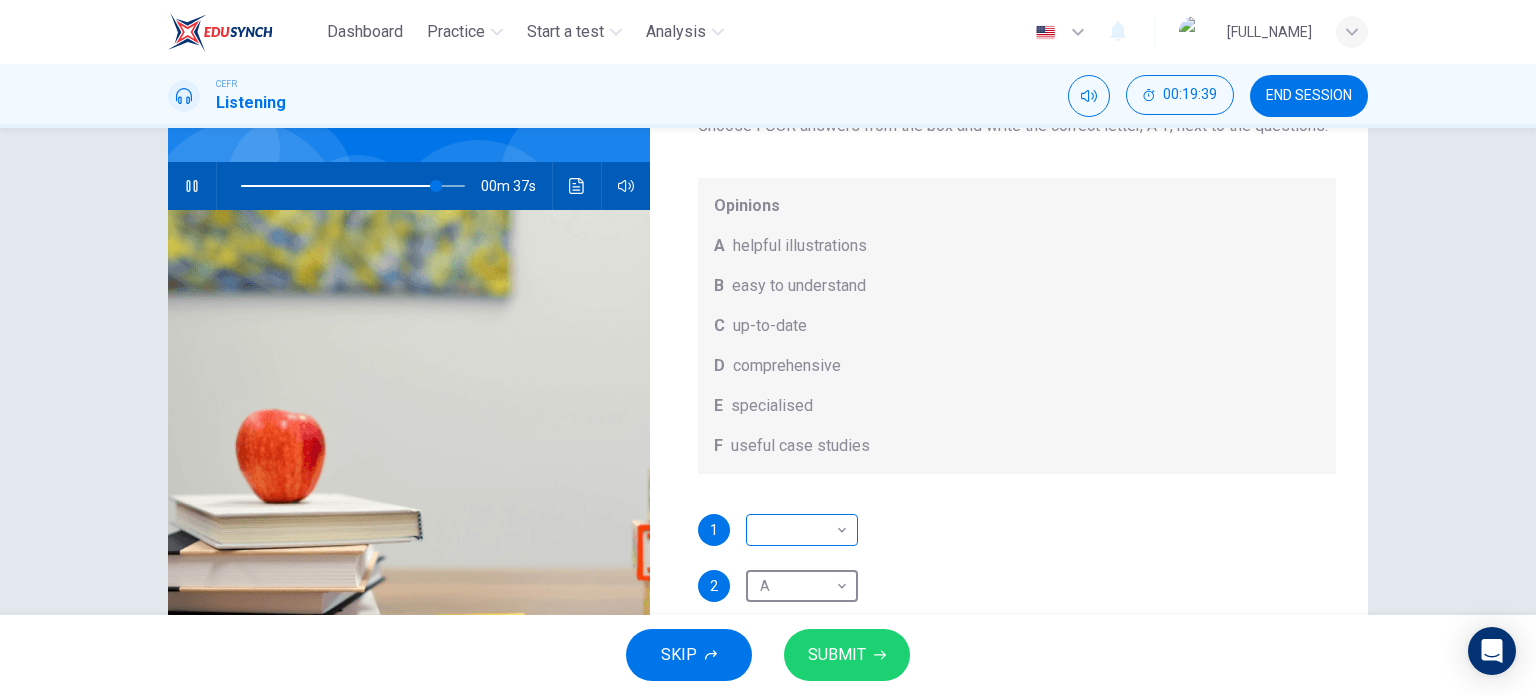 scroll, scrollTop: 0, scrollLeft: 0, axis: both 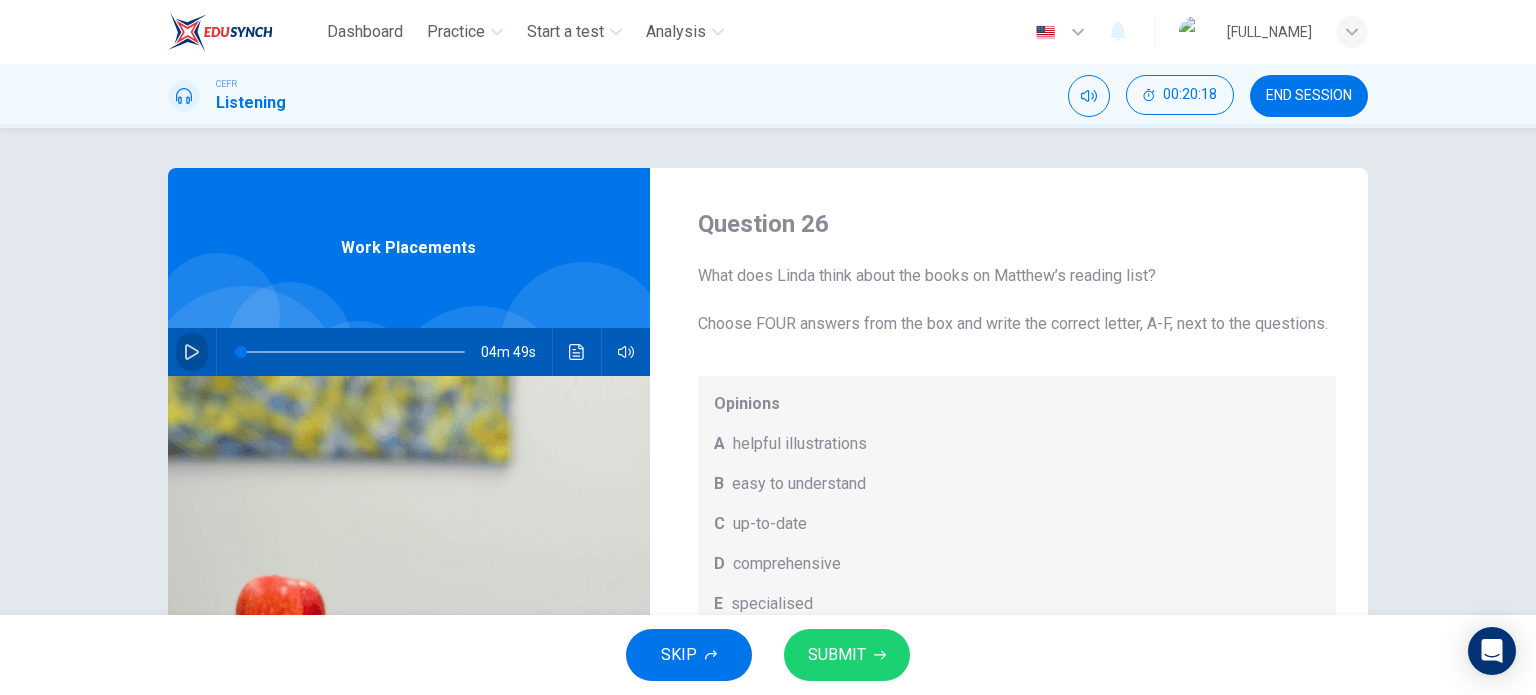 click at bounding box center [192, 352] 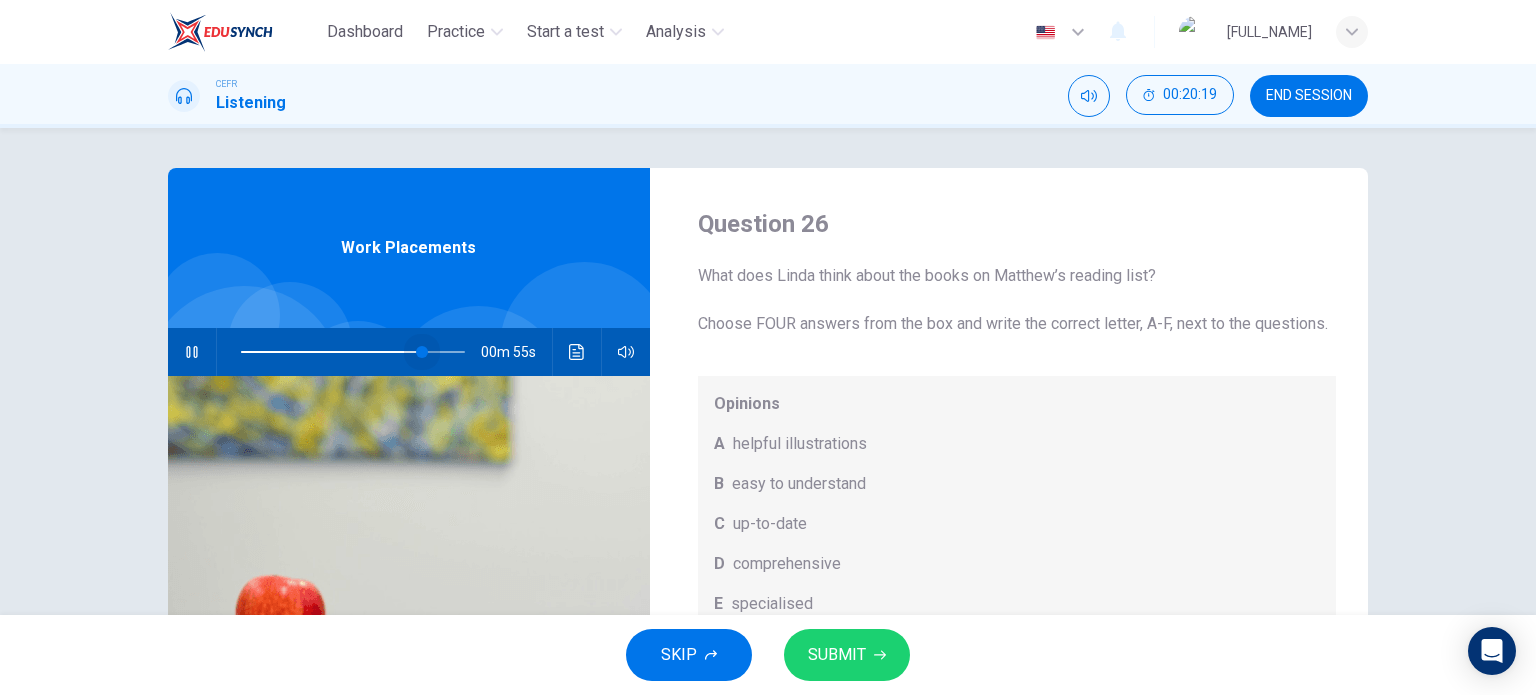 drag, startPoint x: 272, startPoint y: 352, endPoint x: 417, endPoint y: 354, distance: 145.0138 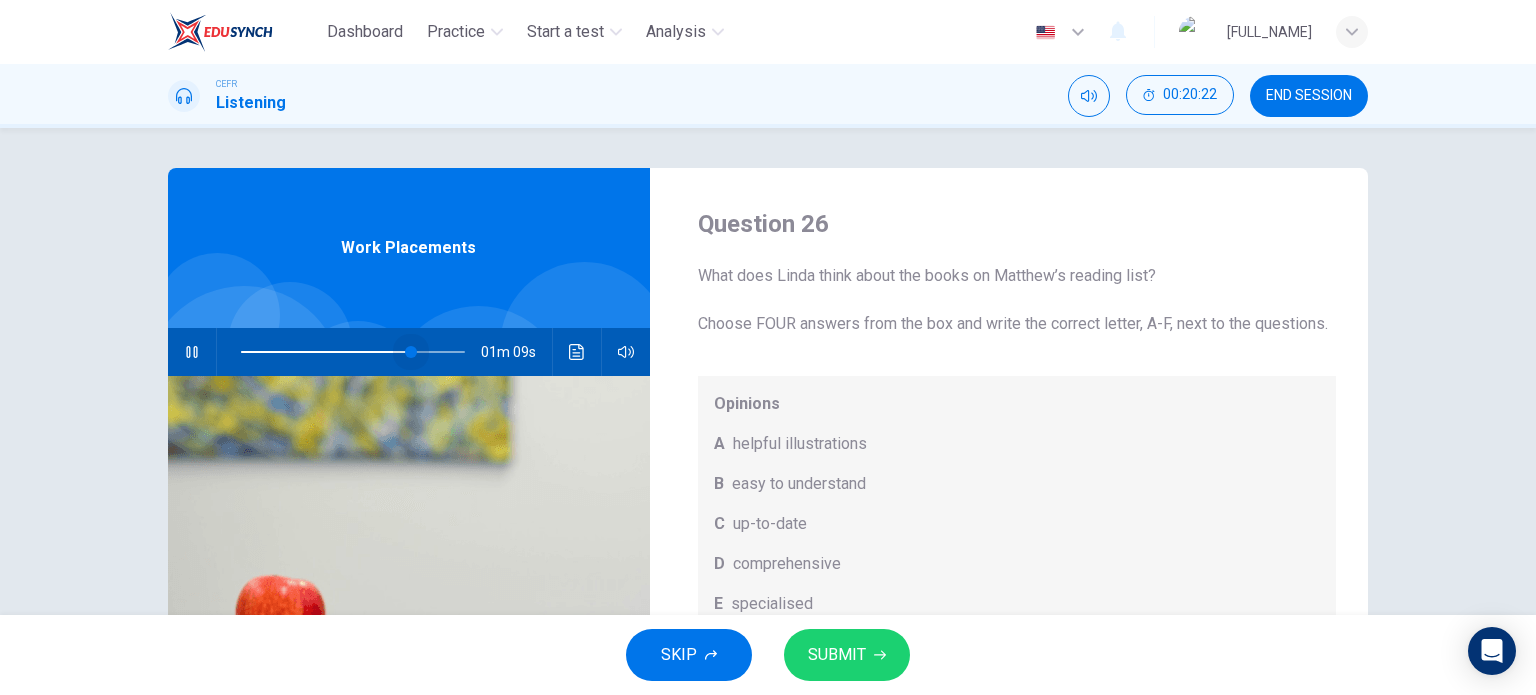 click at bounding box center [411, 352] 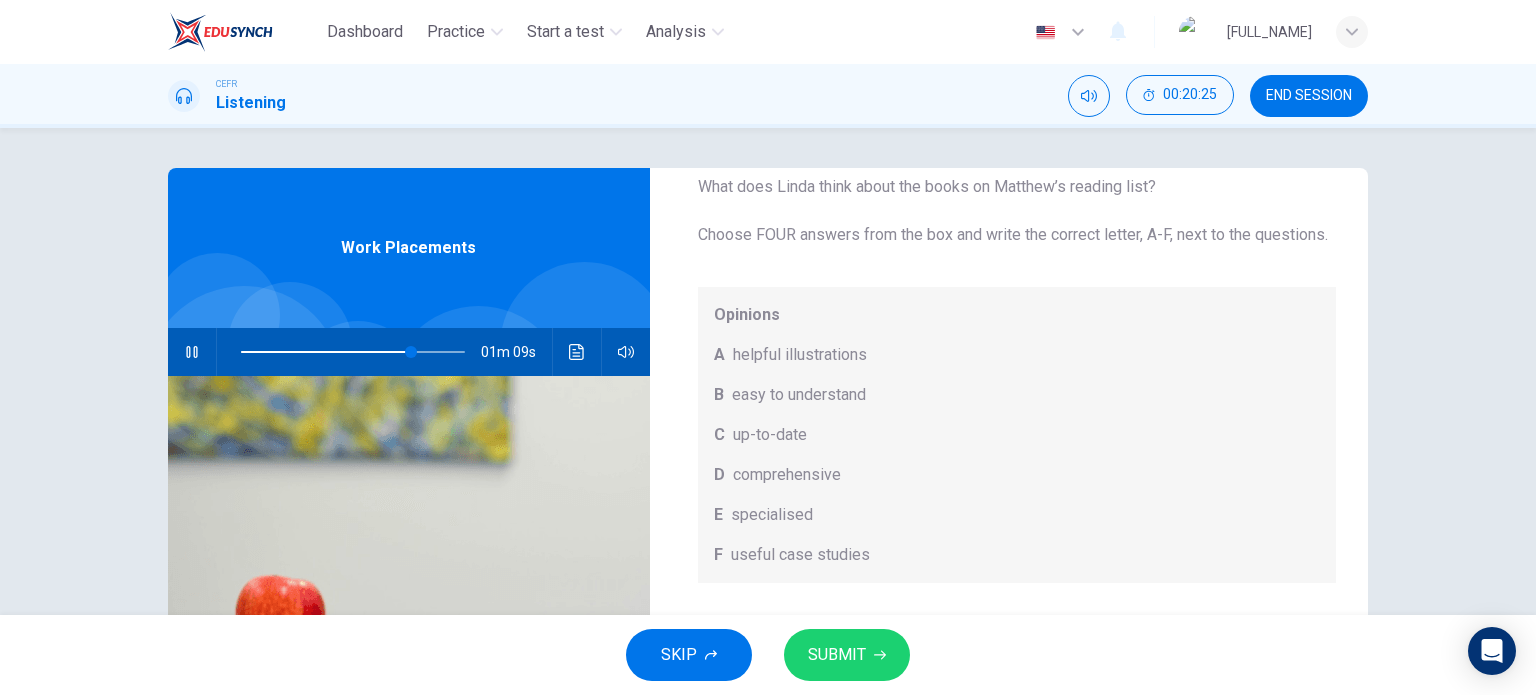 scroll, scrollTop: 112, scrollLeft: 0, axis: vertical 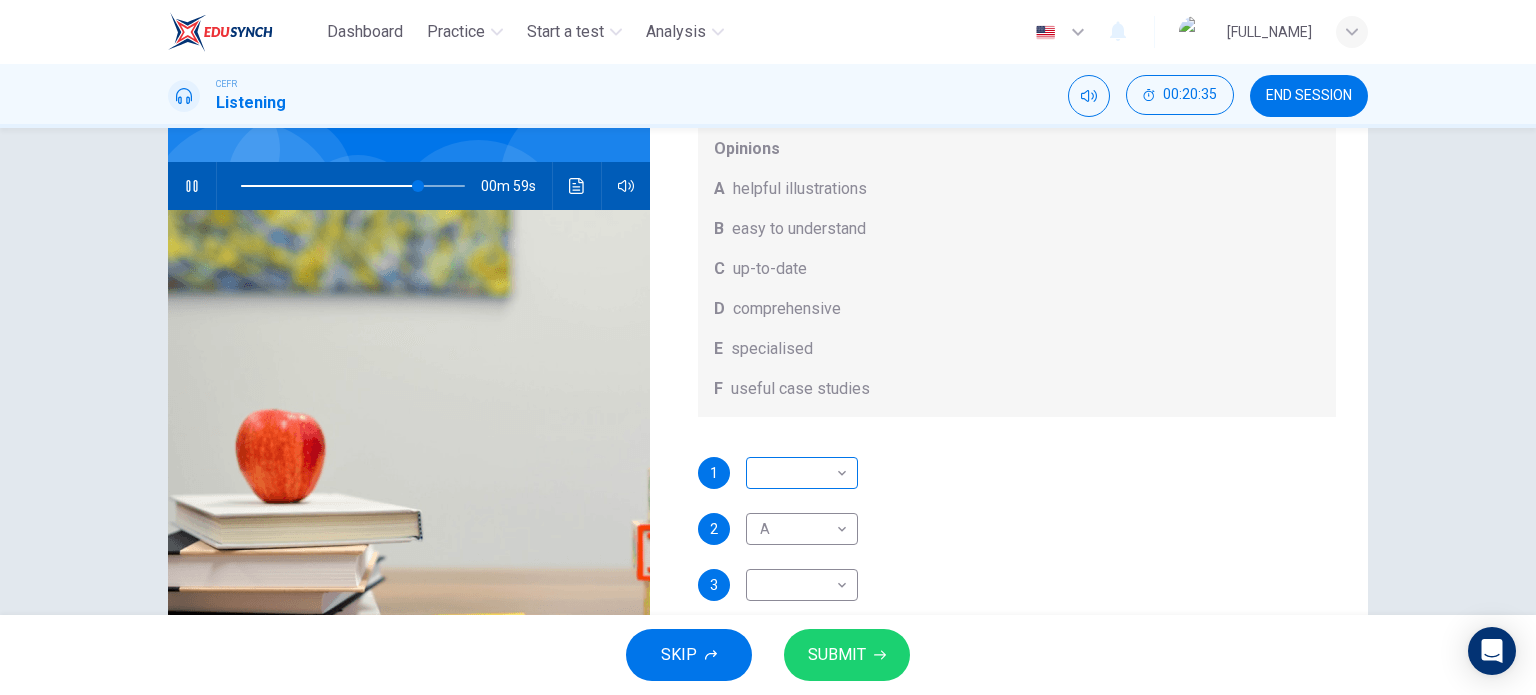 click on "Dashboard Practice Start a test Analysis English en ​ SITI NUR ASMAWATI BINTI THAULATH CEFR Listening 00:20:35 END SESSION Question 26 What does Linda think about the books on Matthew’s reading list? Choose FOUR answers from the box and write the correct letter, A-F, next to the questions.
Opinions A helpful illustrations B easy to understand C up-to-date D comprehensive E specialised F useful case studies 1 ​ ​ 2 A A ​ 3 ​ ​ 4 ​ ​ Work Placements 00m 59s SKIP SUBMIT EduSynch - Online Language Proficiency Testing
Dashboard Practice Start a test Analysis Notifications © Copyright  2025" at bounding box center [768, 347] 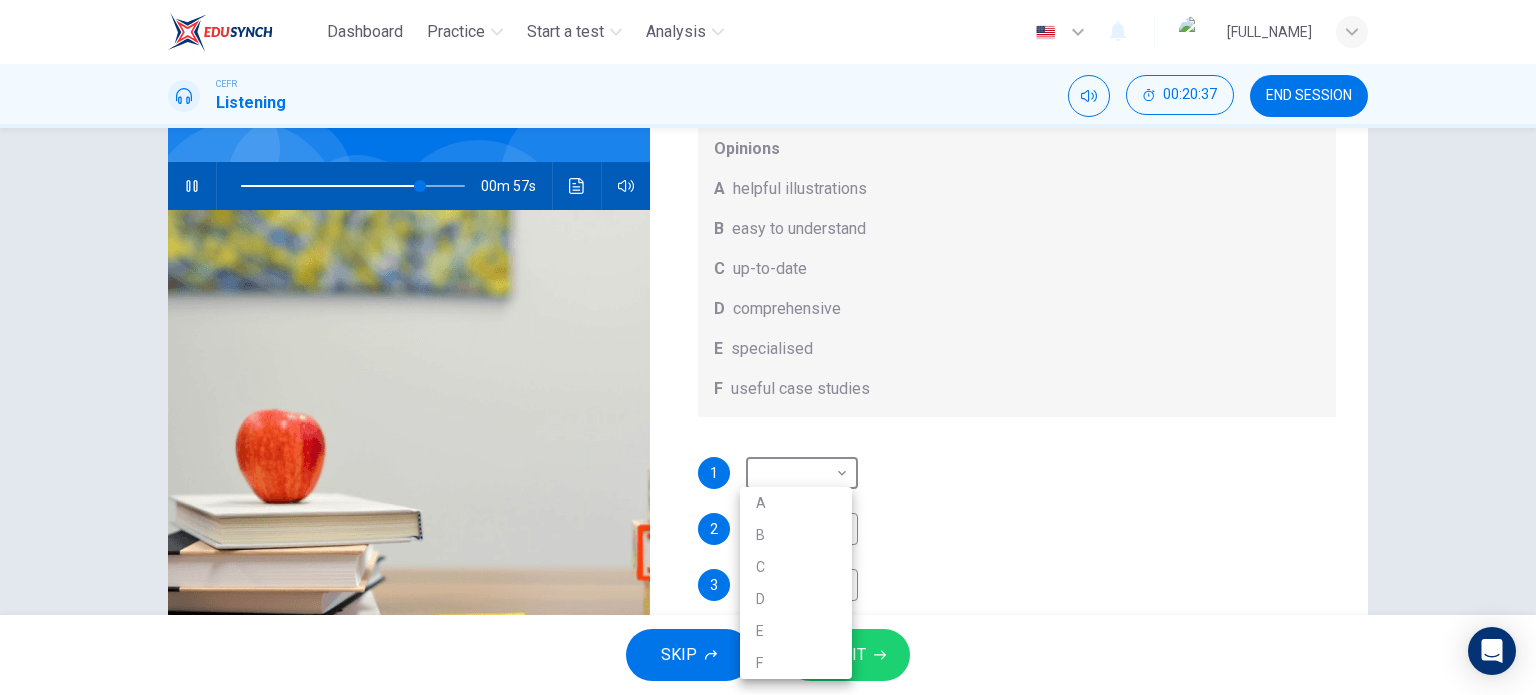 click on "B" at bounding box center [796, 535] 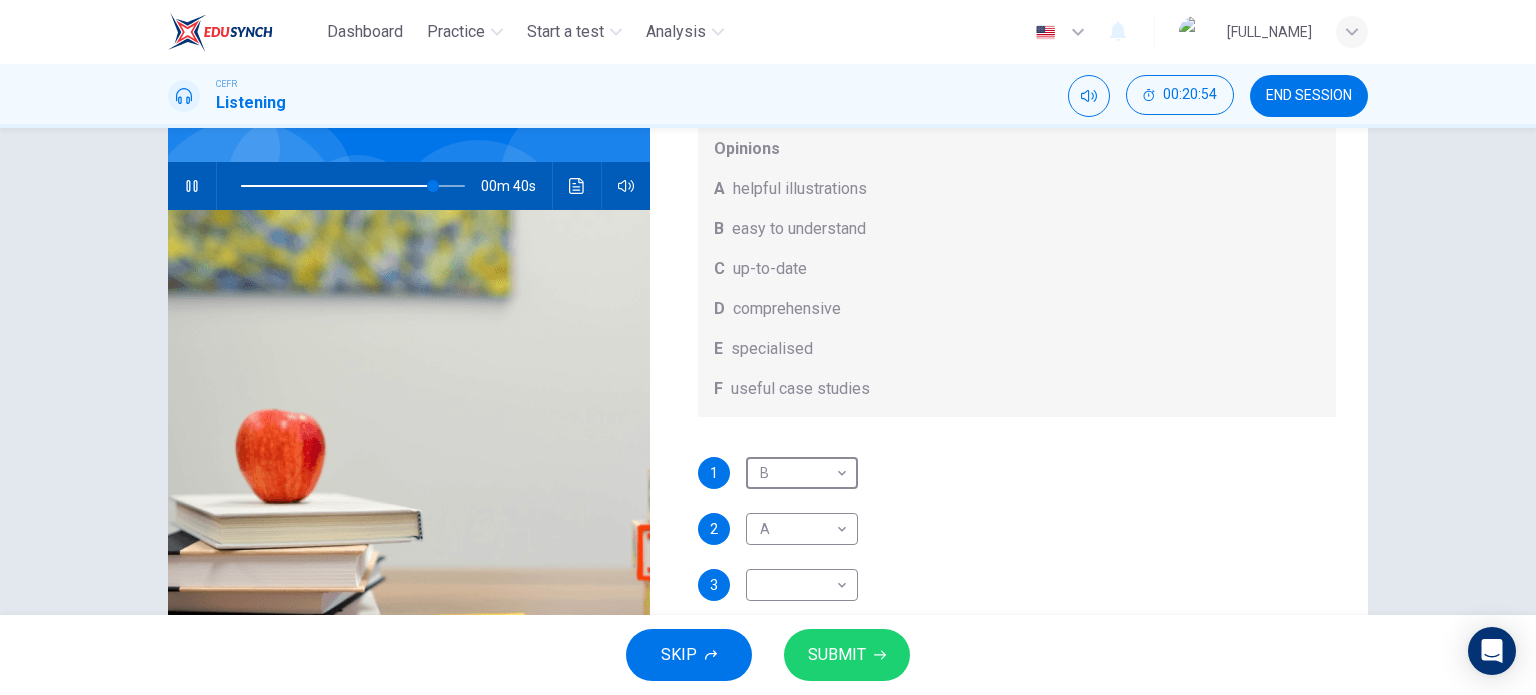 scroll, scrollTop: 0, scrollLeft: 0, axis: both 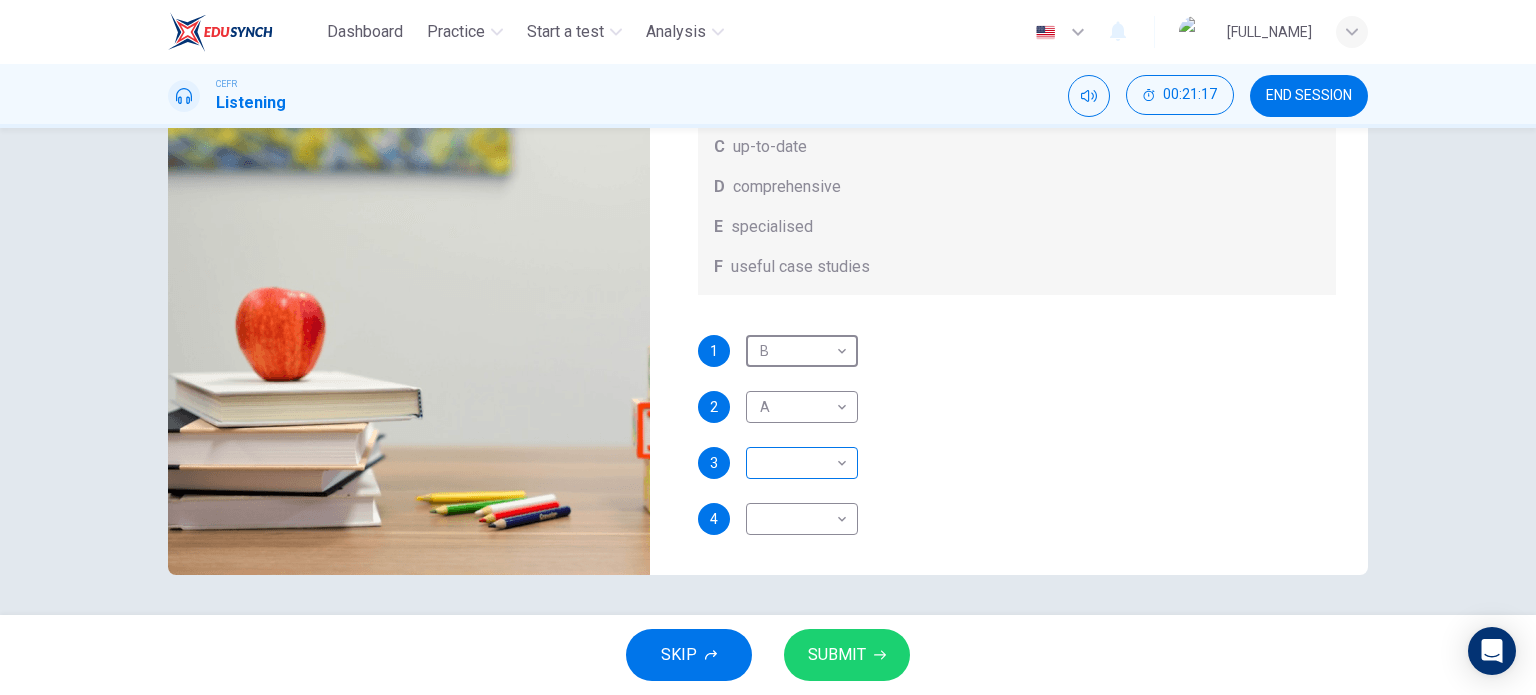 click on "Dashboard Practice Start a test Analysis English en ​ SITI NUR ASMAWATI BINTI THAULATH CEFR Listening 00:21:17 END SESSION Question 26 What does Linda think about the books on Matthew’s reading list? Choose FOUR answers from the box and write the correct letter, A-F, next to the questions.
Opinions A helpful illustrations B easy to understand C up-to-date D comprehensive E specialised F useful case studies 1 B B ​ 2 A A ​ 3 ​ ​ 4 ​ ​ Work Placements 00m 17s SKIP SUBMIT EduSynch - Online Language Proficiency Testing
Dashboard Practice Start a test Analysis Notifications © Copyright  2025" at bounding box center [768, 347] 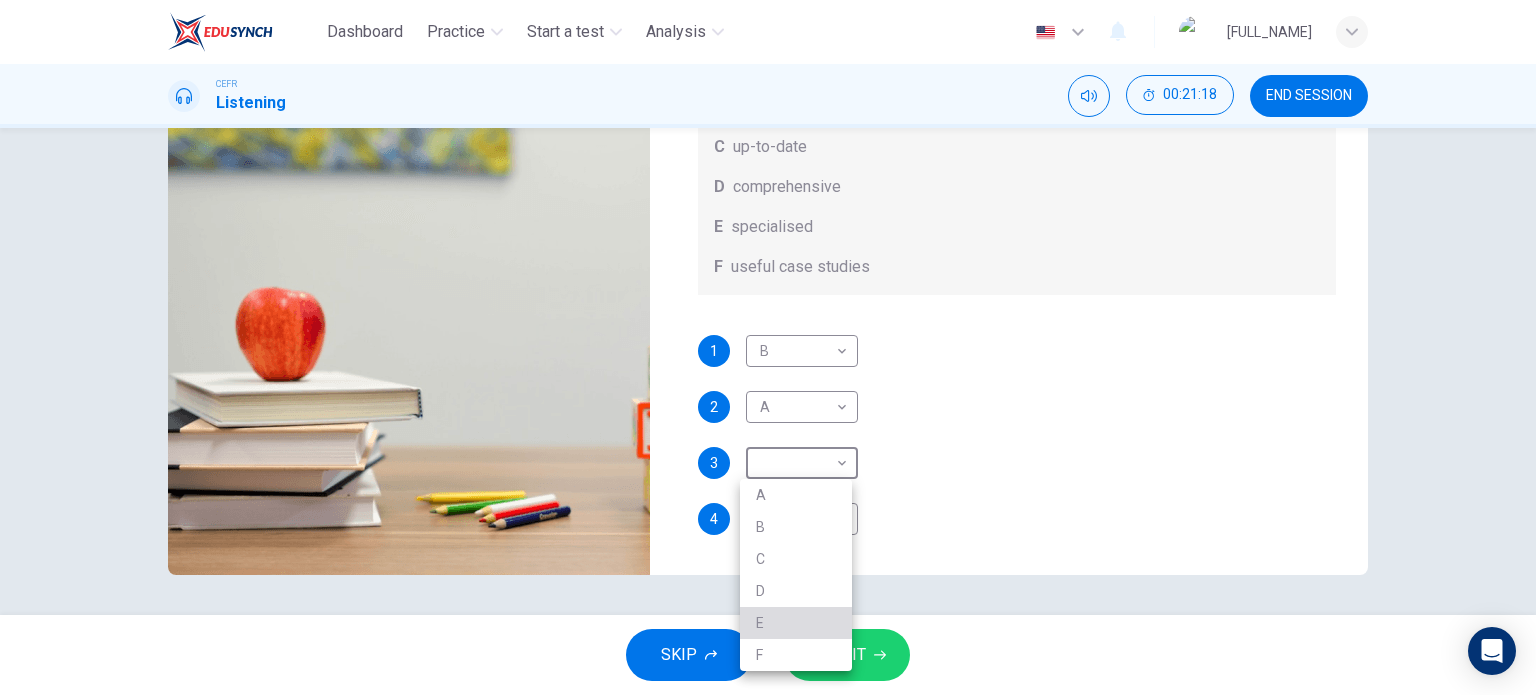 click on "E" at bounding box center [796, 623] 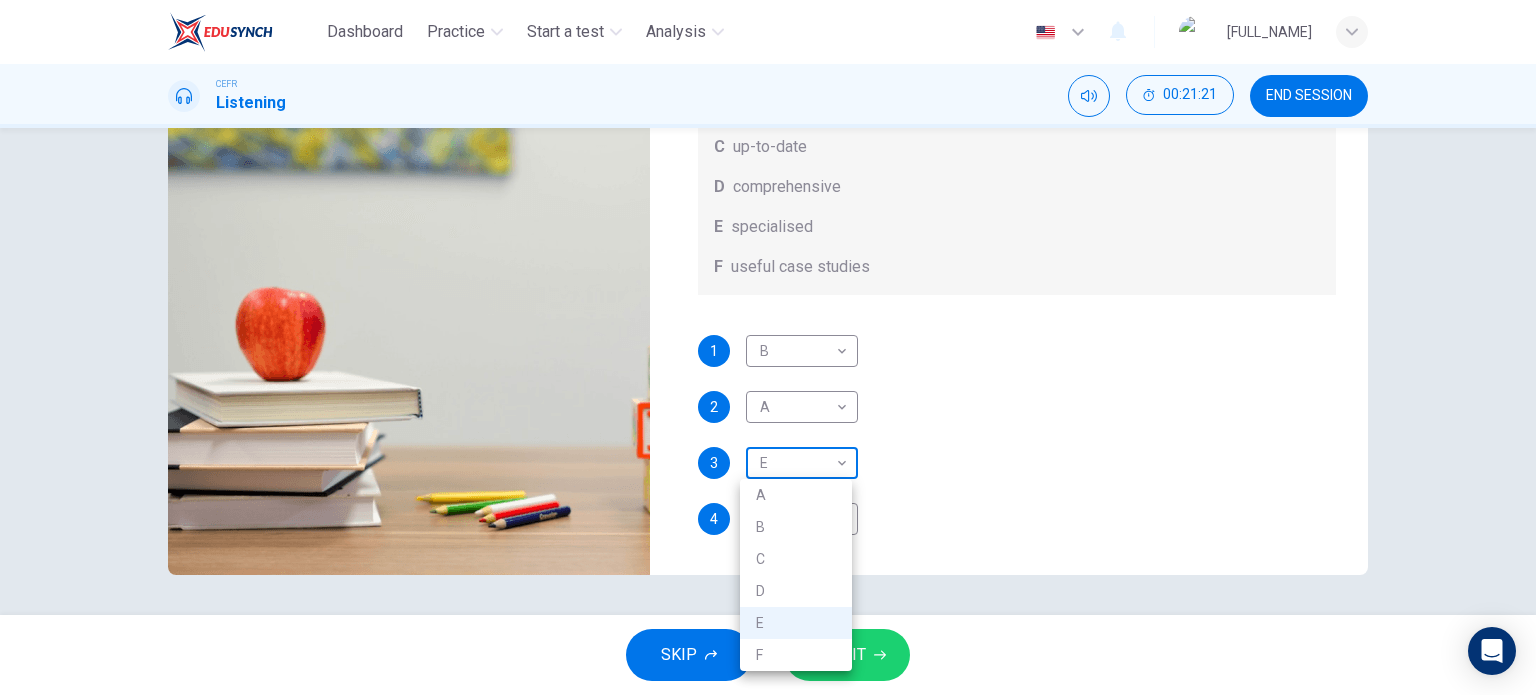click on "Dashboard Practice Start a test Analysis English en ​ SITI NUR ASMAWATI BINTI THAULATH CEFR Listening 00:21:21 END SESSION Question 26 What does Linda think about the books on Matthew’s reading list? Choose FOUR answers from the box and write the correct letter, A-F, next to the questions.
Opinions A helpful illustrations B easy to understand C up-to-date D comprehensive E specialised F useful case studies 1 B B ​ 2 A A ​ 3 E E ​ 4 ​ ​ Work Placements 00m 13s SKIP SUBMIT EduSynch - Online Language Proficiency Testing
Dashboard Practice Start a test Analysis Notifications © Copyright  2025 A B C D E F" at bounding box center [768, 347] 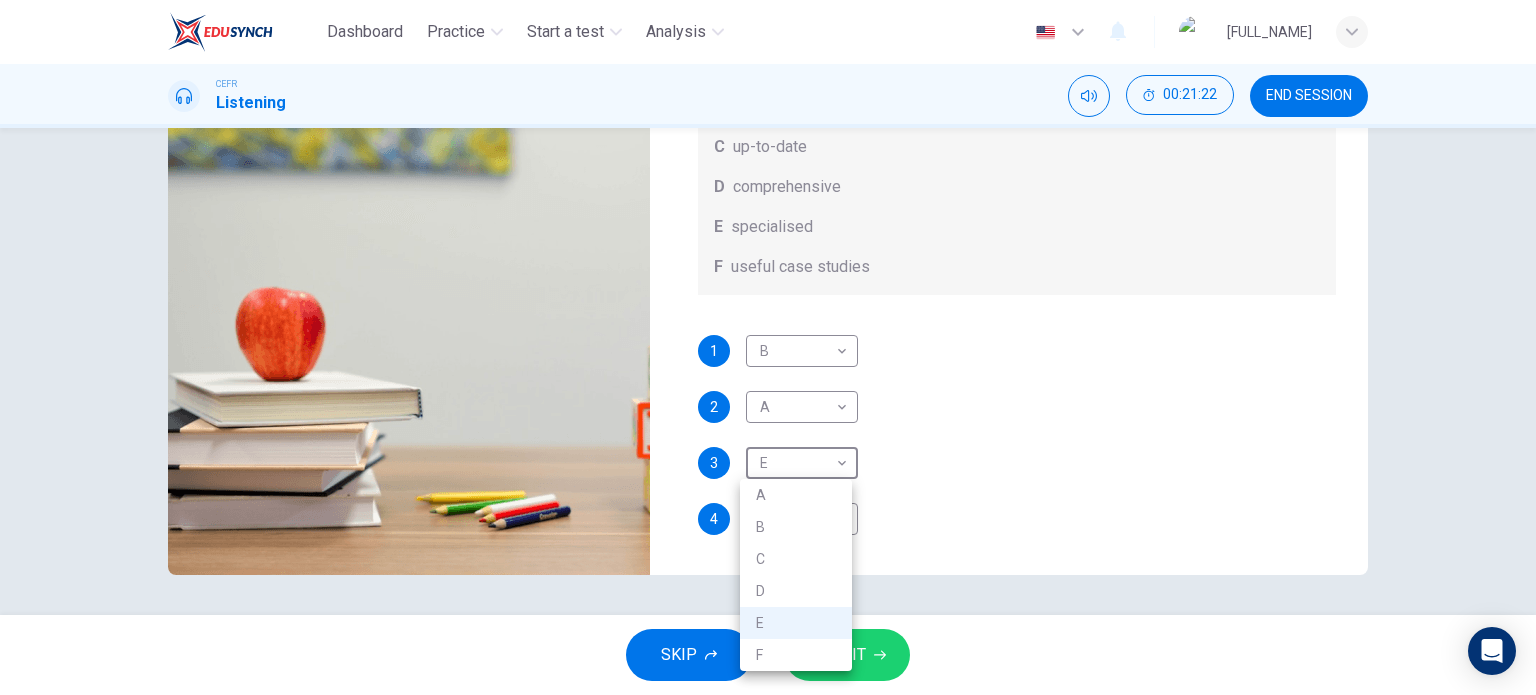 click on "C" at bounding box center [796, 559] 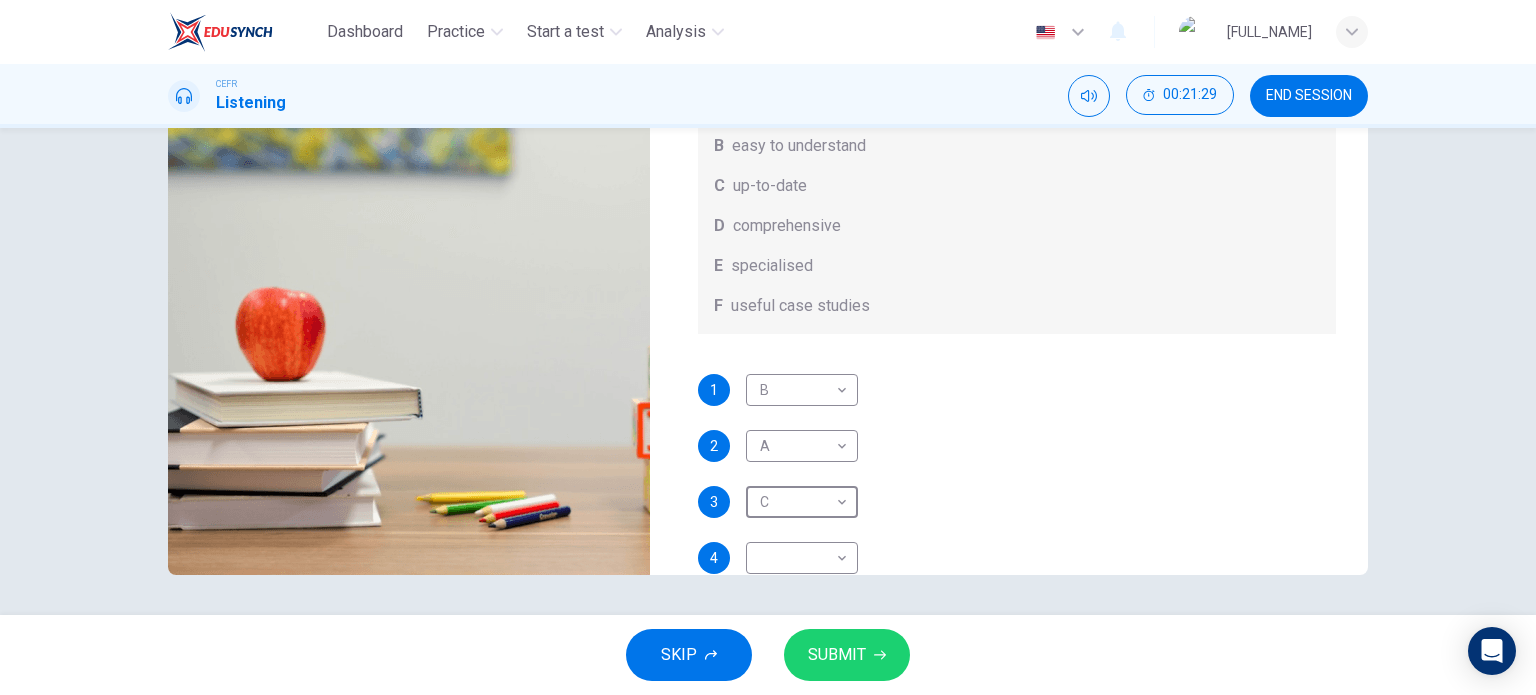 scroll, scrollTop: 0, scrollLeft: 0, axis: both 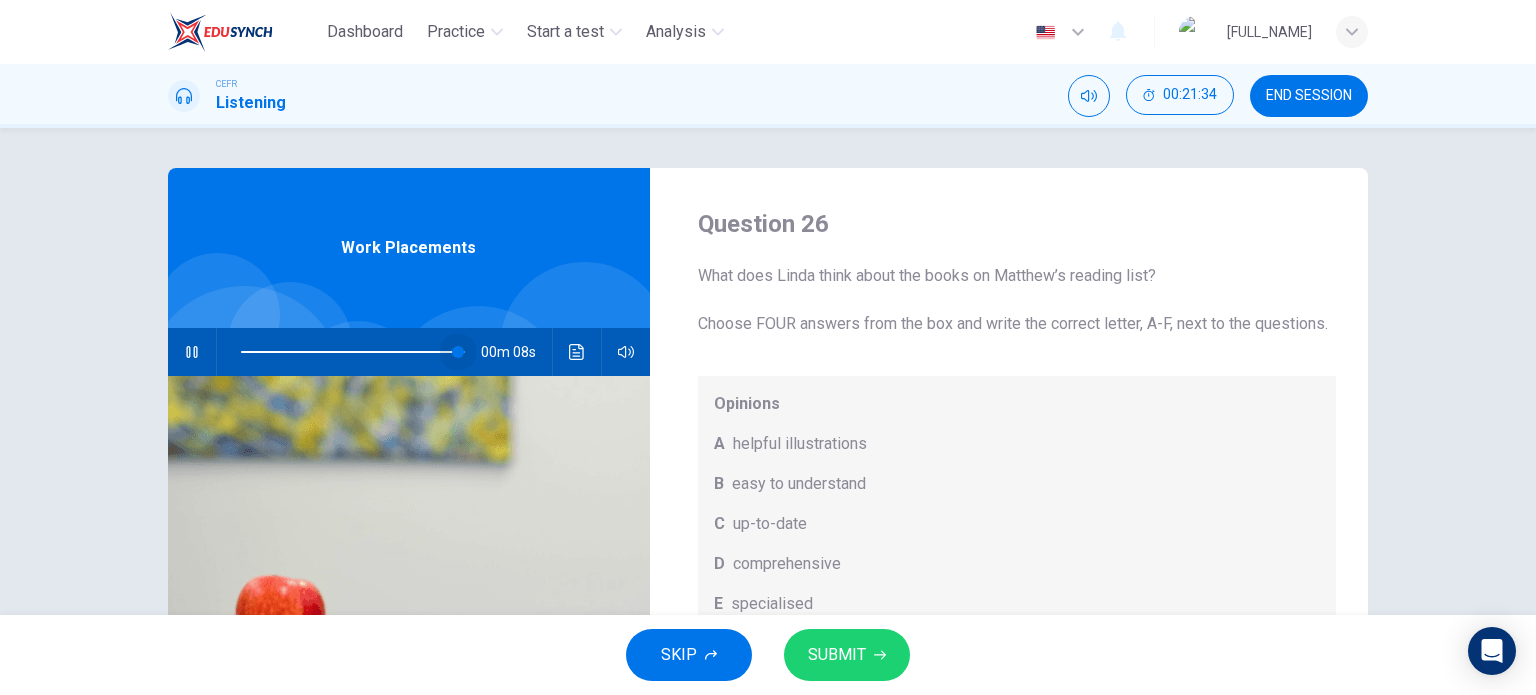 click at bounding box center [458, 352] 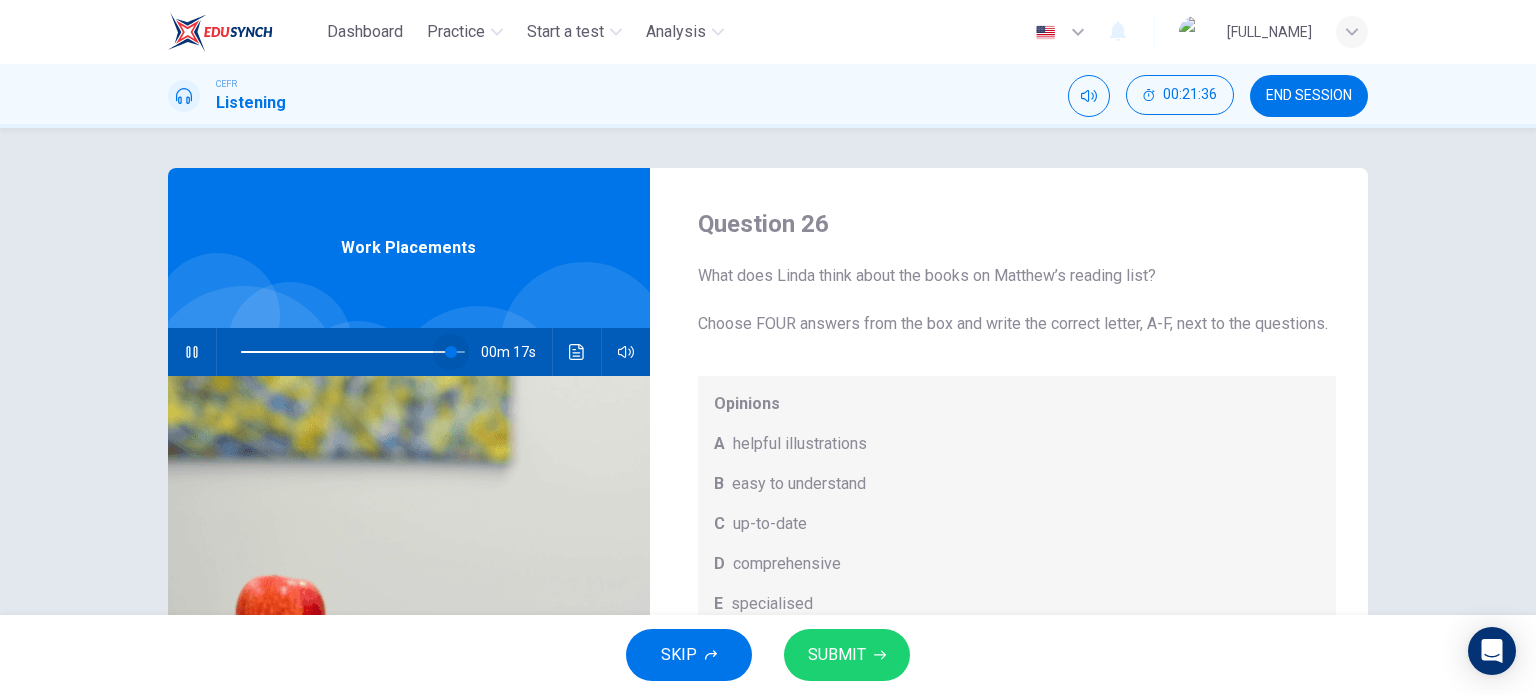 click at bounding box center (451, 352) 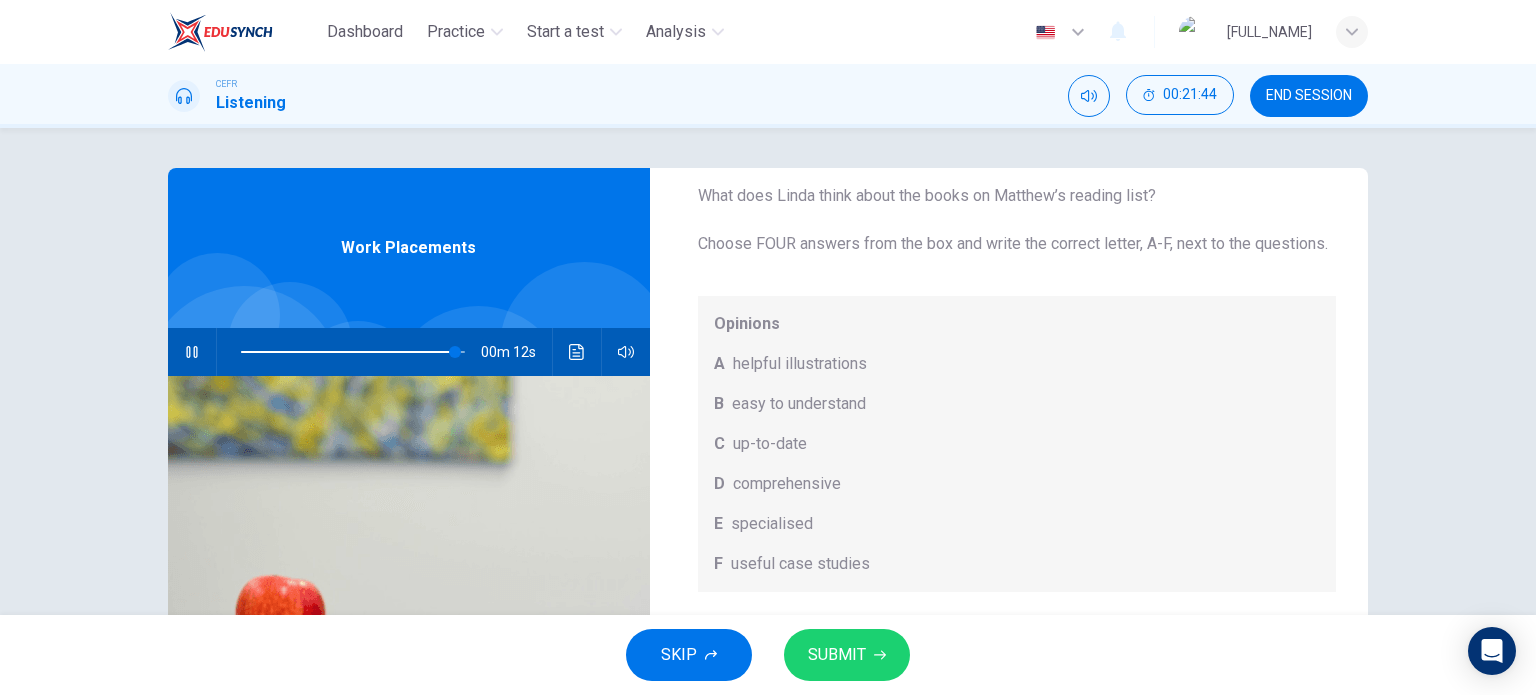 scroll, scrollTop: 112, scrollLeft: 0, axis: vertical 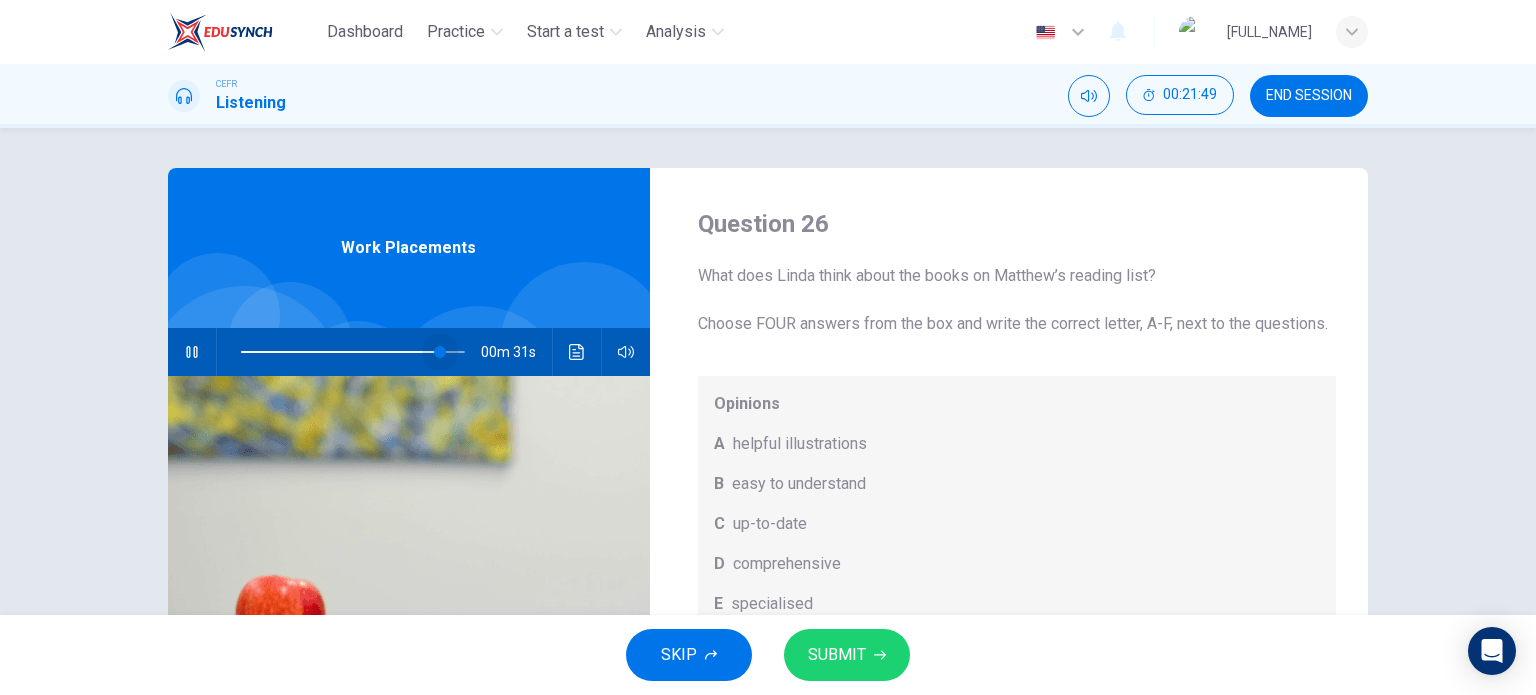 drag, startPoint x: 448, startPoint y: 347, endPoint x: 435, endPoint y: 347, distance: 13 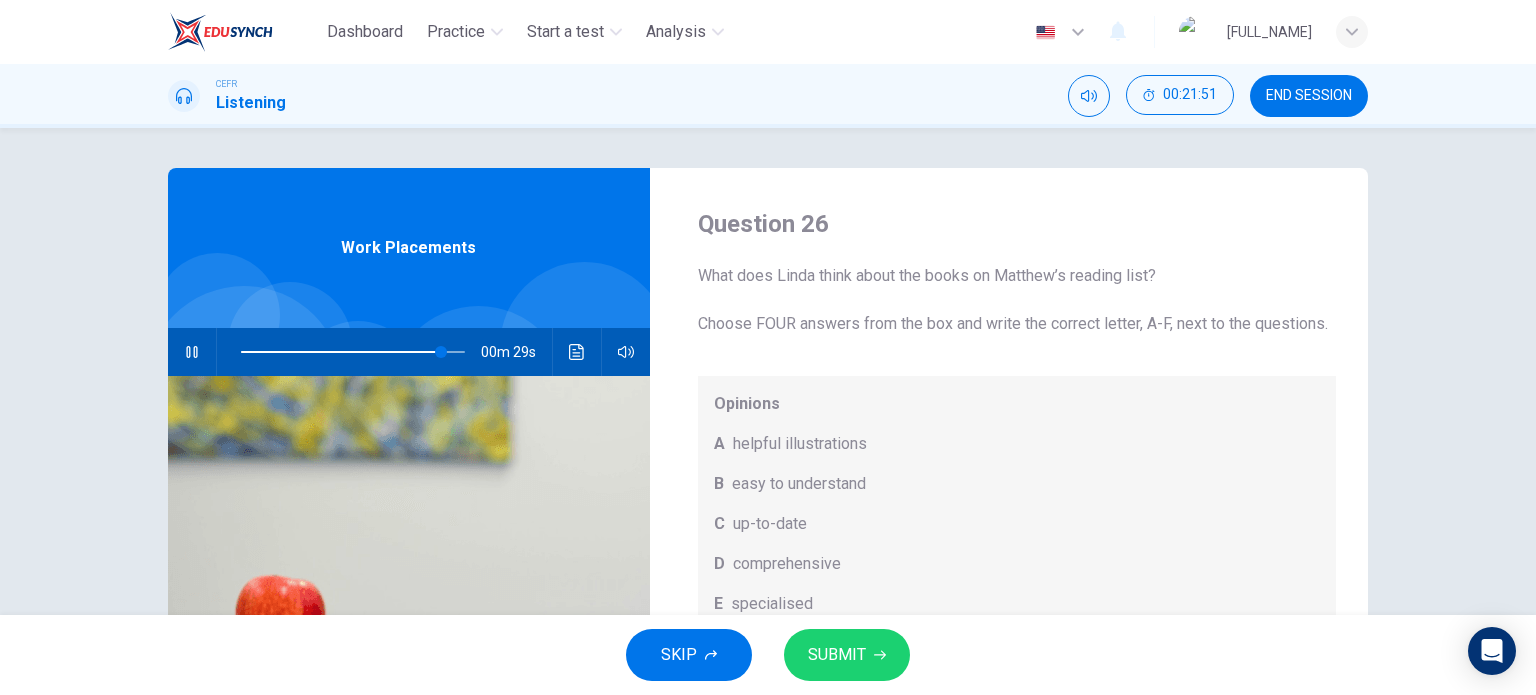 scroll, scrollTop: 112, scrollLeft: 0, axis: vertical 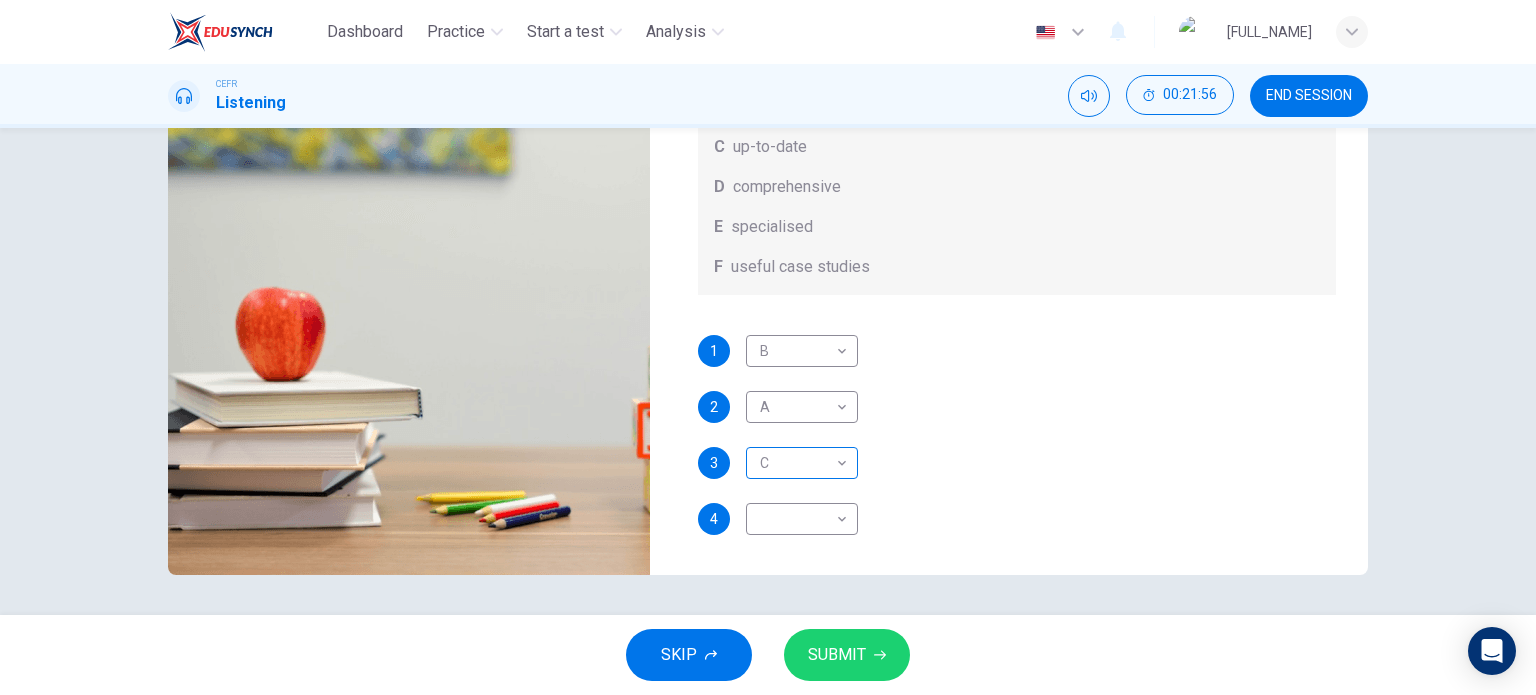 click on "Dashboard Practice Start a test Analysis English en ​ SITI NUR ASMAWATI BINTI THAULATH CEFR Listening 00:21:56 END SESSION Question 26 What does Linda think about the books on Matthew’s reading list? Choose FOUR answers from the box and write the correct letter, A-F, next to the questions.
Opinions A helpful illustrations B easy to understand C up-to-date D comprehensive E specialised F useful case studies 1 B B ​ 2 A A ​ 3 C C ​ 4 ​ ​ Work Placements 00m 24s SKIP SUBMIT EduSynch - Online Language Proficiency Testing
Dashboard Practice Start a test Analysis Notifications © Copyright  2025" at bounding box center (768, 347) 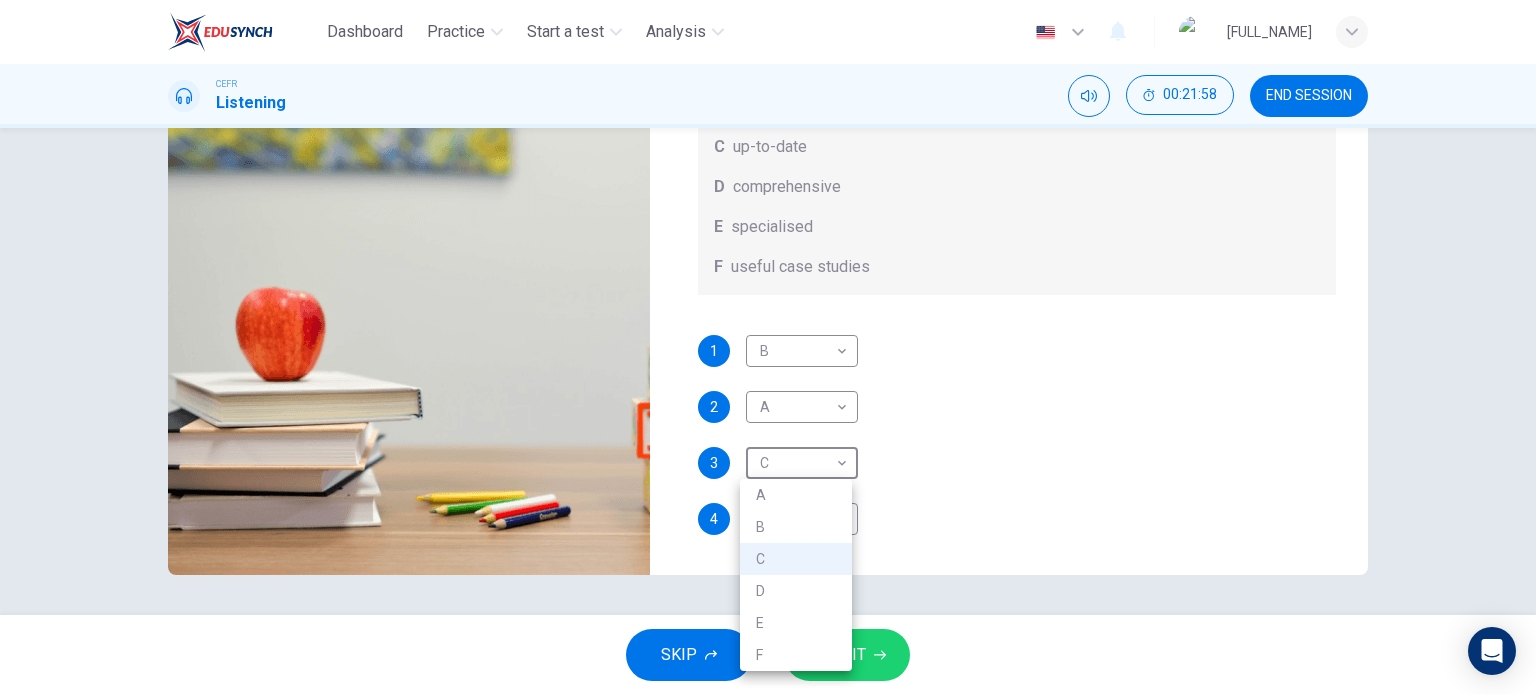 click on "E" at bounding box center (796, 623) 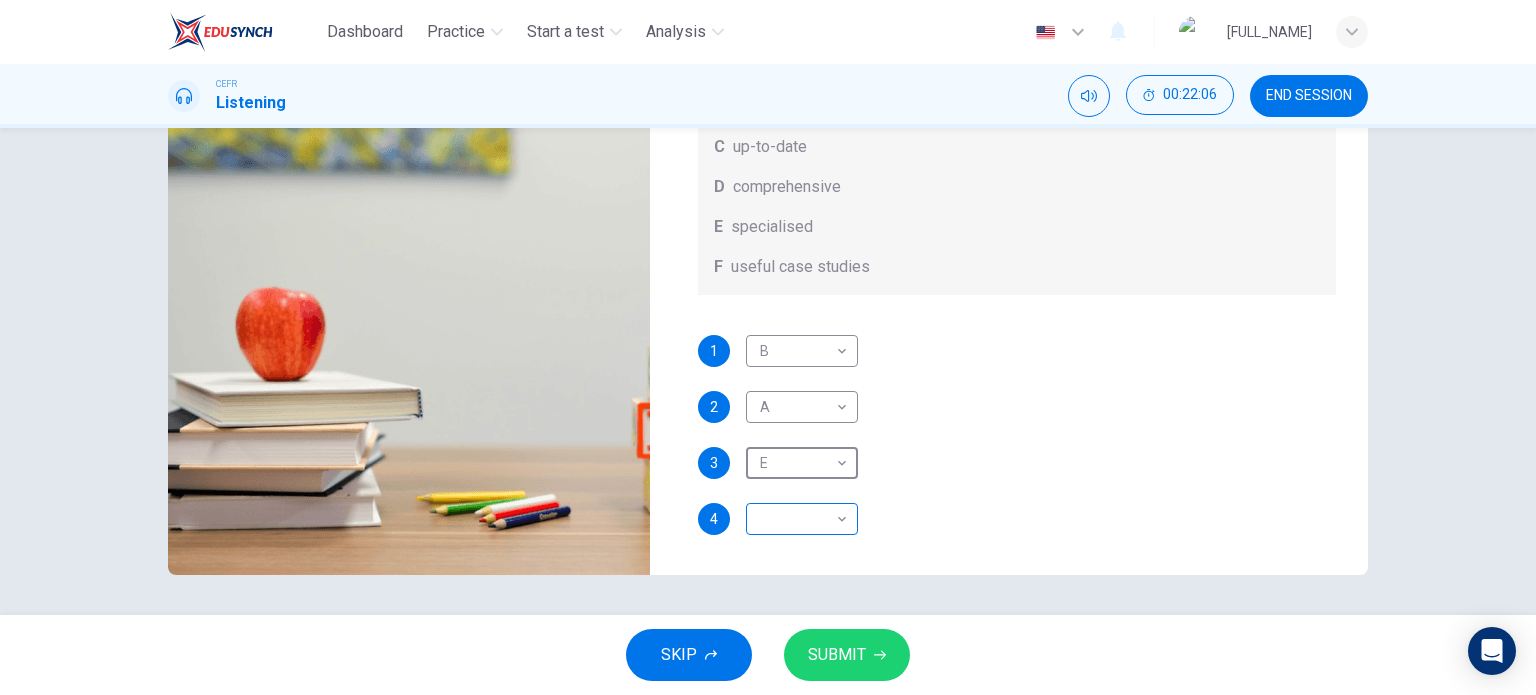 click on "Dashboard Practice Start a test Analysis English en ​ SITI NUR ASMAWATI BINTI THAULATH CEFR Listening 00:22:06 END SESSION Question 26 What does Linda think about the books on Matthew’s reading list? Choose FOUR answers from the box and write the correct letter, A-F, next to the questions.
Opinions A helpful illustrations B easy to understand C up-to-date D comprehensive E specialised F useful case studies 1 B B ​ 2 A A ​ 3 E E ​ 4 ​ ​ Work Placements 00m 15s SKIP SUBMIT EduSynch - Online Language Proficiency Testing
Dashboard Practice Start a test Analysis Notifications © Copyright  2025" at bounding box center (768, 347) 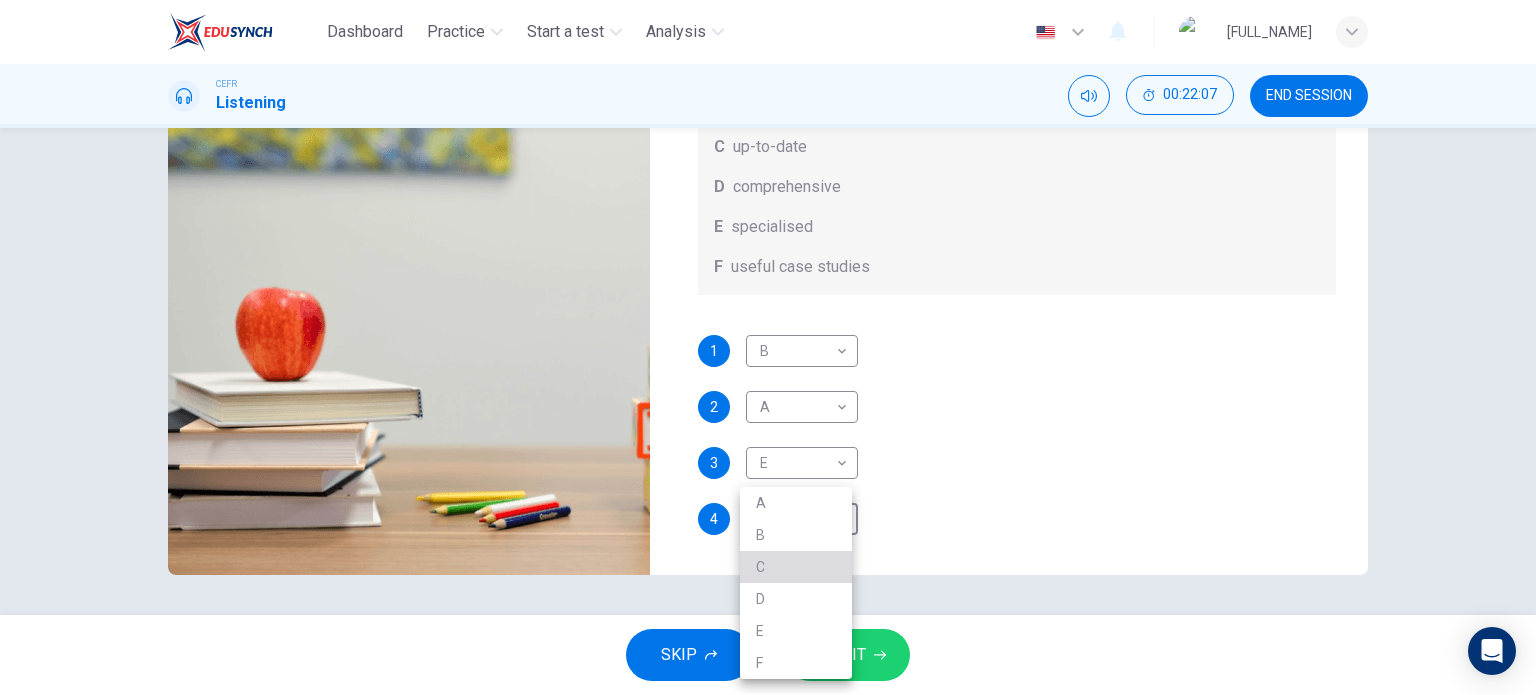 click on "C" at bounding box center (796, 567) 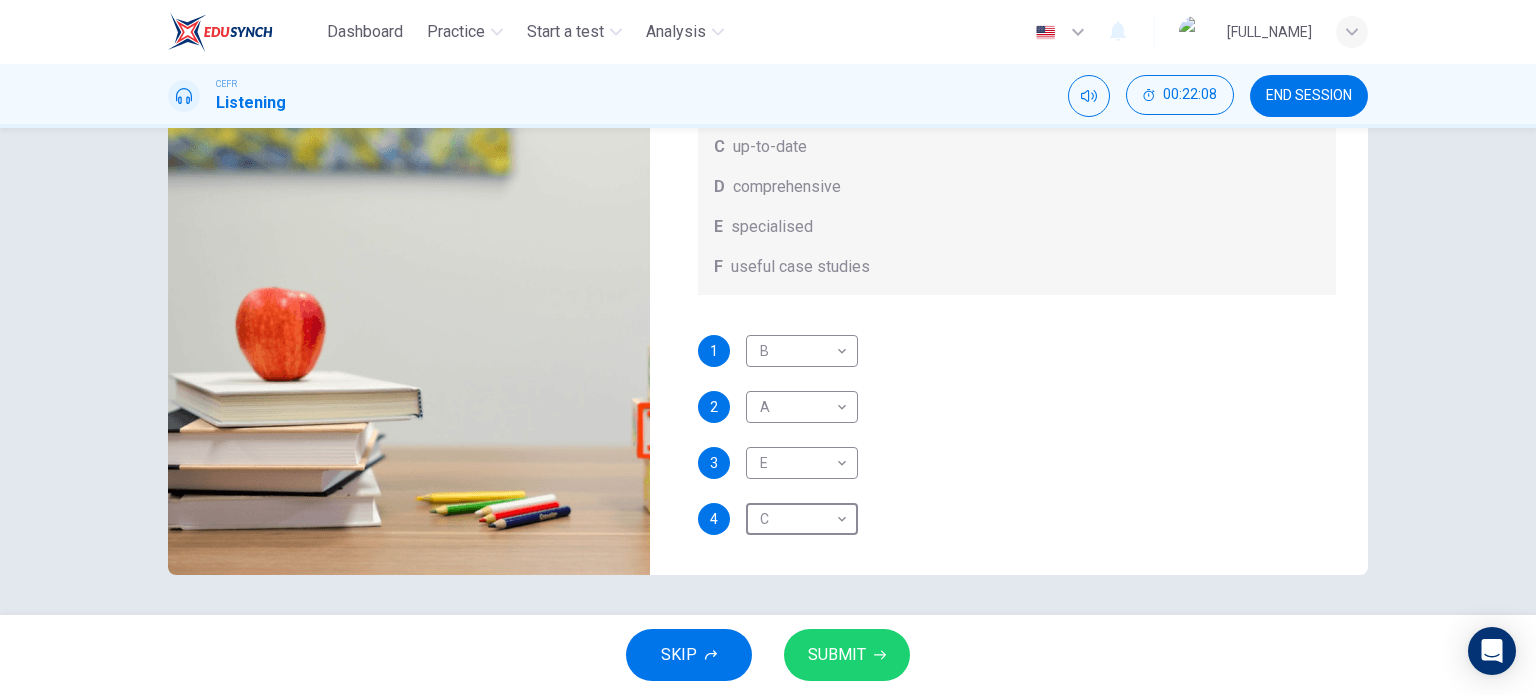 click on "SUBMIT" at bounding box center (847, 655) 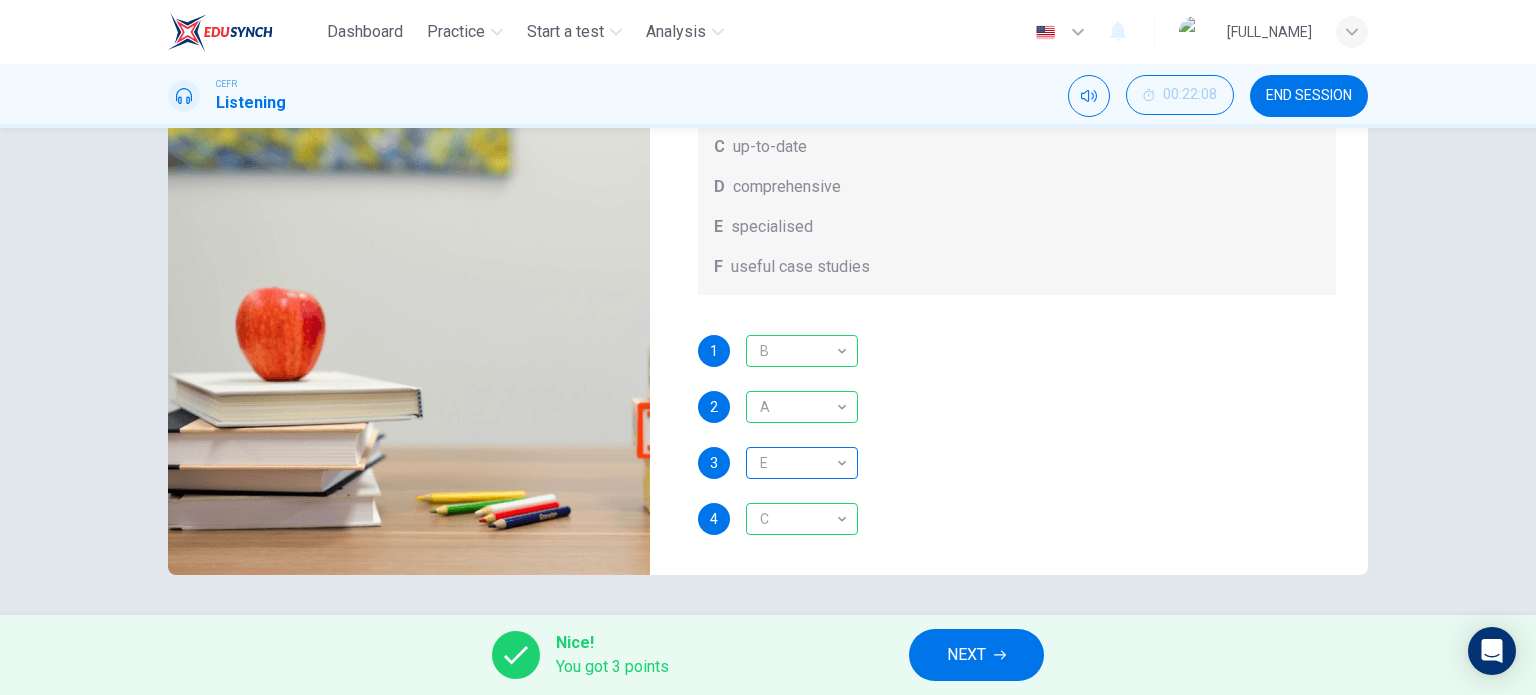 click on "E" at bounding box center (798, 463) 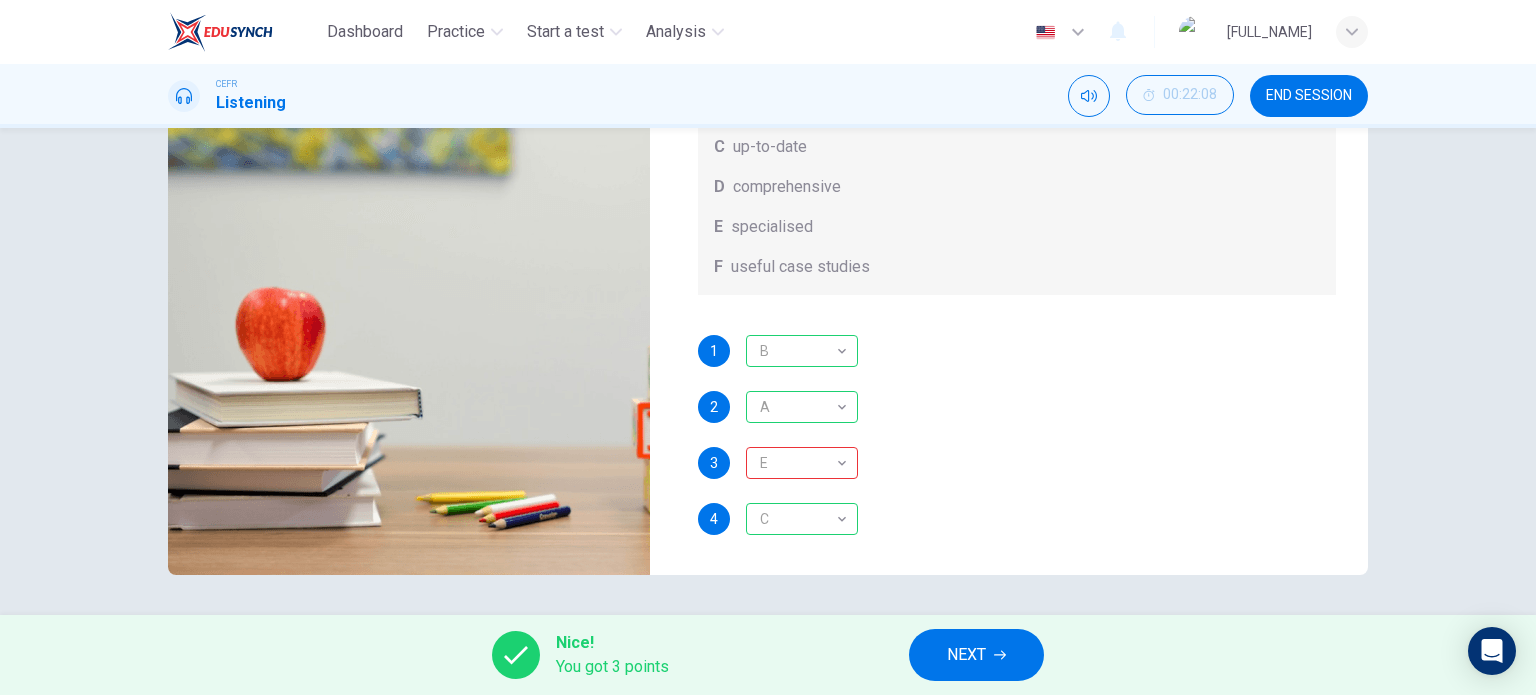 click on "NEXT" at bounding box center (976, 655) 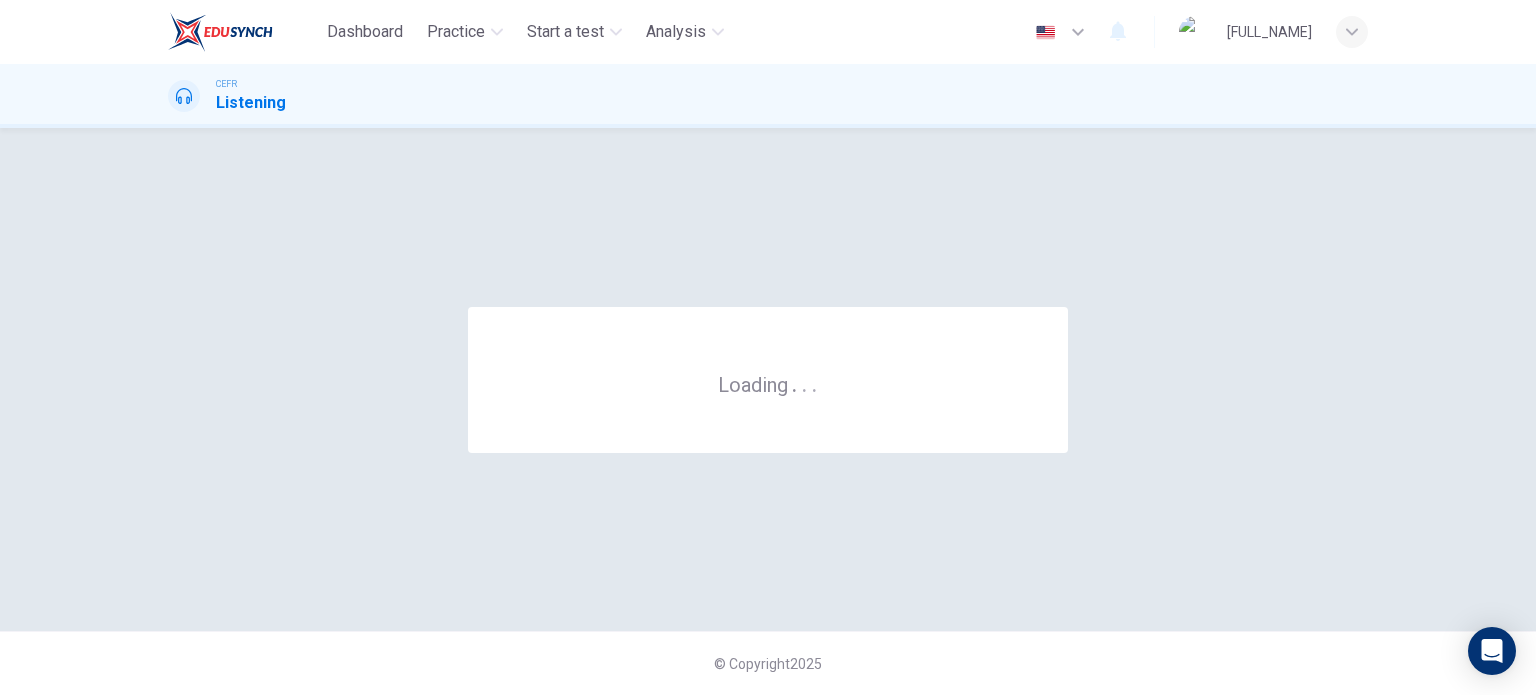 scroll, scrollTop: 0, scrollLeft: 0, axis: both 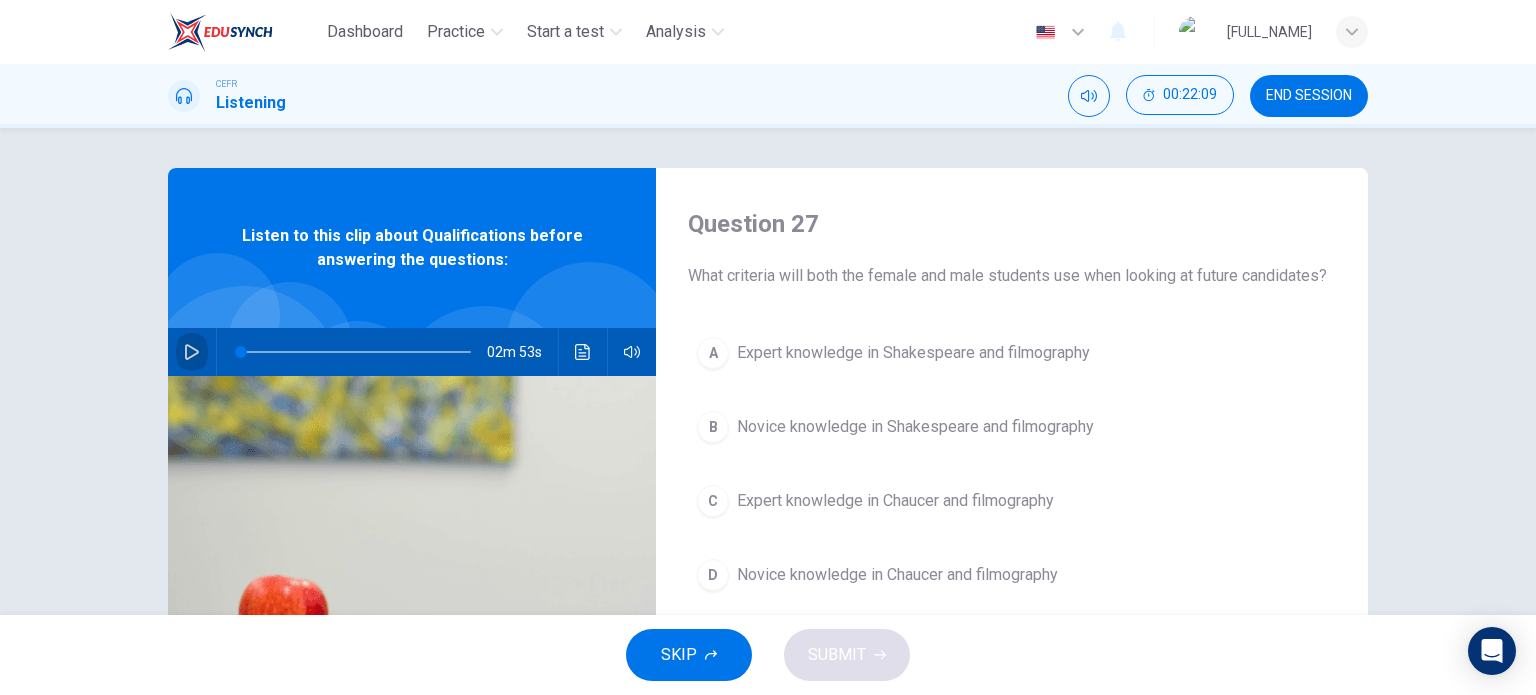 click at bounding box center [192, 352] 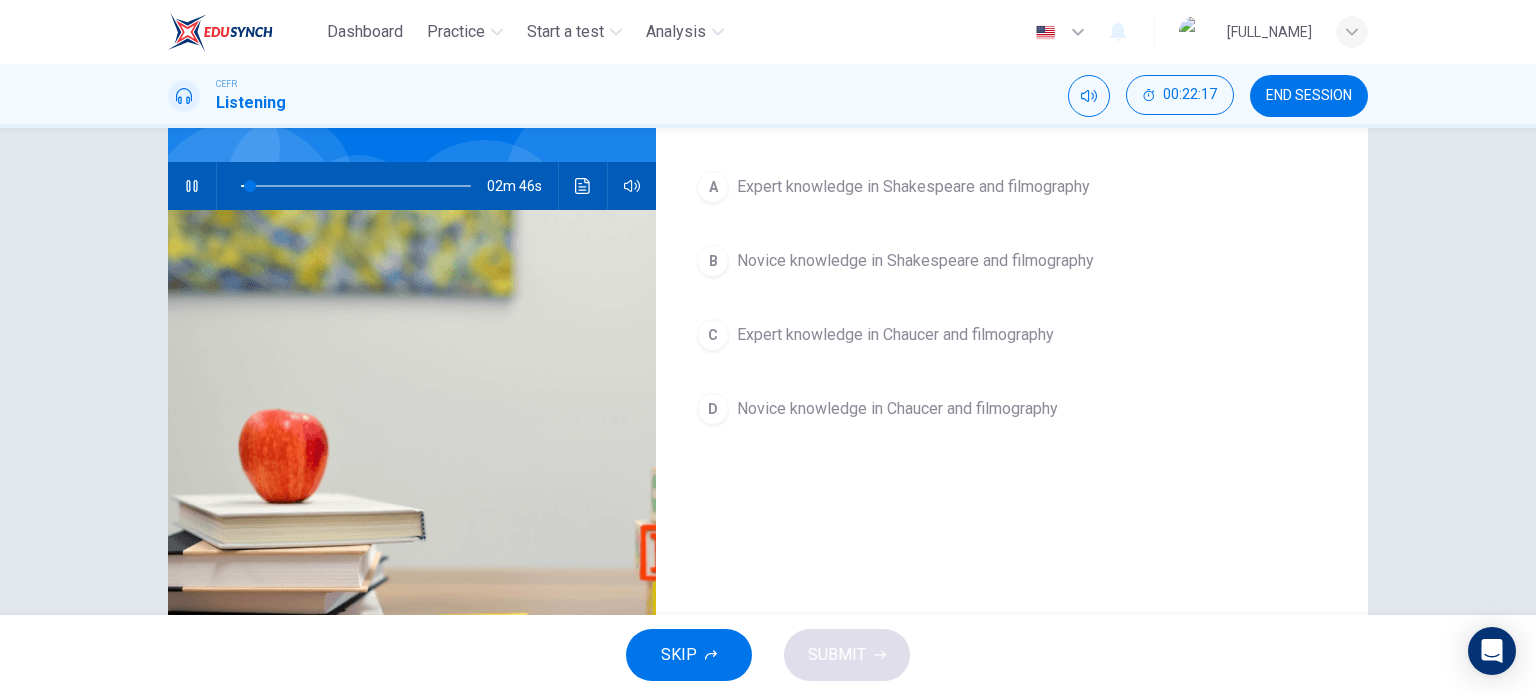 scroll, scrollTop: 0, scrollLeft: 0, axis: both 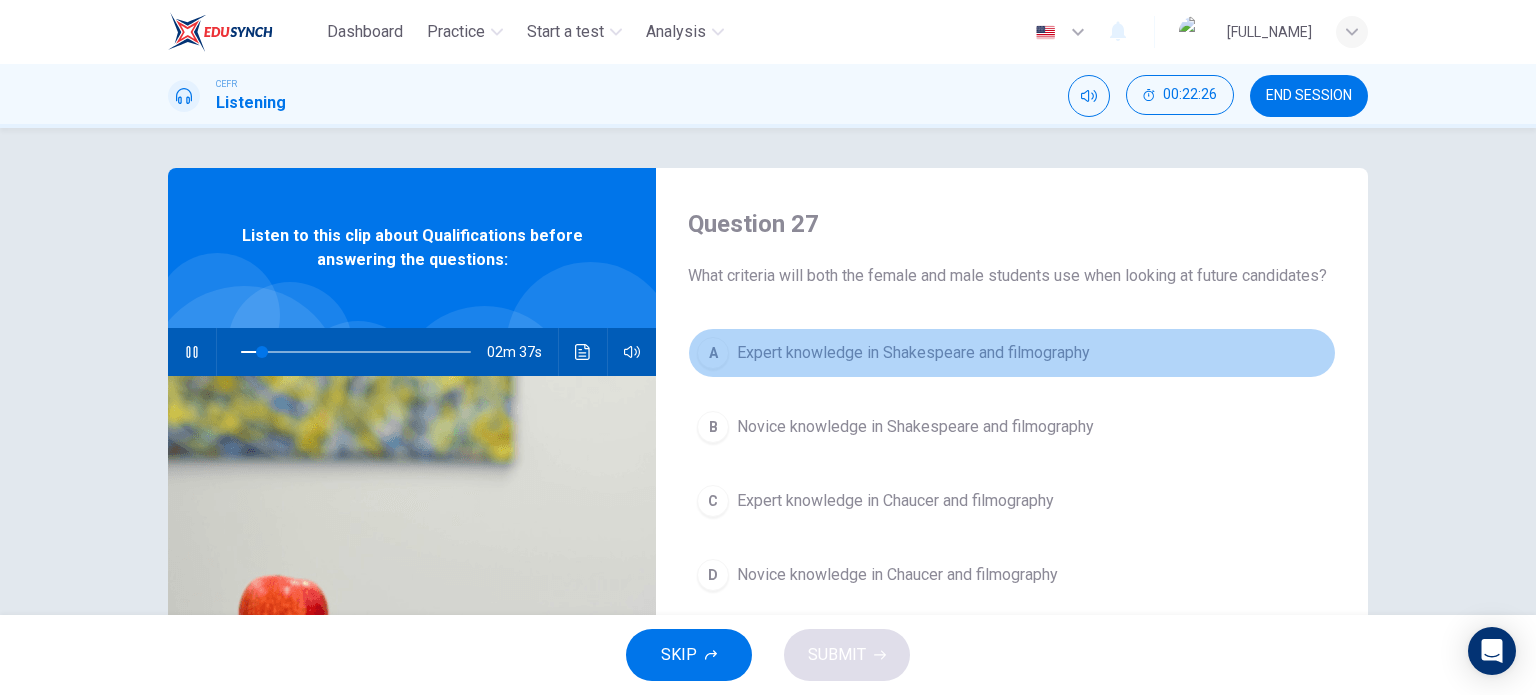click on "Expert knowledge in Shakespeare and filmography" at bounding box center [913, 353] 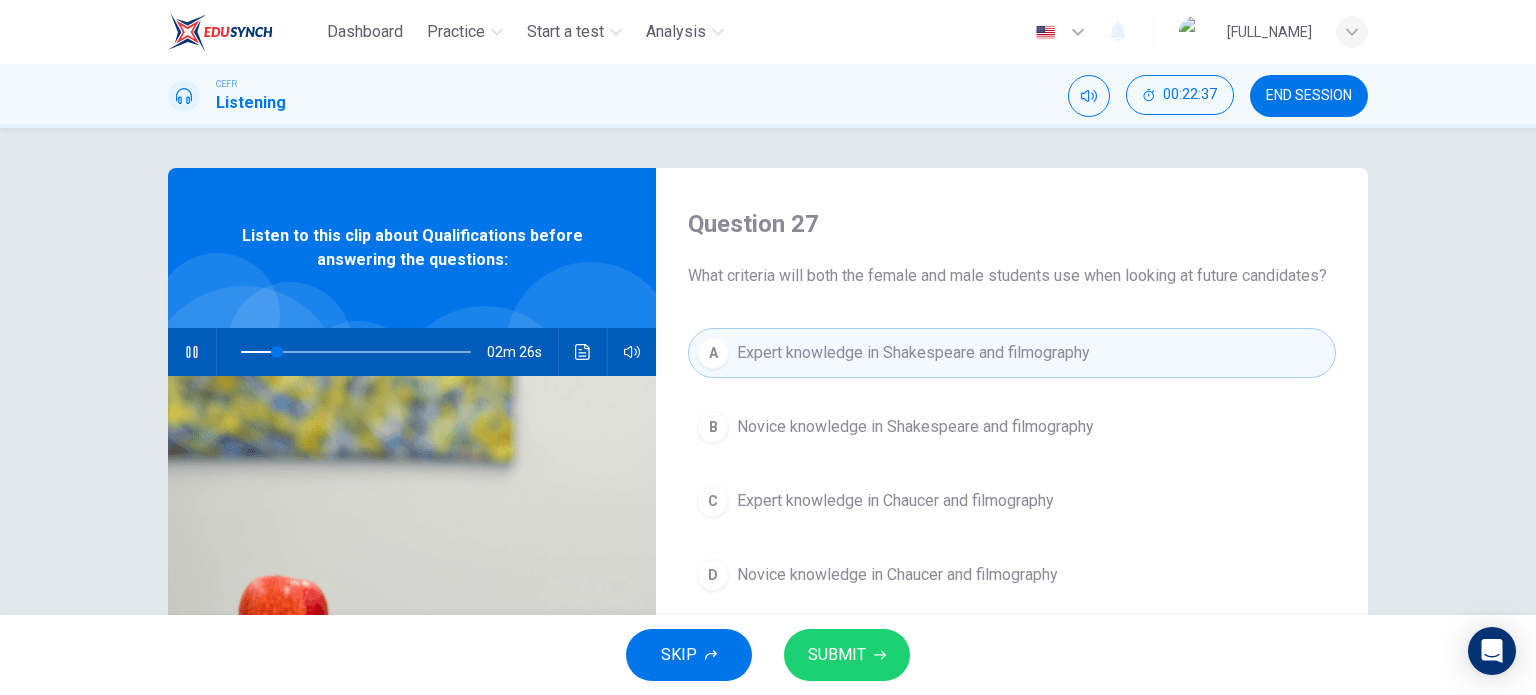 click on "SUBMIT" at bounding box center [847, 655] 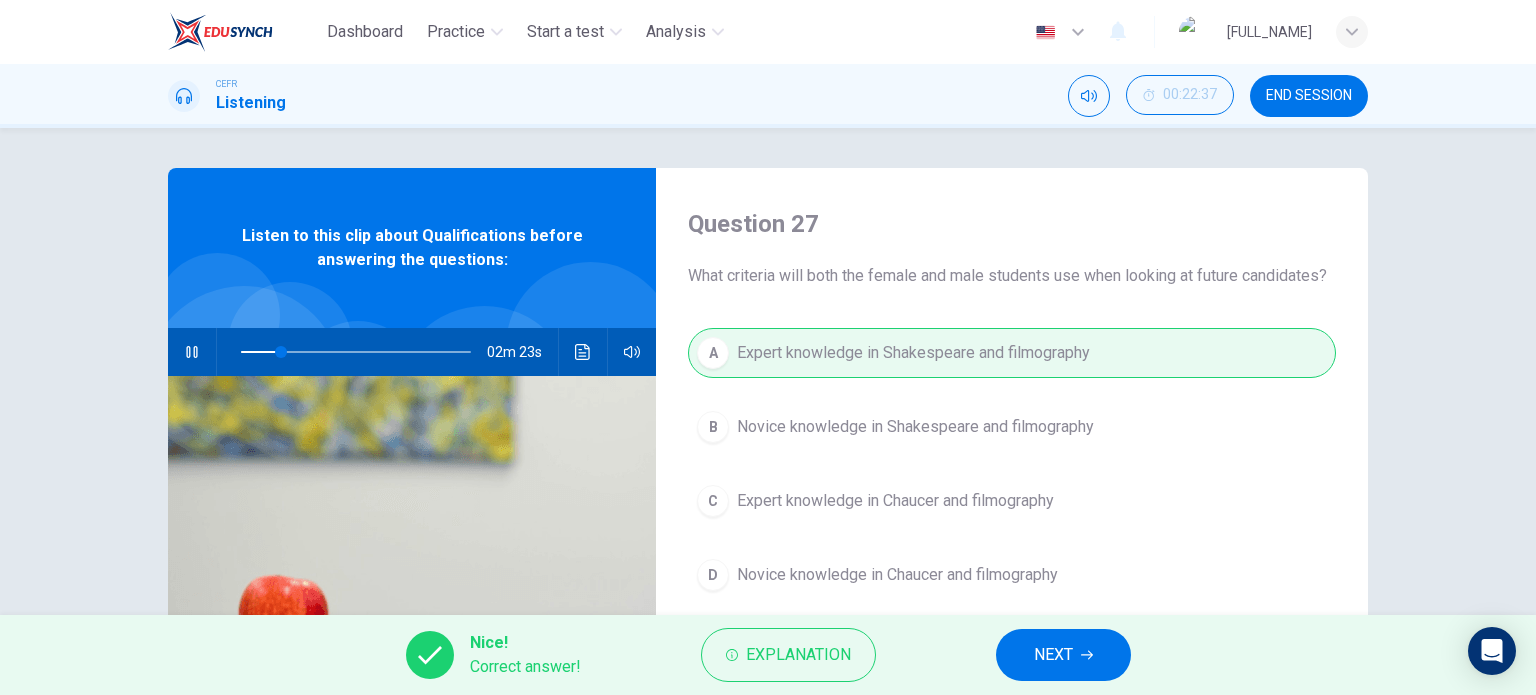 click on "NEXT" at bounding box center (1053, 655) 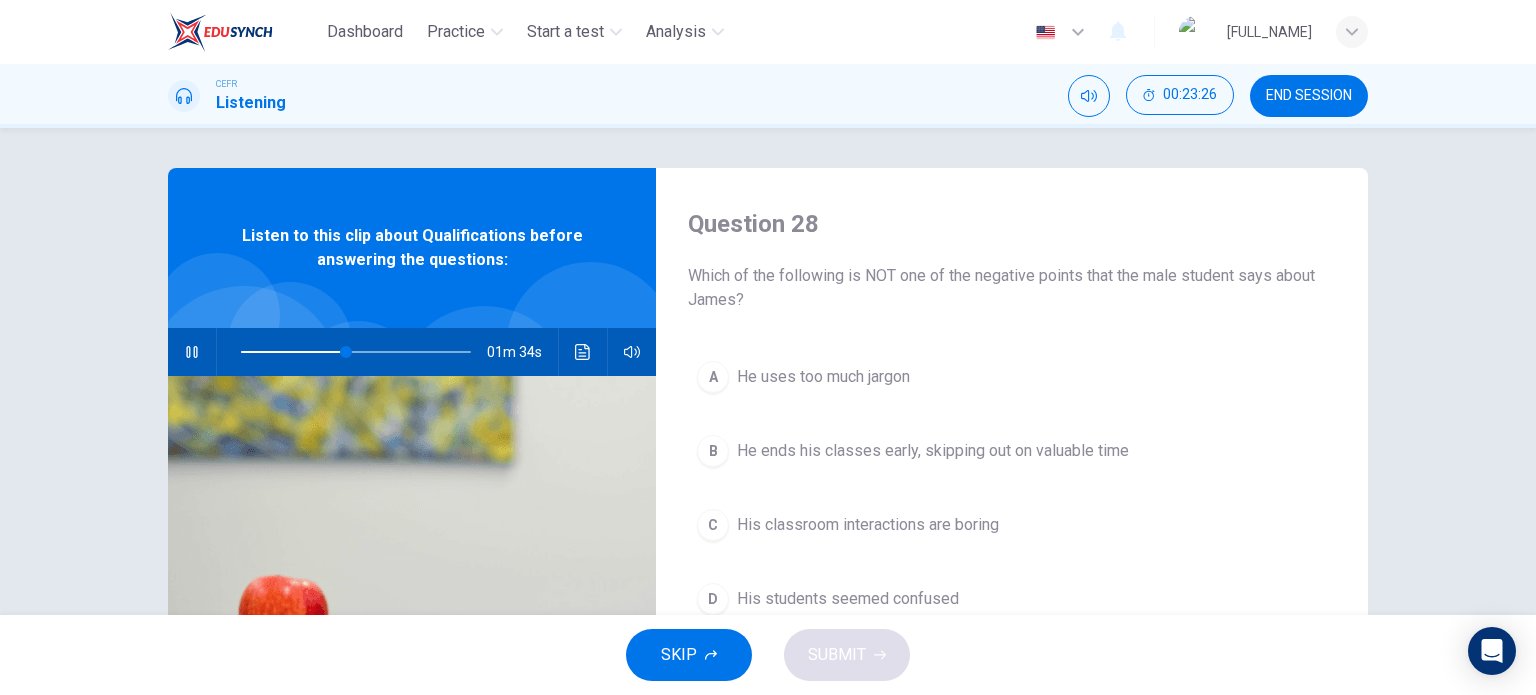 scroll, scrollTop: 166, scrollLeft: 0, axis: vertical 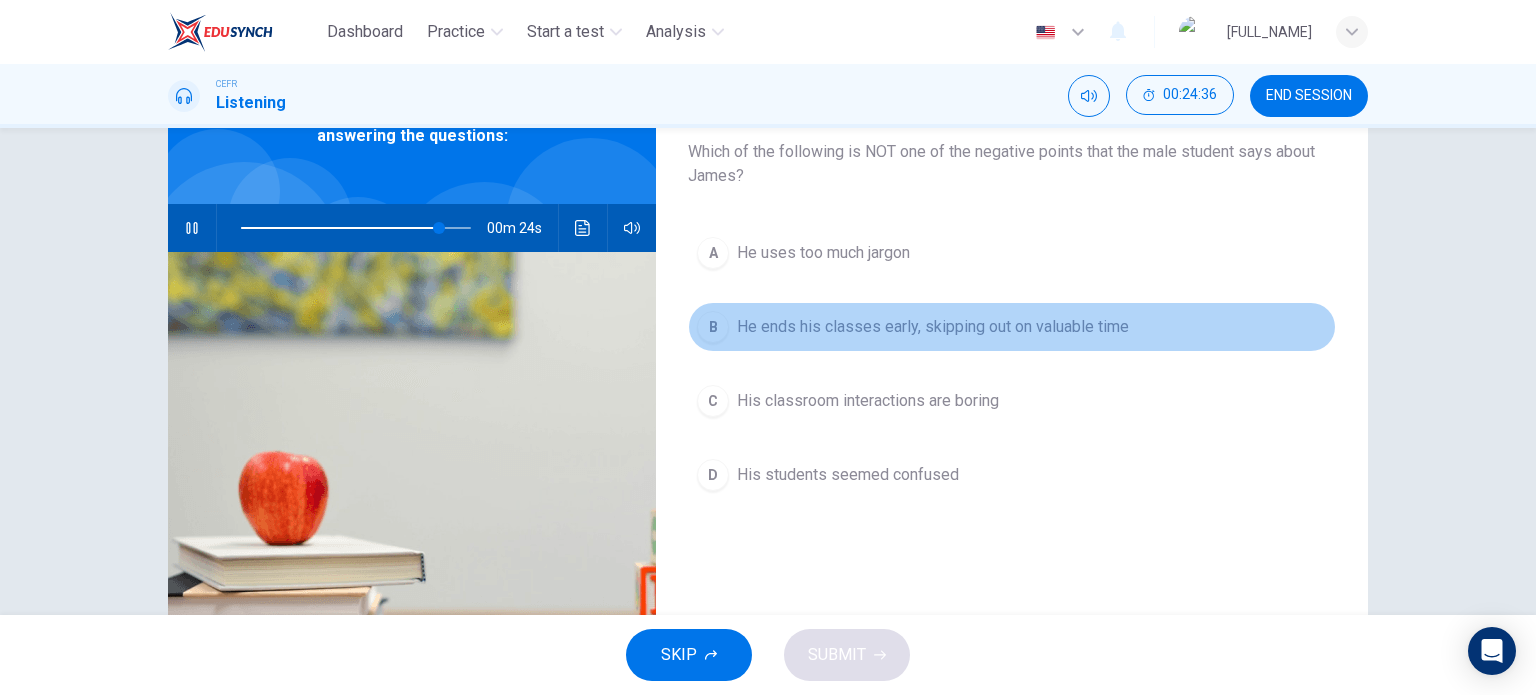 click on "He ends his classes early, skipping out on valuable time" at bounding box center (823, 253) 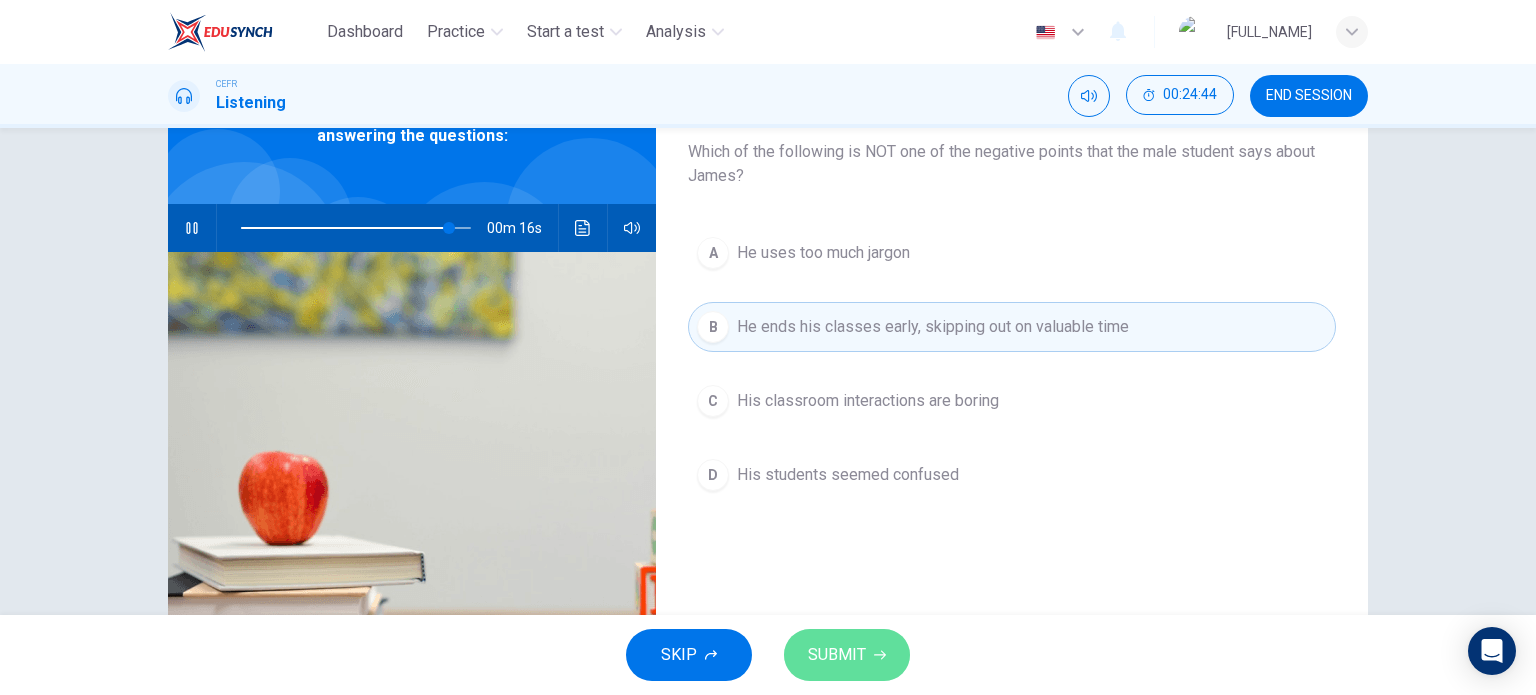 click on "SUBMIT" at bounding box center (837, 655) 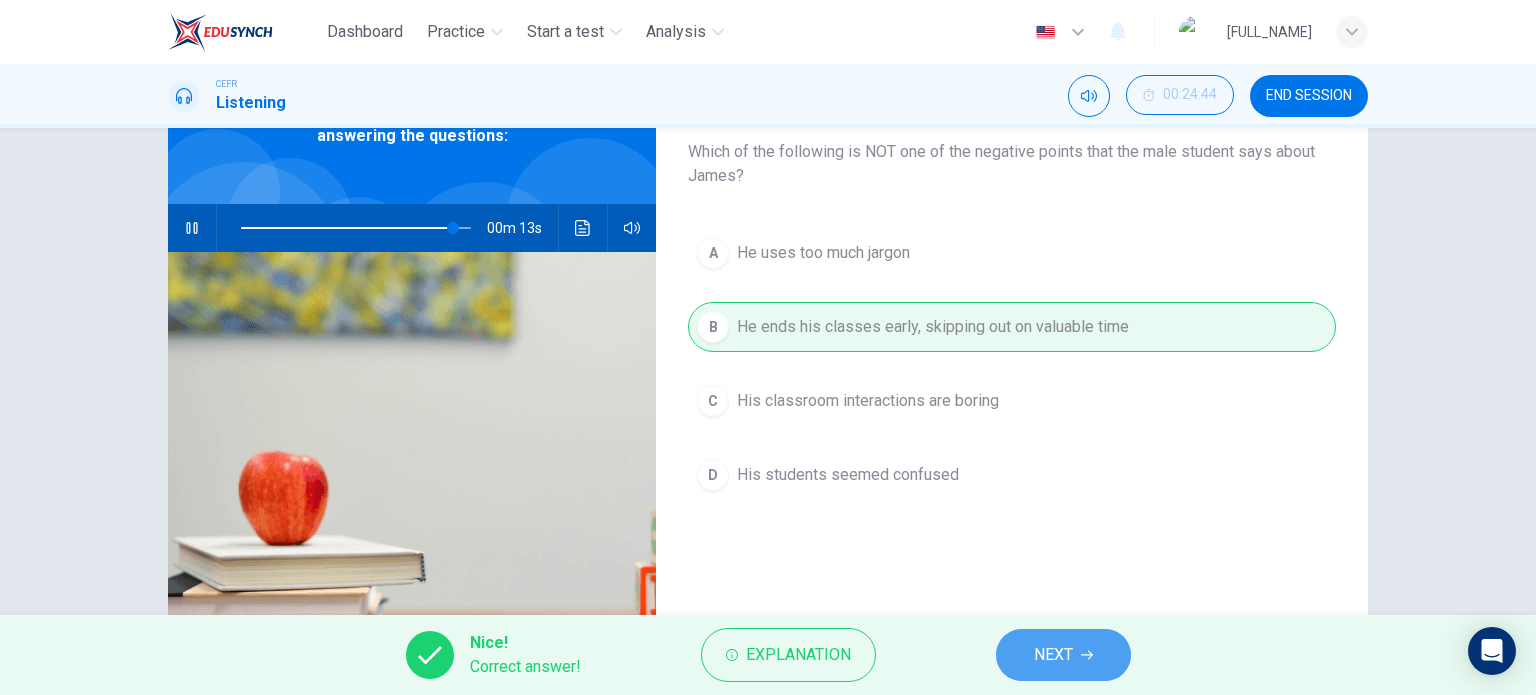 click on "NEXT" at bounding box center [1063, 655] 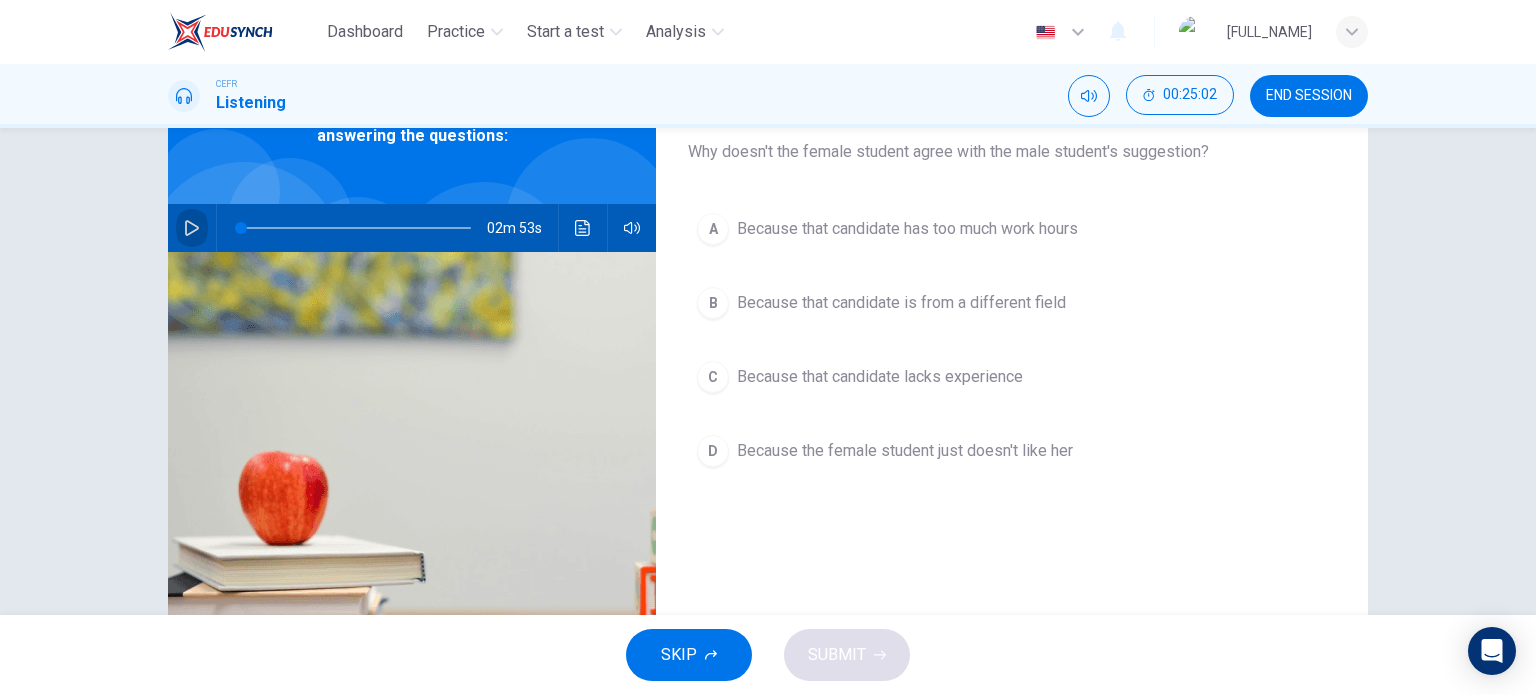 click at bounding box center [192, 228] 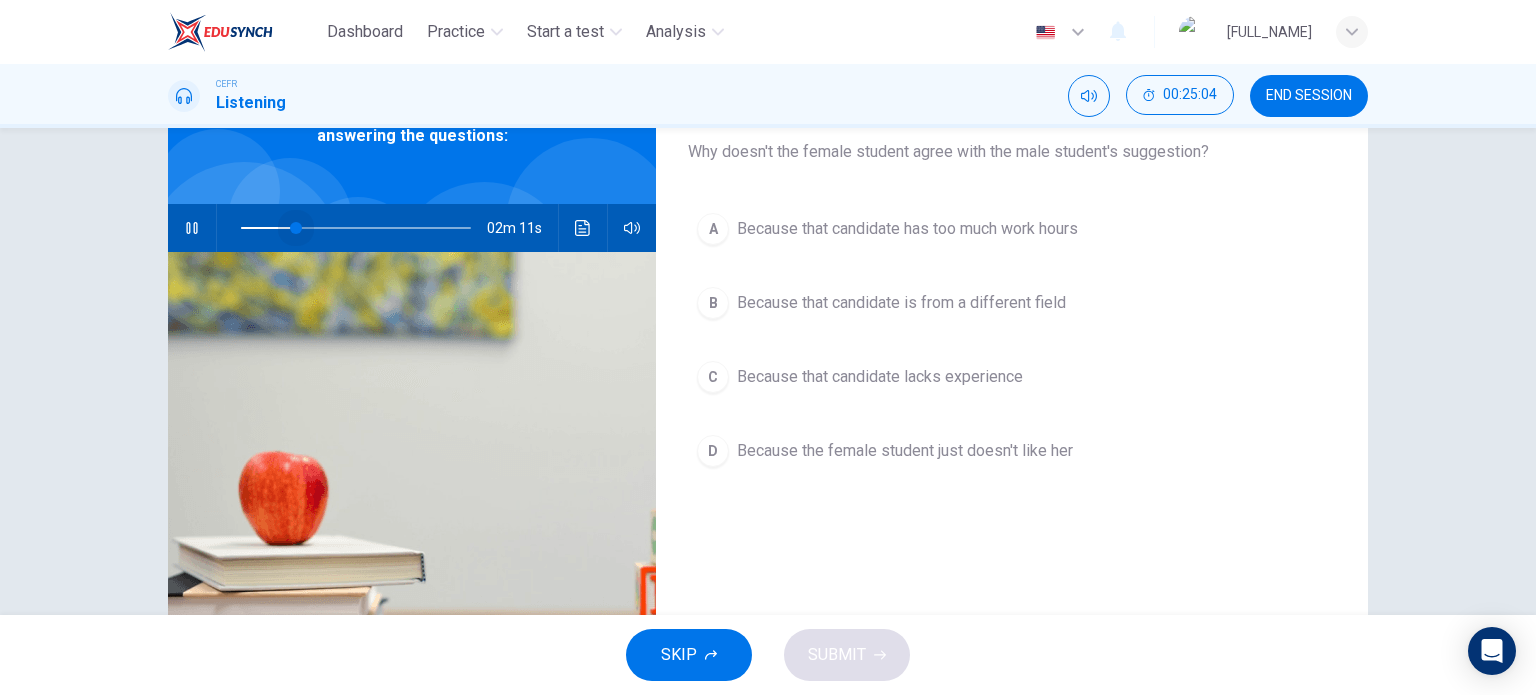 click at bounding box center (356, 228) 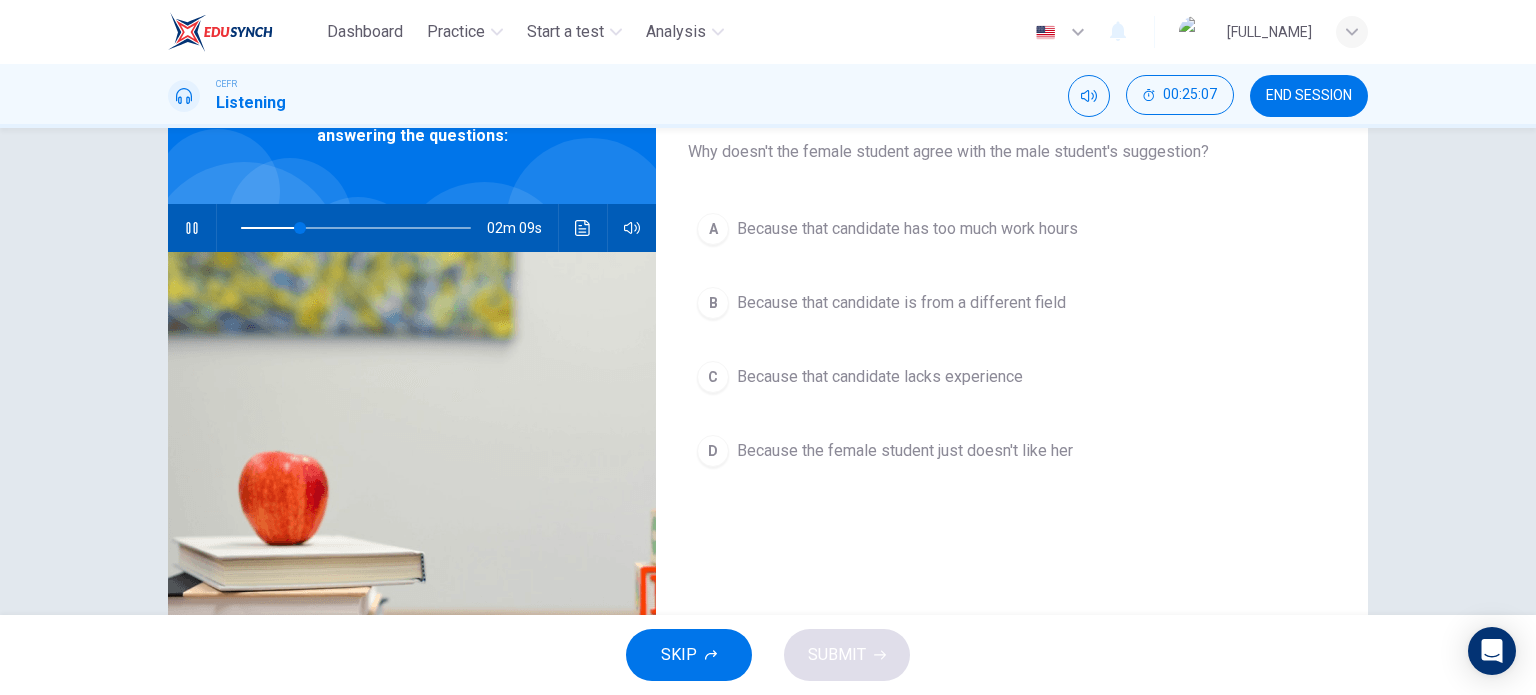 click at bounding box center (356, 228) 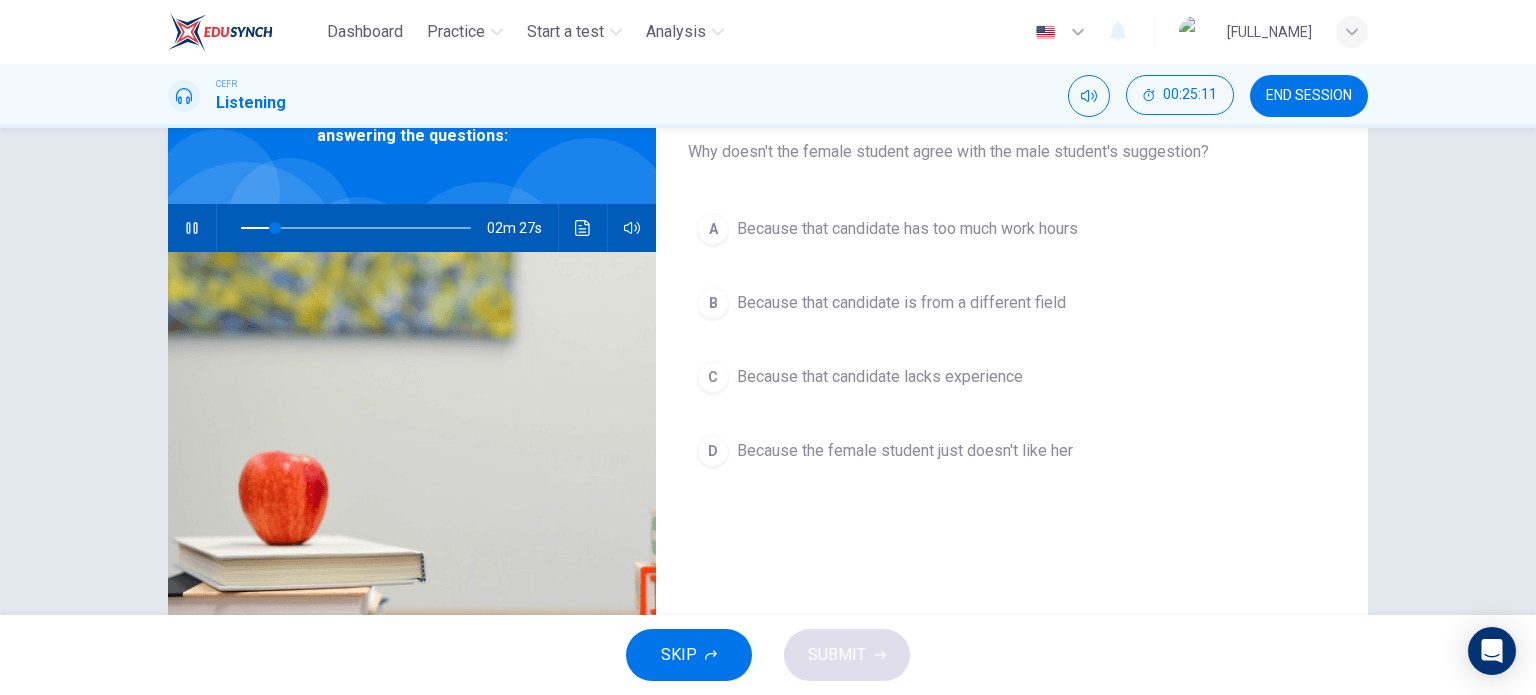 click on "Because that candidate lacks experience" at bounding box center [907, 229] 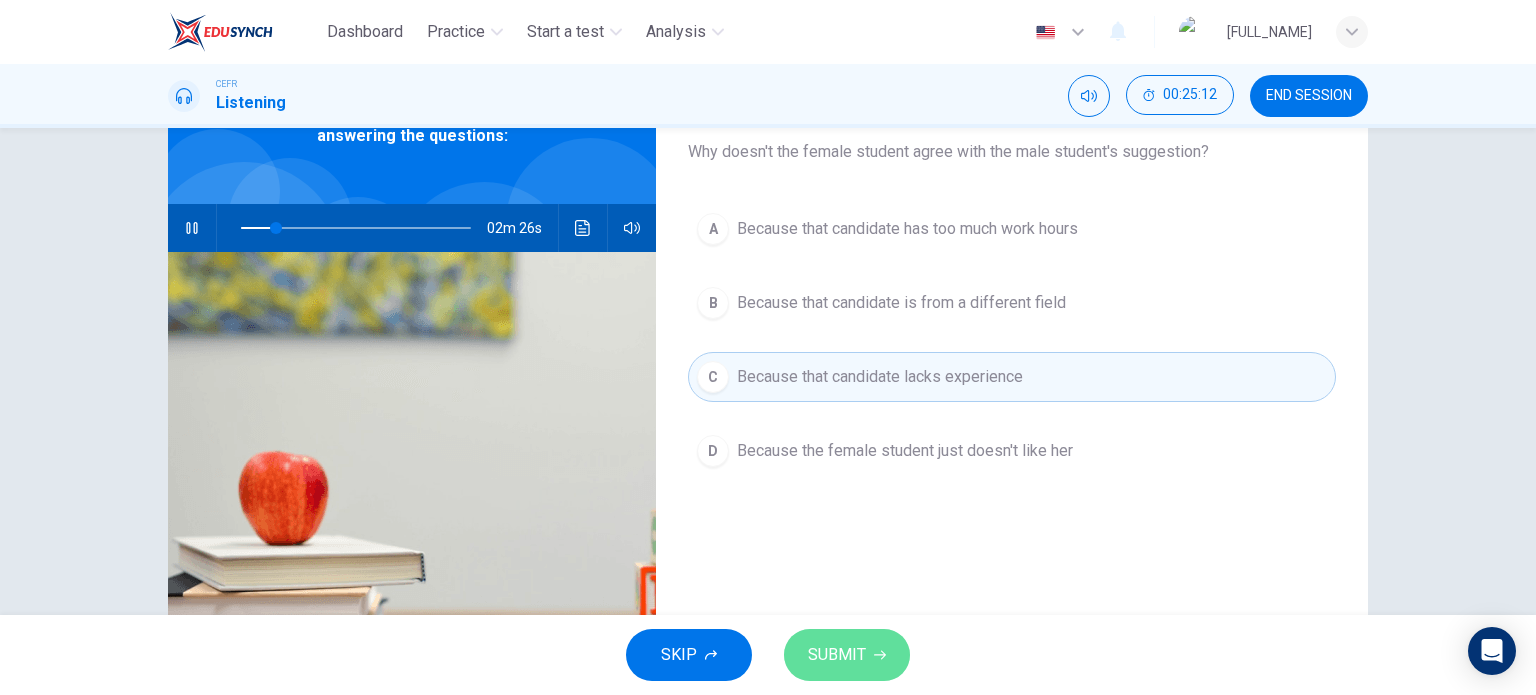click on "SUBMIT" at bounding box center [837, 655] 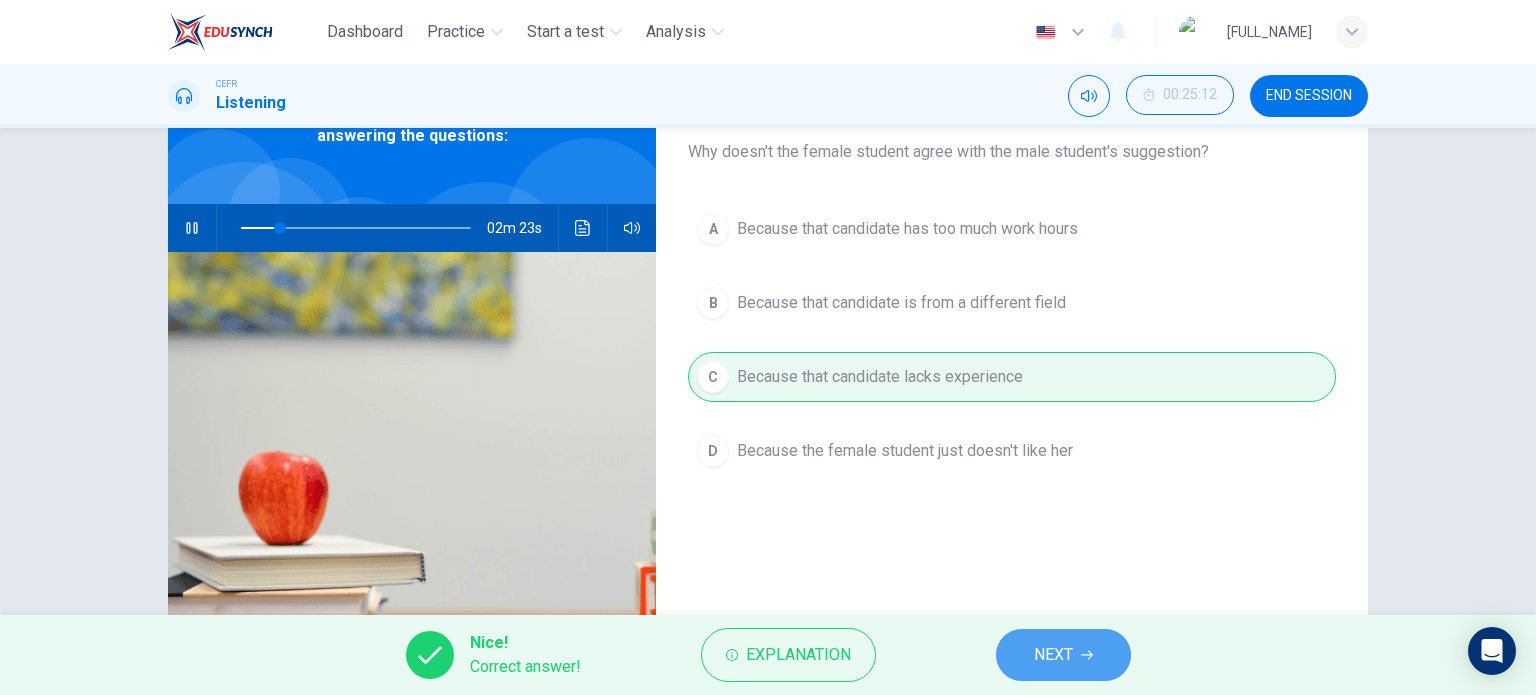 click on "NEXT" at bounding box center [1063, 655] 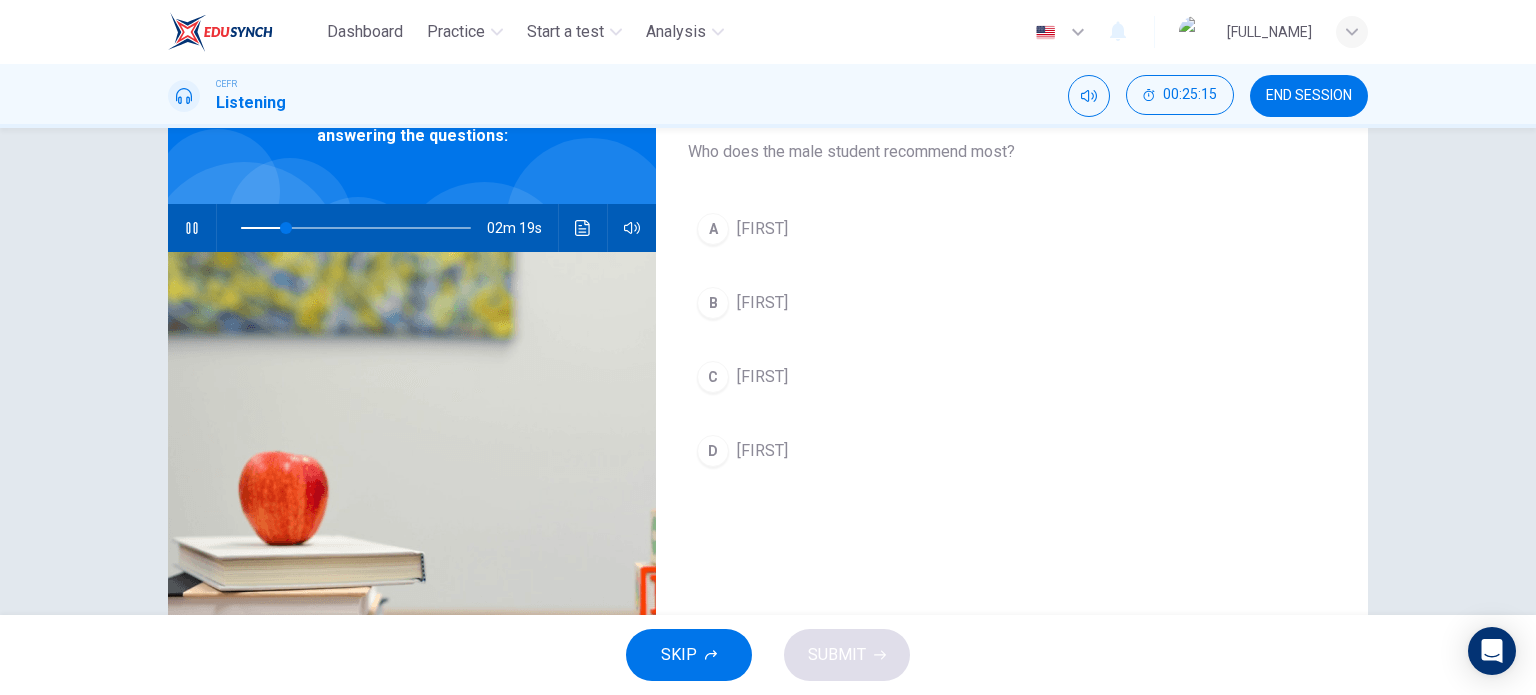 click on "B Amilia" at bounding box center [1012, 303] 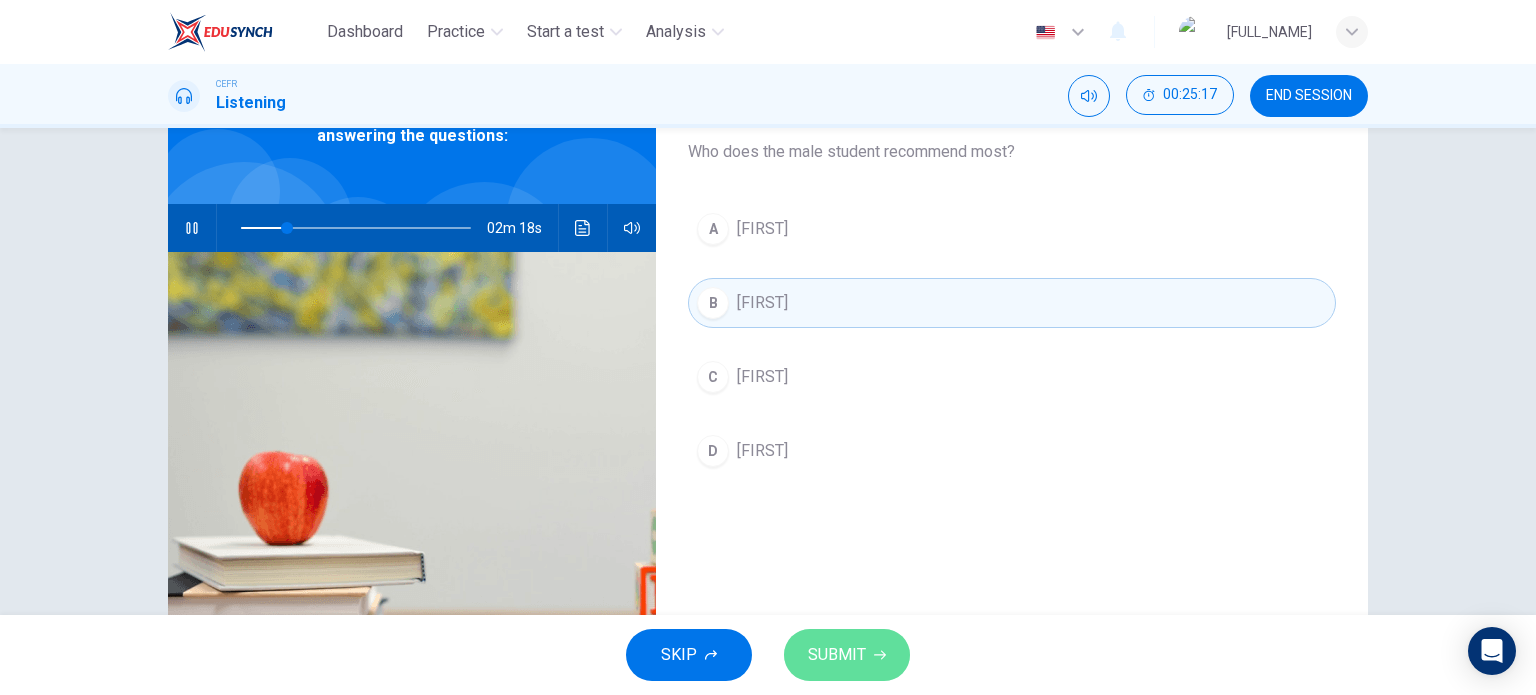 click on "SUBMIT" at bounding box center (847, 655) 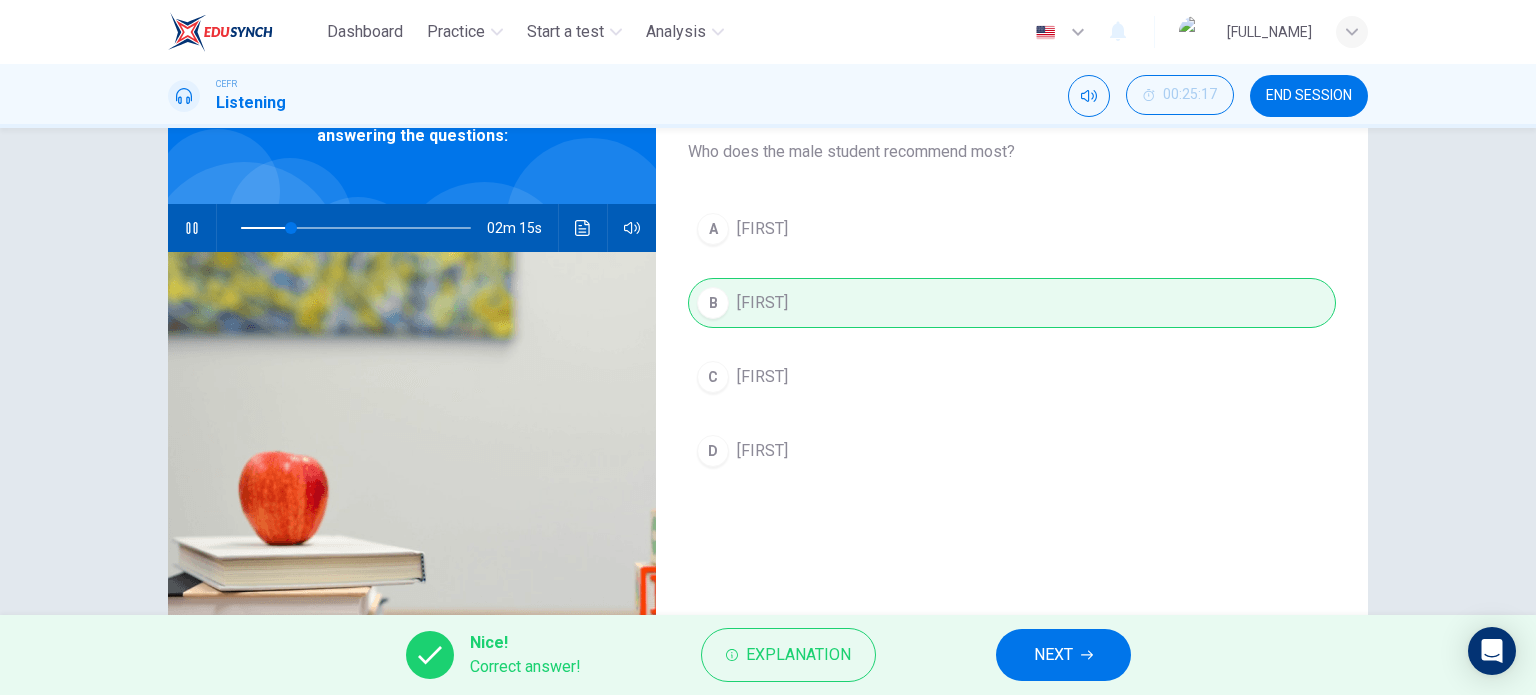 click on "NEXT" at bounding box center [1063, 655] 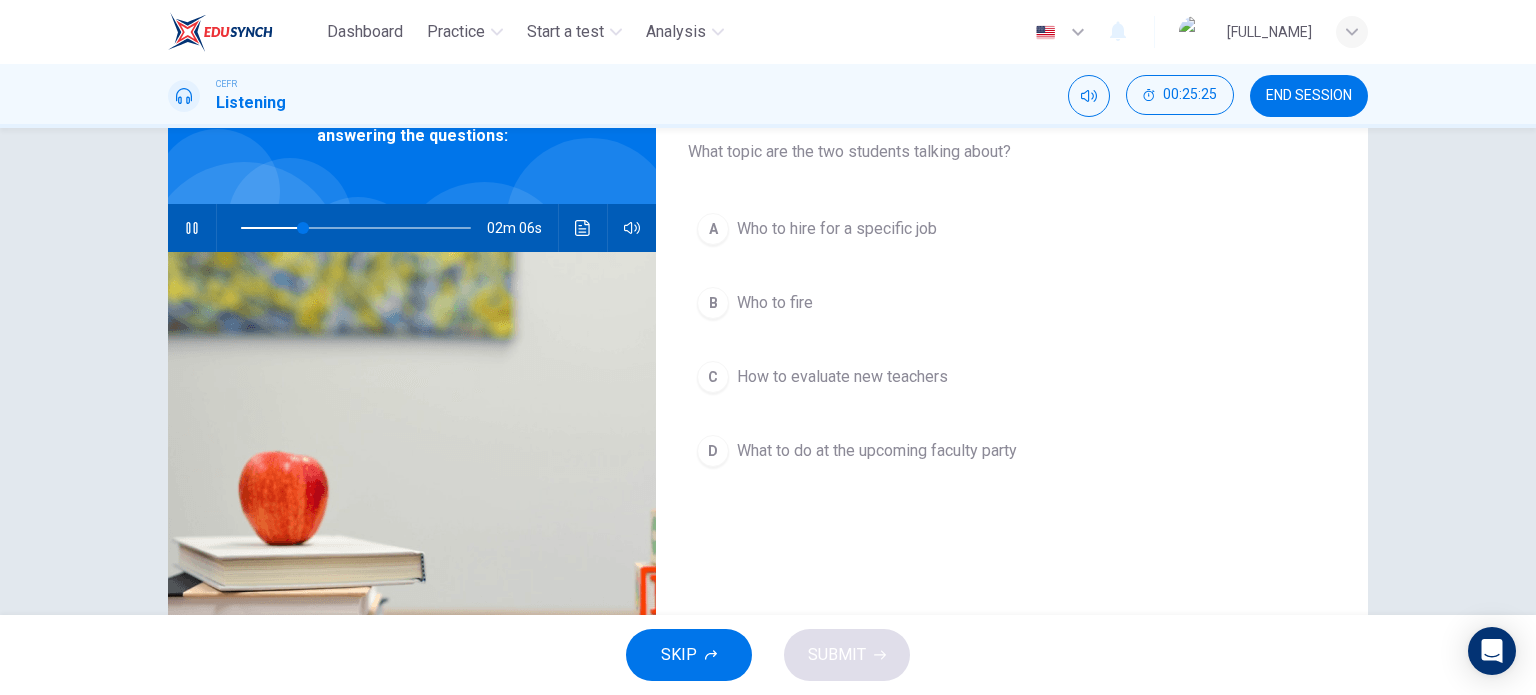 click at bounding box center [356, 228] 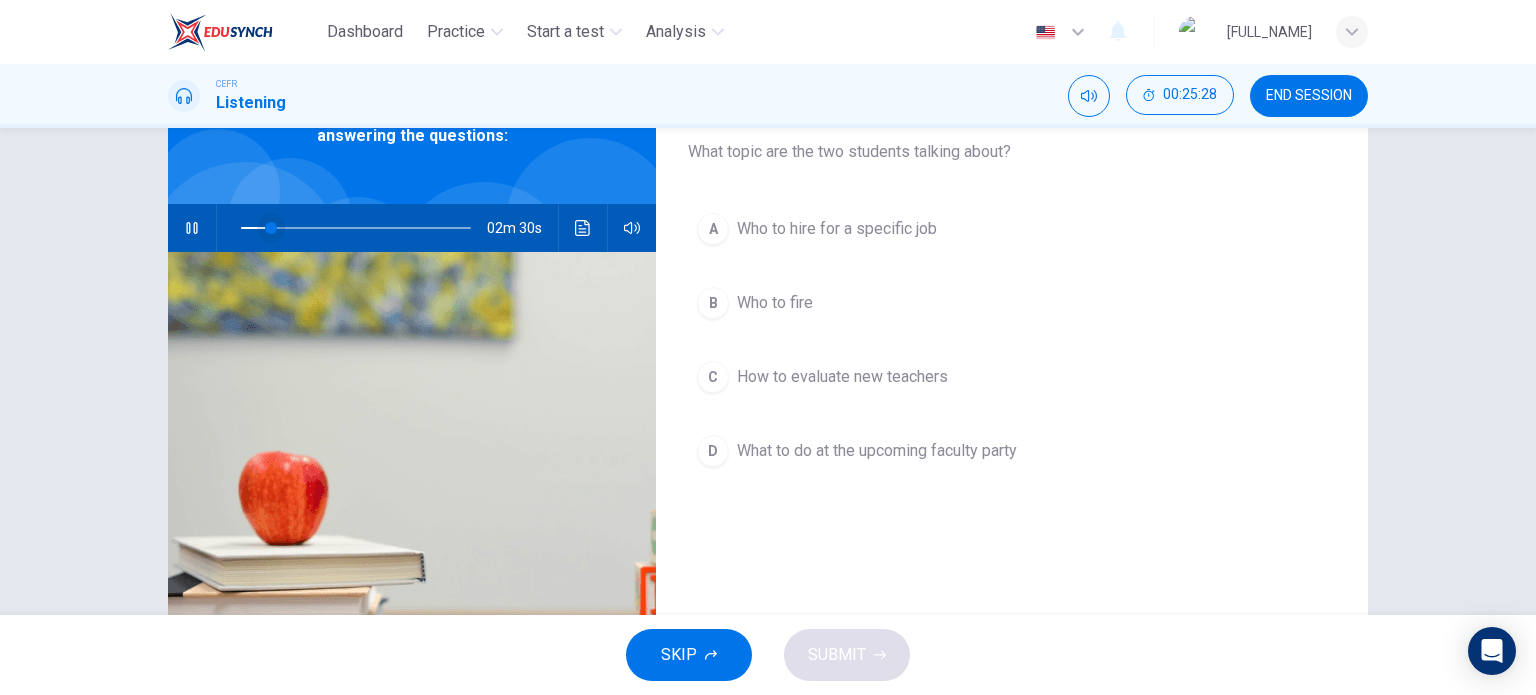 click at bounding box center (356, 228) 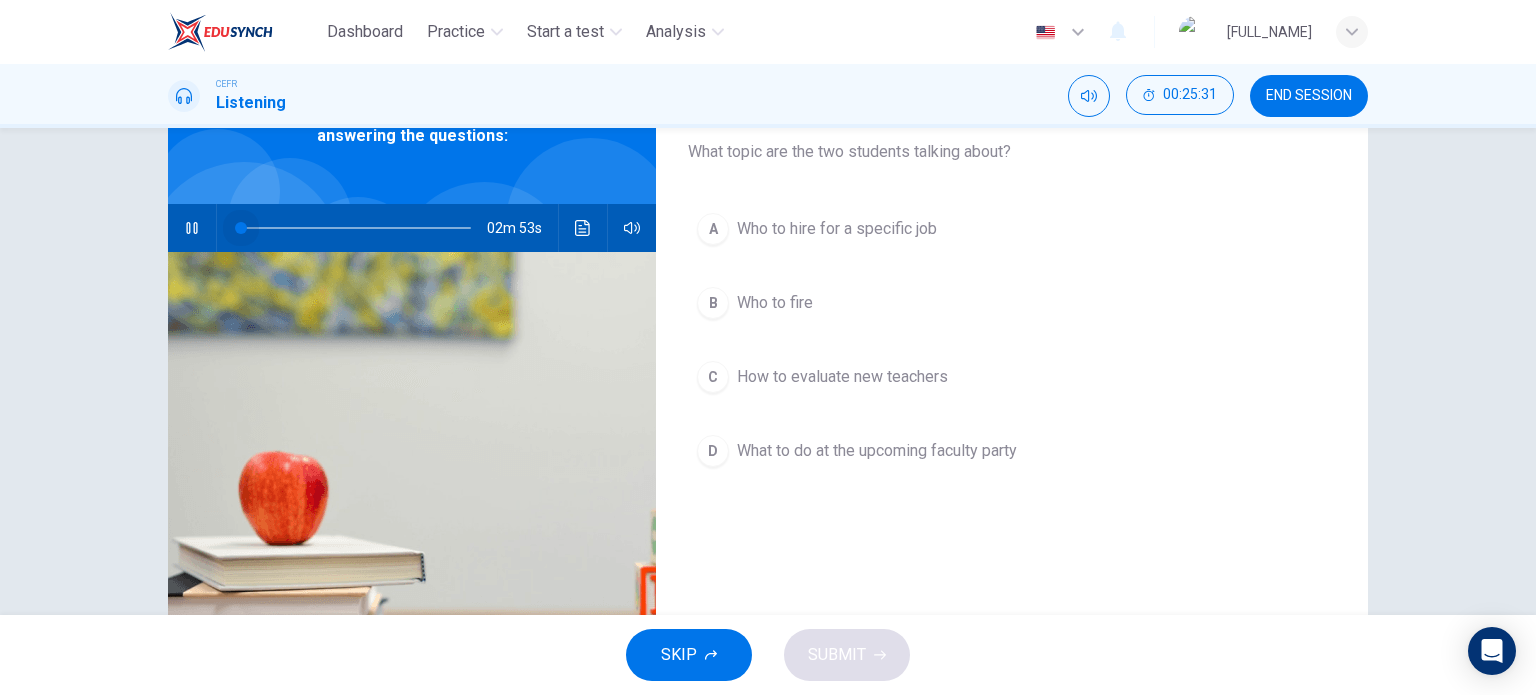 click at bounding box center [241, 228] 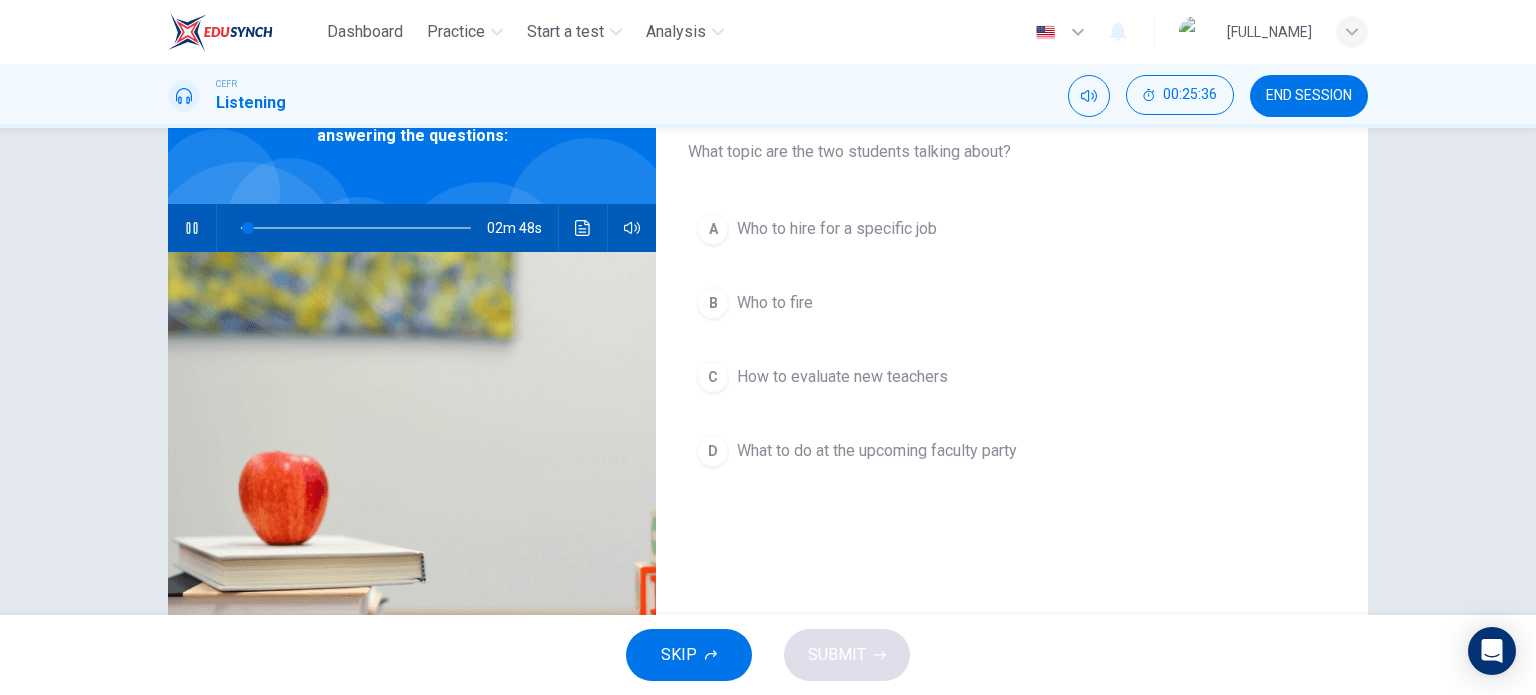 click on "A Who to hire for a specific job" at bounding box center [1012, 229] 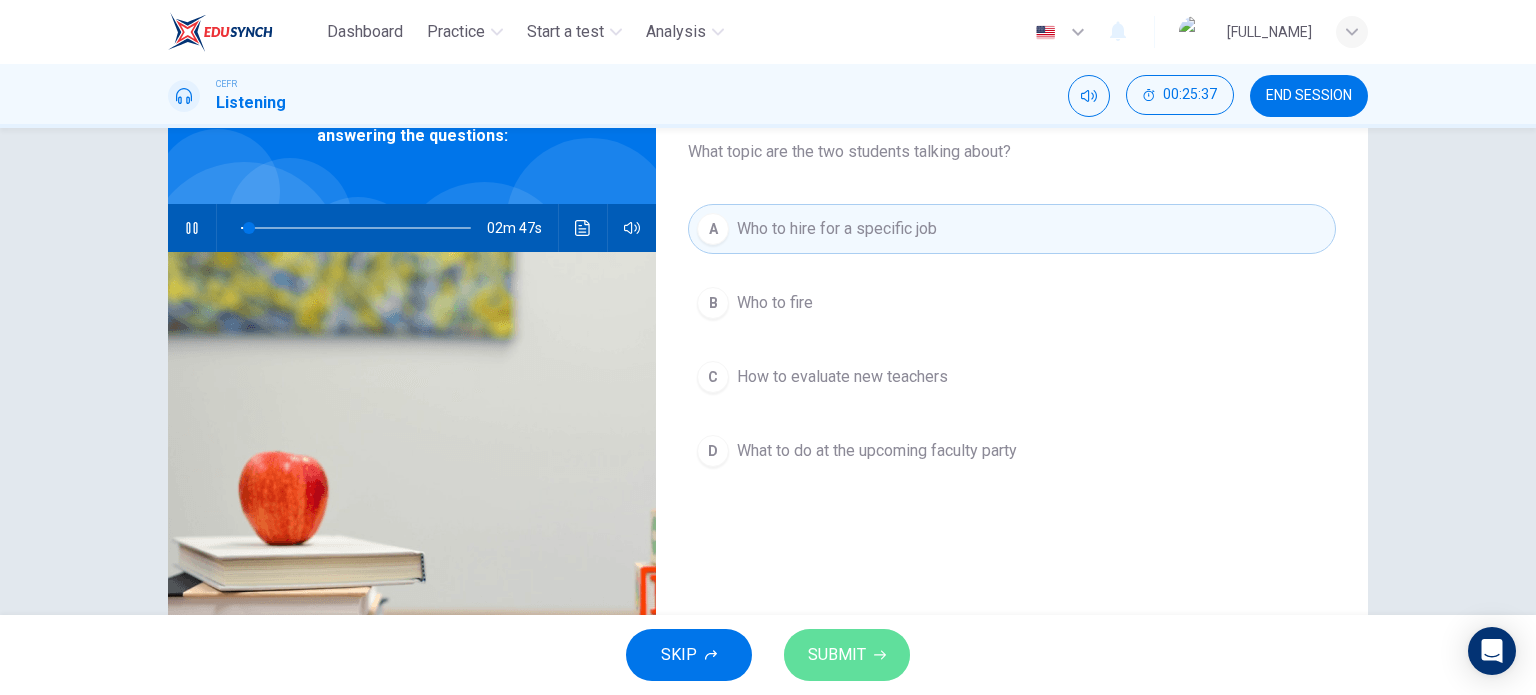 click on "SUBMIT" at bounding box center [847, 655] 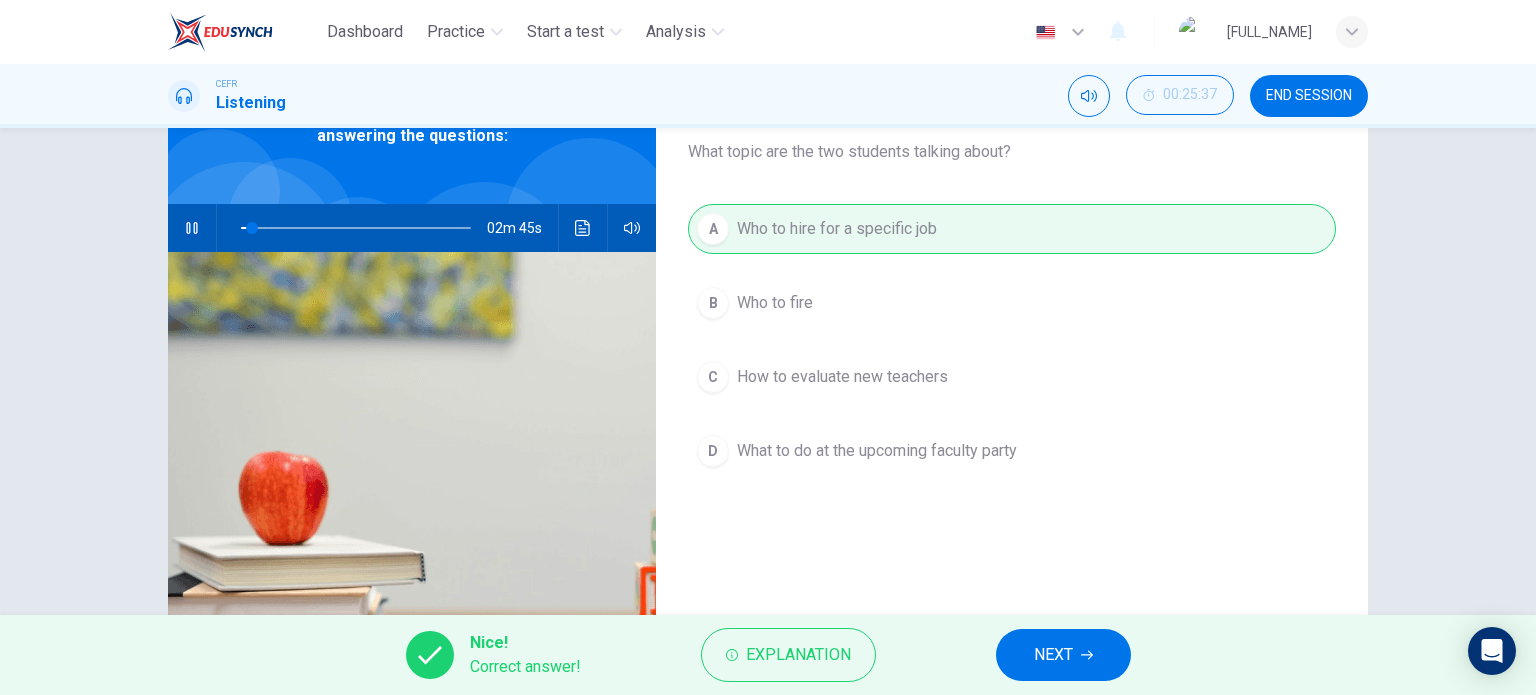 click on "NEXT" at bounding box center [1063, 655] 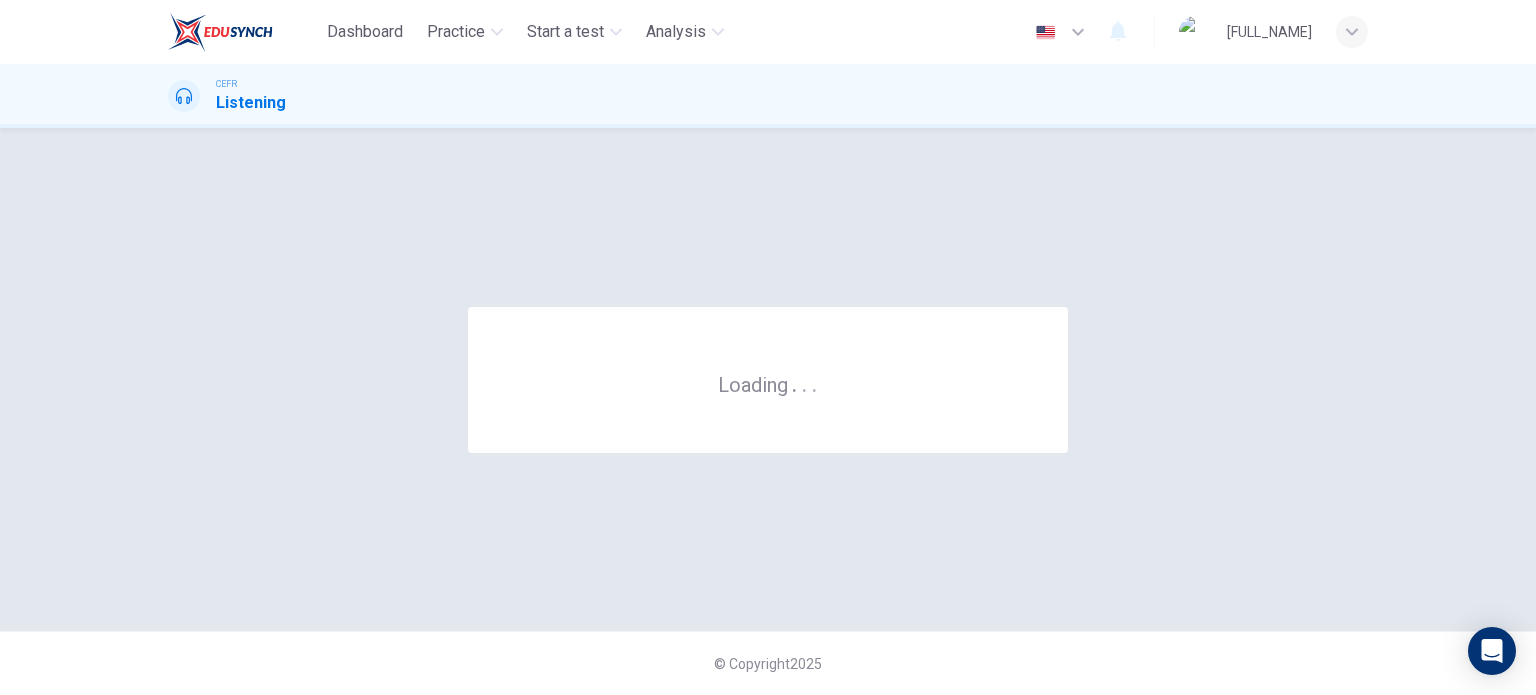 scroll, scrollTop: 0, scrollLeft: 0, axis: both 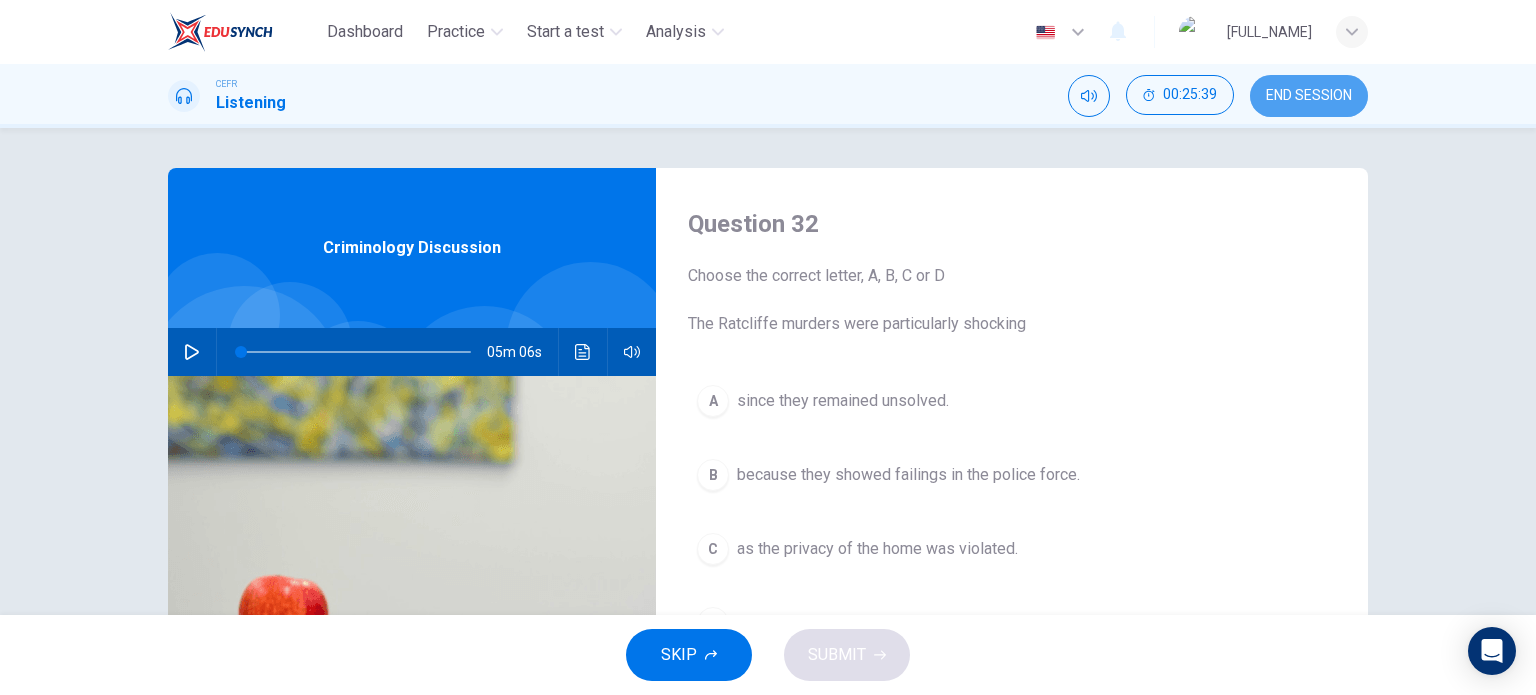 click on "END SESSION" at bounding box center (1309, 96) 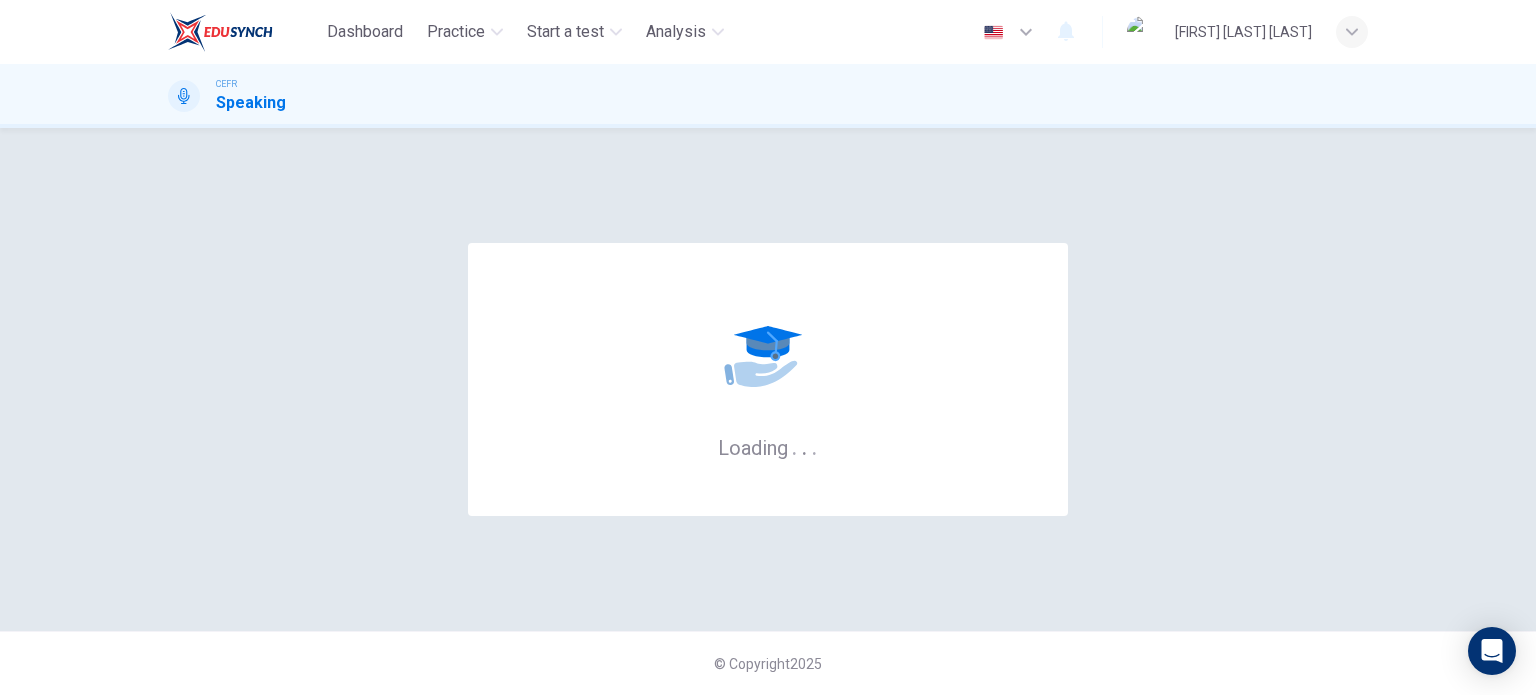 scroll, scrollTop: 0, scrollLeft: 0, axis: both 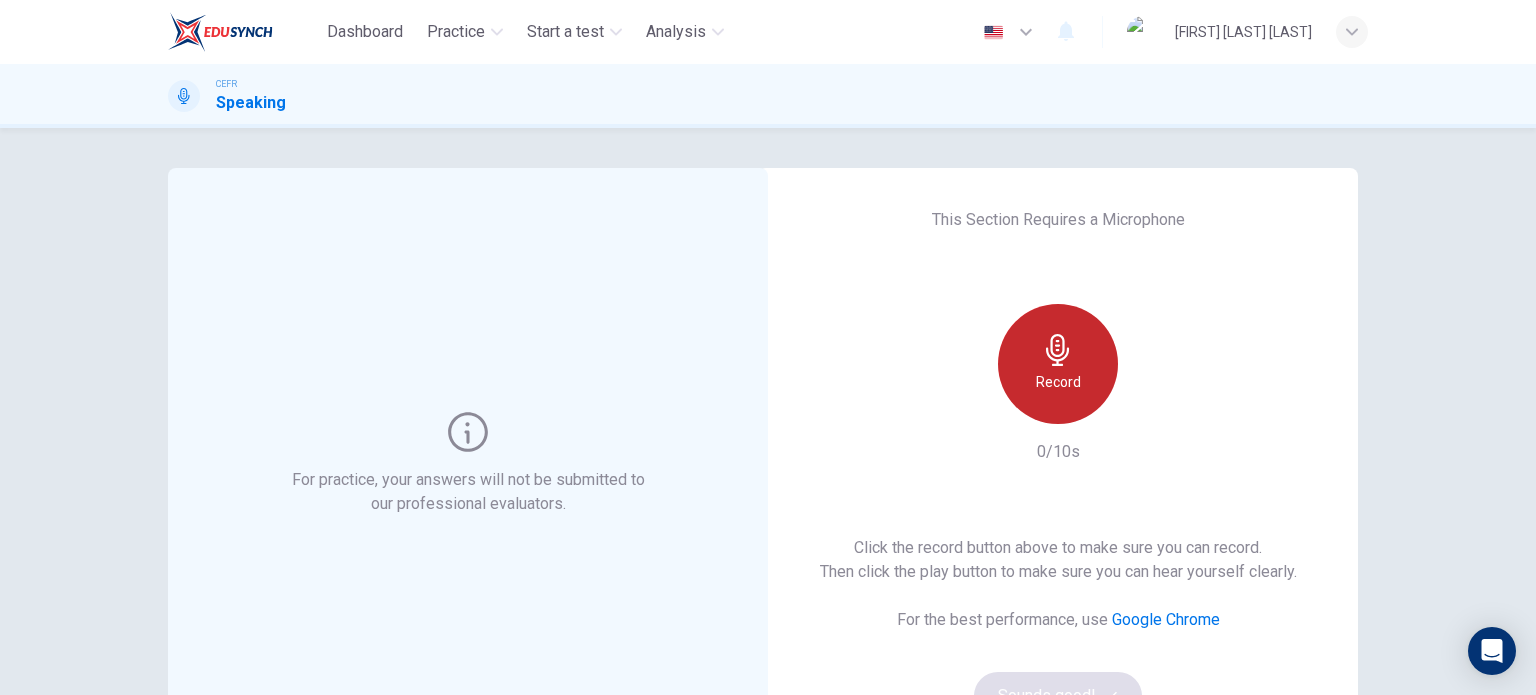 click on "Record" at bounding box center [1058, 364] 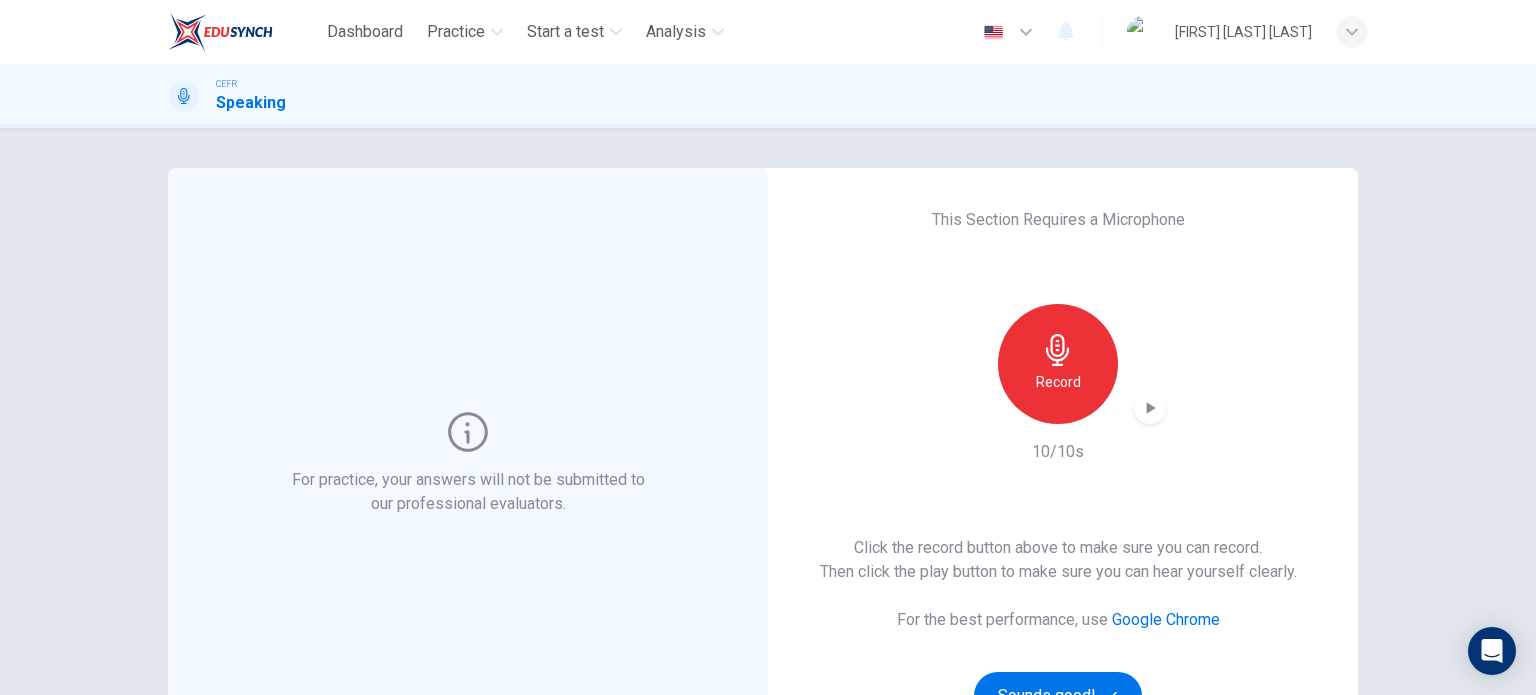 scroll, scrollTop: 166, scrollLeft: 0, axis: vertical 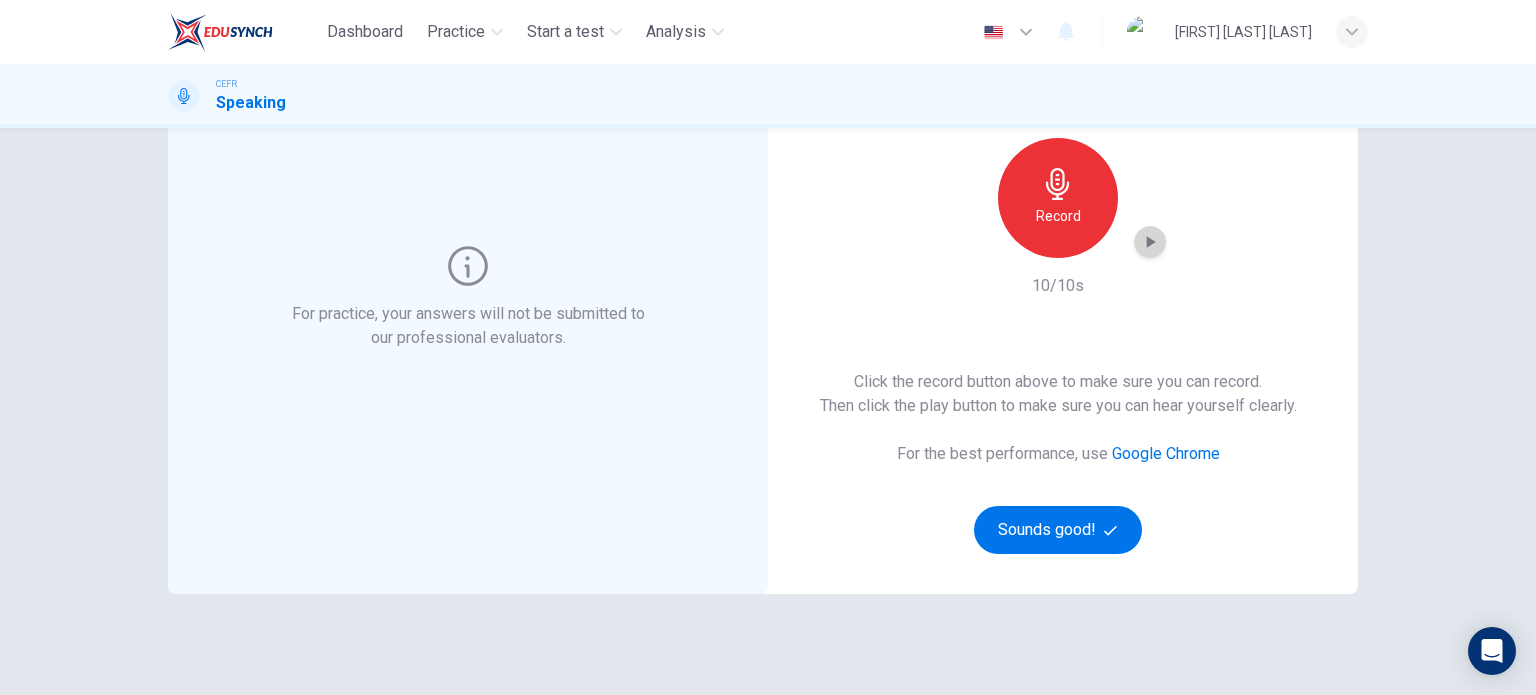 click at bounding box center [1150, 242] 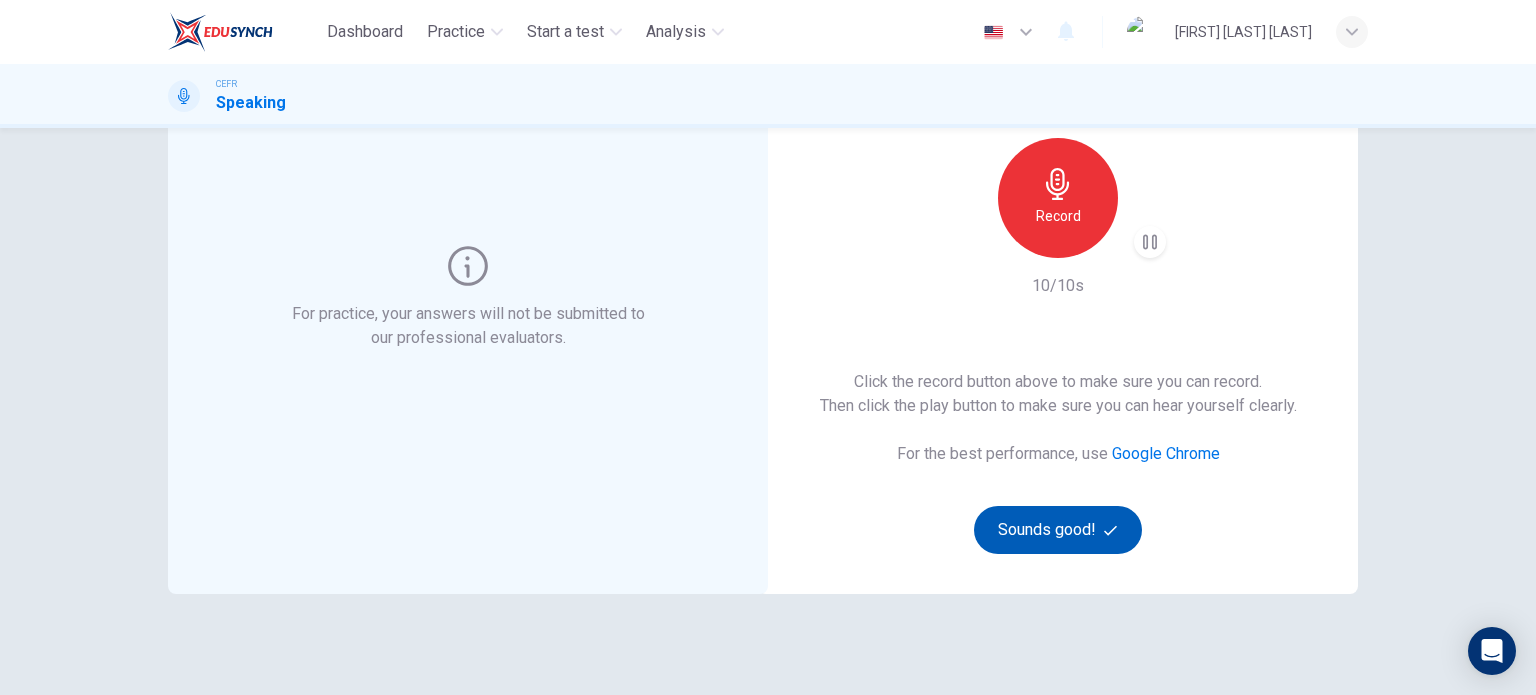 click on "Sounds good!" at bounding box center (1058, 530) 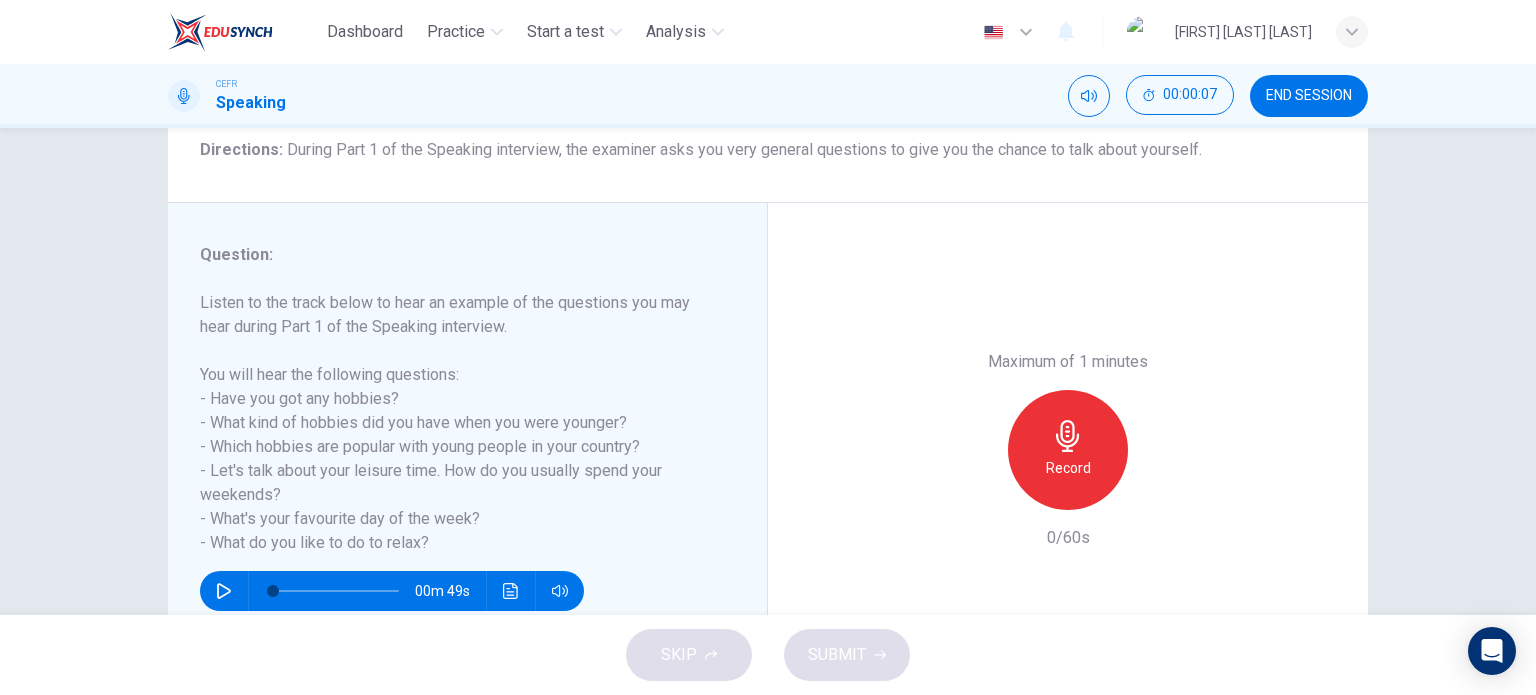 click at bounding box center [224, 591] 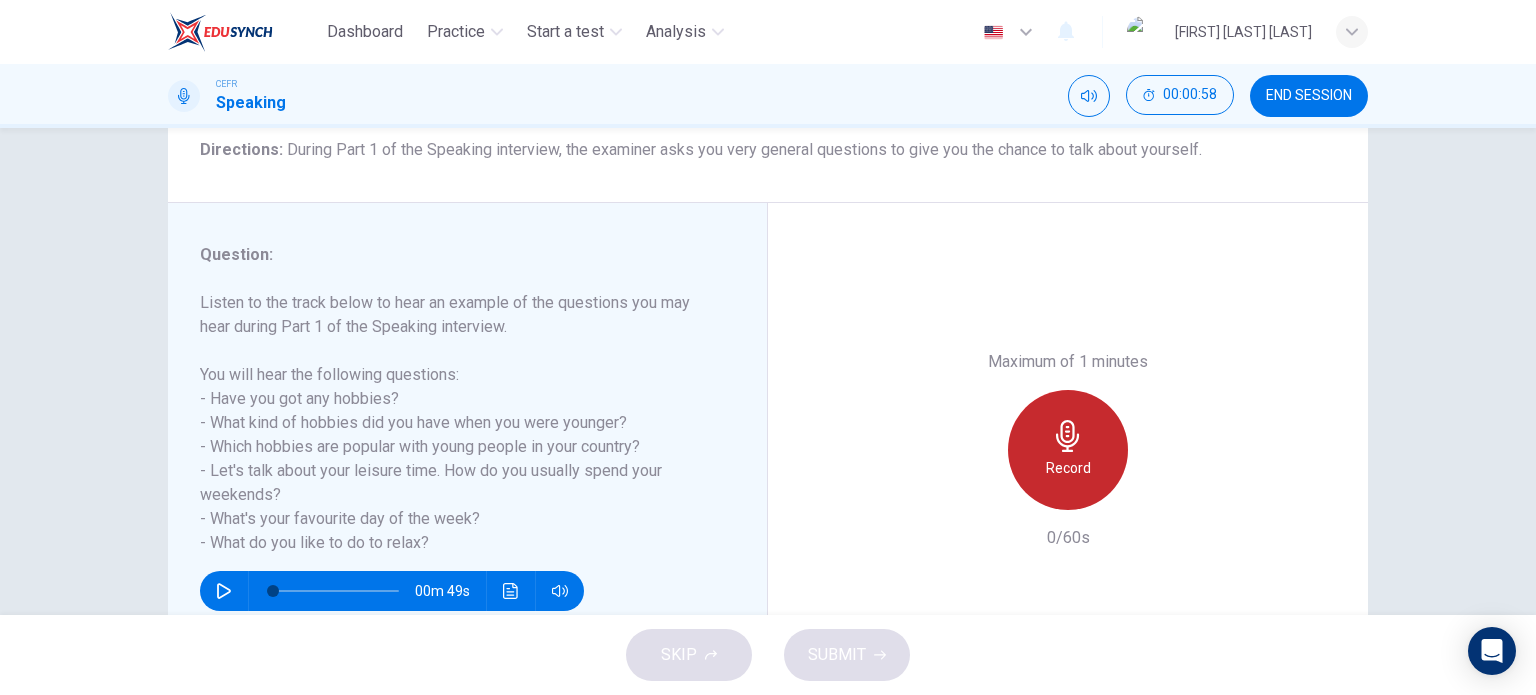 click on "Record" at bounding box center [1068, 450] 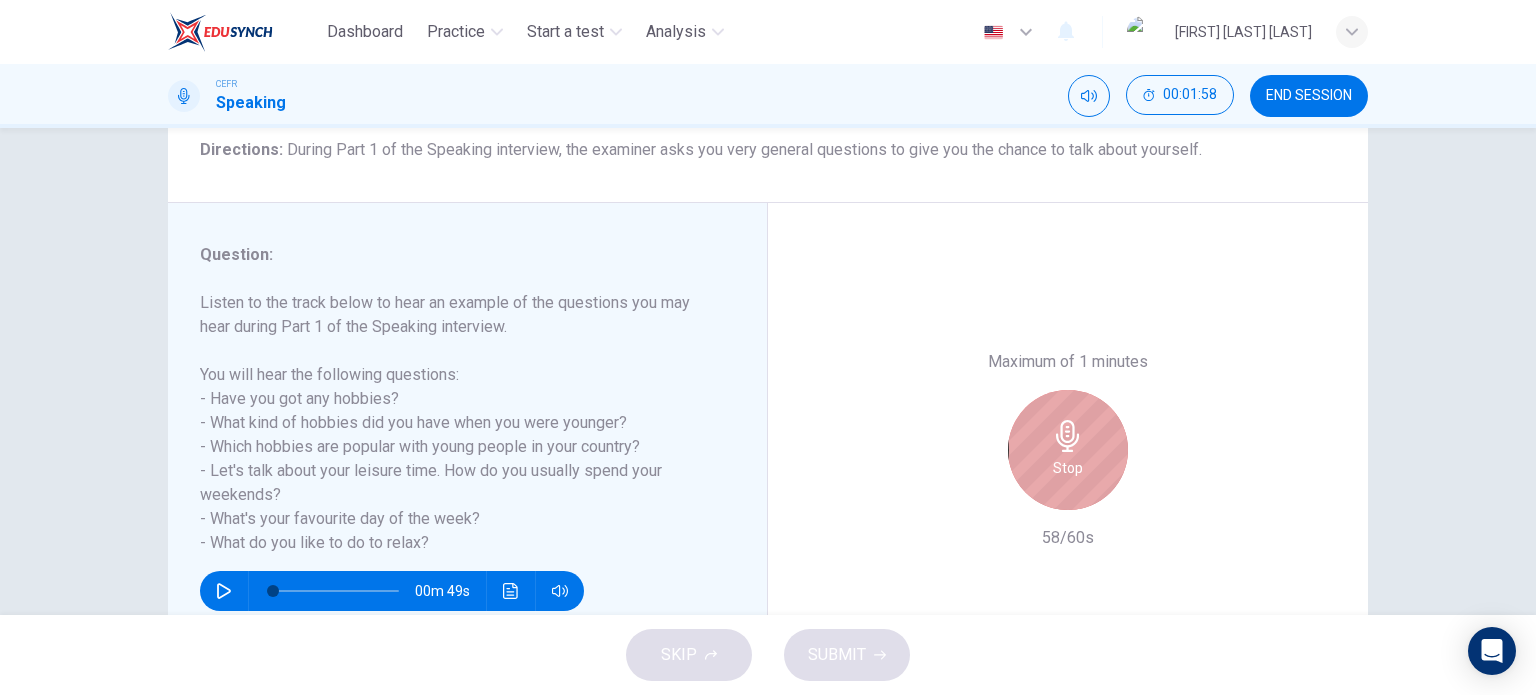 click on "Stop" at bounding box center (1068, 450) 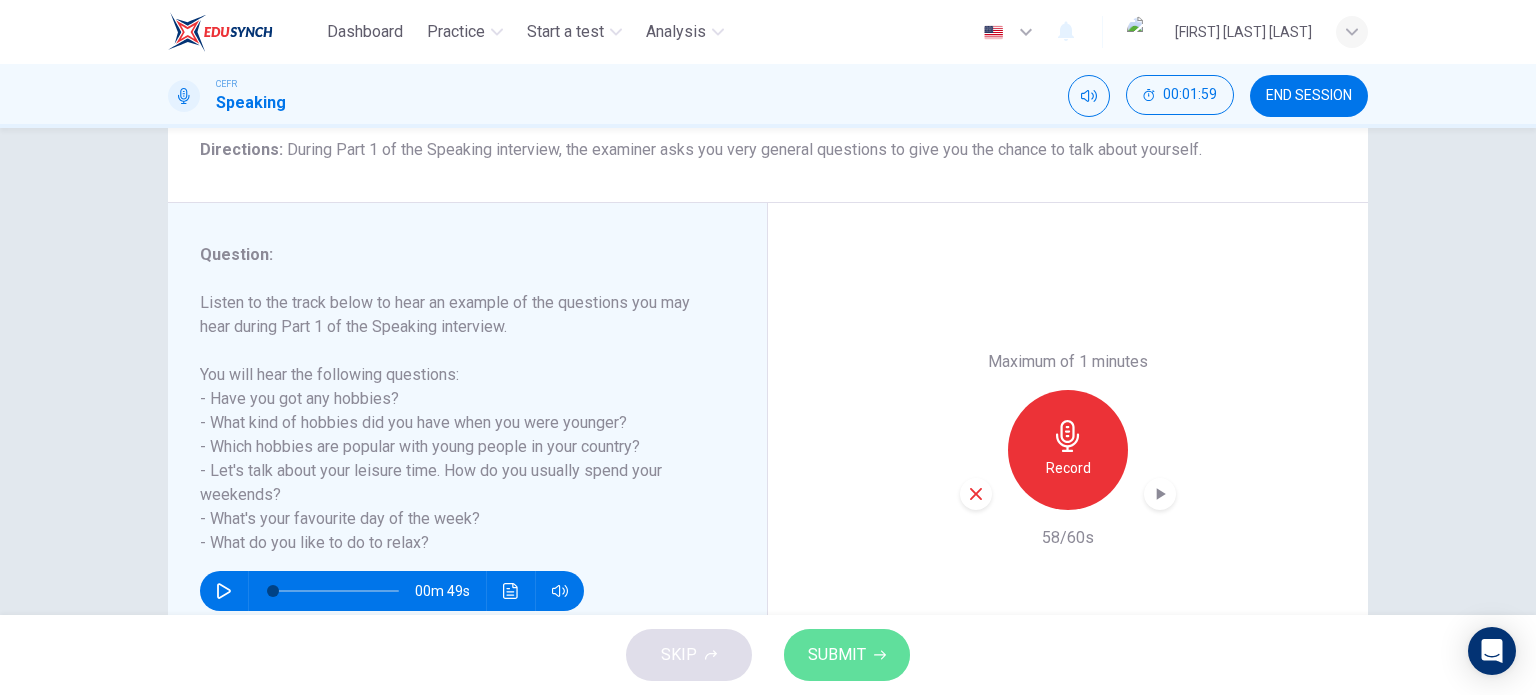 click on "SUBMIT" at bounding box center [837, 655] 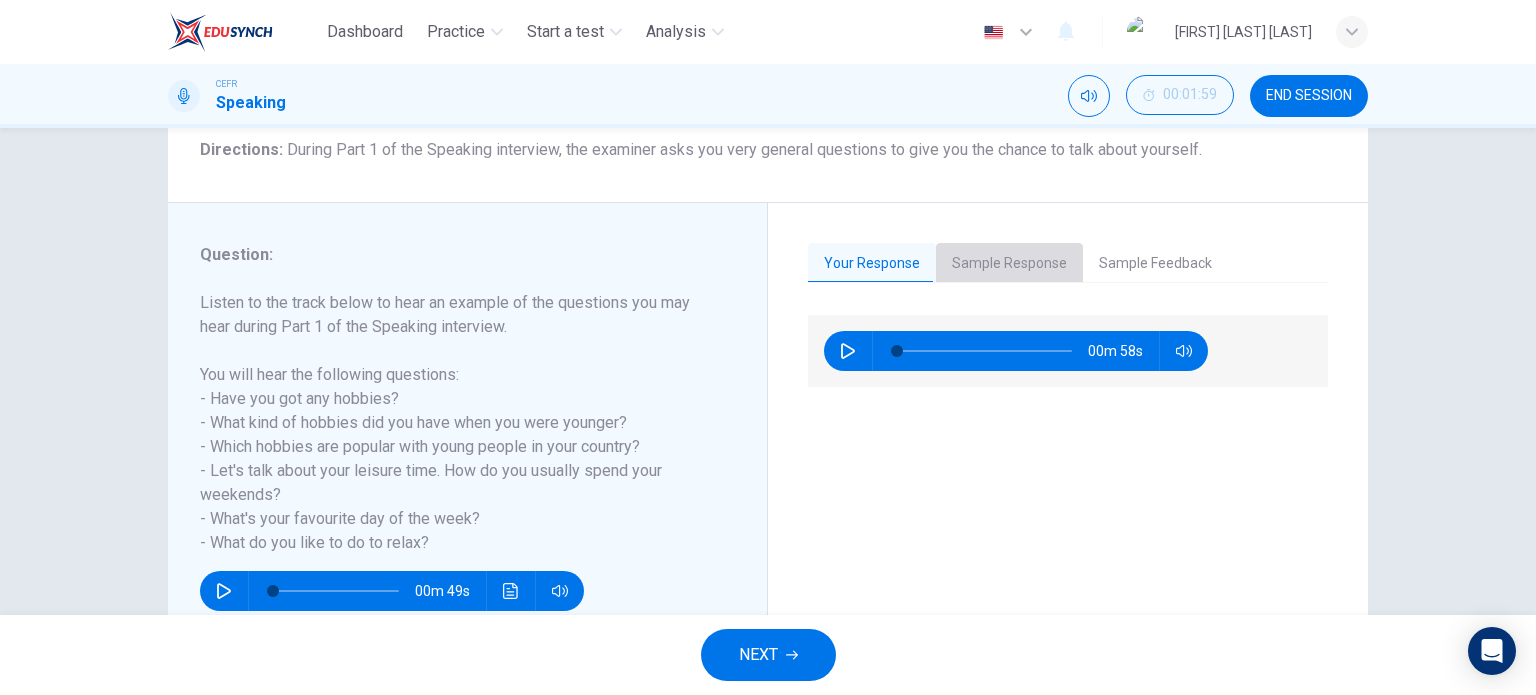 click on "Sample Response" at bounding box center [1009, 264] 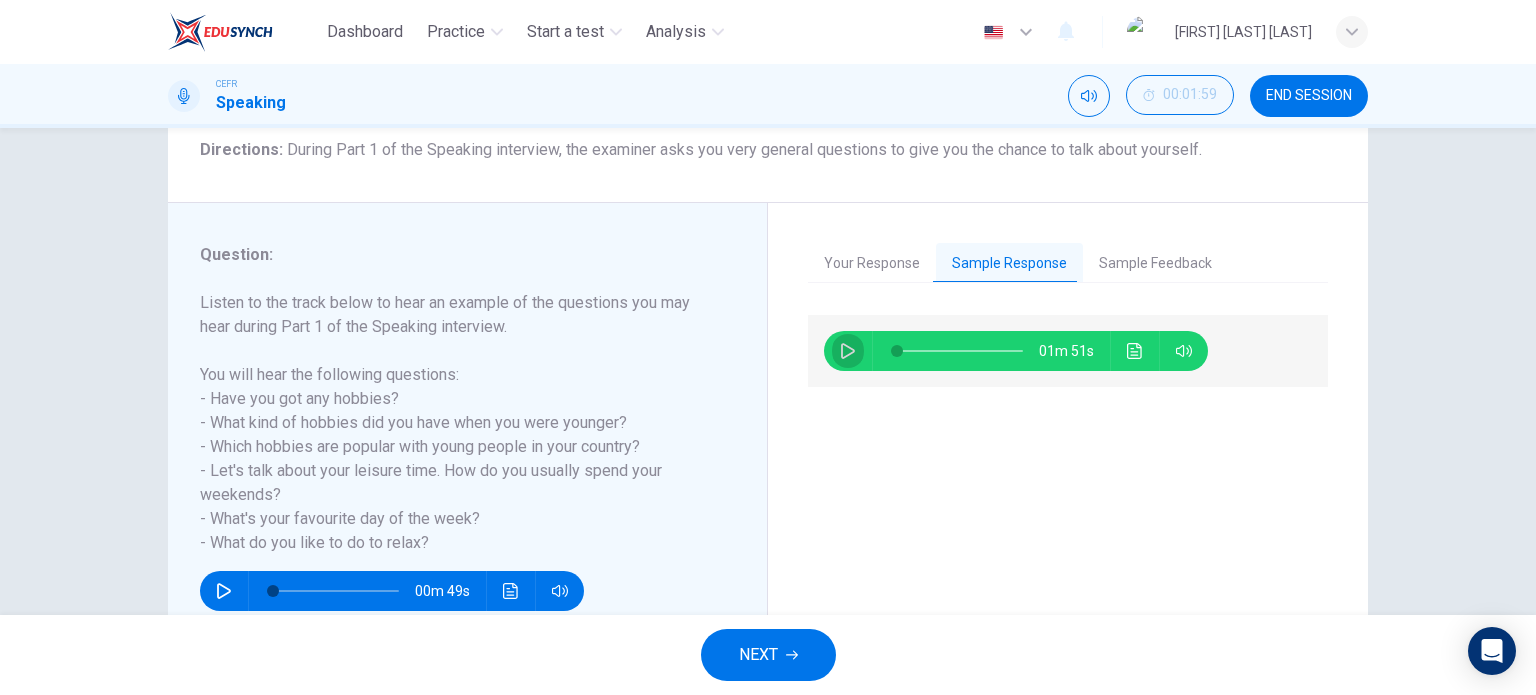 click at bounding box center [848, 351] 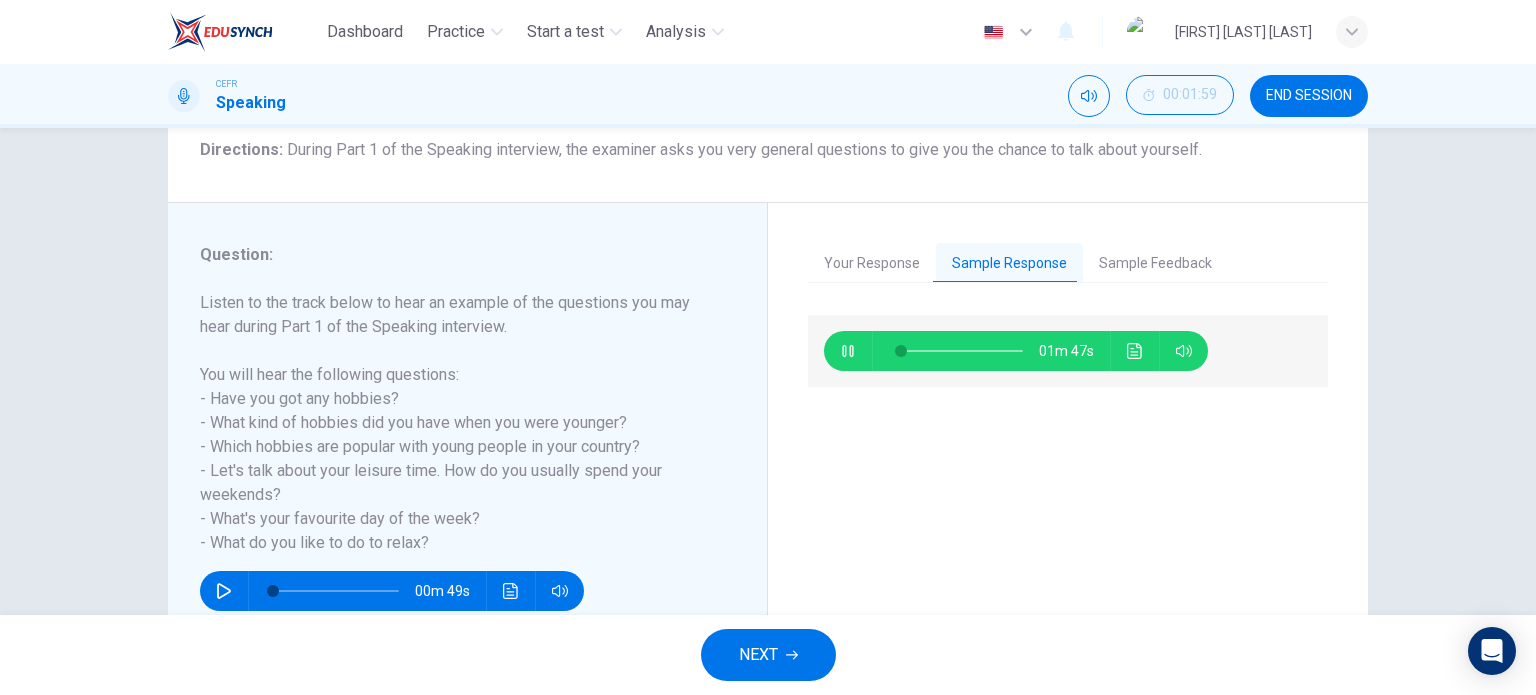 click on "Sample Feedback" at bounding box center [1155, 264] 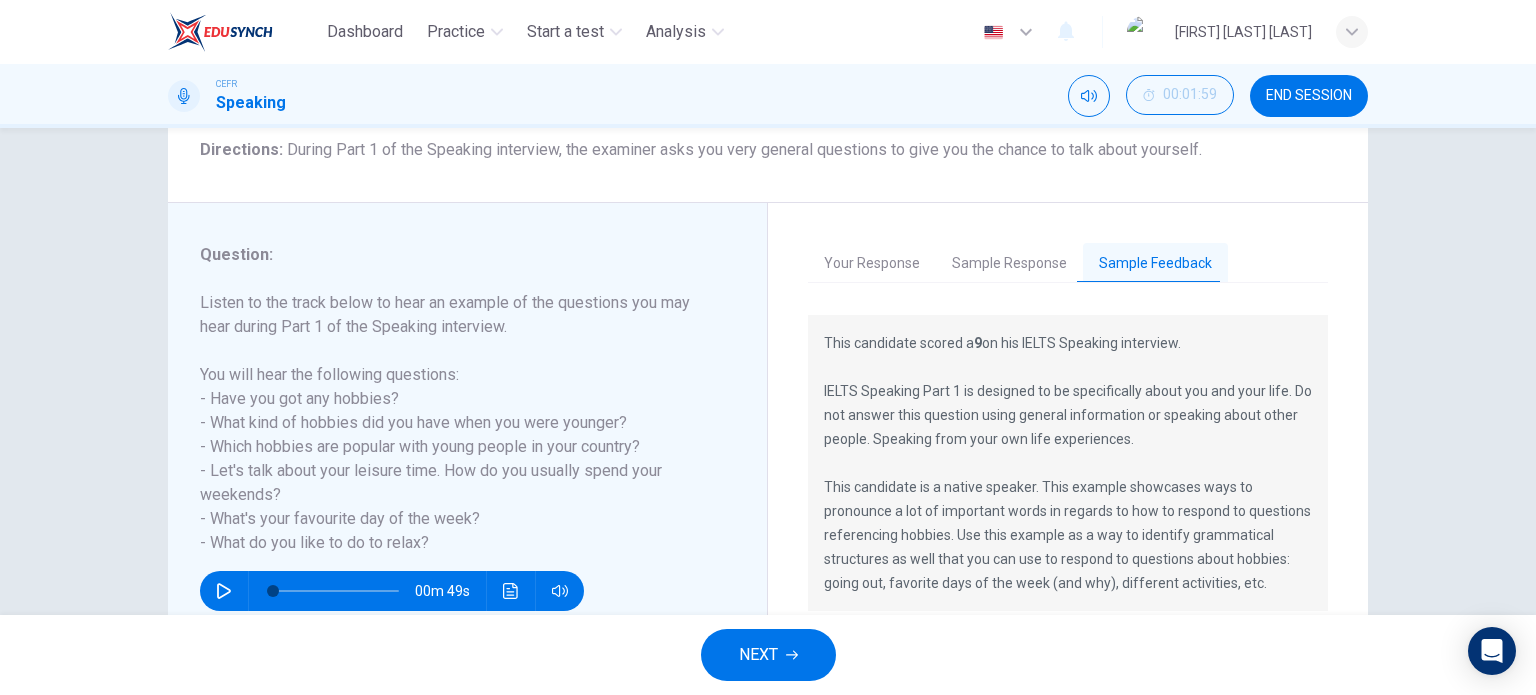 click on "Sample Response" at bounding box center (1009, 264) 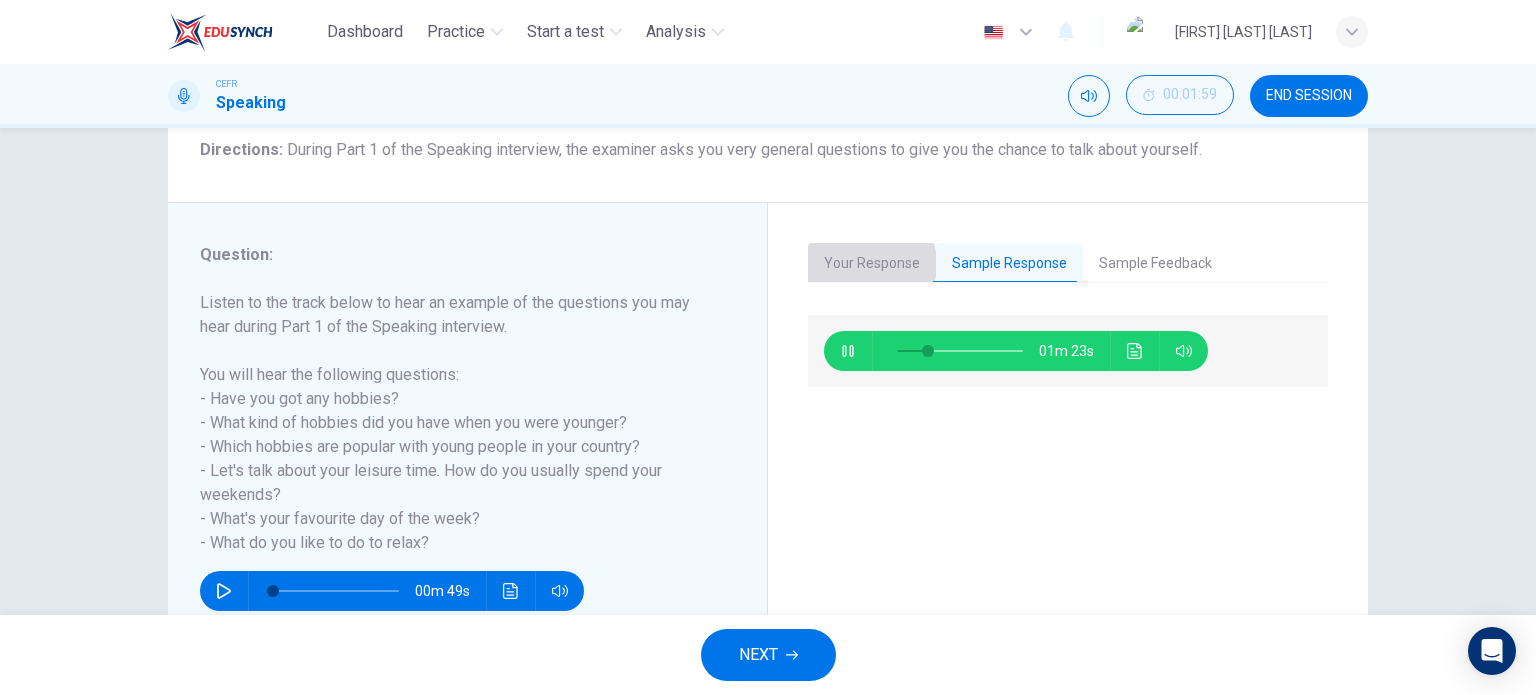 click on "Your Response" at bounding box center [872, 264] 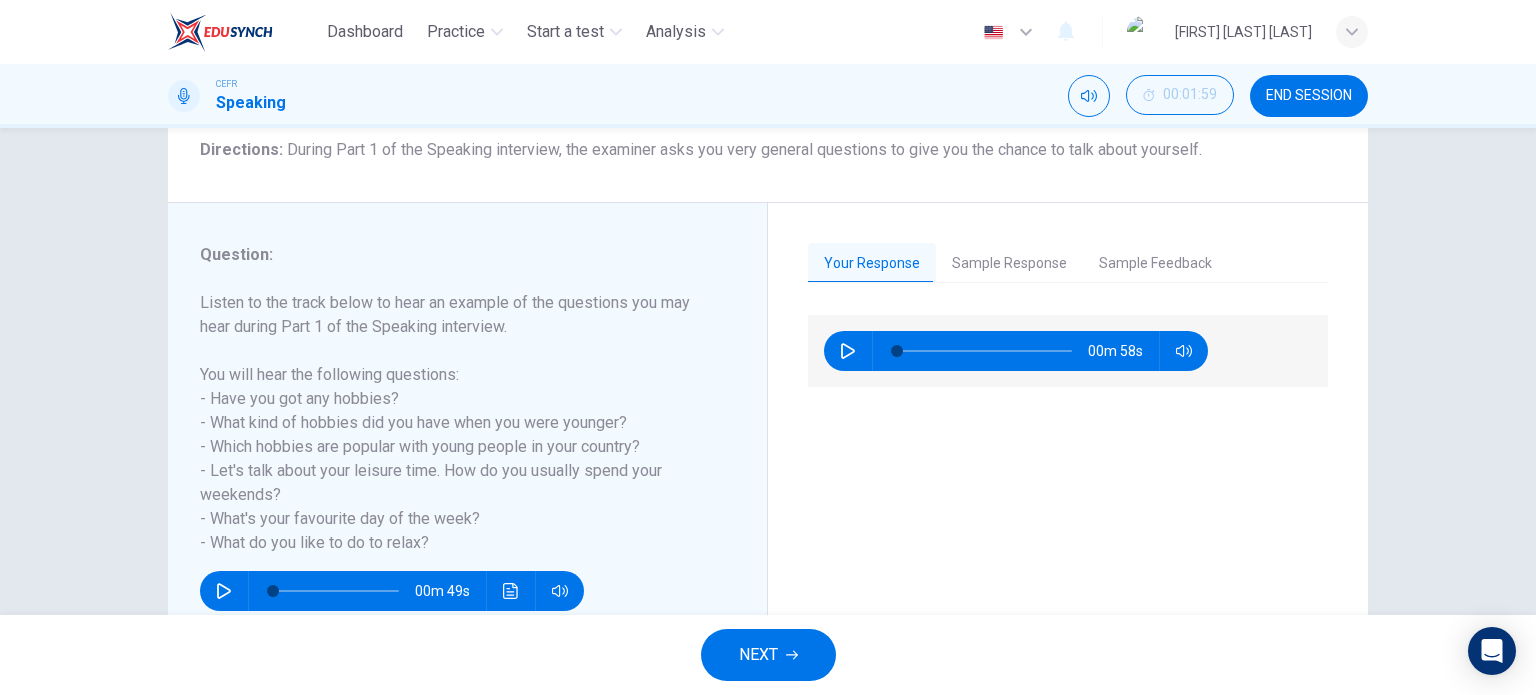 click on "NEXT" at bounding box center [768, 655] 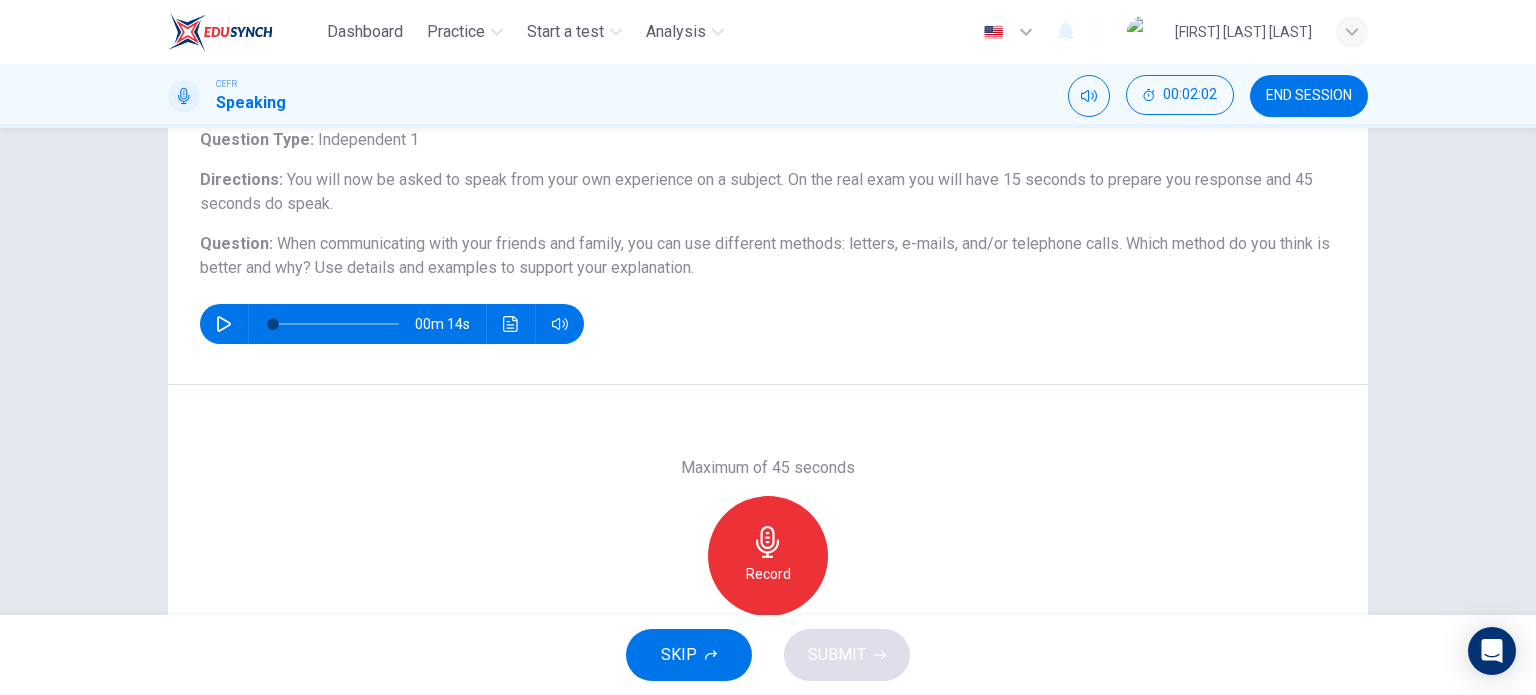 scroll, scrollTop: 166, scrollLeft: 0, axis: vertical 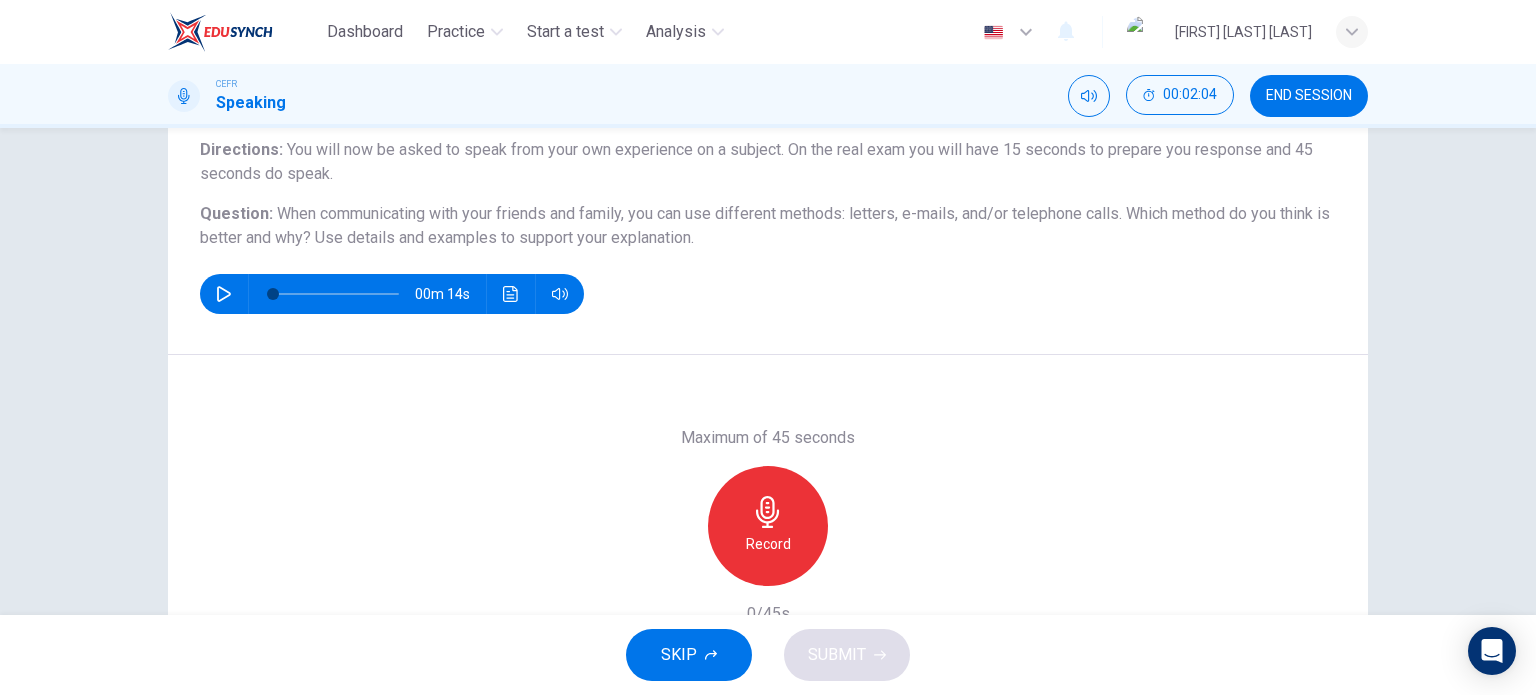 click on "CEFR Speaking 00:02:04 END SESSION" at bounding box center [768, 96] 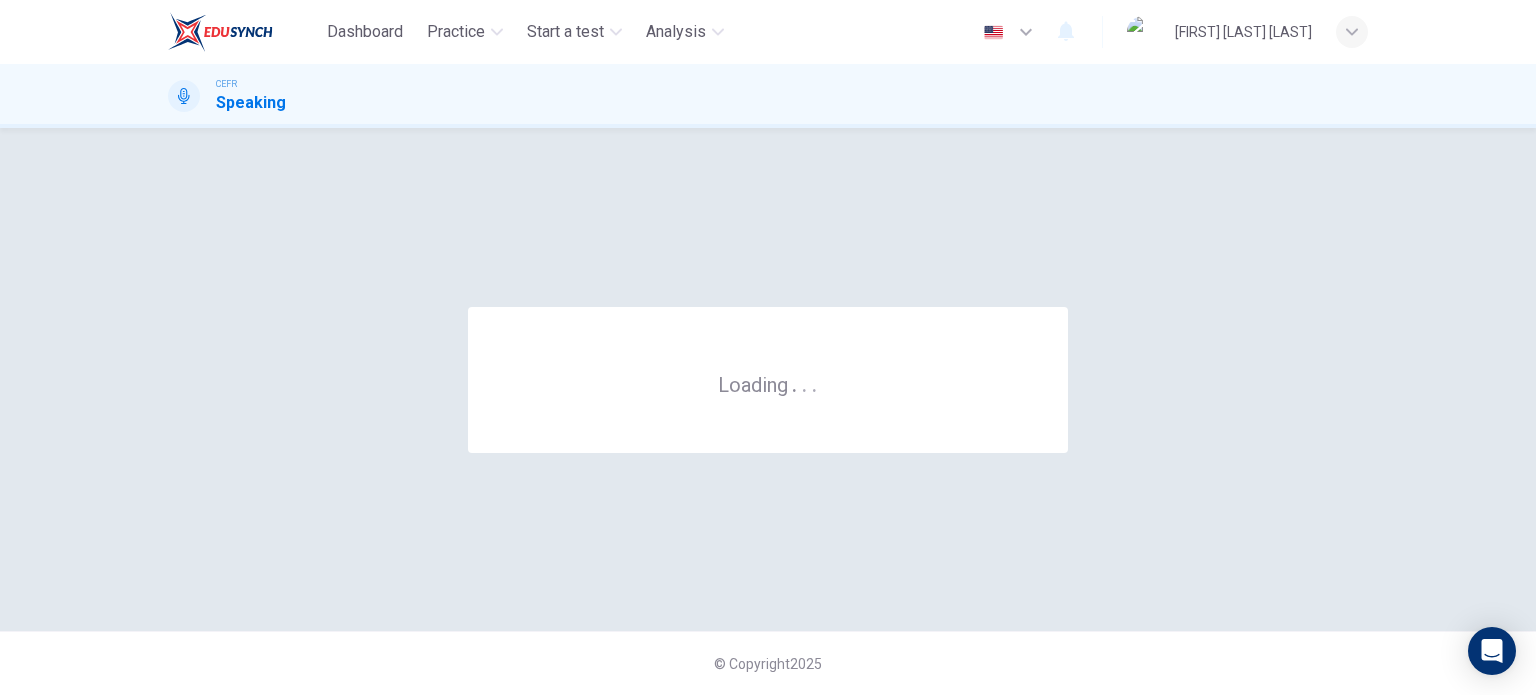 scroll, scrollTop: 0, scrollLeft: 0, axis: both 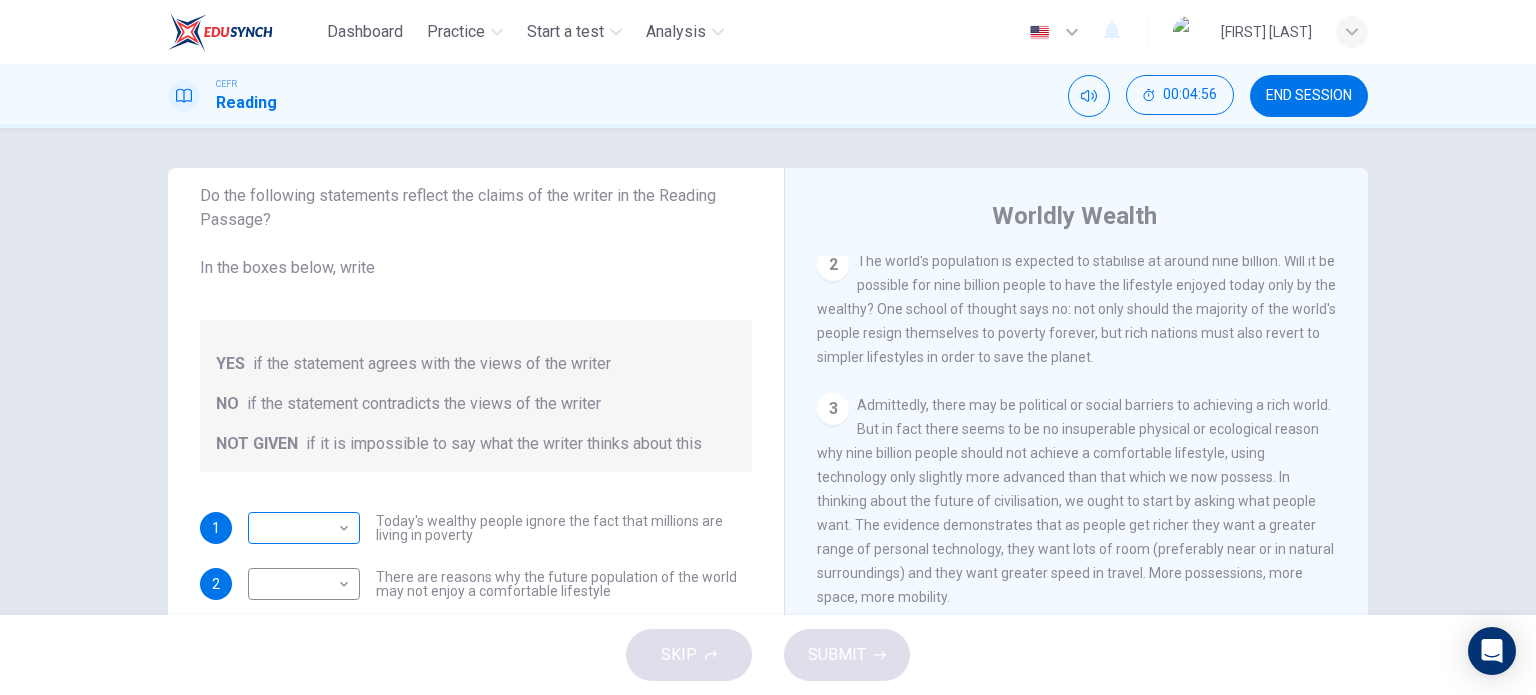 click on "​ ​" at bounding box center (304, 528) 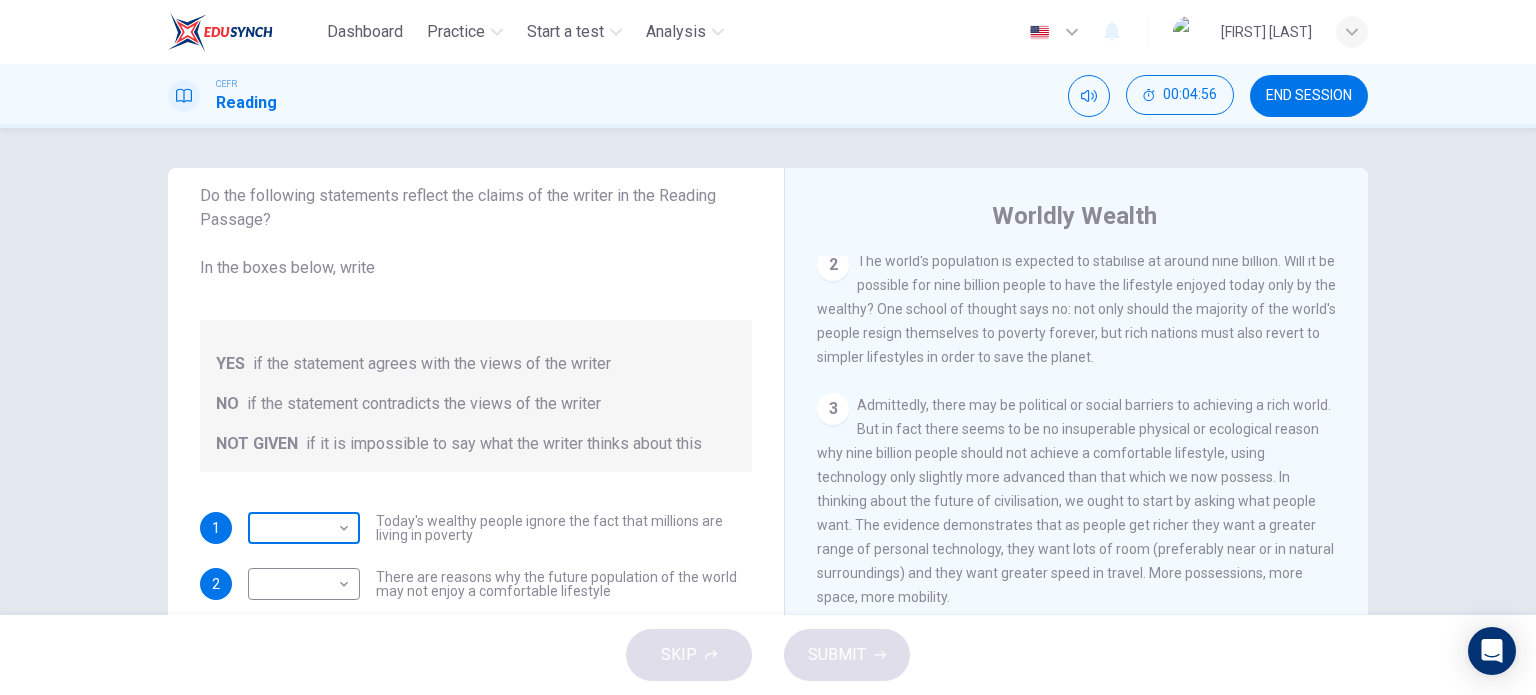 click on "Dashboard Practice Start a test Analysis English en ​ SITI NUR ASMAWATI BINTI THAULATH CEFR Reading 00:04:56 END SESSION Questions 1 - 6 Do the following statements reflect the claims of the writer in the Reading Passage?
In the boxes below, write YES if the statement agrees with the views of the writer NO if the statement contradicts the views of the writer NOT GIVEN if it is impossible to say what the writer thinks about this 1 ​ ​ Today's wealthy people ignore the fact that millions are living in poverty 2 ​ ​ There are reasons why the future population of the world may not enjoy a comfortable lifestyle 3 ​ ​ The first thing to consider when planning for the future is environmental protection 4 ​ ​ As manufactured goods get cheaper, people will benefit more from them 5 ​ ​ It may be possible to find new types of raw materials for use in the production of machinery 6 ​ ​ The rising prices of fossil fuels may bring some benefits Worldly Wealth CLICK TO ZOOM Click to Zoom 1 2 3 4 5" at bounding box center [768, 347] 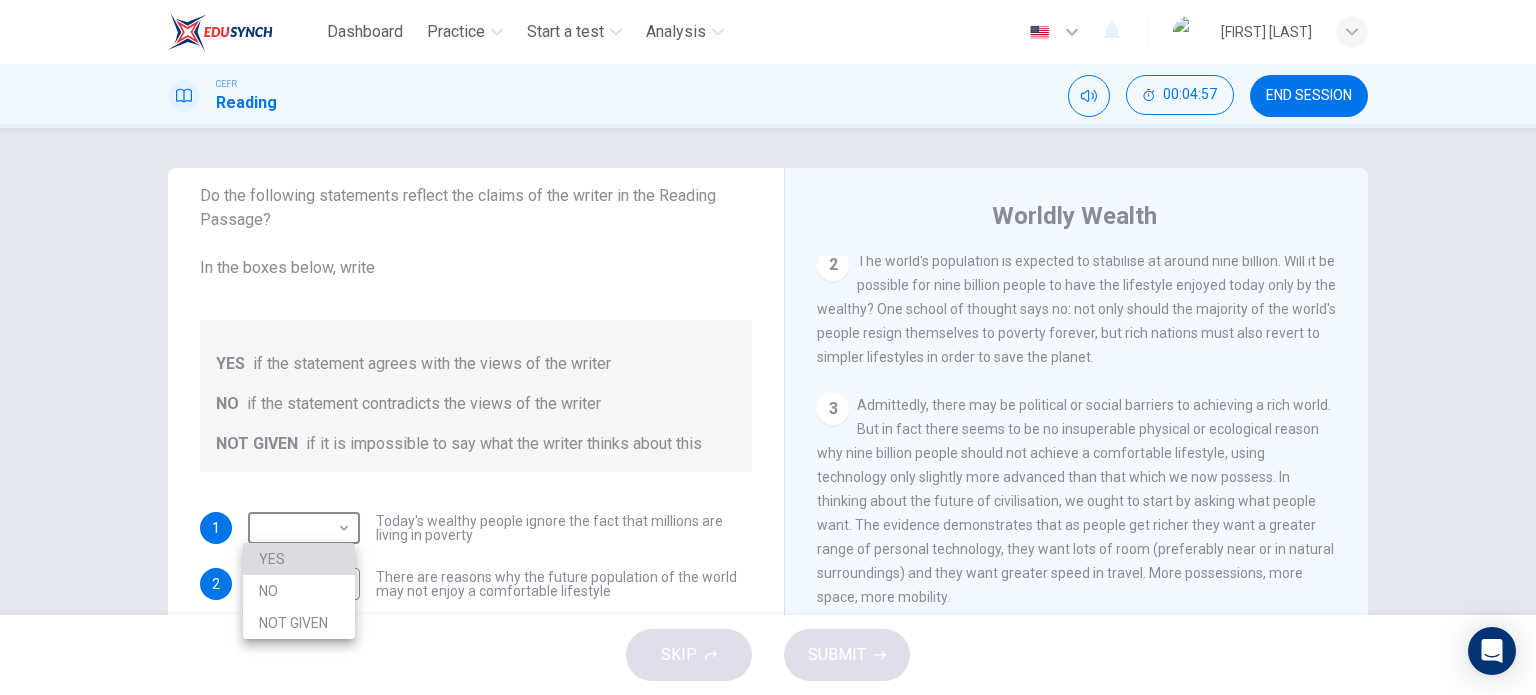 click on "YES" at bounding box center (299, 559) 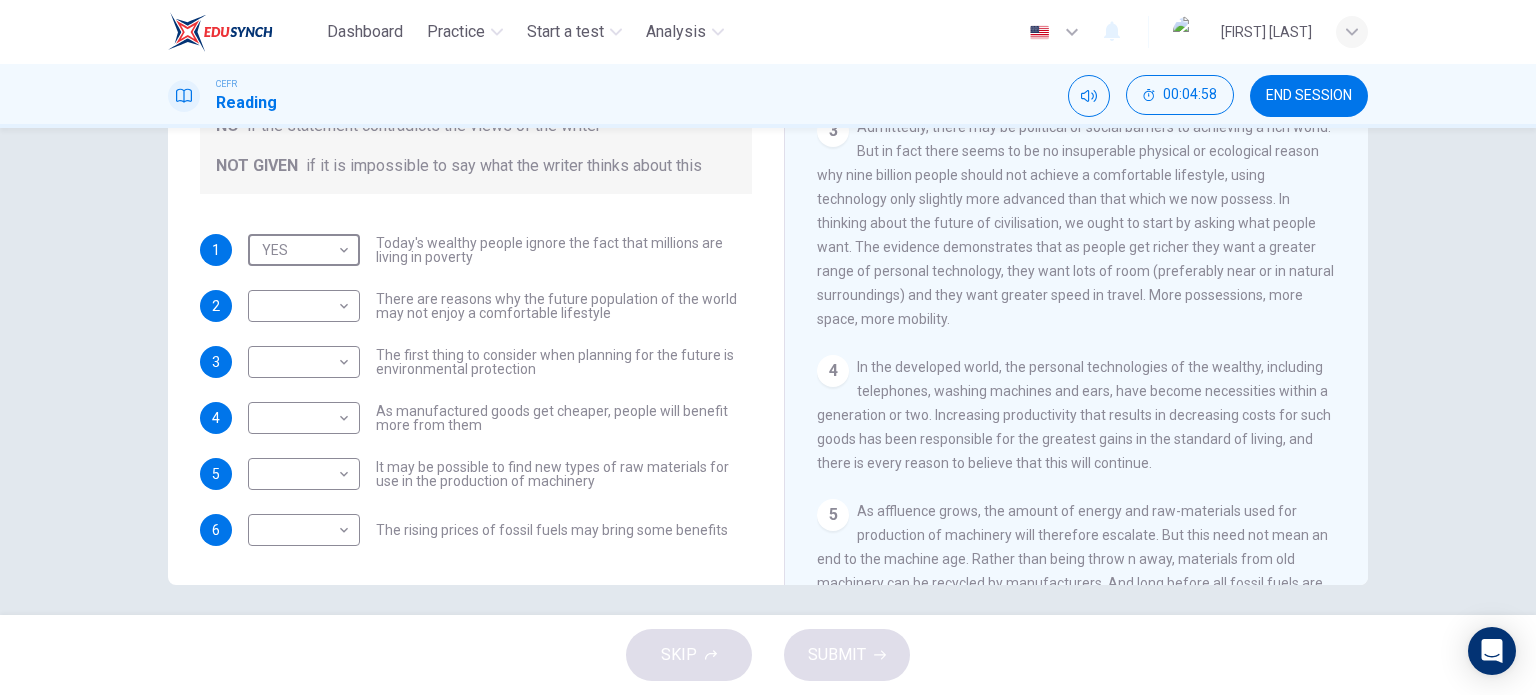 scroll, scrollTop: 288, scrollLeft: 0, axis: vertical 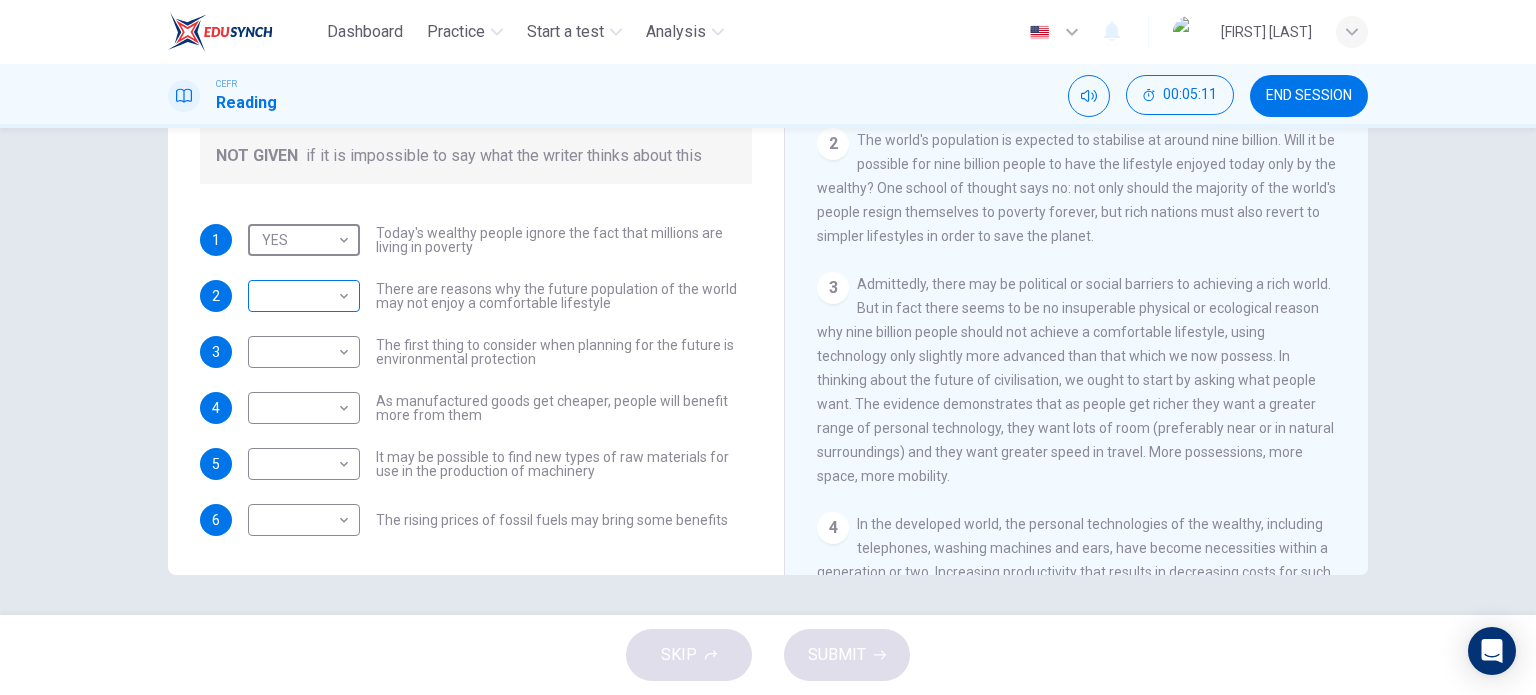 click on "Dashboard Practice Start a test Analysis English en ​ SITI NUR ASMAWATI BINTI THAULATH CEFR Reading 00:05:11 END SESSION Questions 1 - 6 Do the following statements reflect the claims of the writer in the Reading Passage?
In the boxes below, write YES if the statement agrees with the views of the writer NO if the statement contradicts the views of the writer NOT GIVEN if it is impossible to say what the writer thinks about this 1 YES YES ​ Today's wealthy people ignore the fact that millions are living in poverty 2 ​ ​ There are reasons why the future population of the world may not enjoy a comfortable lifestyle 3 ​ ​ The first thing to consider when planning for the future is environmental protection 4 ​ ​ As manufactured goods get cheaper, people will benefit more from them 5 ​ ​ It may be possible to find new types of raw materials for use in the production of machinery 6 ​ ​ The rising prices of fossil fuels may bring some benefits Worldly Wealth CLICK TO ZOOM Click to Zoom 1 2 3" at bounding box center (768, 347) 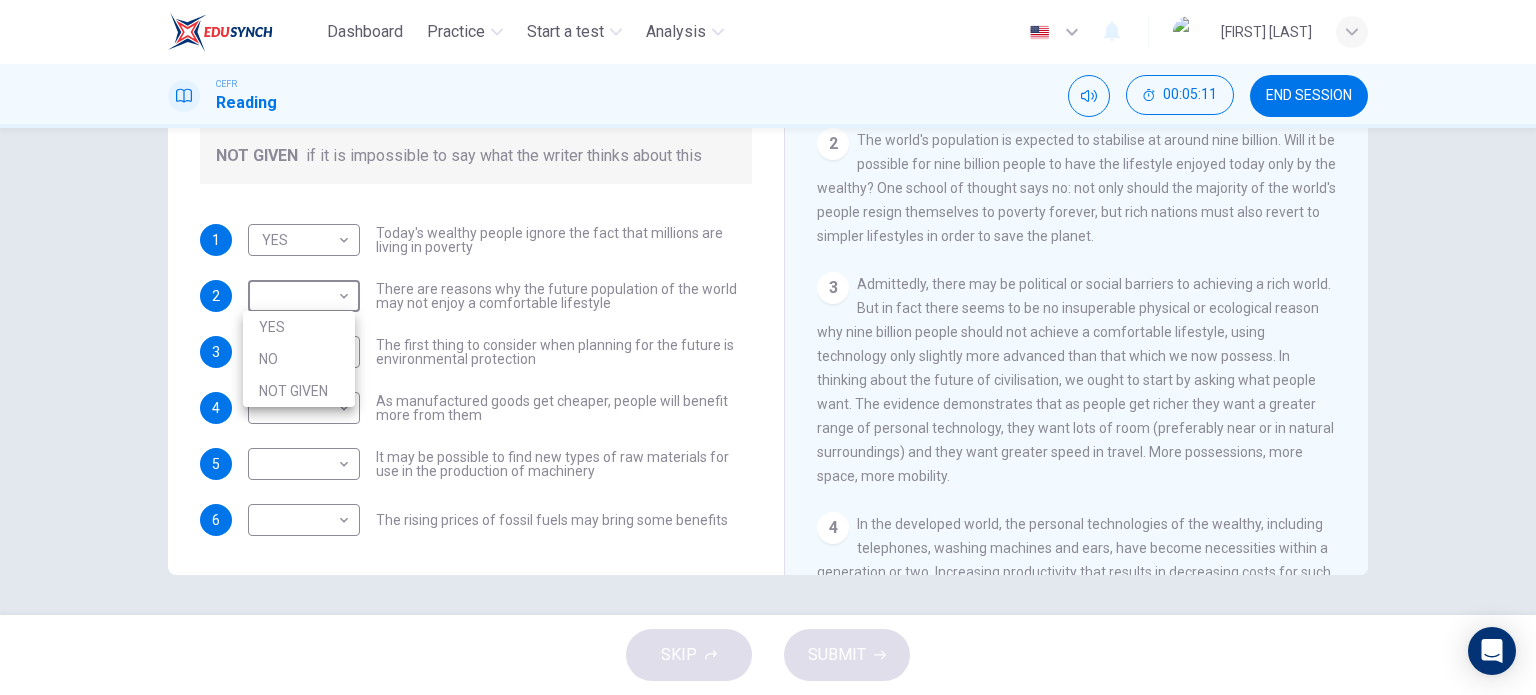 click on "YES" at bounding box center [299, 327] 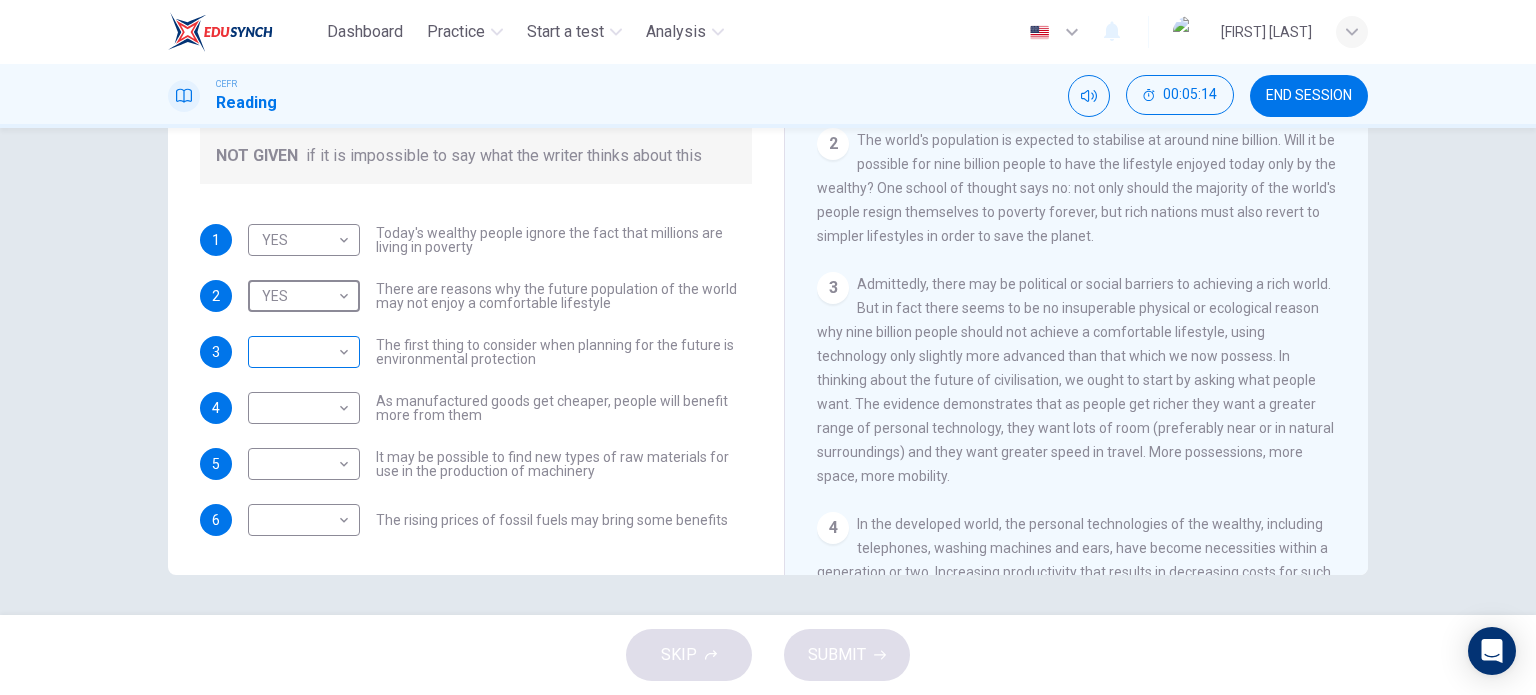 click on "Dashboard Practice Start a test Analysis English en ​ SITI NUR ASMAWATI BINTI THAULATH CEFR Reading 00:05:14 END SESSION Questions 1 - 6 Do the following statements reflect the claims of the writer in the Reading Passage?
In the boxes below, write YES if the statement agrees with the views of the writer NO if the statement contradicts the views of the writer NOT GIVEN if it is impossible to say what the writer thinks about this 1 YES YES ​ Today's wealthy people ignore the fact that millions are living in poverty 2 YES YES ​ There are reasons why the future population of the world may not enjoy a comfortable lifestyle 3 ​ ​ The first thing to consider when planning for the future is environmental protection 4 ​ ​ As manufactured goods get cheaper, people will benefit more from them 5 ​ ​ It may be possible to find new types of raw materials for use in the production of machinery 6 ​ ​ The rising prices of fossil fuels may bring some benefits Worldly Wealth CLICK TO ZOOM Click to Zoom 1" at bounding box center (768, 347) 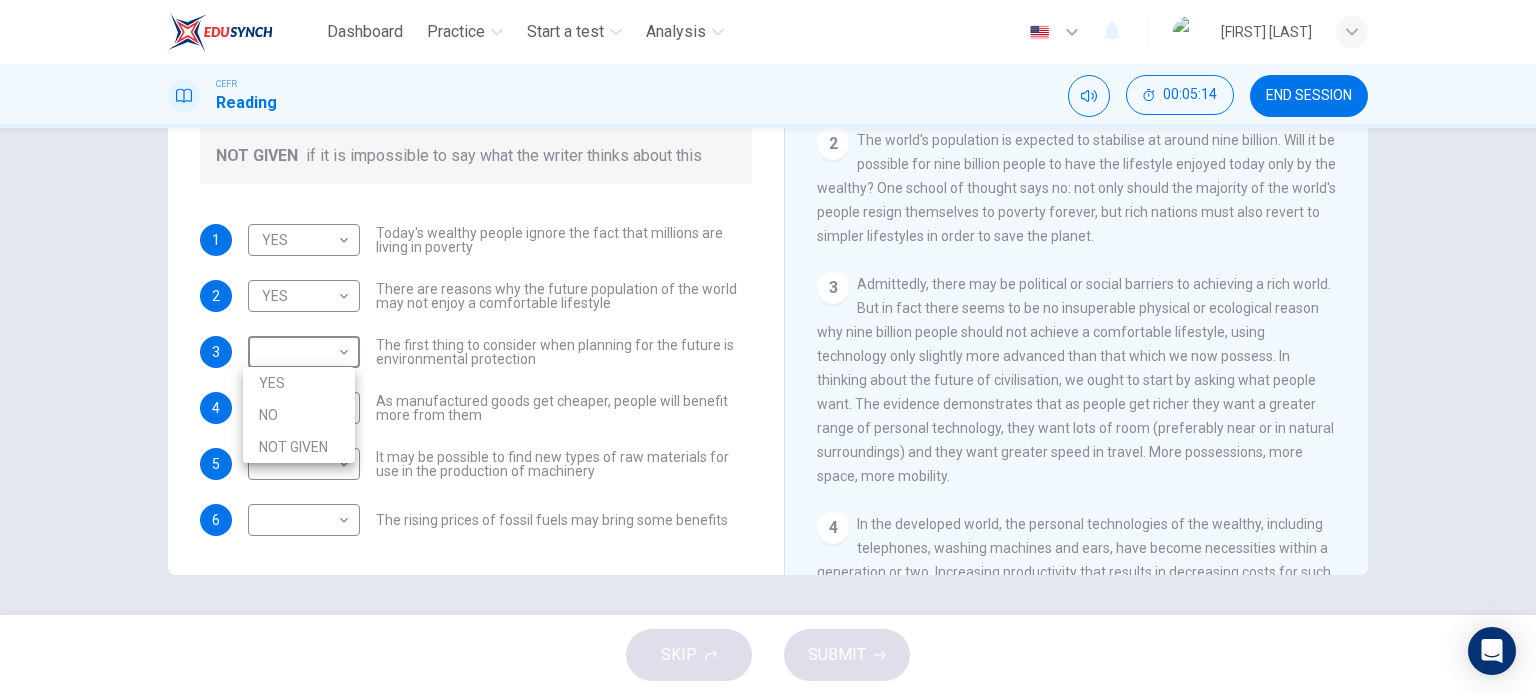 click on "YES" at bounding box center (299, 383) 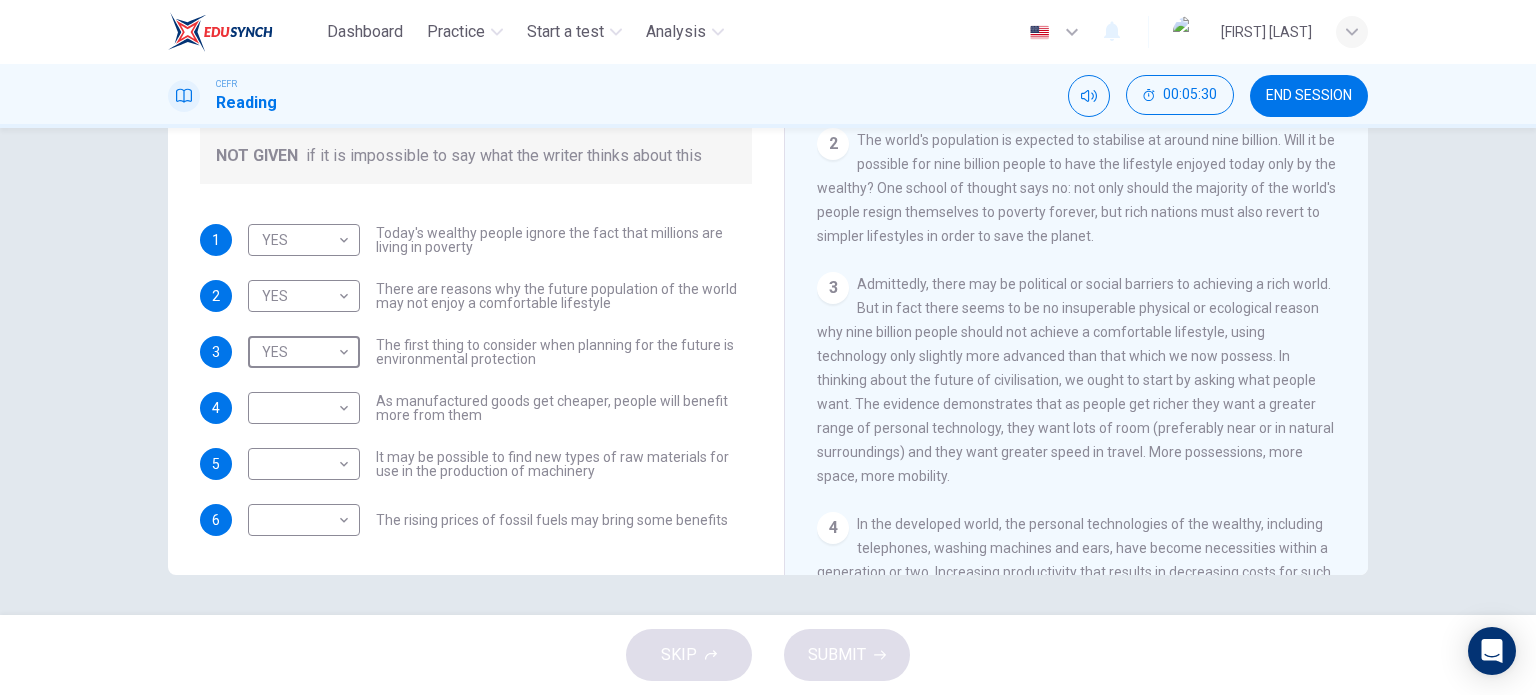 scroll, scrollTop: 500, scrollLeft: 0, axis: vertical 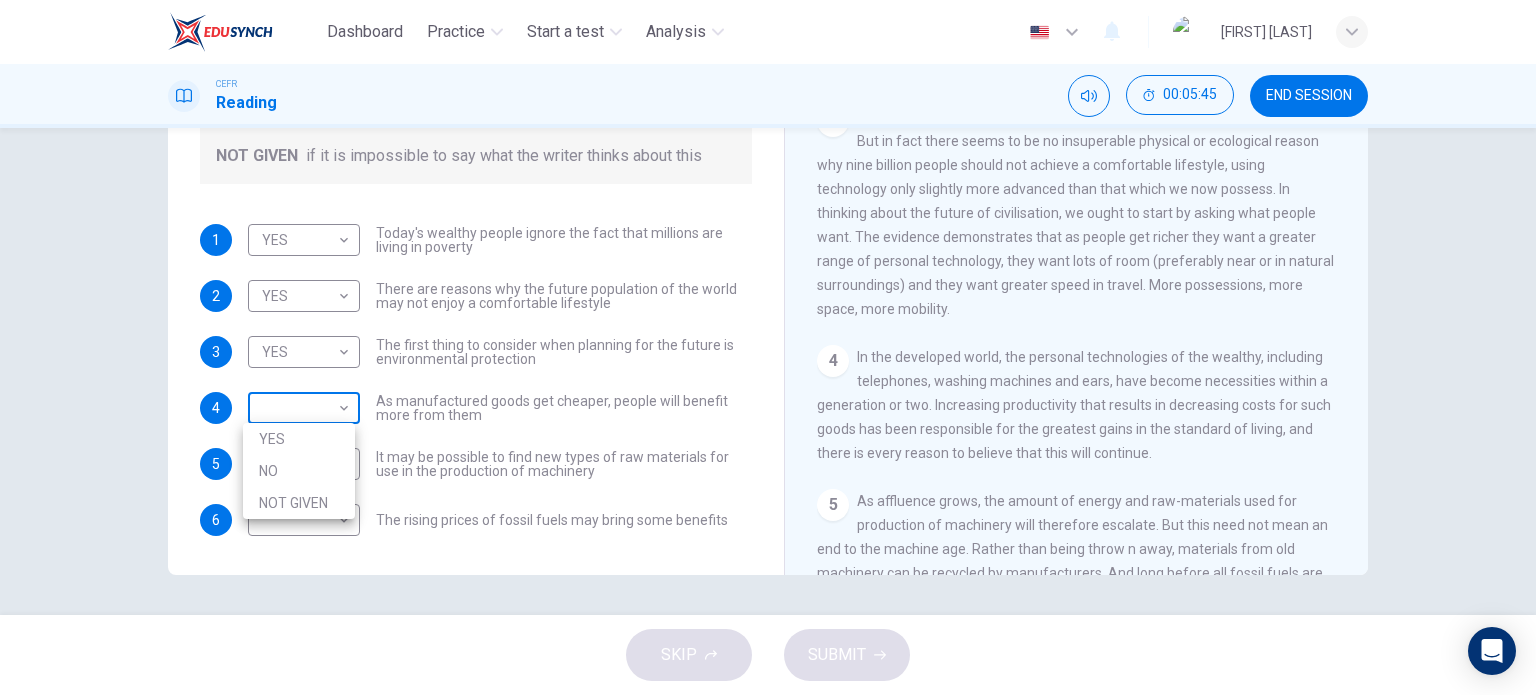 click on "Dashboard Practice Start a test Analysis English en ​ SITI NUR ASMAWATI BINTI THAULATH CEFR Reading 00:05:45 END SESSION Questions 1 - 6 Do the following statements reflect the claims of the writer in the Reading Passage?
In the boxes below, write YES if the statement agrees with the views of the writer NO if the statement contradicts the views of the writer NOT GIVEN if it is impossible to say what the writer thinks about this 1 YES YES ​ Today's wealthy people ignore the fact that millions are living in poverty 2 YES YES ​ There are reasons why the future population of the world may not enjoy a comfortable lifestyle 3 YES YES ​ The first thing to consider when planning for the future is environmental protection 4 ​ ​ As manufactured goods get cheaper, people will benefit more from them 5 ​ ​ It may be possible to find new types of raw materials for use in the production of machinery 6 ​ ​ The rising prices of fossil fuels may bring some benefits Worldly Wealth CLICK TO ZOOM 1 2 3 4 5 6" at bounding box center (768, 347) 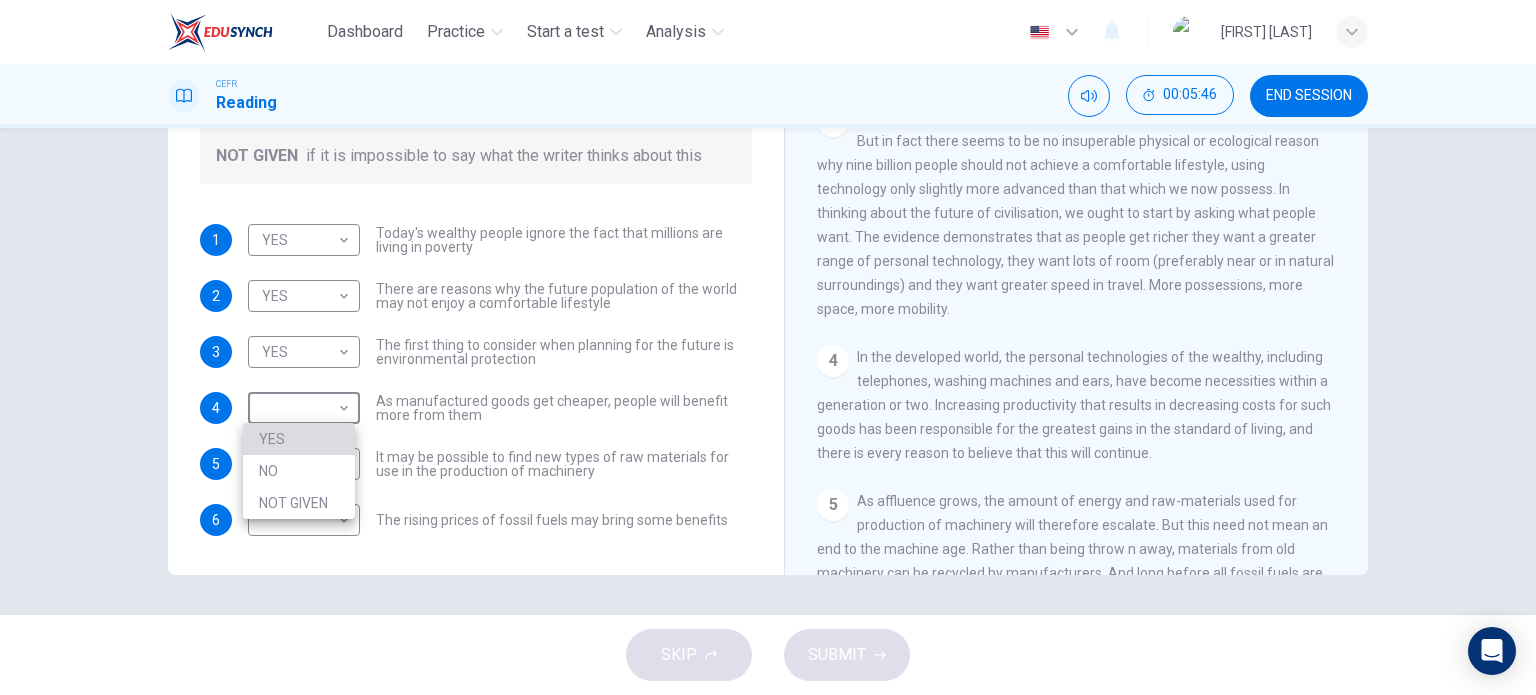 click on "YES" at bounding box center [299, 439] 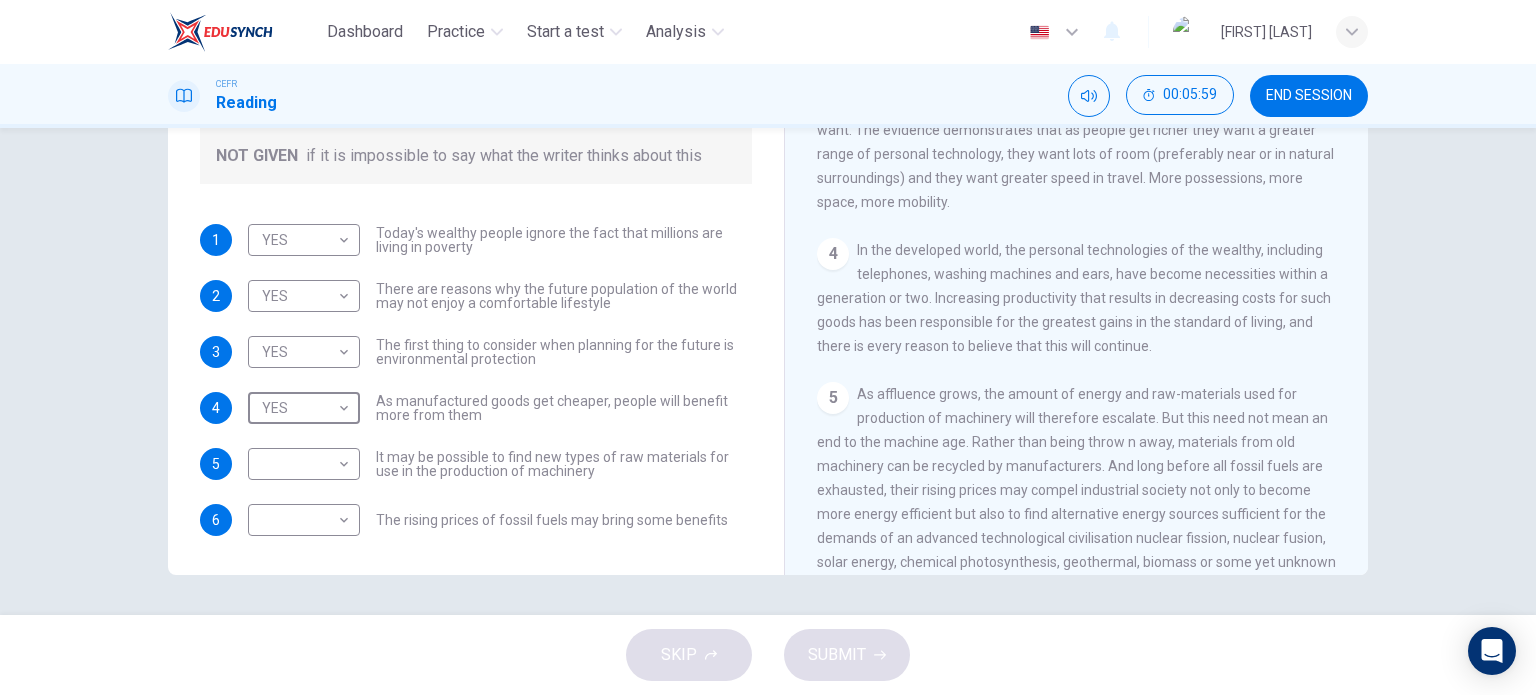 scroll, scrollTop: 666, scrollLeft: 0, axis: vertical 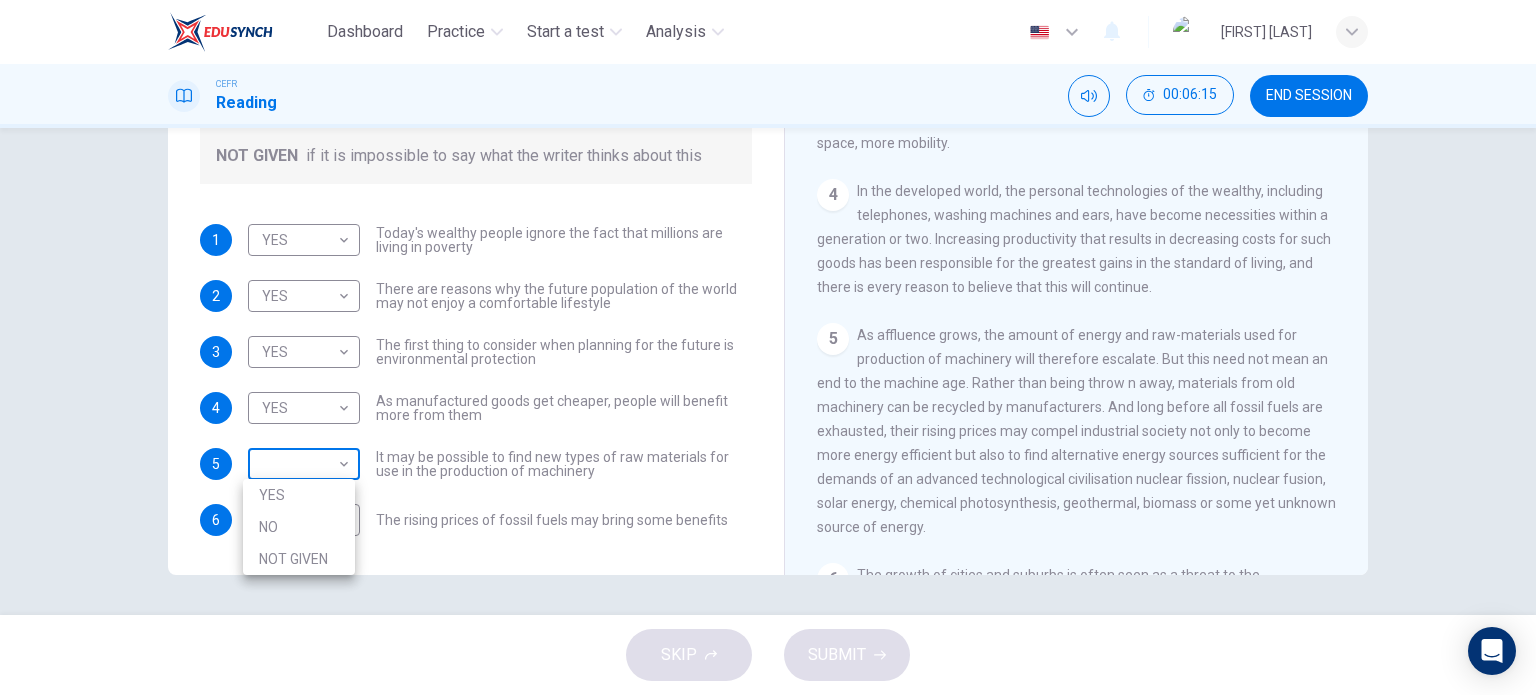 click on "Dashboard Practice Start a test Analysis English en ​ SITI NUR ASMAWATI BINTI THAULATH CEFR Reading 00:06:15 END SESSION Questions 1 - 6 Do the following statements reflect the claims of the writer in the Reading Passage?
In the boxes below, write YES if the statement agrees with the views of the writer NO if the statement contradicts the views of the writer NOT GIVEN if it is impossible to say what the writer thinks about this 1 YES YES ​ Today's wealthy people ignore the fact that millions are living in poverty 2 YES YES ​ There are reasons why the future population of the world may not enjoy a comfortable lifestyle 3 YES YES ​ The first thing to consider when planning for the future is environmental protection 4 YES YES ​ As manufactured goods get cheaper, people will benefit more from them 5 ​ ​ It may be possible to find new types of raw materials for use in the production of machinery 6 ​ ​ The rising prices of fossil fuels may bring some benefits Worldly Wealth CLICK TO ZOOM 1 2 3 4" at bounding box center (768, 347) 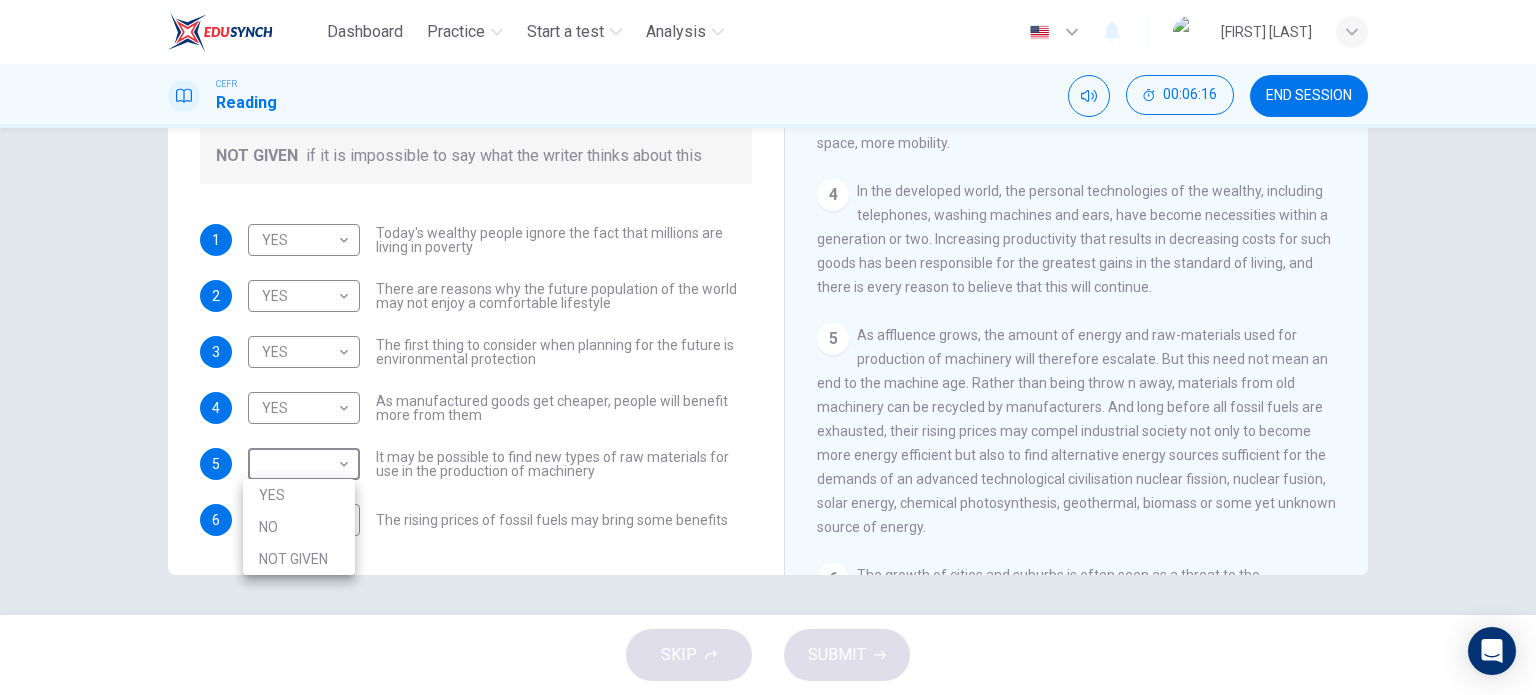 click on "NO" at bounding box center [299, 527] 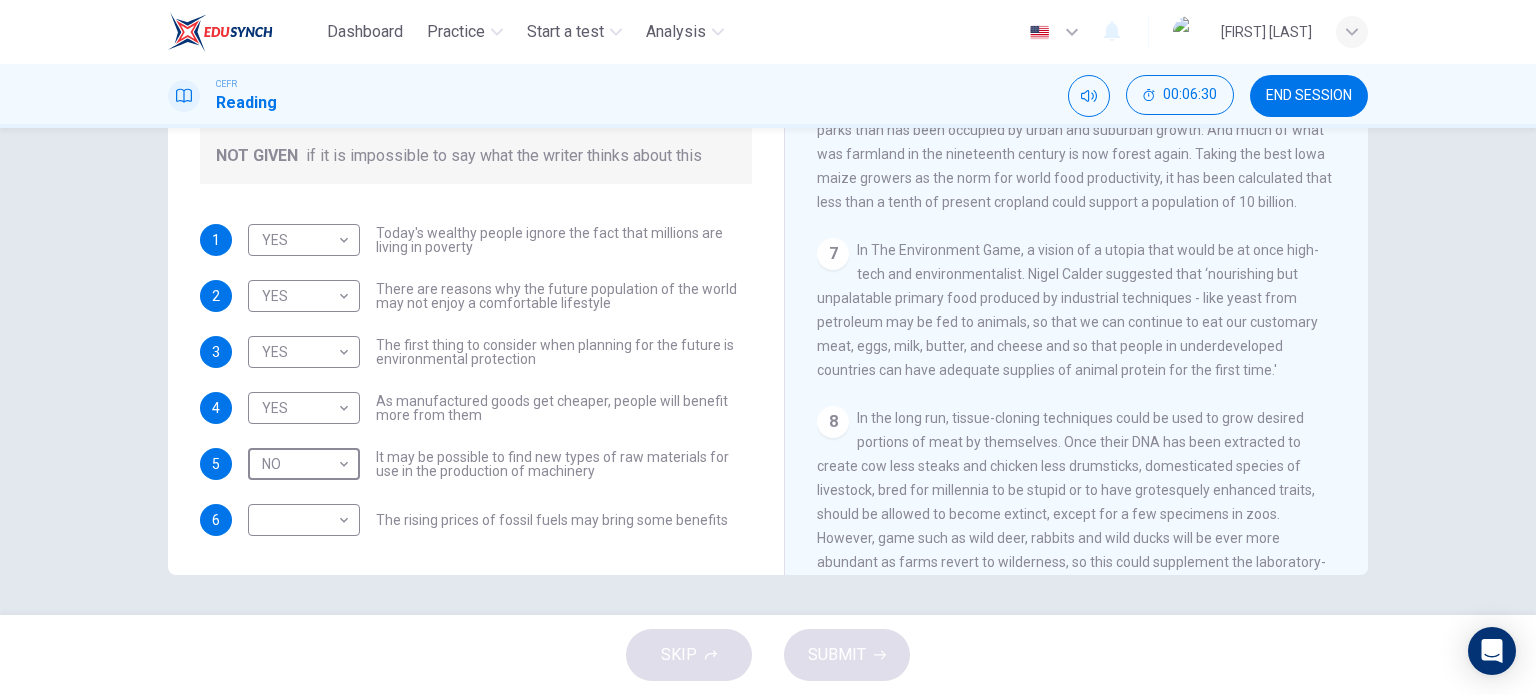 scroll, scrollTop: 1333, scrollLeft: 0, axis: vertical 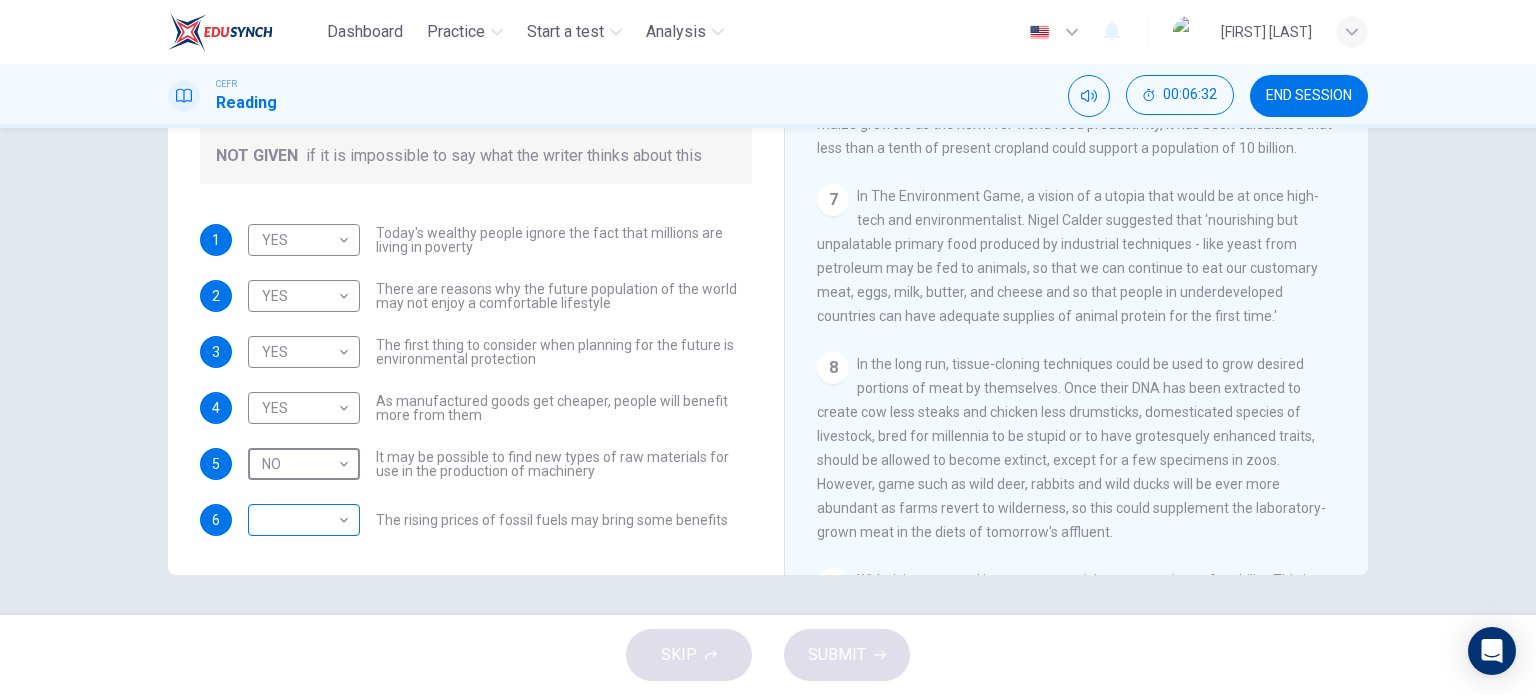 click on "Dashboard Practice Start a test Analysis English en ​ SITI NUR ASMAWATI BINTI THAULATH CEFR Reading 00:06:32 END SESSION Questions 1 - 6 Do the following statements reflect the claims of the writer in the Reading Passage?
In the boxes below, write YES if the statement agrees with the views of the writer NO if the statement contradicts the views of the writer NOT GIVEN if it is impossible to say what the writer thinks about this 1 YES YES ​ Today's wealthy people ignore the fact that millions are living in poverty 2 YES YES ​ There are reasons why the future population of the world may not enjoy a comfortable lifestyle 3 YES YES ​ The first thing to consider when planning for the future is environmental protection 4 YES YES ​ As manufactured goods get cheaper, people will benefit more from them 5 NO NO ​ It may be possible to find new types of raw materials for use in the production of machinery 6 ​ ​ The rising prices of fossil fuels may bring some benefits Worldly Wealth CLICK TO ZOOM 1 2 3" at bounding box center (768, 347) 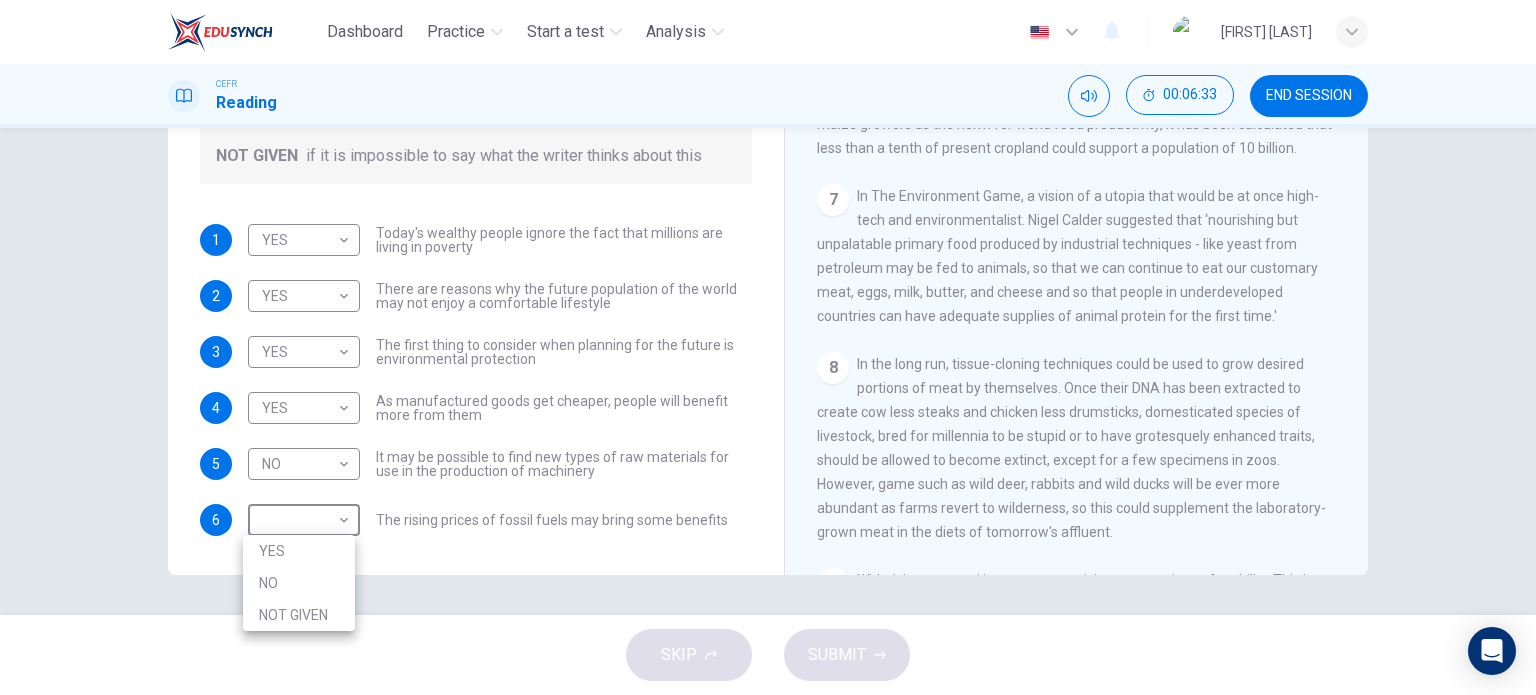 click on "YES" at bounding box center [299, 551] 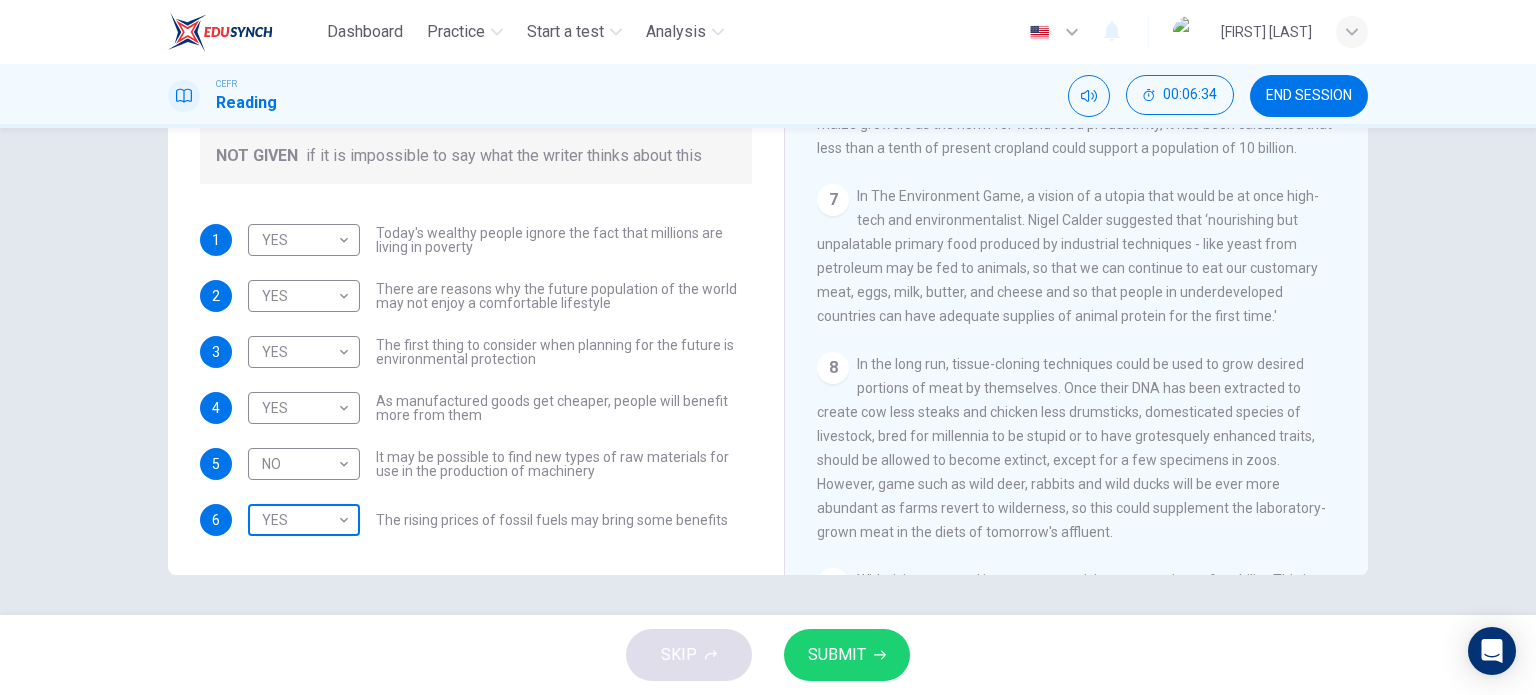 click on "Dashboard Practice Start a test Analysis English en ​ SITI NUR ASMAWATI BINTI THAULATH CEFR Reading 00:06:34 END SESSION Questions 1 - 6 Do the following statements reflect the claims of the writer in the Reading Passage?
In the boxes below, write YES if the statement agrees with the views of the writer NO if the statement contradicts the views of the writer NOT GIVEN if it is impossible to say what the writer thinks about this 1 YES YES ​ Today's wealthy people ignore the fact that millions are living in poverty 2 YES YES ​ There are reasons why the future population of the world may not enjoy a comfortable lifestyle 3 YES YES ​ The first thing to consider when planning for the future is environmental protection 4 YES YES ​ As manufactured goods get cheaper, people will benefit more from them 5 NO NO ​ It may be possible to find new types of raw materials for use in the production of machinery 6 YES YES ​ The rising prices of fossil fuels may bring some benefits Worldly Wealth CLICK TO ZOOM 1" at bounding box center [768, 347] 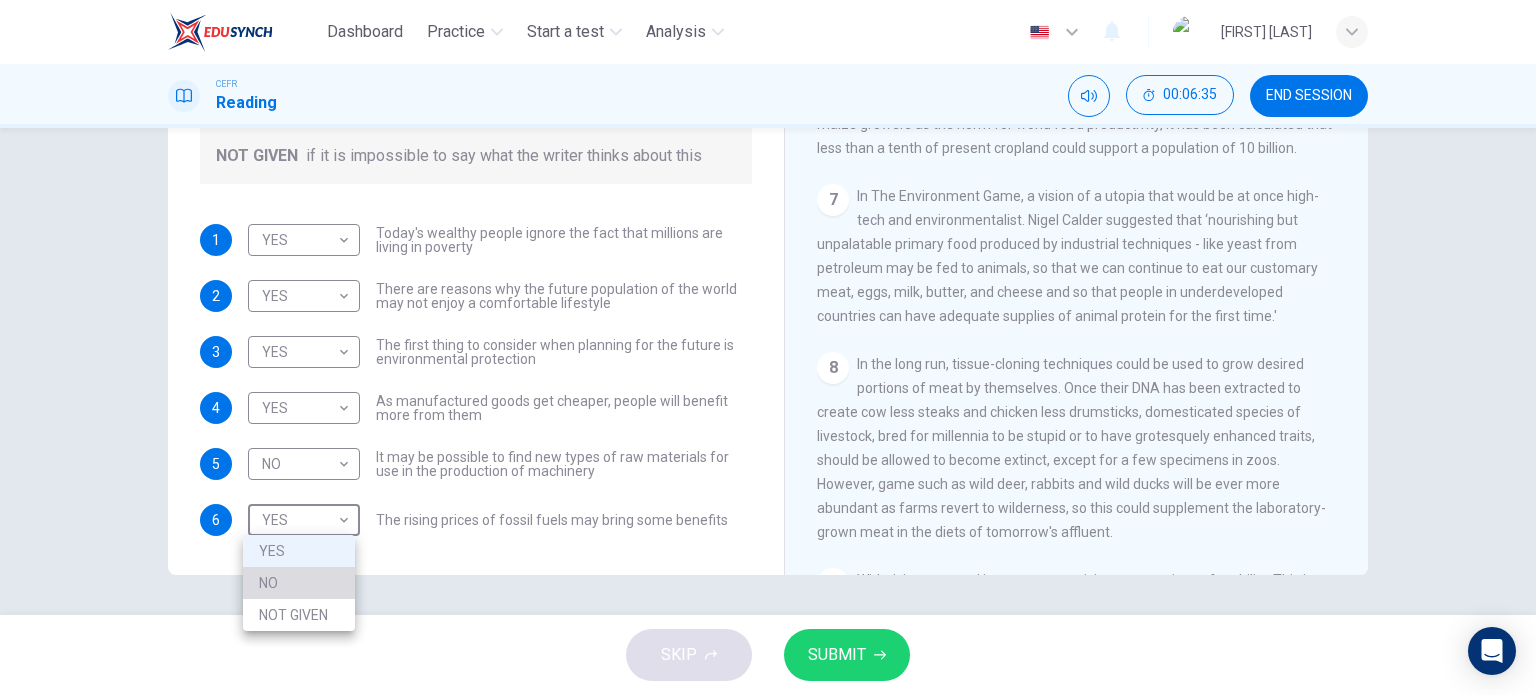 click on "NO" at bounding box center [299, 583] 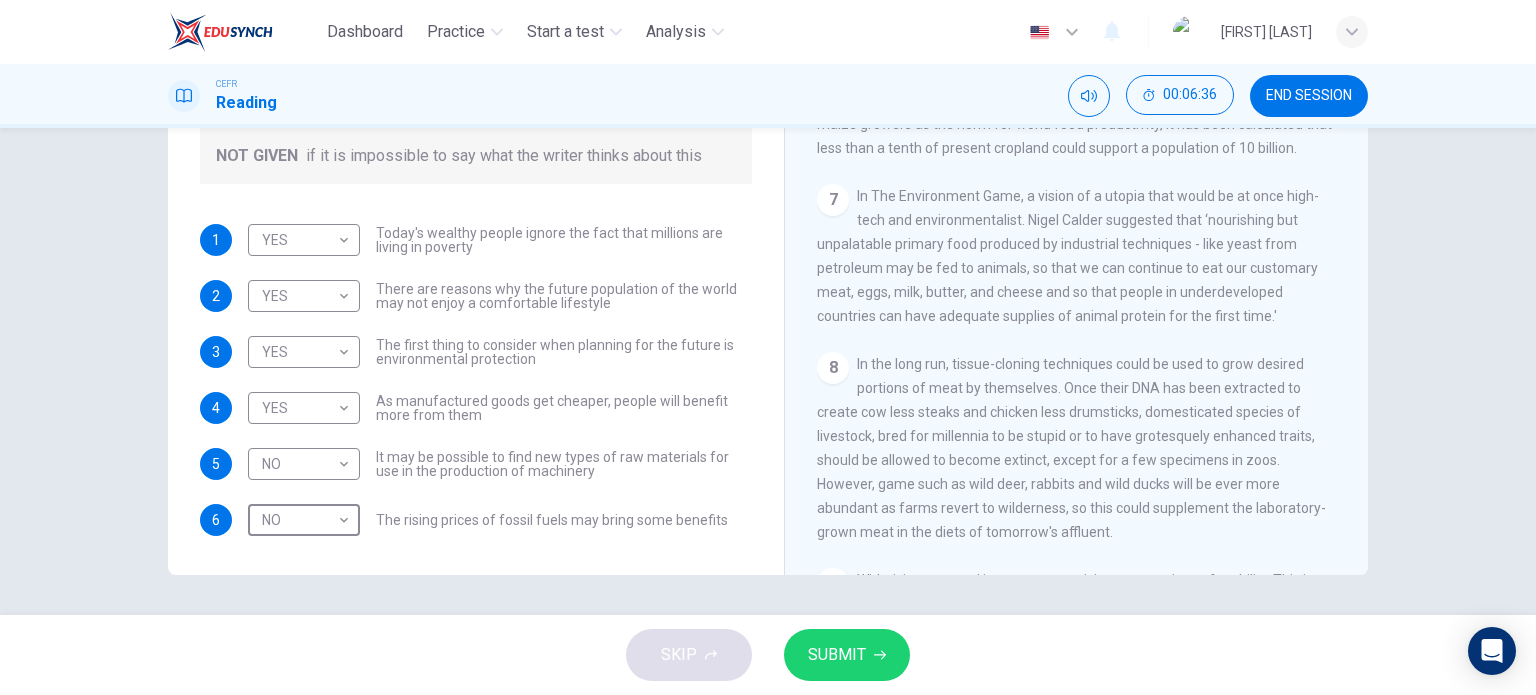 click on "SKIP SUBMIT" at bounding box center (768, 655) 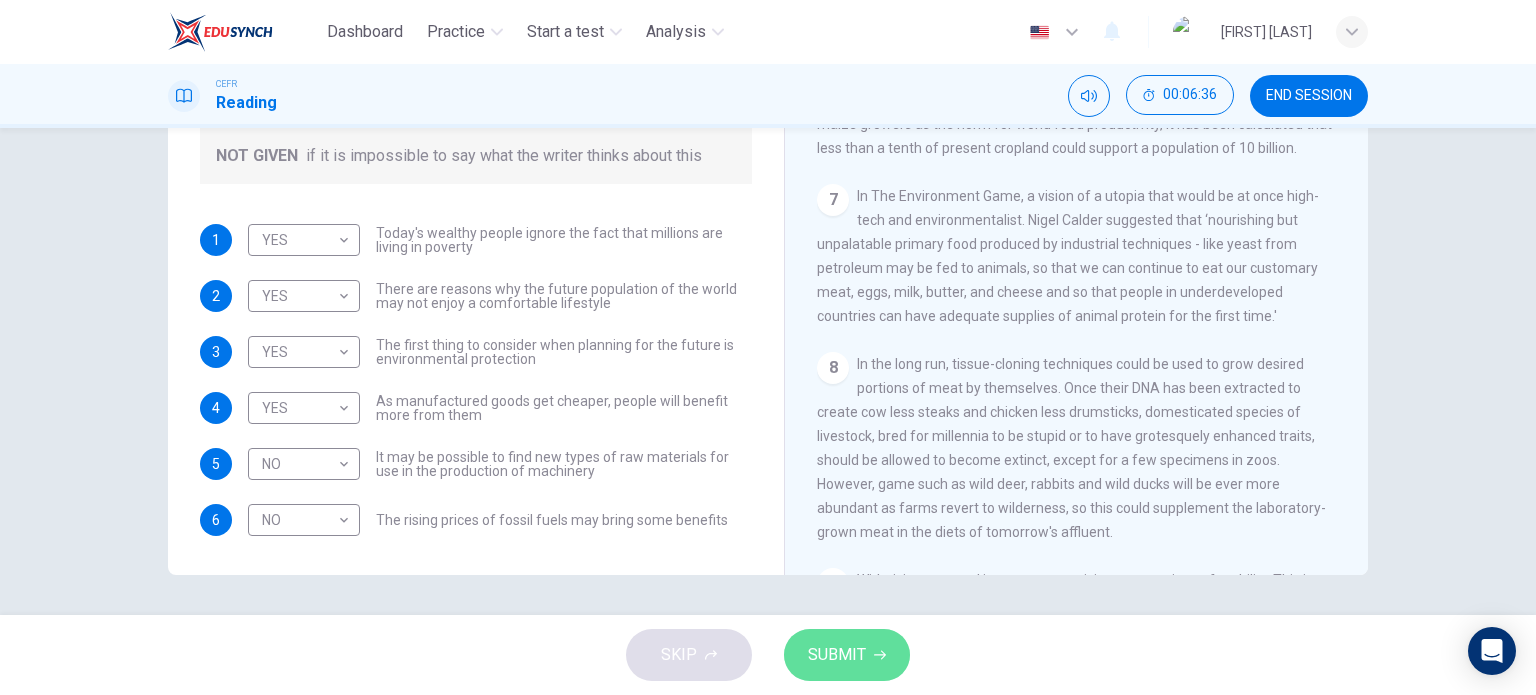 click at bounding box center (880, 655) 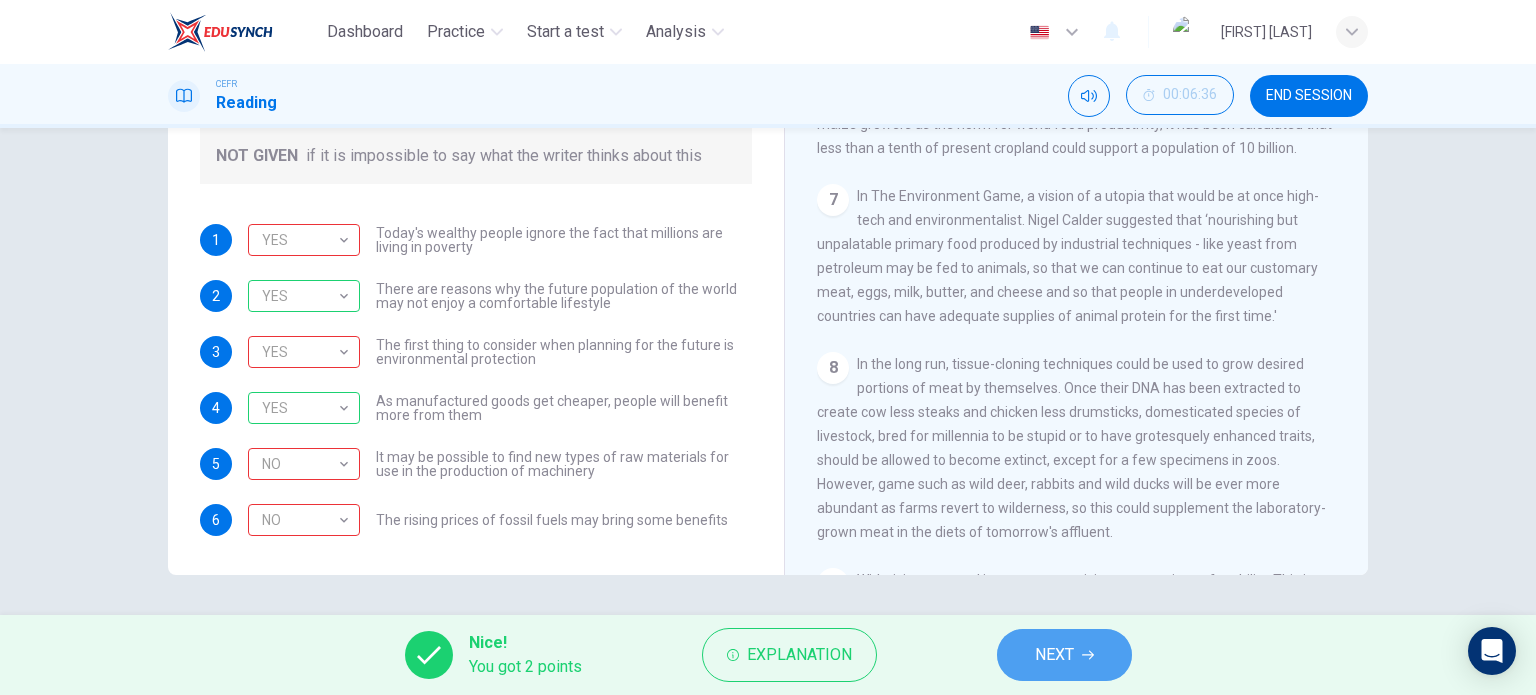 click on "NEXT" at bounding box center [1064, 655] 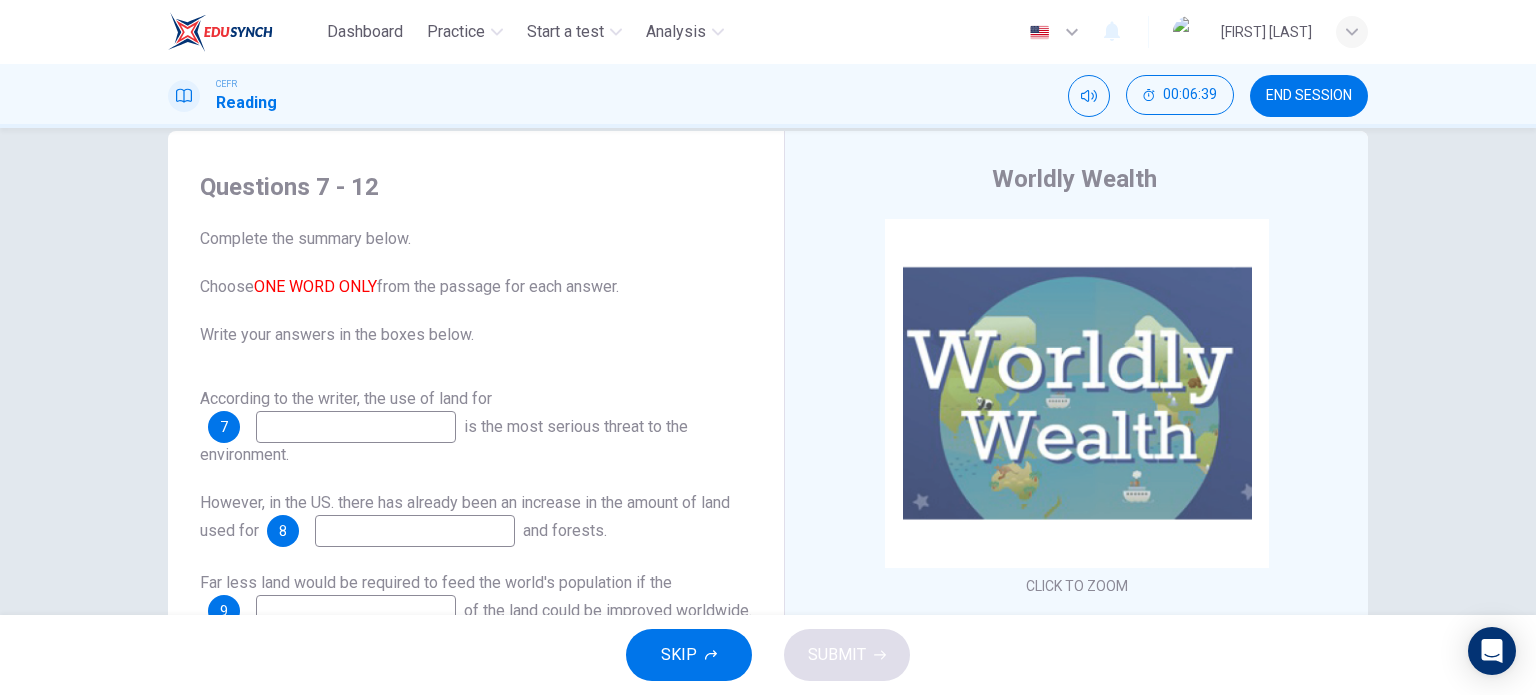 scroll, scrollTop: 0, scrollLeft: 0, axis: both 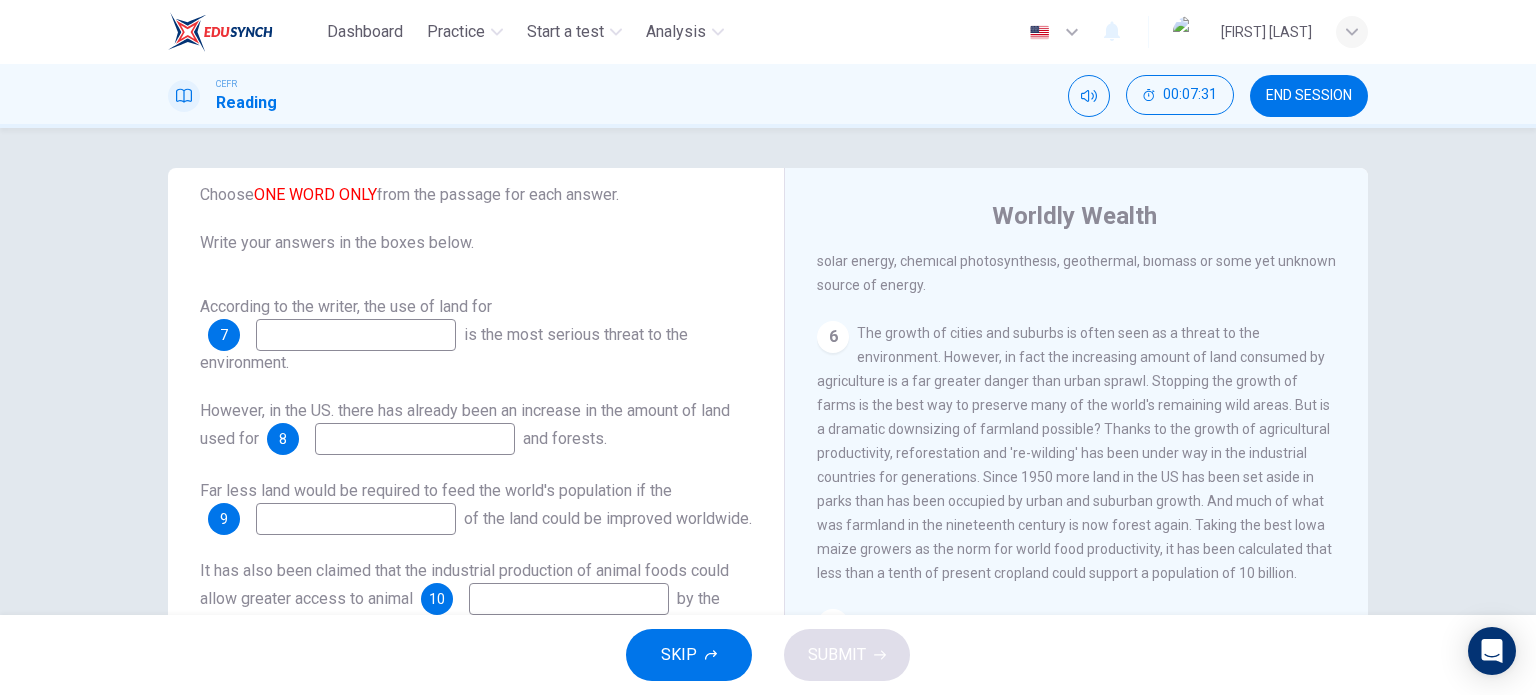 click at bounding box center [356, 335] 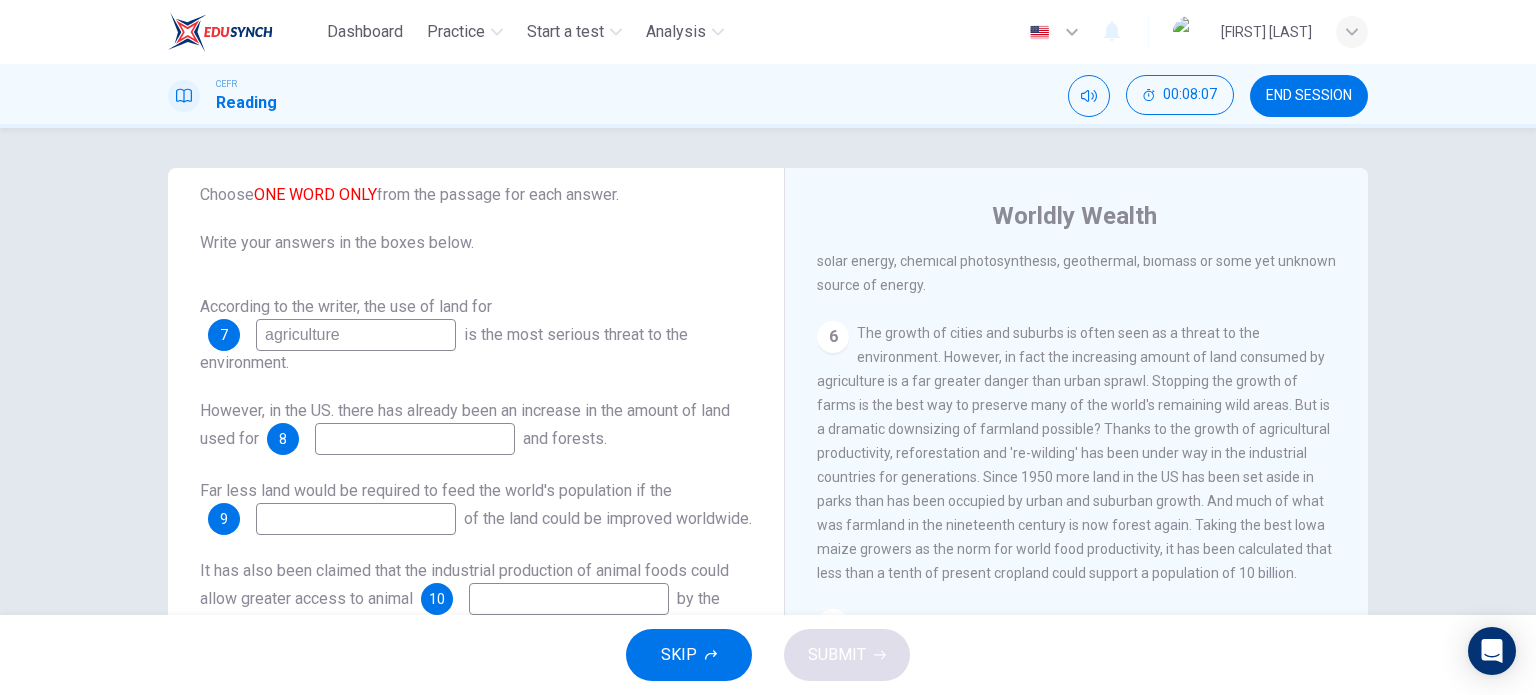 scroll, scrollTop: 1363, scrollLeft: 0, axis: vertical 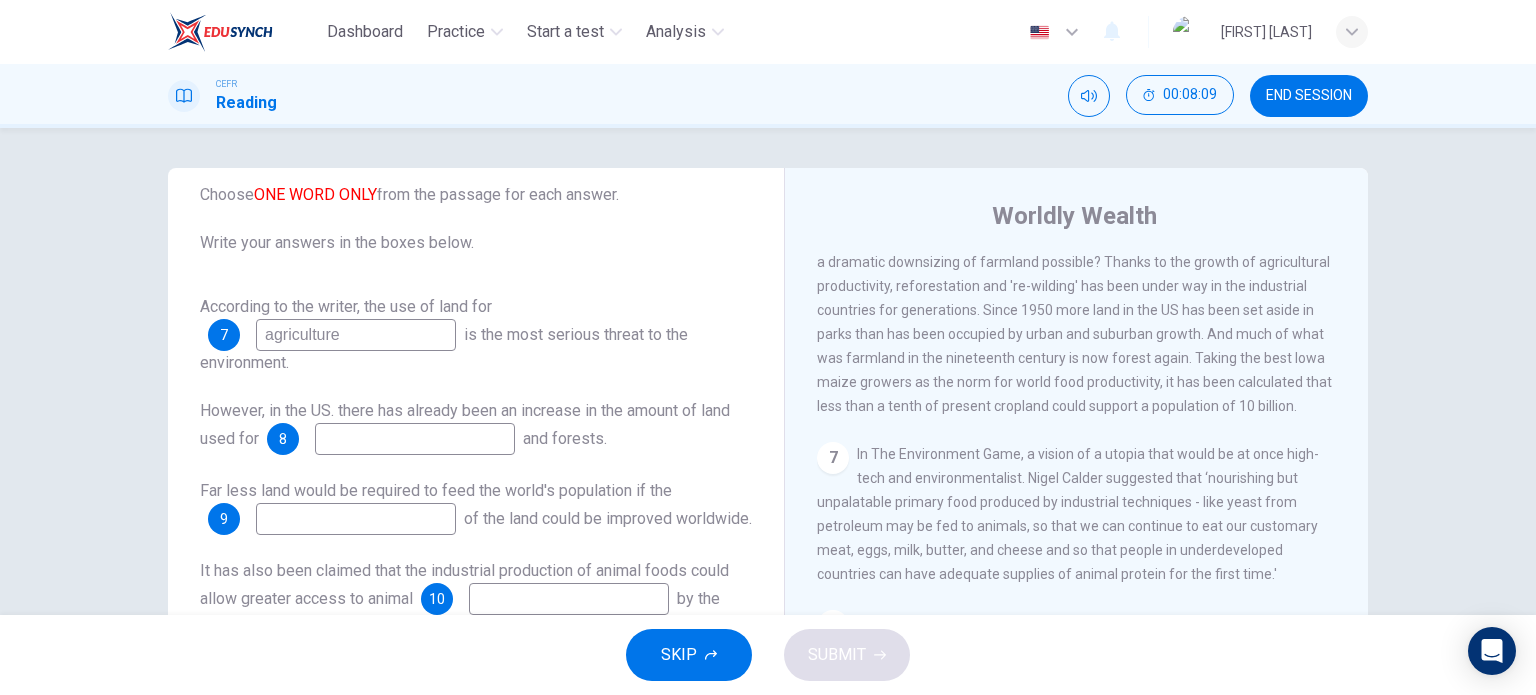 type on "agriculture" 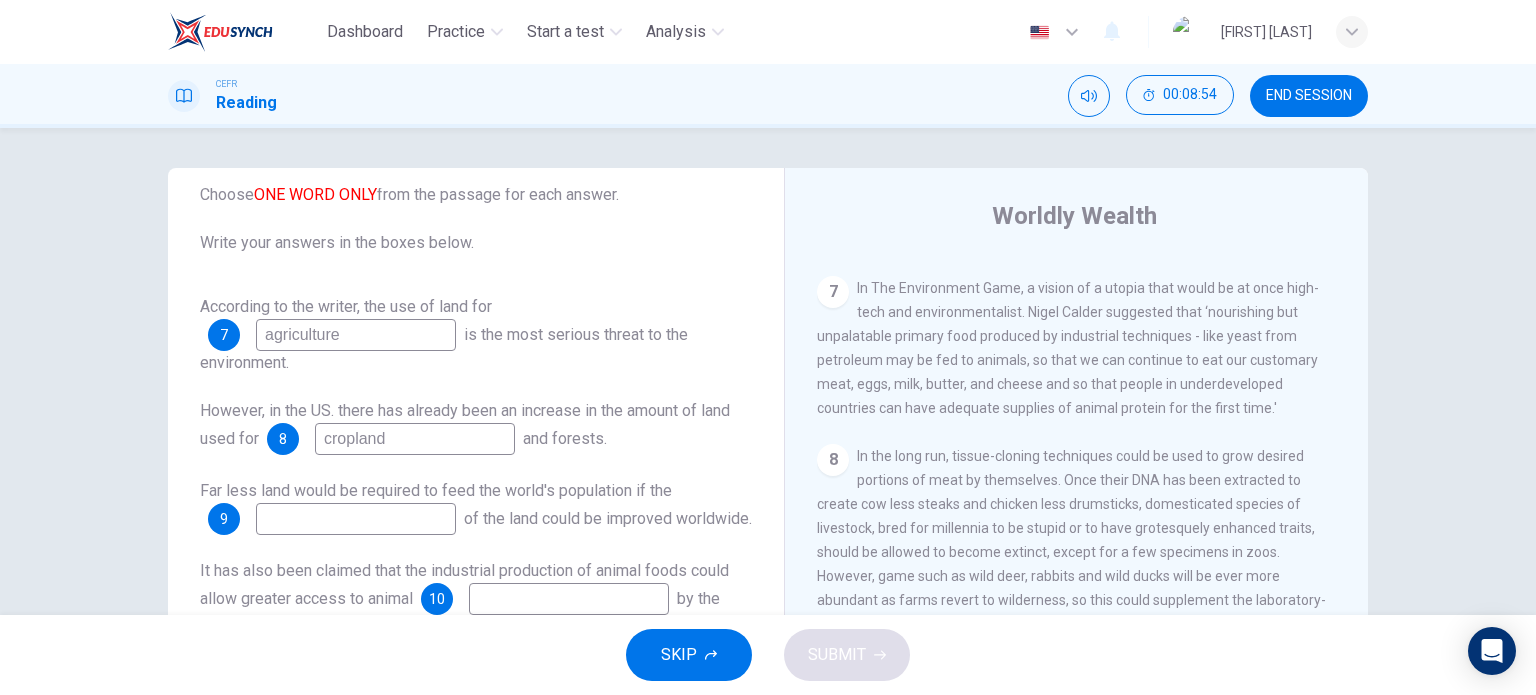 scroll, scrollTop: 1196, scrollLeft: 0, axis: vertical 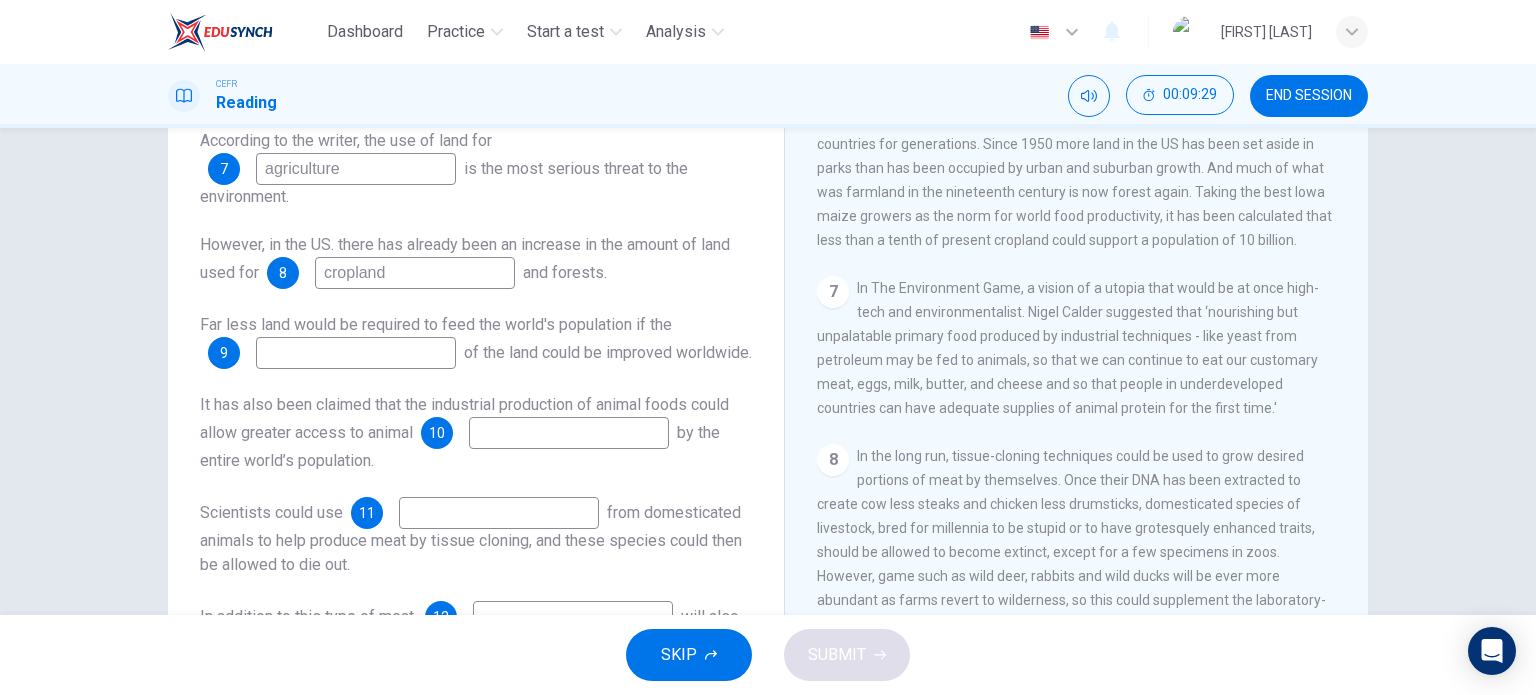 type on "cropland" 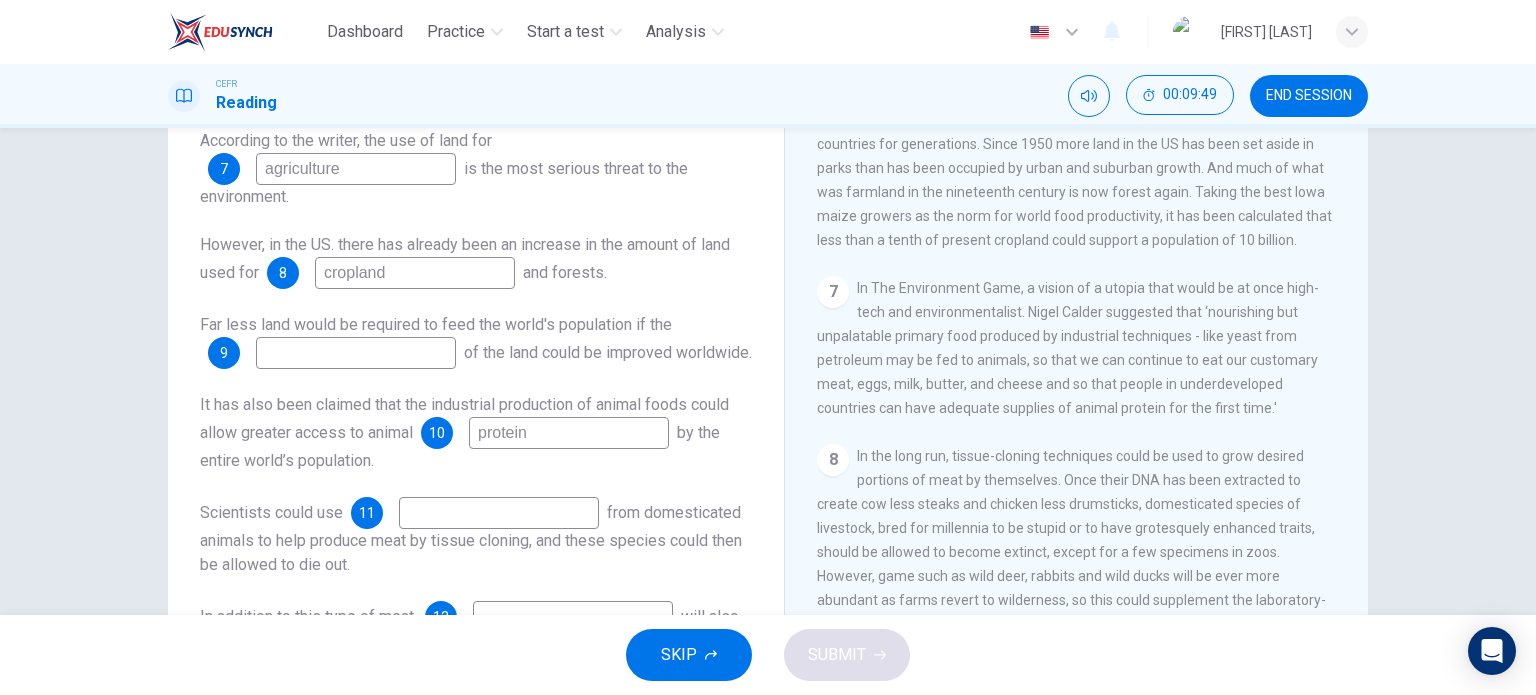 type on "protein" 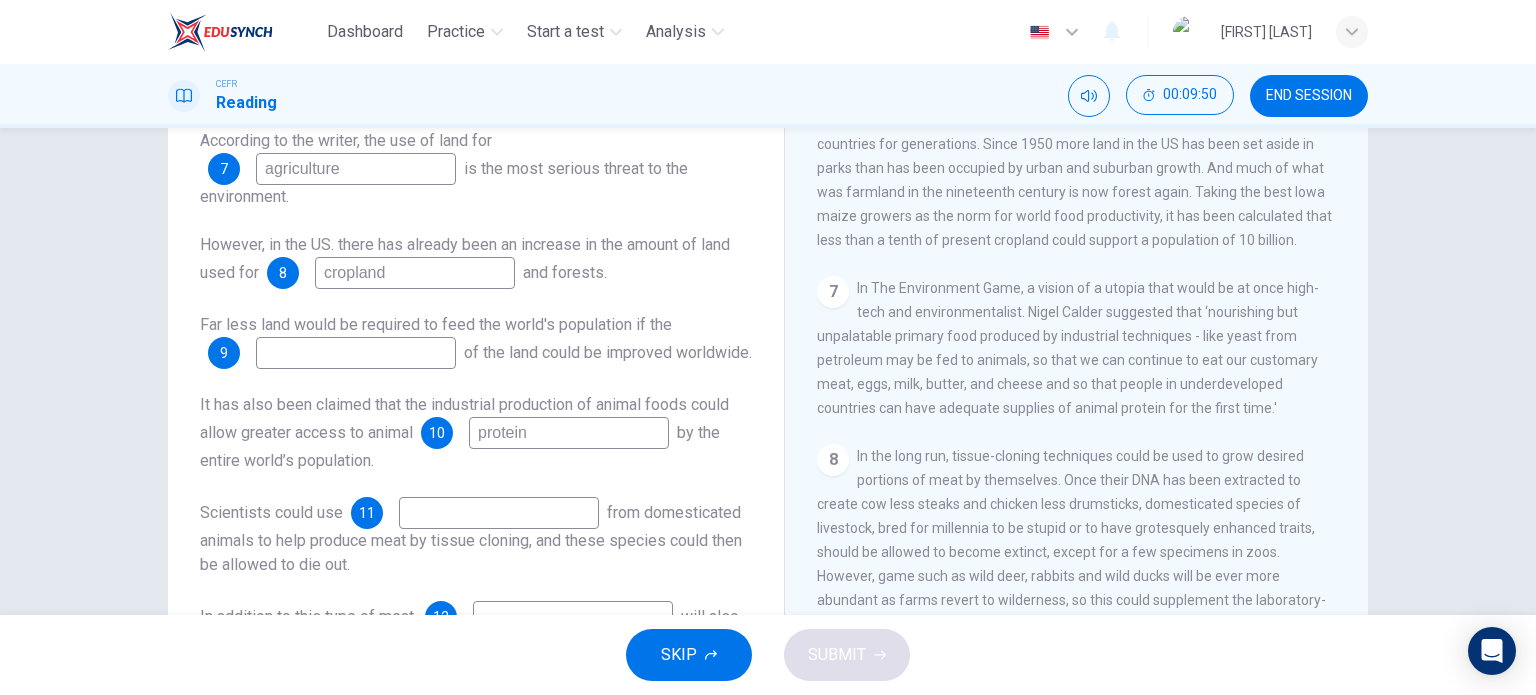 click at bounding box center (356, 169) 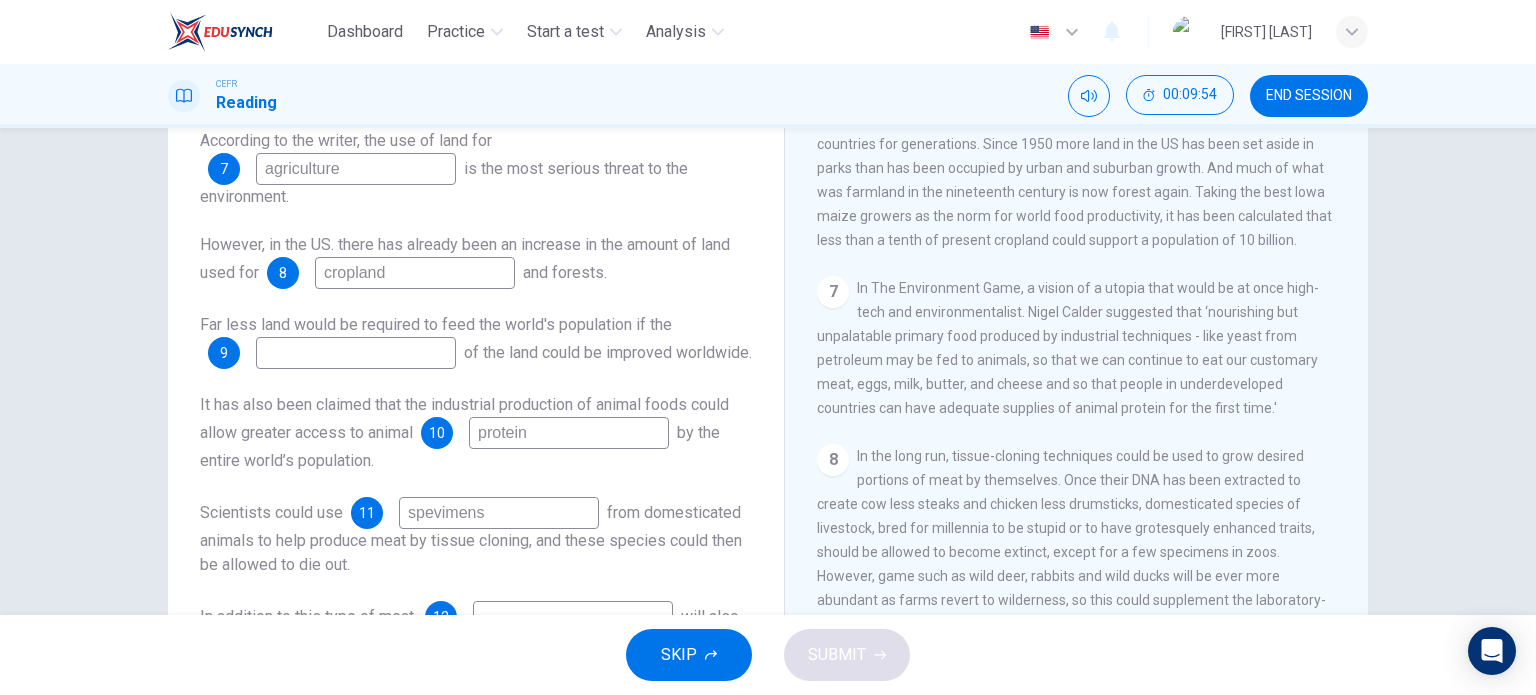 click on "spevimens" at bounding box center (356, 169) 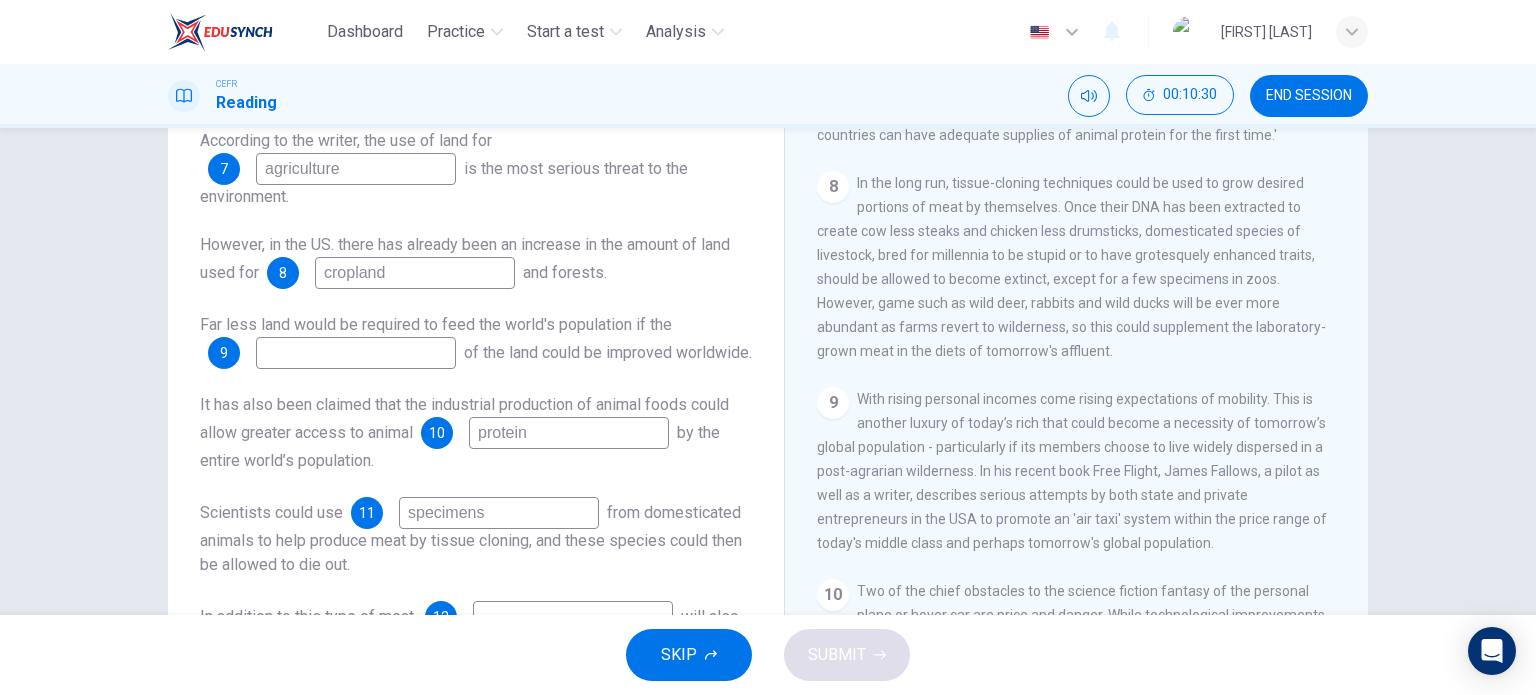 scroll, scrollTop: 1696, scrollLeft: 0, axis: vertical 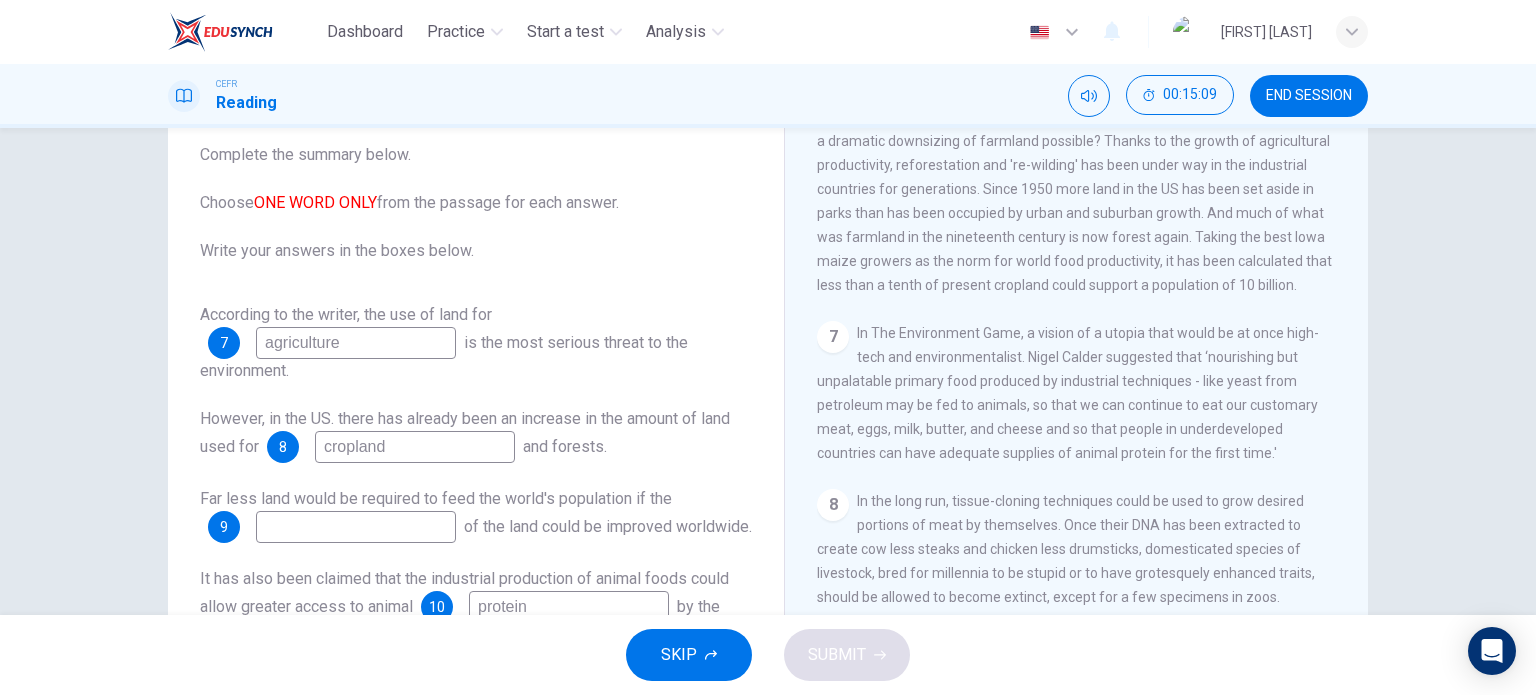 type on "specimens" 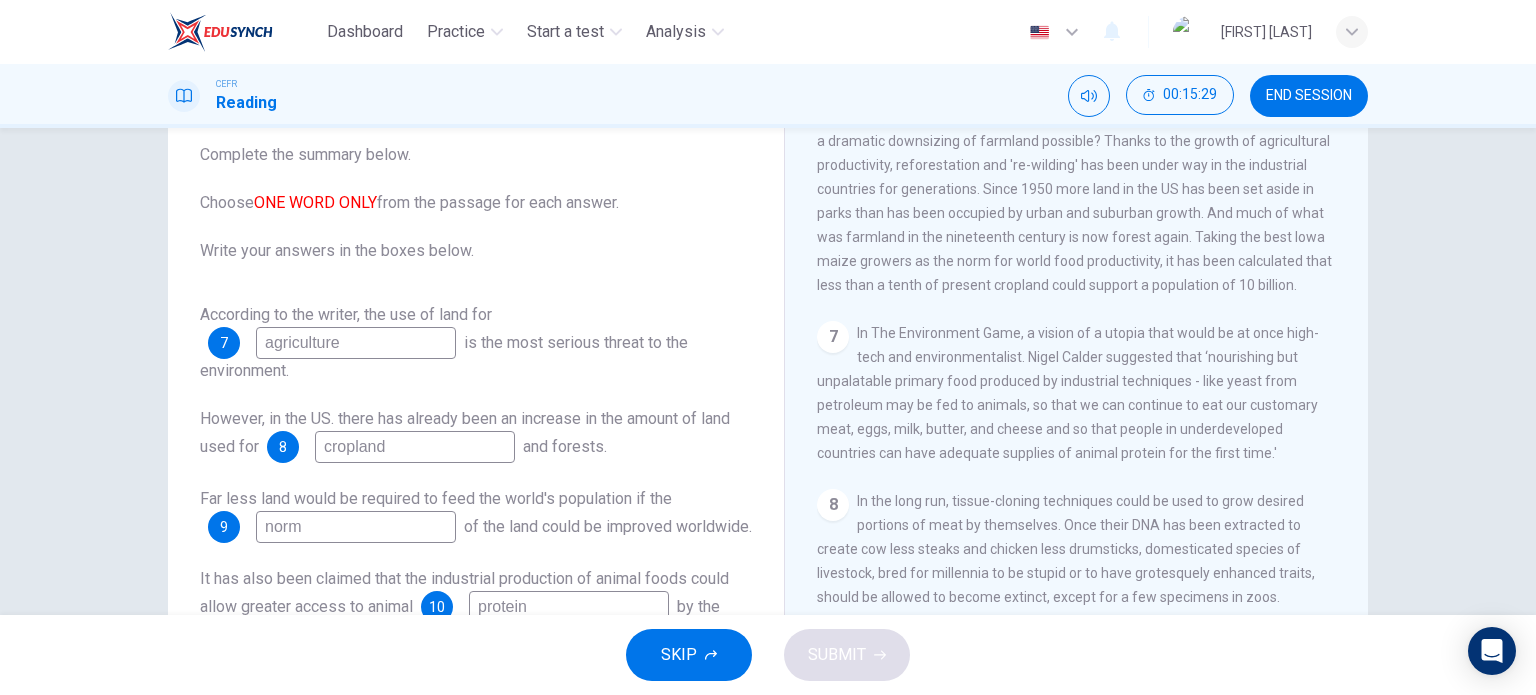 scroll, scrollTop: 152, scrollLeft: 0, axis: vertical 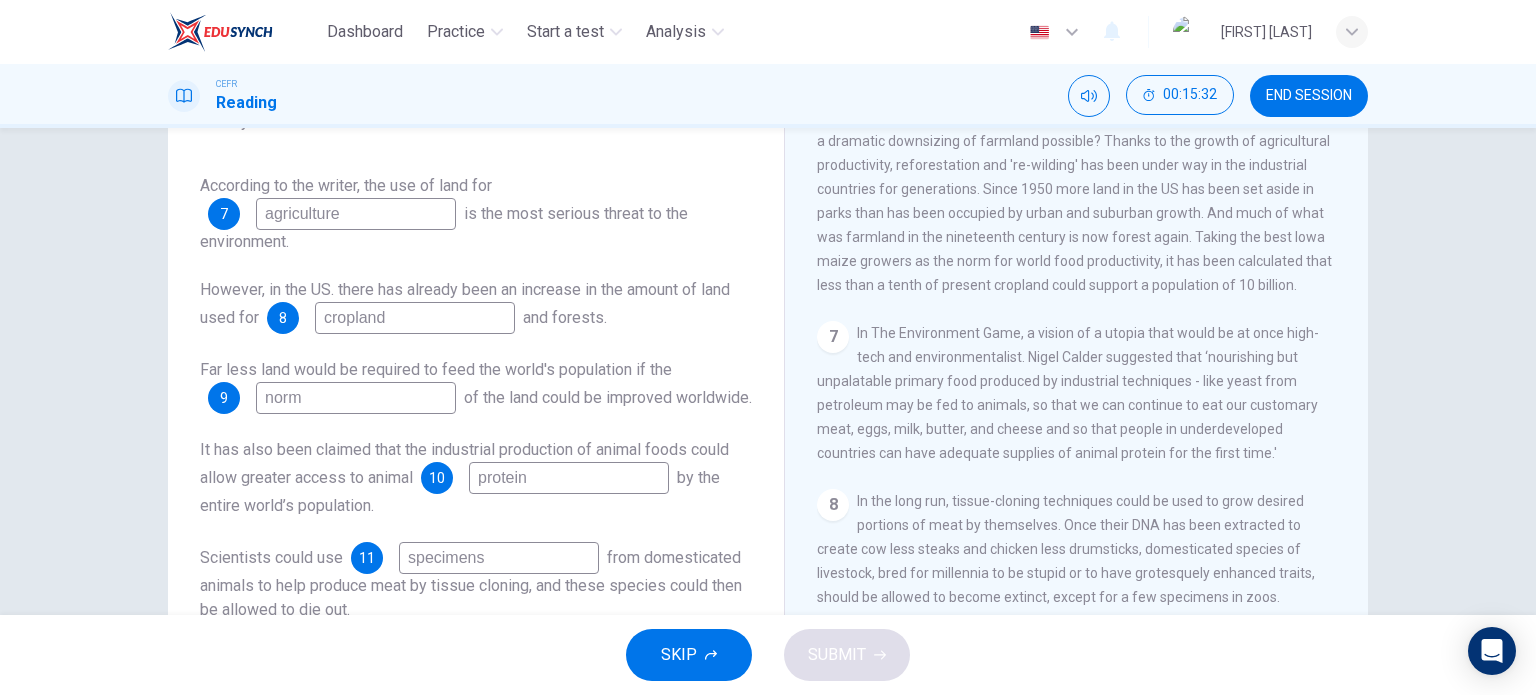 type on "norm" 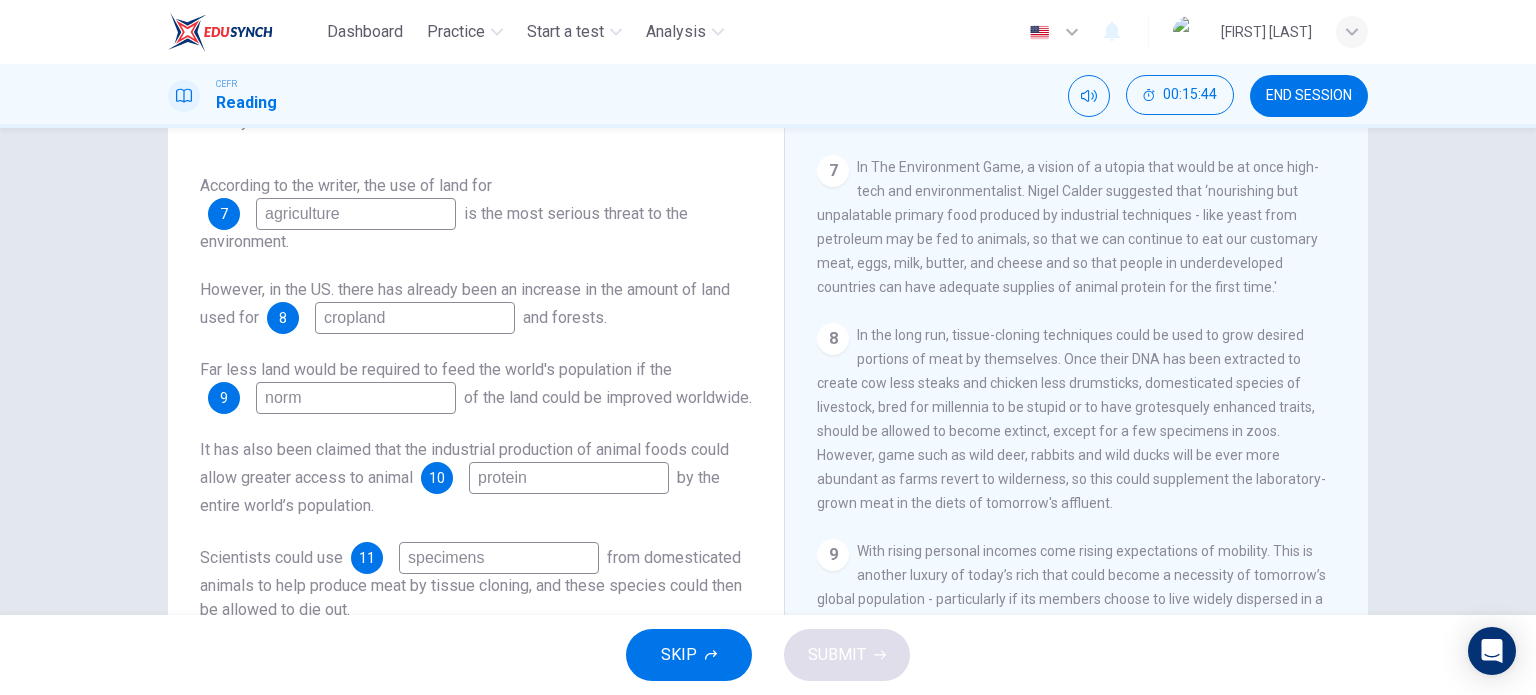 scroll, scrollTop: 1363, scrollLeft: 0, axis: vertical 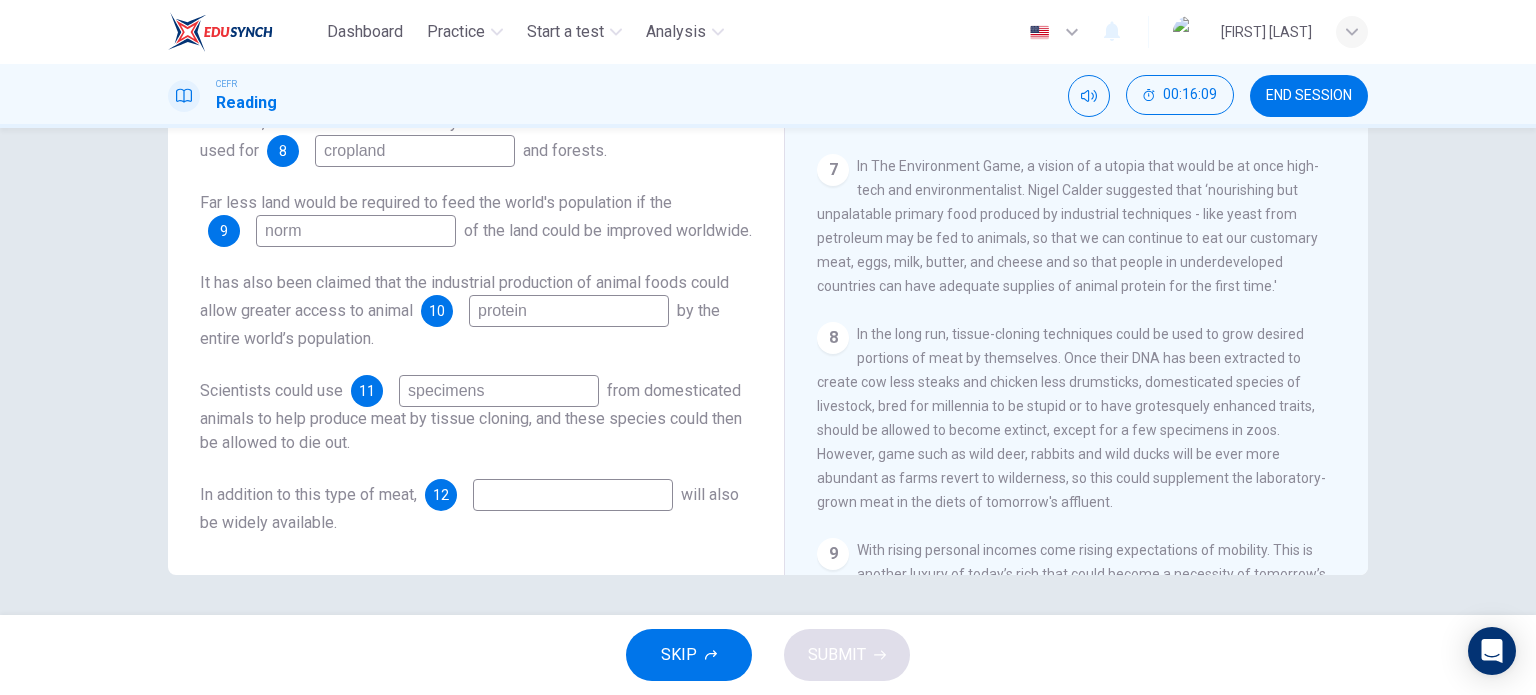 click at bounding box center [356, 47] 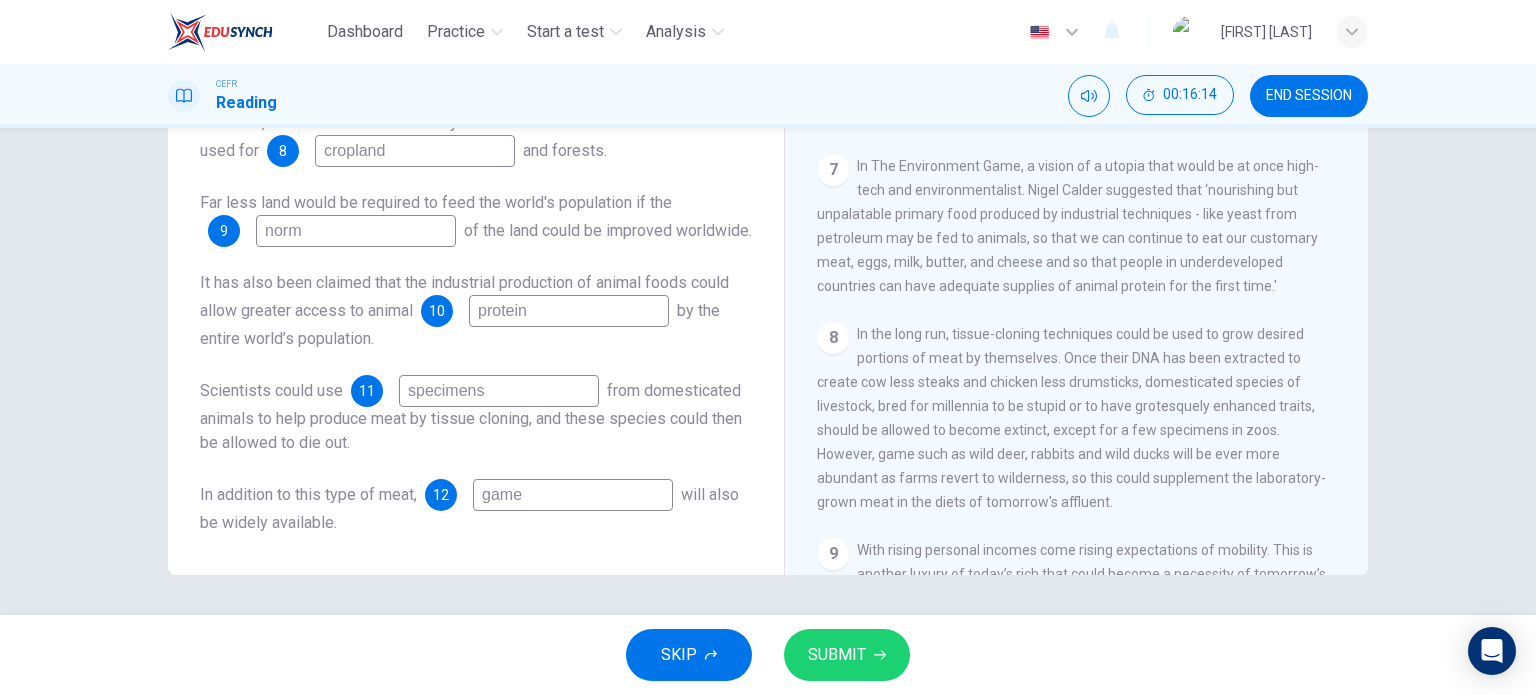 type on "game" 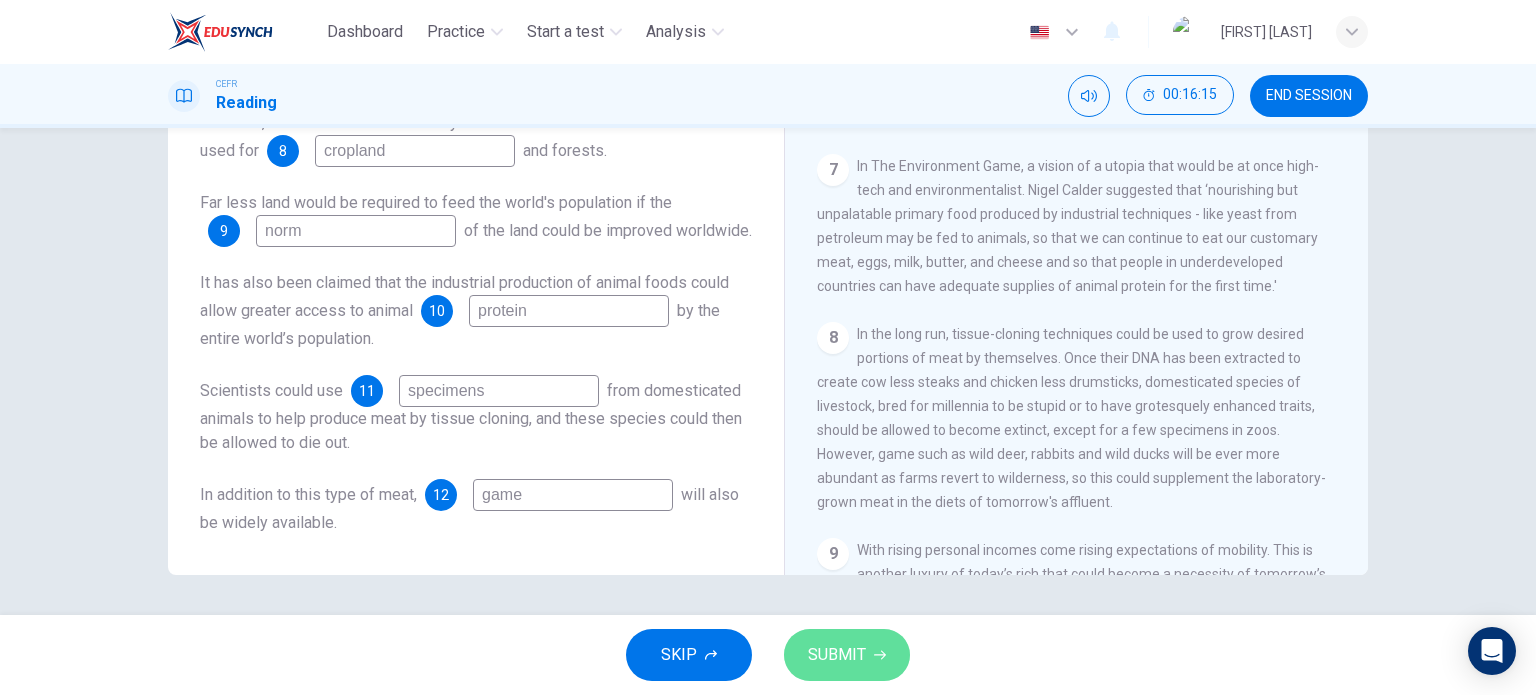 click on "SUBMIT" at bounding box center (847, 655) 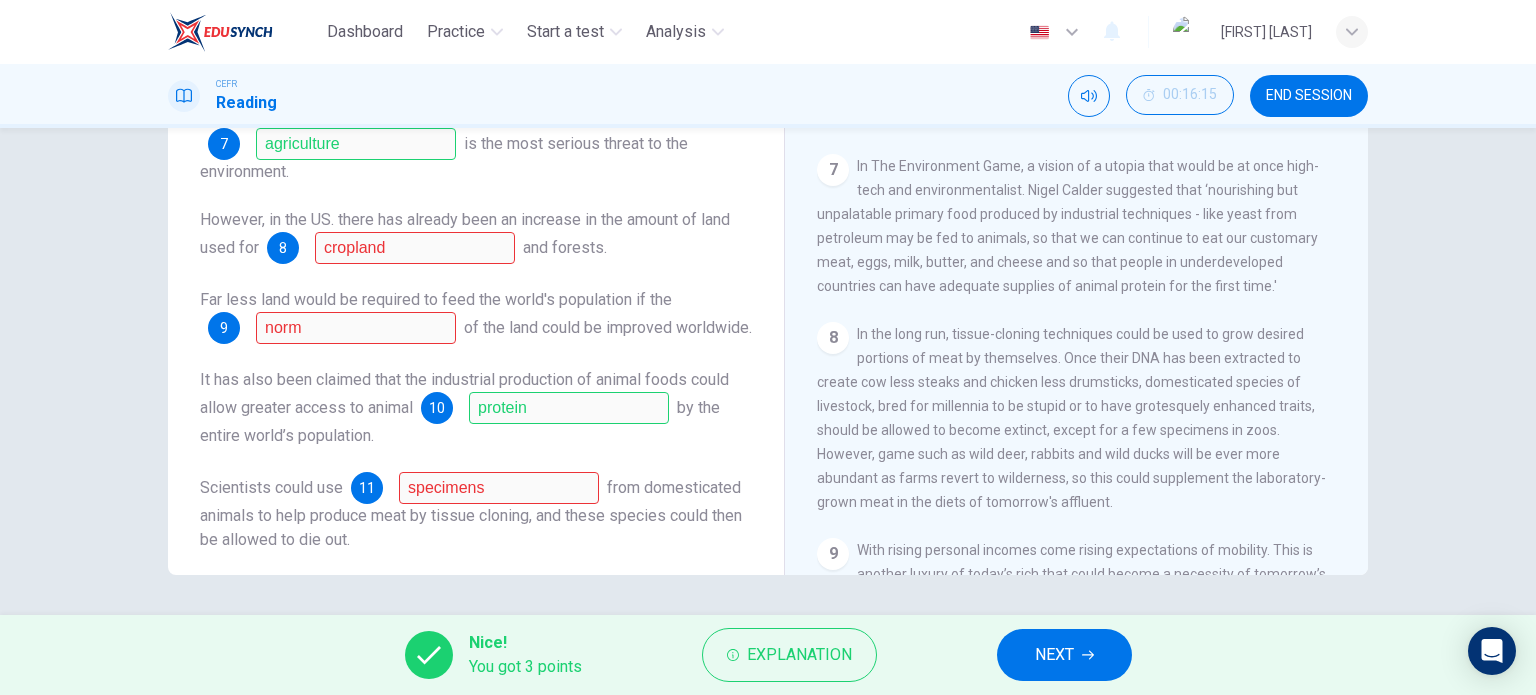 scroll, scrollTop: 0, scrollLeft: 0, axis: both 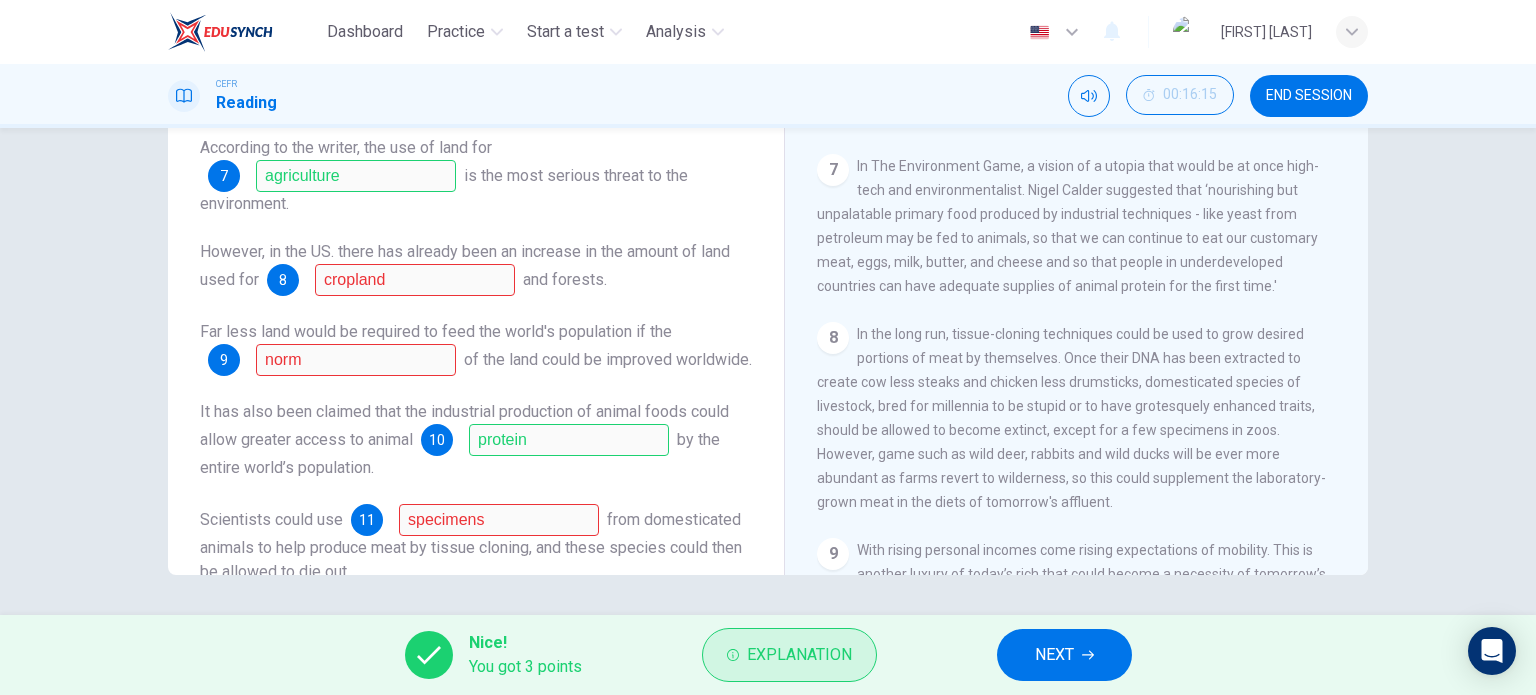 click on "Explanation" at bounding box center [799, 655] 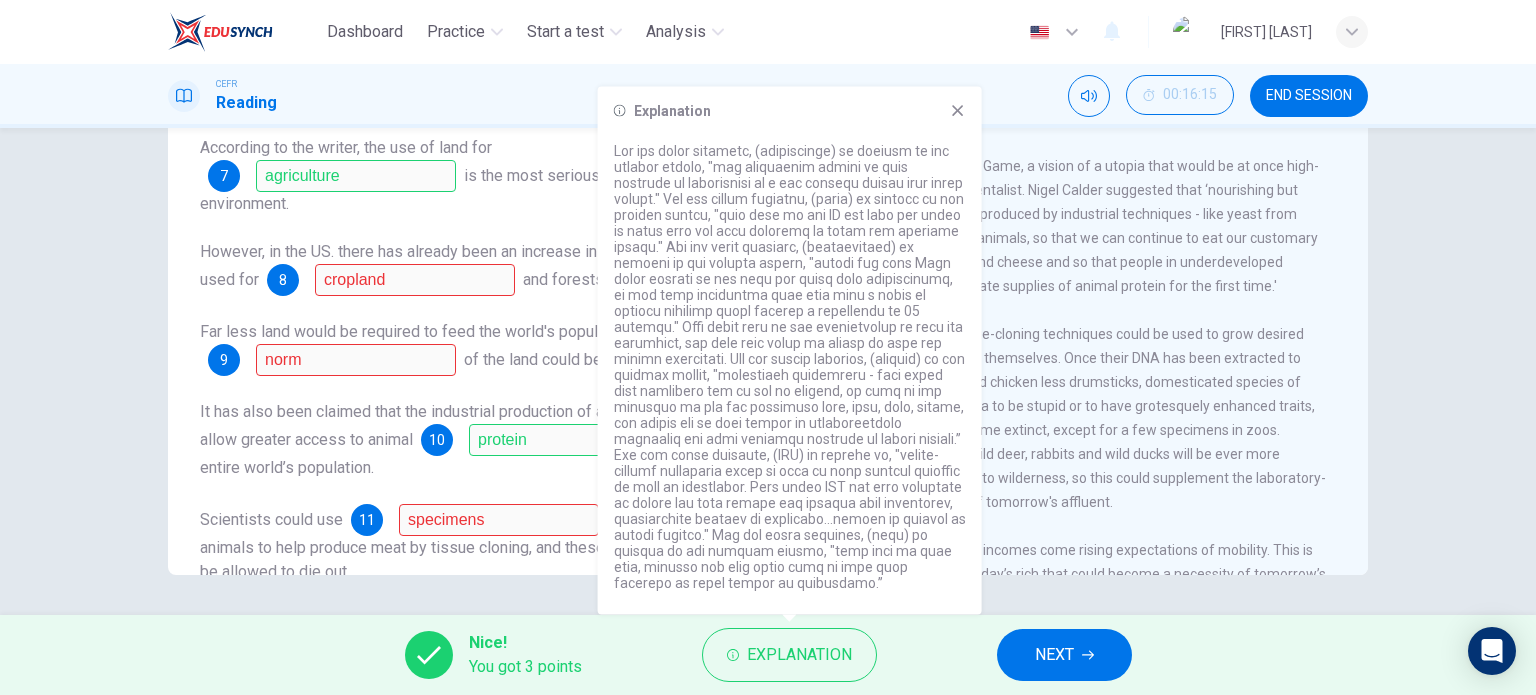 click on "According to the writer, the use of land for  7 agriculture  is the most serious threat to the environment. However, in the US. there has already been an increase in the amount of land used for  8 cropland  and forests. Far less land would be required to feed the world's population if the  9 norm  of the land could be improved worldwide. It has also been claimed that the industrial production of animal foods could allow greater access to animal  10 protein  by the entire world’s population. Scientists could use  11 specimens  from domesticated animals to help produce meat by tissue cloning, and these species could then be allowed to die out. In addition to this type of meat,  12 game  will also be widely available." at bounding box center [476, 400] 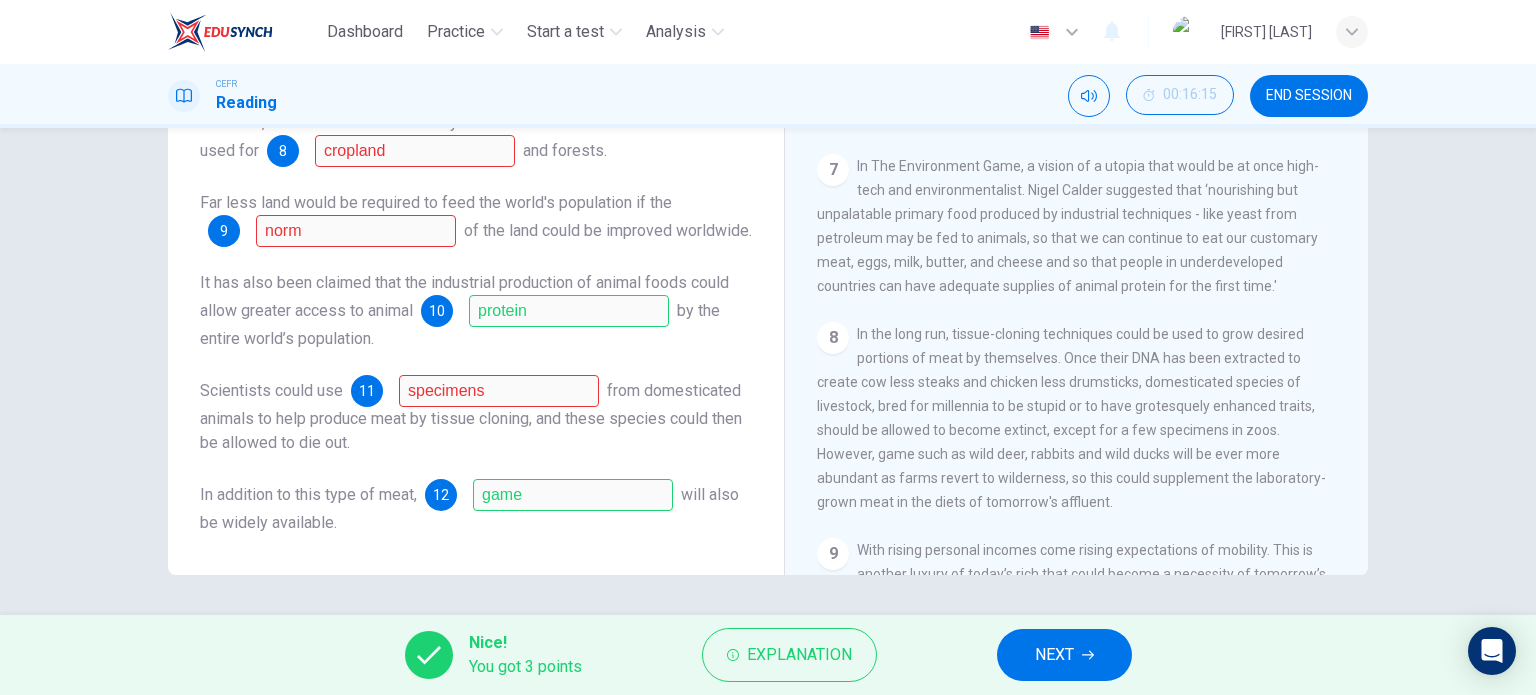 scroll, scrollTop: 0, scrollLeft: 0, axis: both 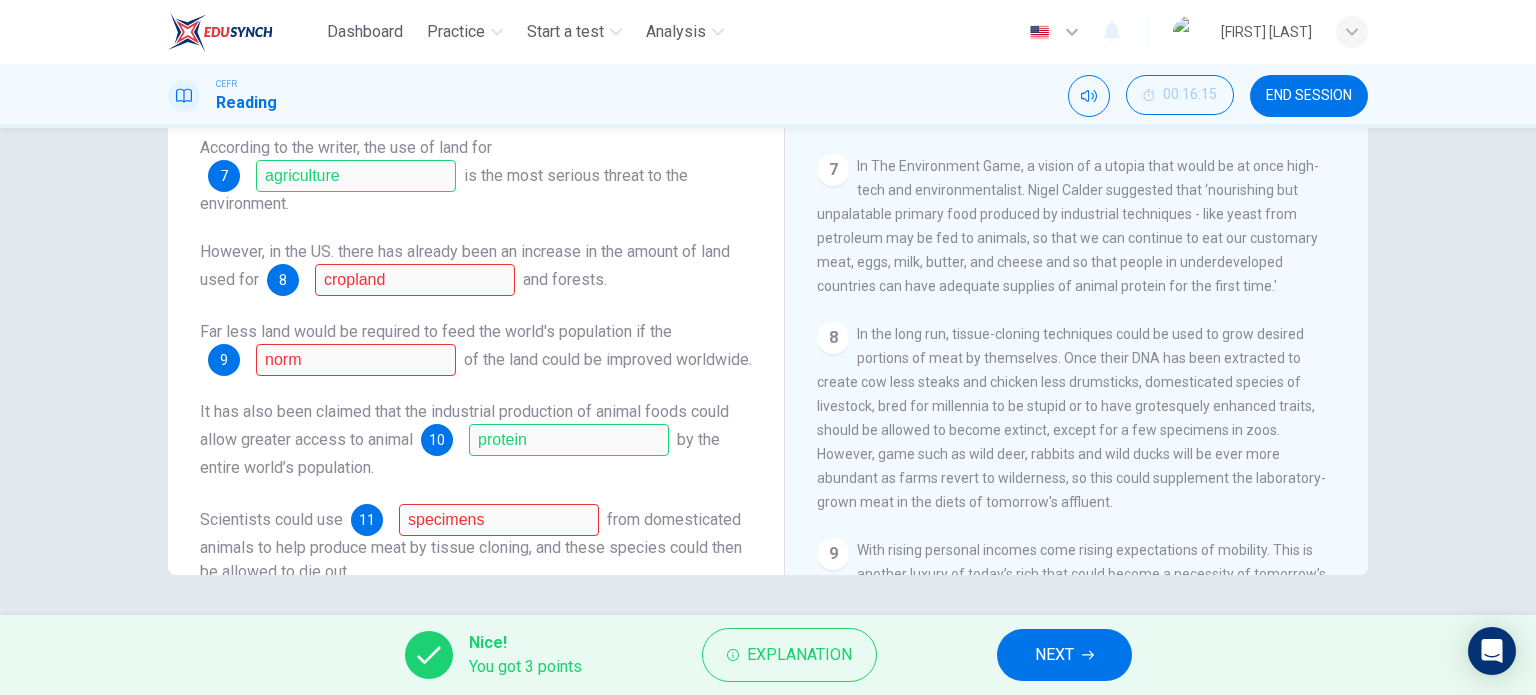 click on "NEXT" at bounding box center [1054, 655] 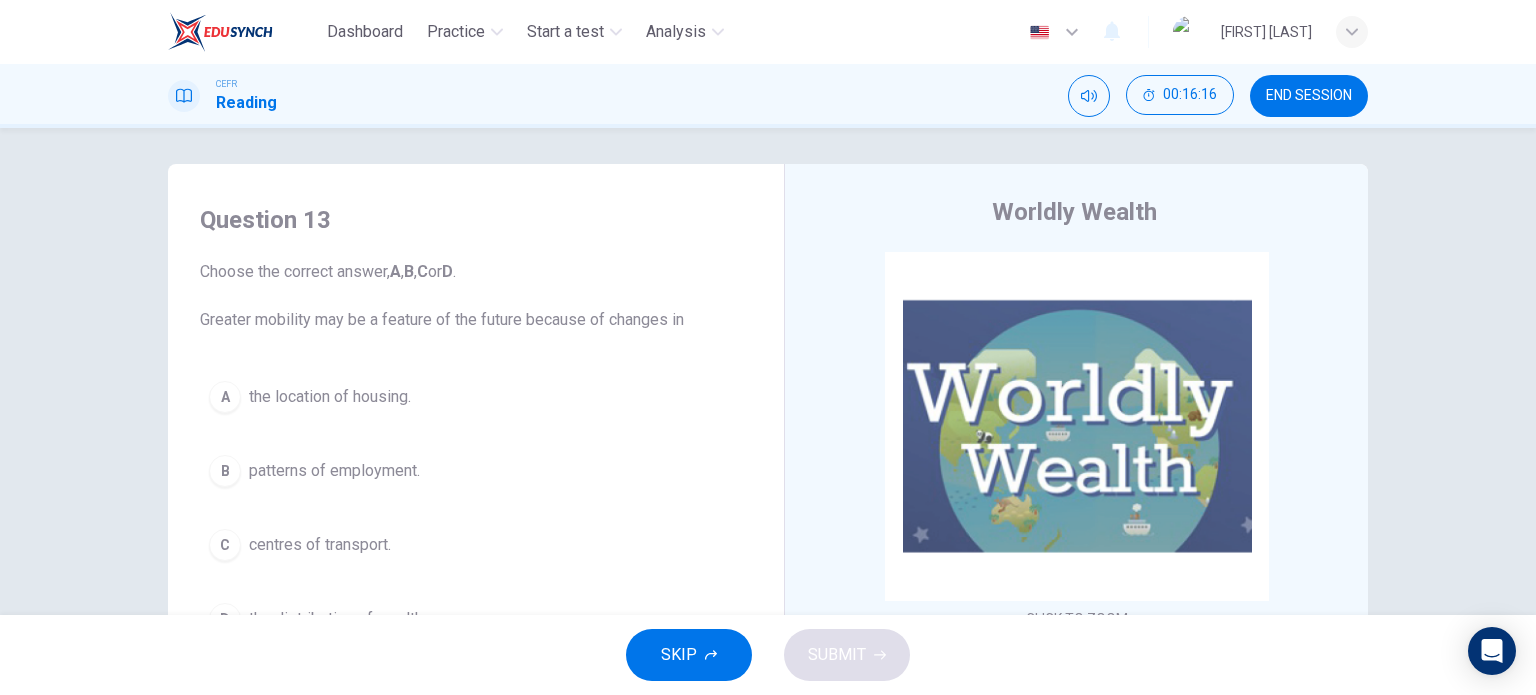 scroll, scrollTop: 0, scrollLeft: 0, axis: both 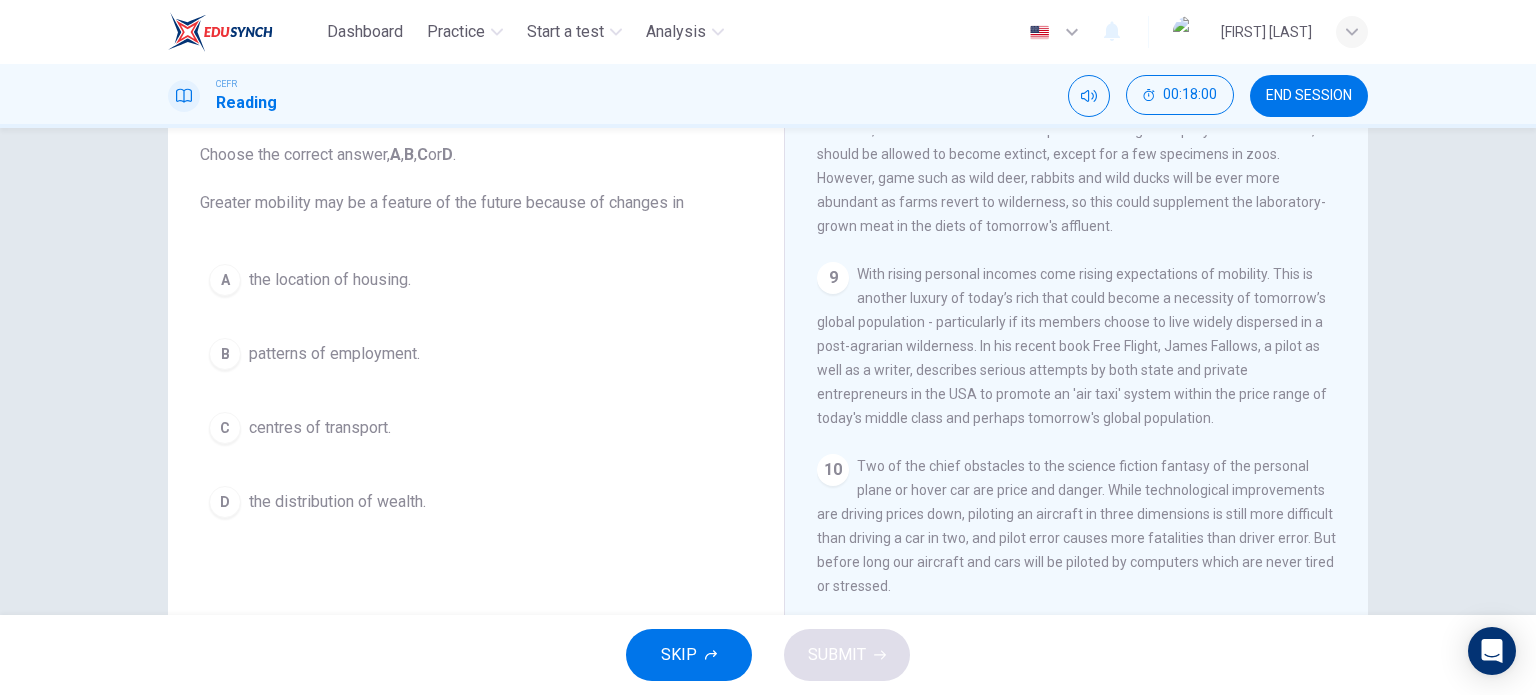 click on "the distribution of wealth." at bounding box center (330, 280) 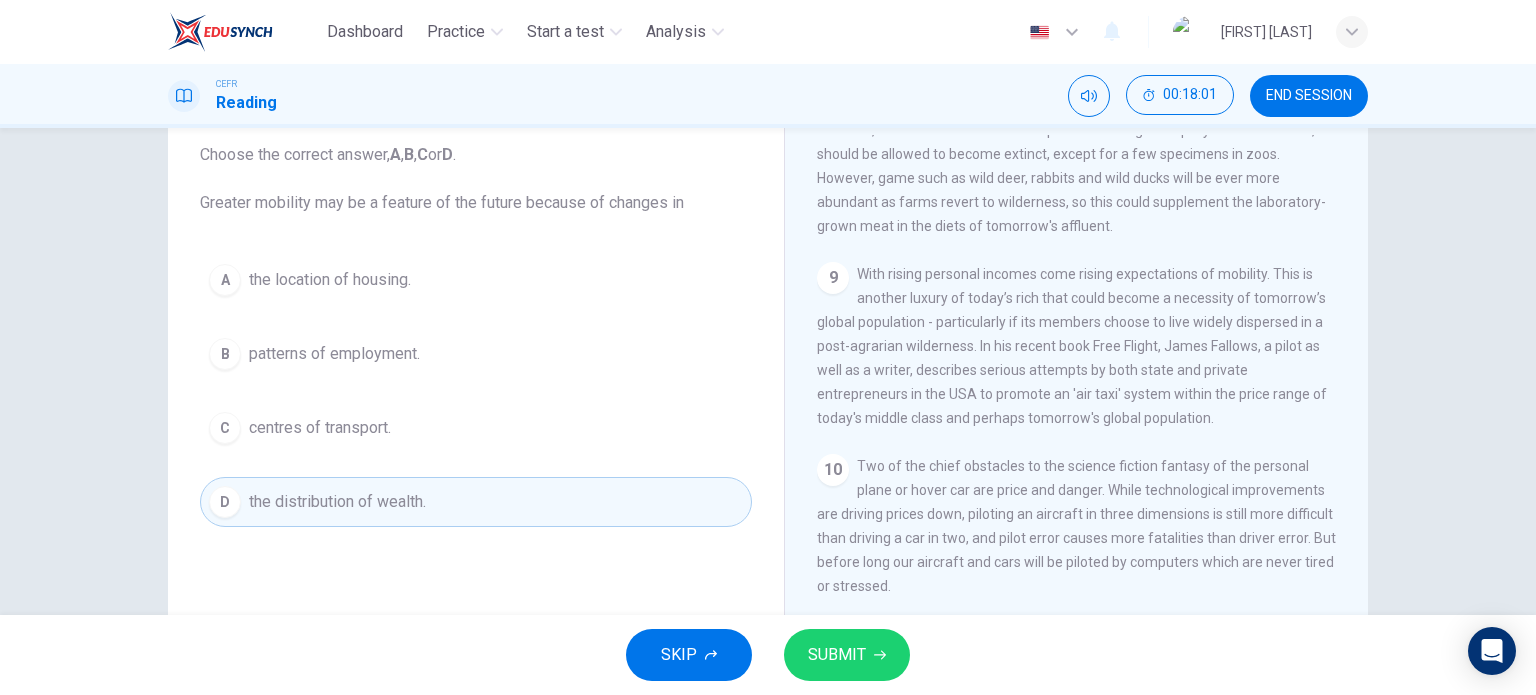 click on "SUBMIT" at bounding box center (837, 655) 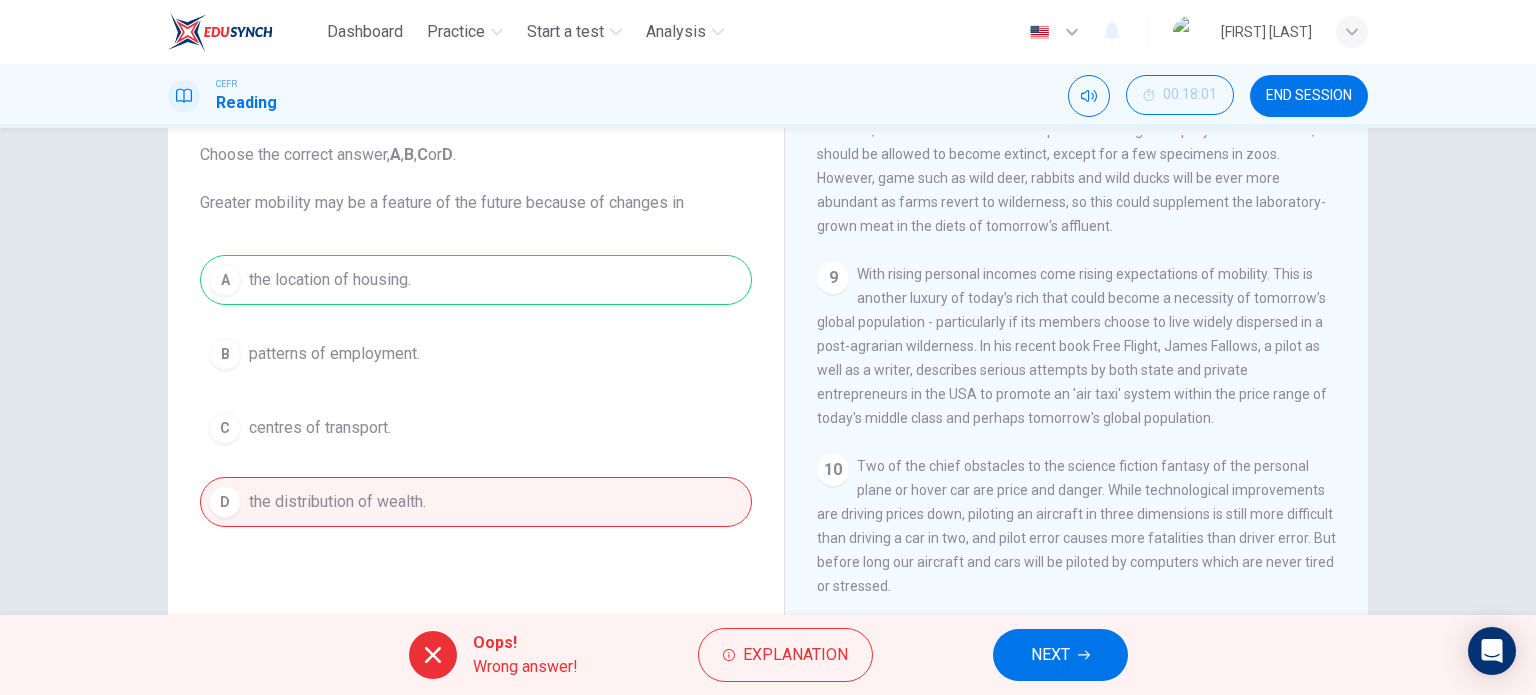 click on "NEXT" at bounding box center [1050, 655] 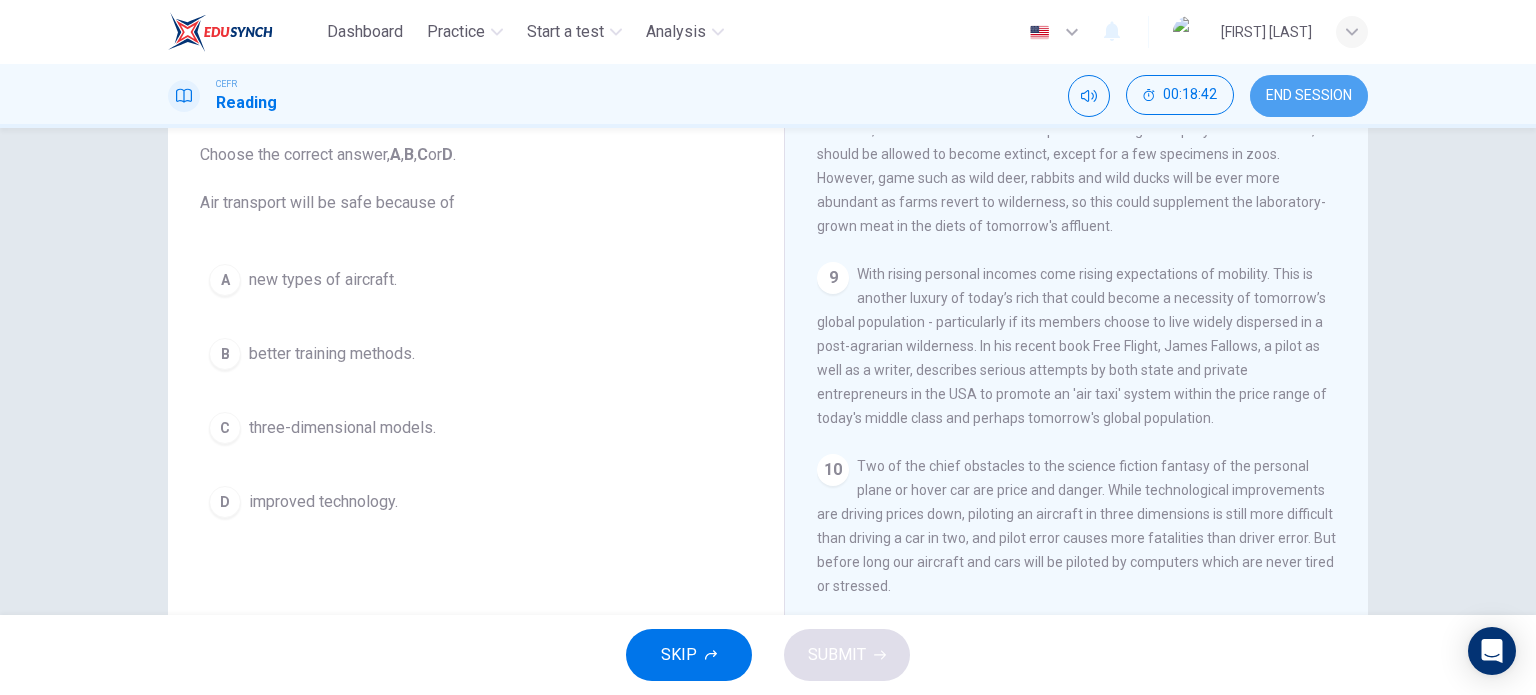 click on "END SESSION" at bounding box center [1309, 96] 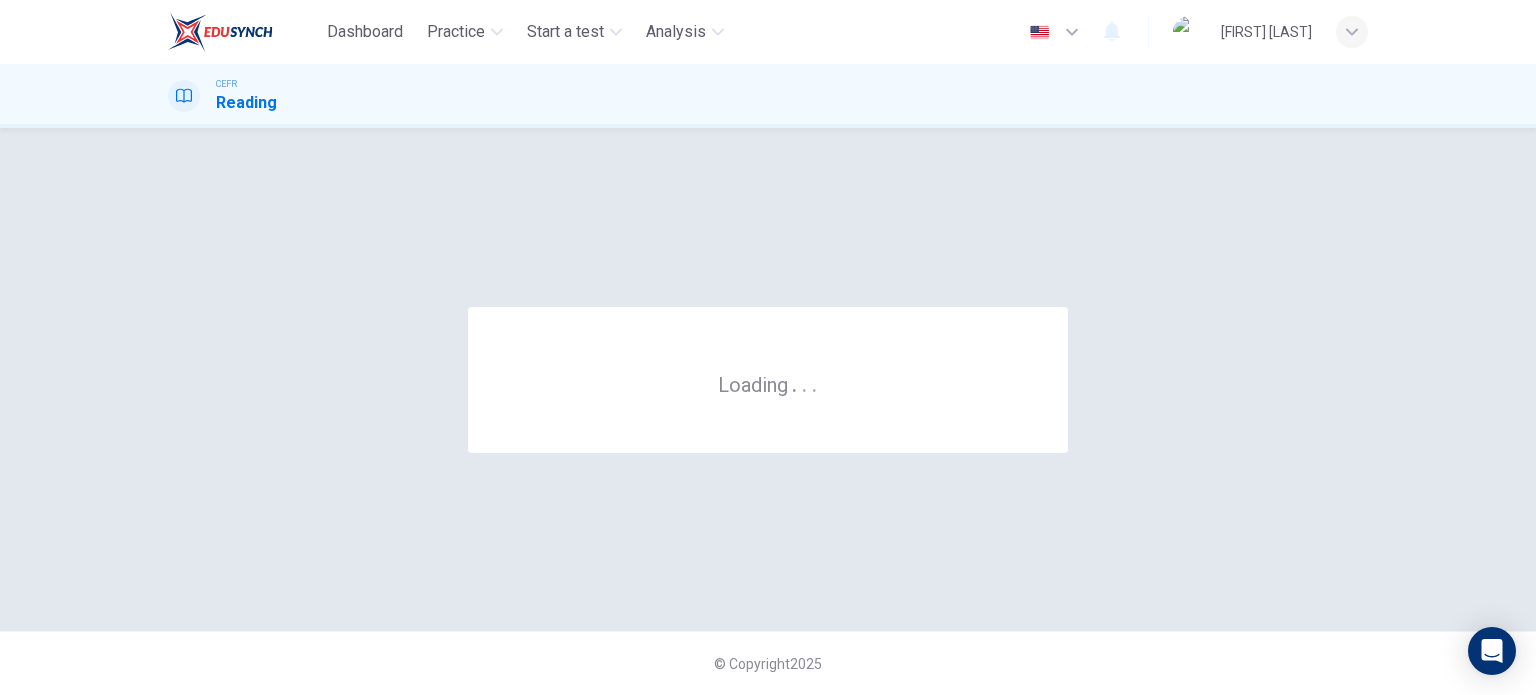 scroll, scrollTop: 0, scrollLeft: 0, axis: both 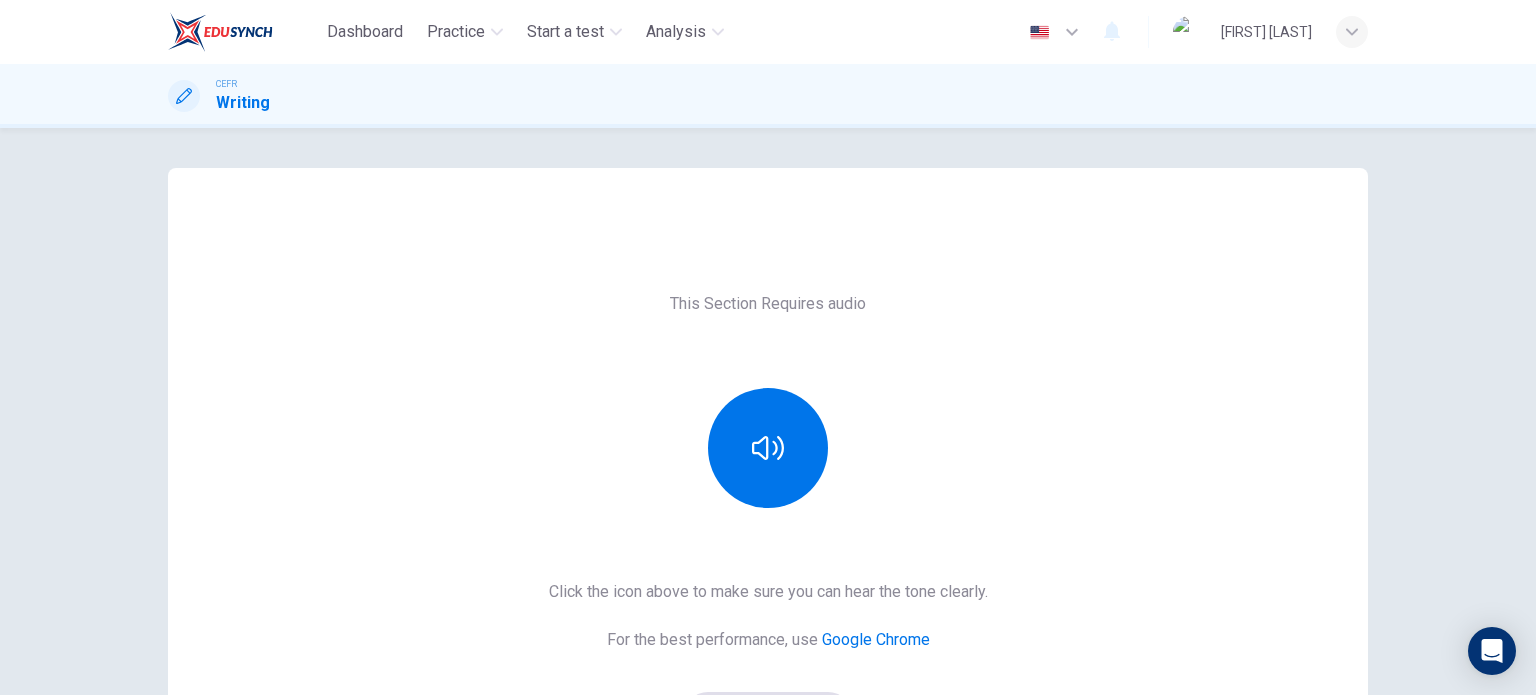 click at bounding box center (768, 448) 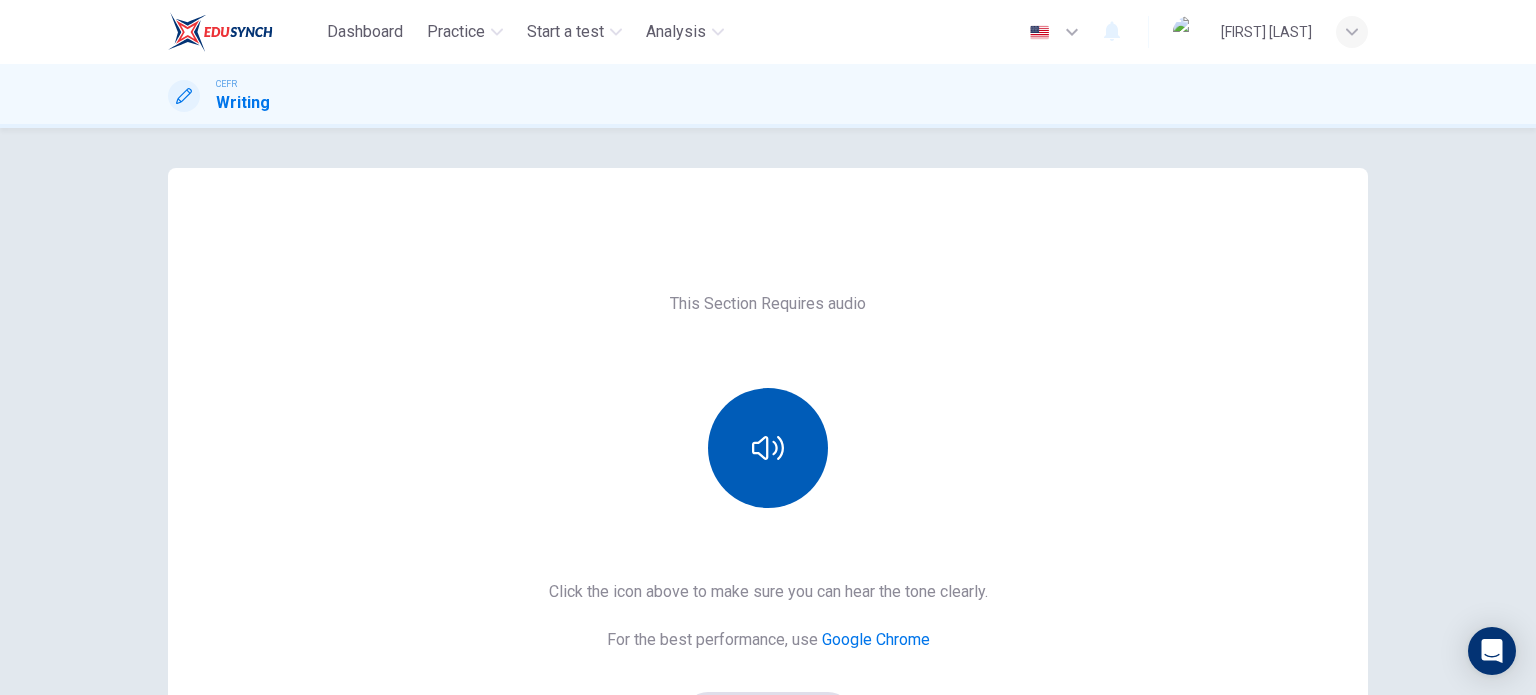 click at bounding box center [768, 448] 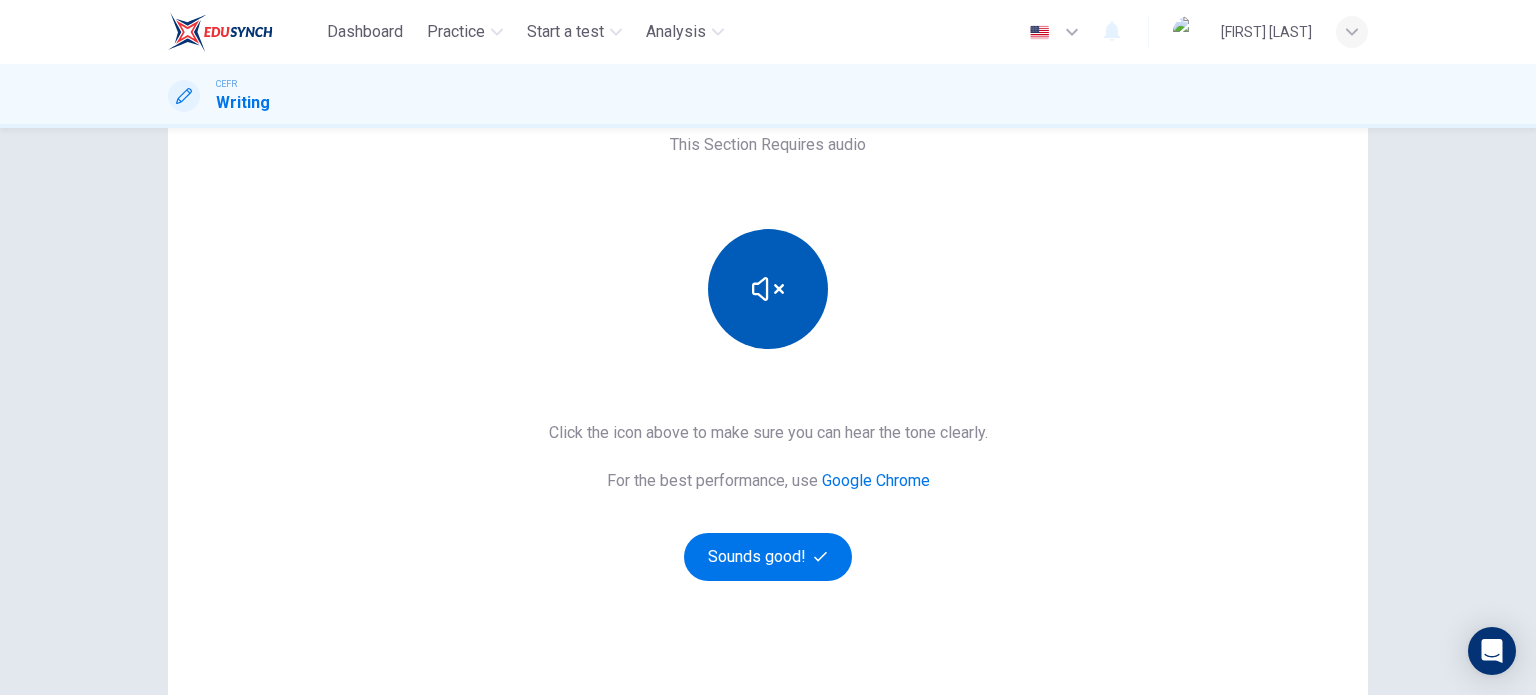 scroll, scrollTop: 272, scrollLeft: 0, axis: vertical 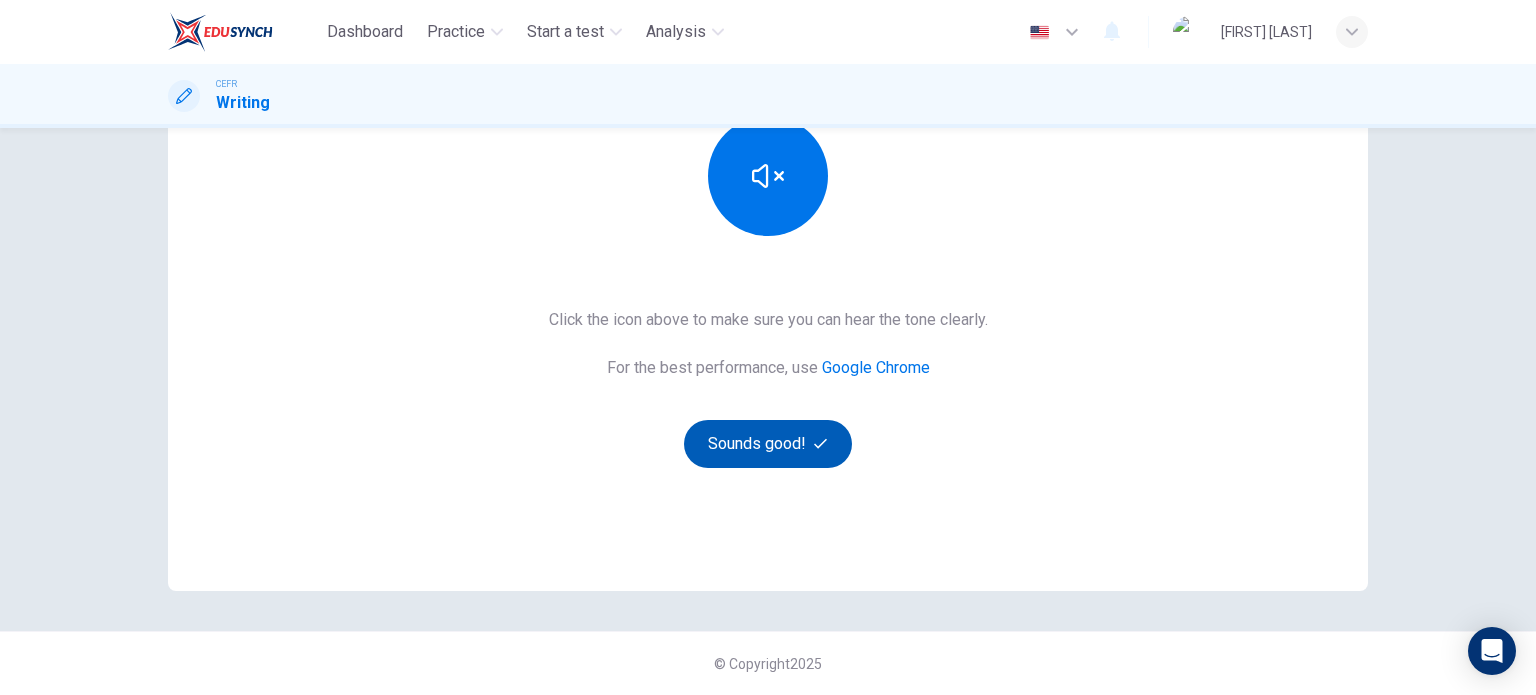 click on "Sounds good!" at bounding box center (768, 444) 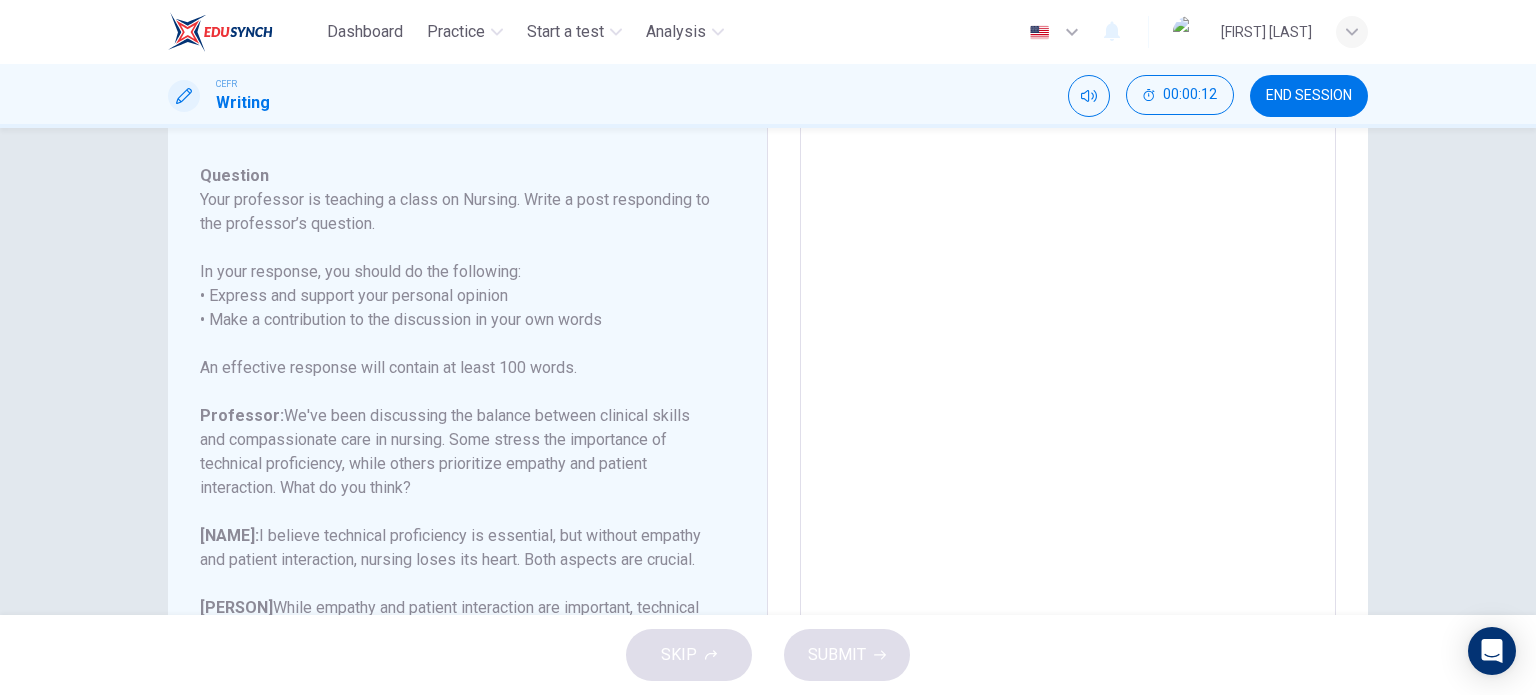 scroll, scrollTop: 221, scrollLeft: 0, axis: vertical 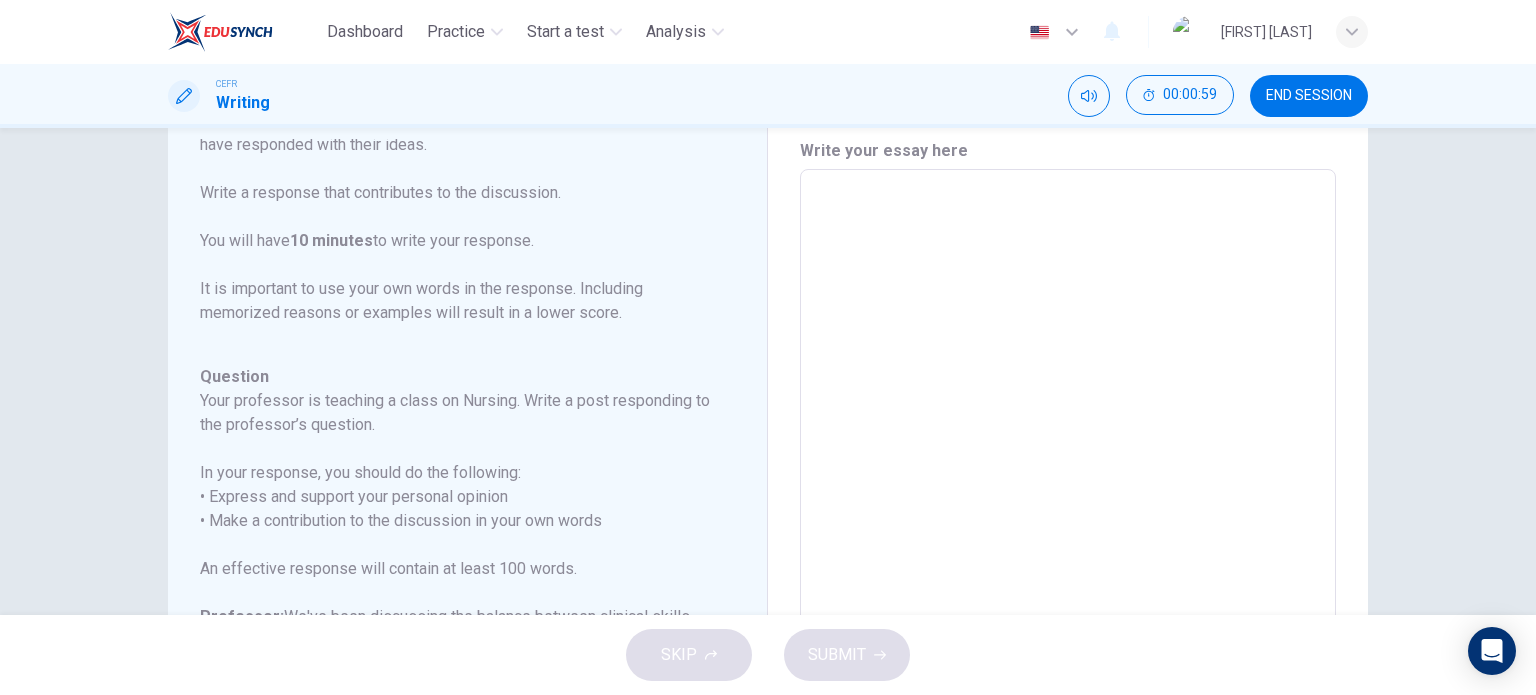click at bounding box center (1068, 503) 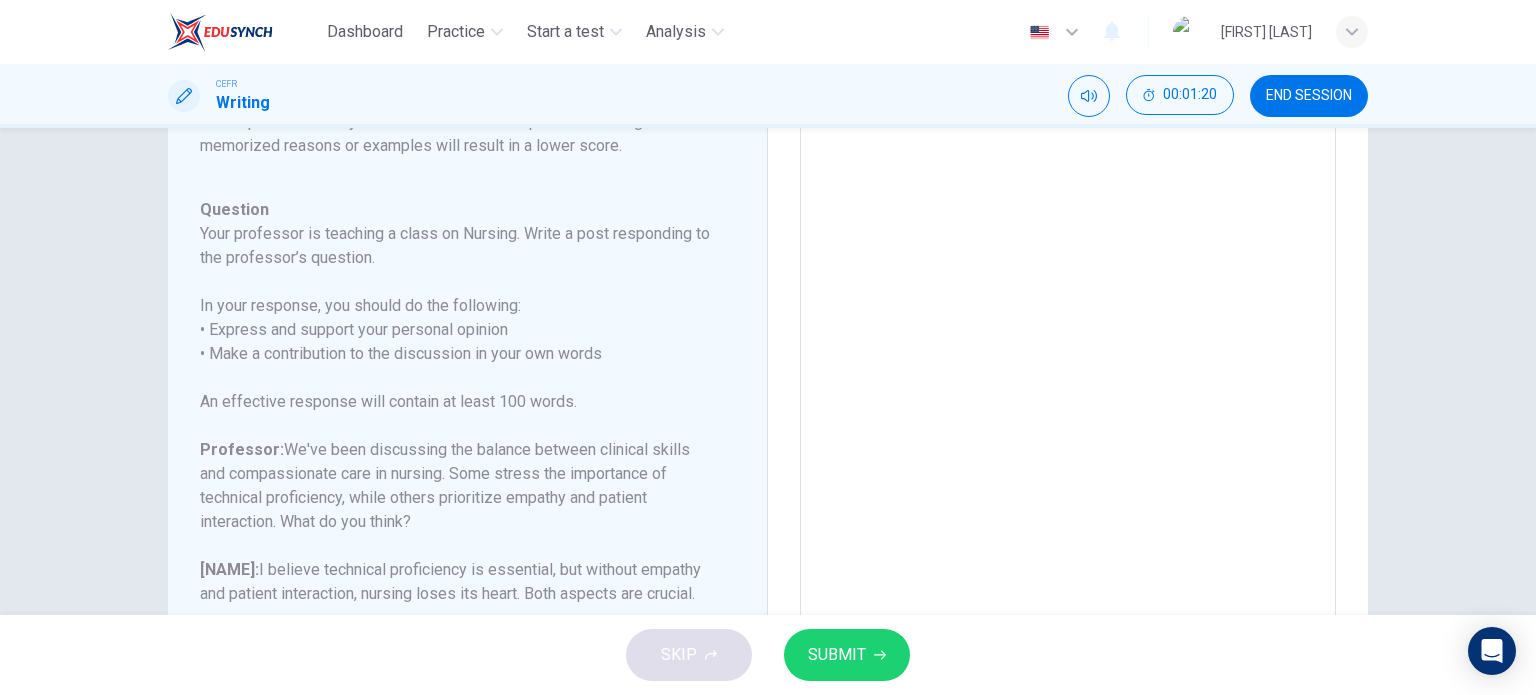 scroll, scrollTop: 128, scrollLeft: 0, axis: vertical 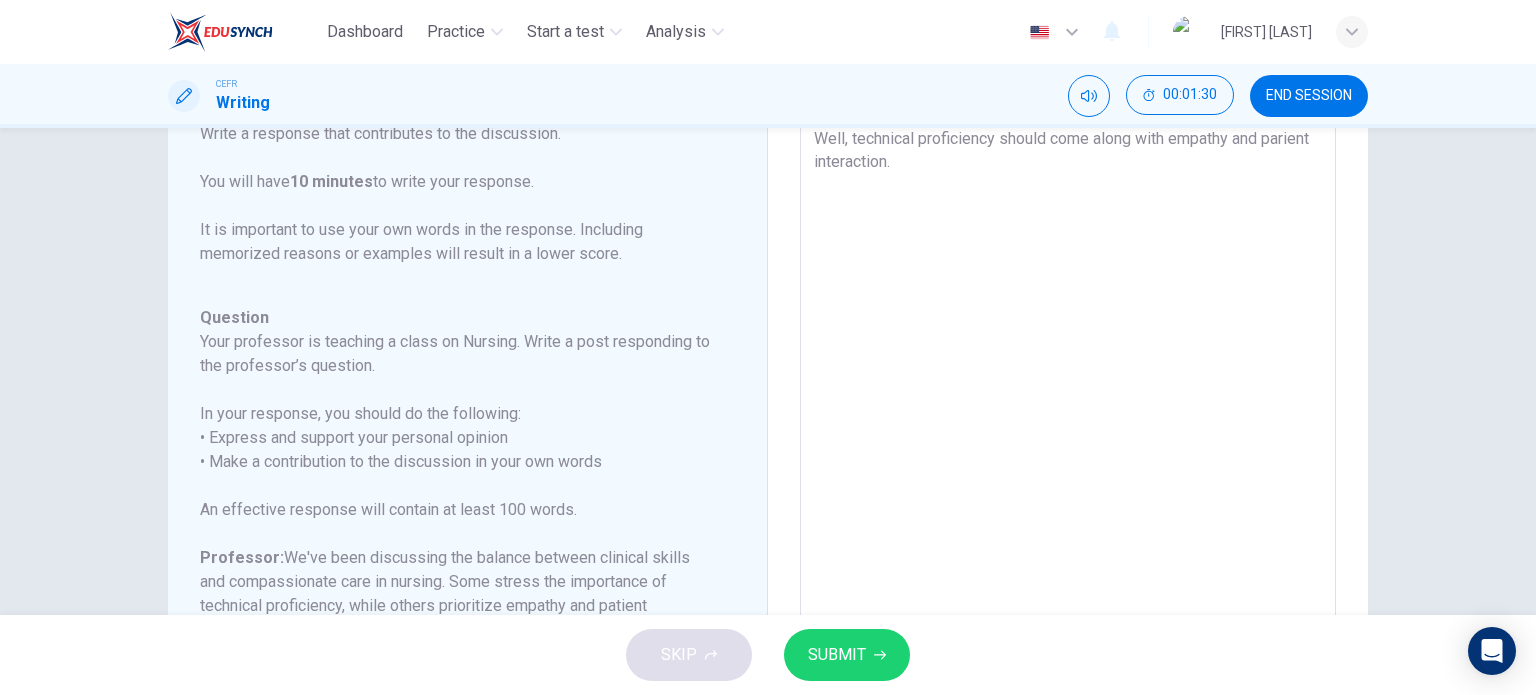 click on "Well, technical proficiency should come along with empathy and parient interaction." at bounding box center (1068, 444) 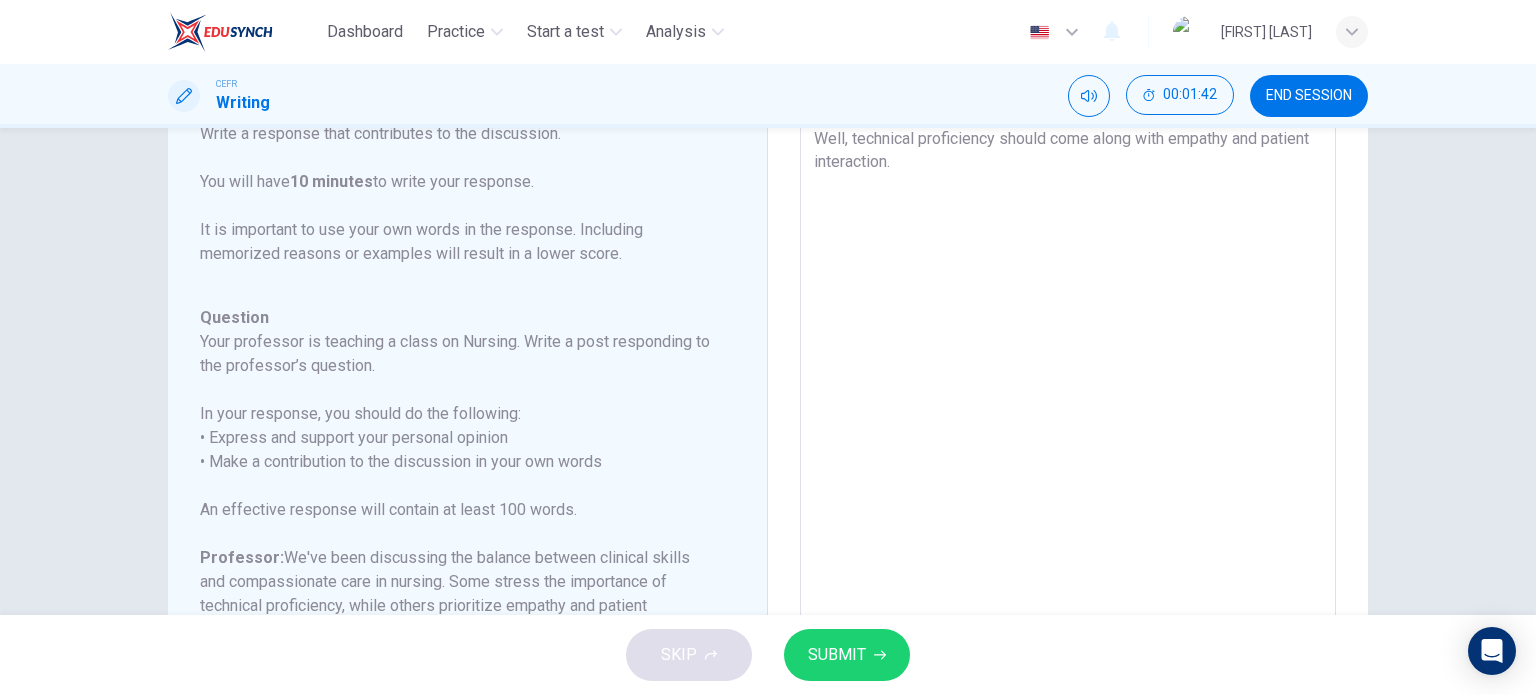 click on "Well, technical proficiency should come along with empathy and patient interaction." at bounding box center [1068, 444] 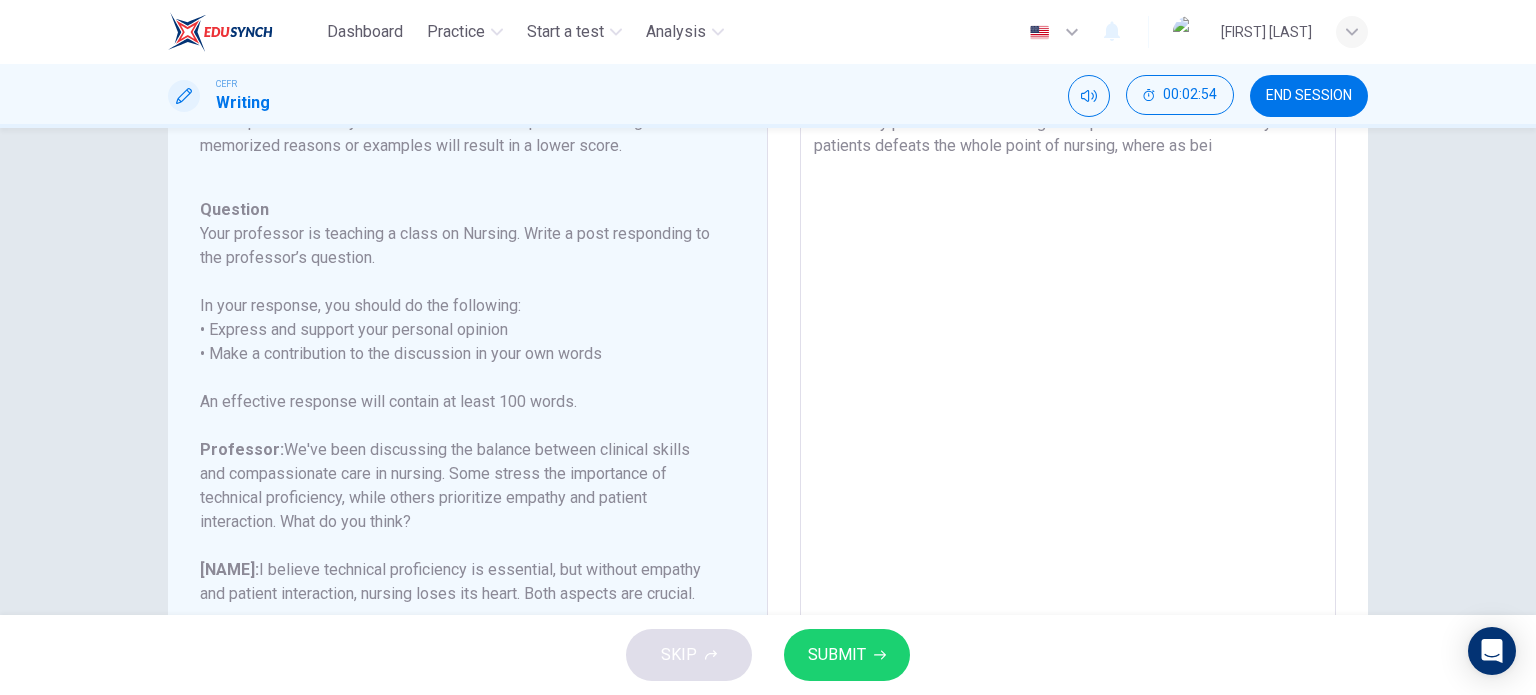 scroll, scrollTop: 69, scrollLeft: 0, axis: vertical 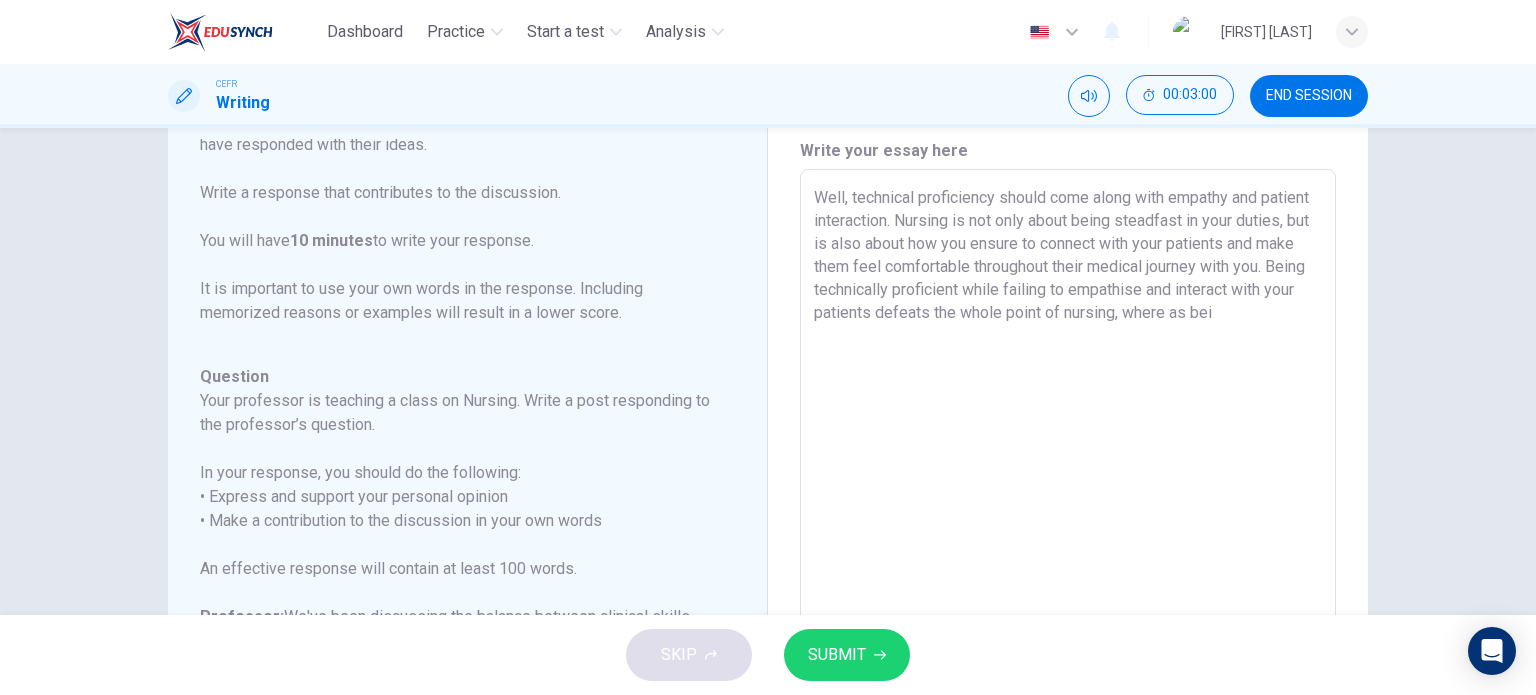 click on "Well, technical proficiency should come along with empathy and patient interaction. Nursing is not only about being steadfast in your duties, but is also about how you ensure to connect with your patients and make them feel comfortable throughout their medical journey with you. Being technically proficient while failing to empathise and interact with your patients defeats the whole point of nursing, where as bei" at bounding box center (1068, 503) 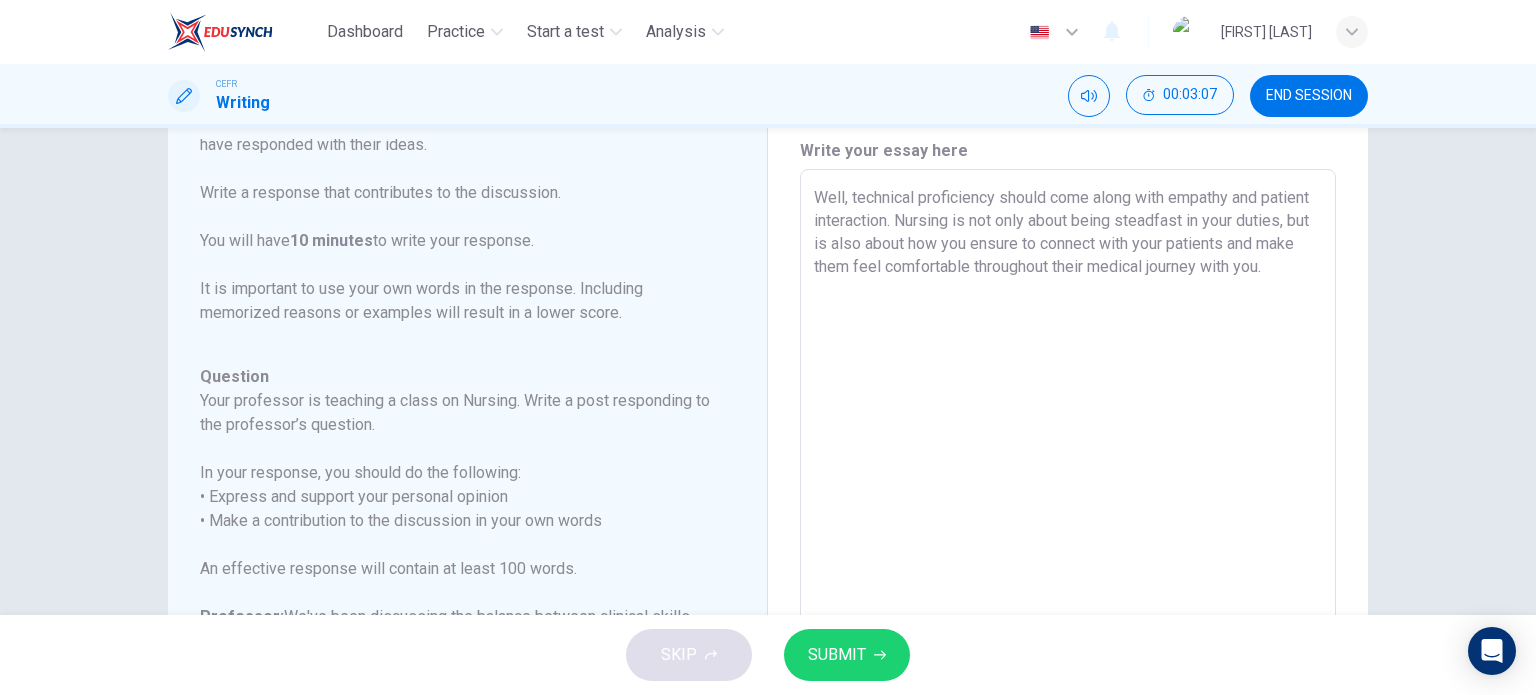click on "Well, technical proficiency should come along with empathy and patient interaction. Nursing is not only about being steadfast in your duties, but is also about how you ensure to connect with your patients and make them feel comfortable throughout their medical journey with you." at bounding box center (1068, 503) 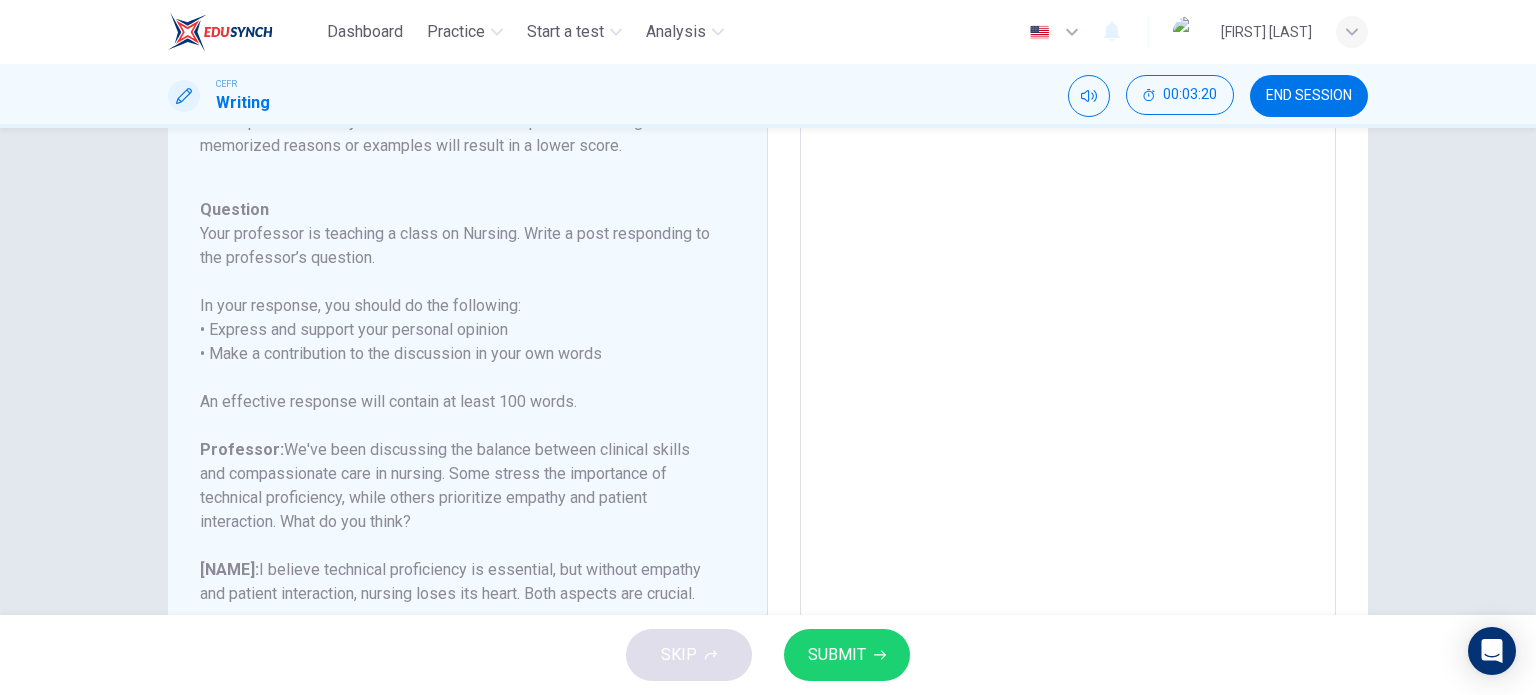 scroll, scrollTop: 69, scrollLeft: 0, axis: vertical 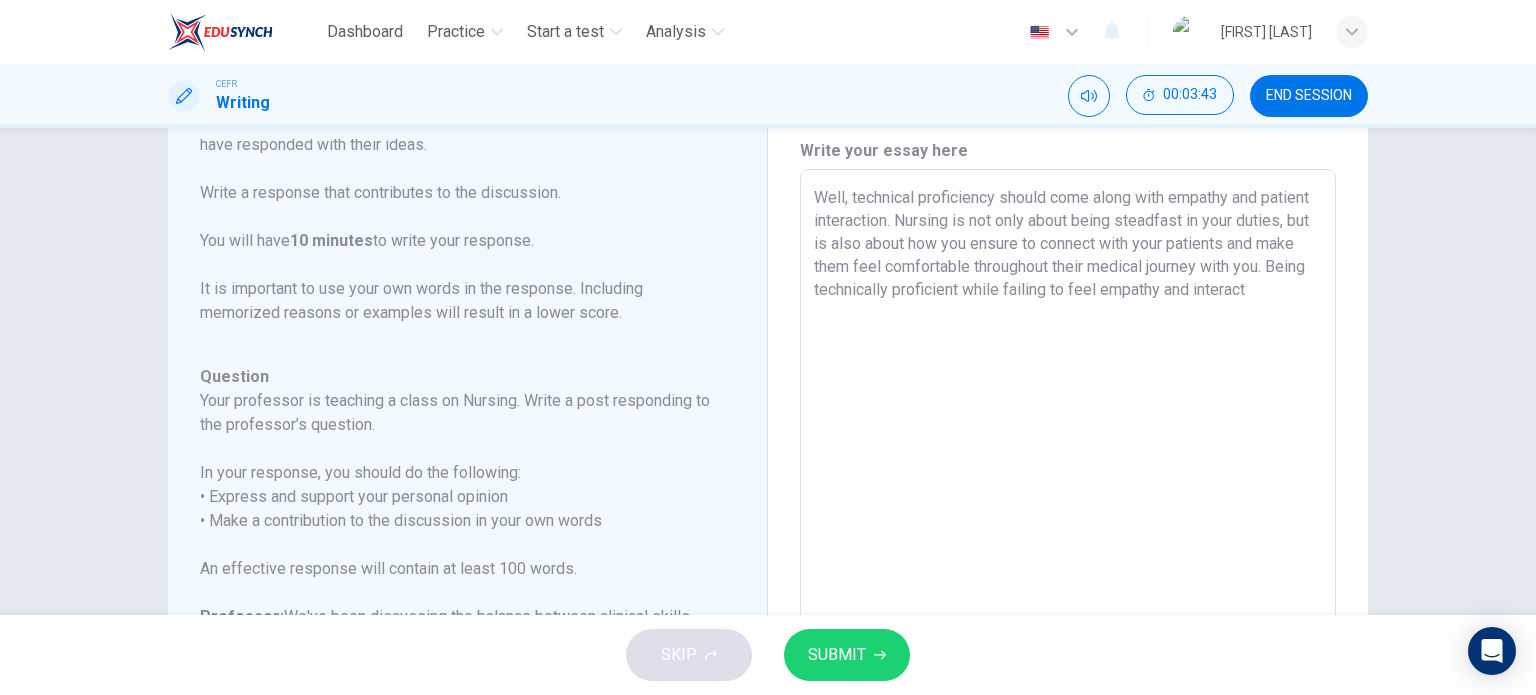 drag, startPoint x: 1143, startPoint y: 287, endPoint x: 1234, endPoint y: 293, distance: 91.197586 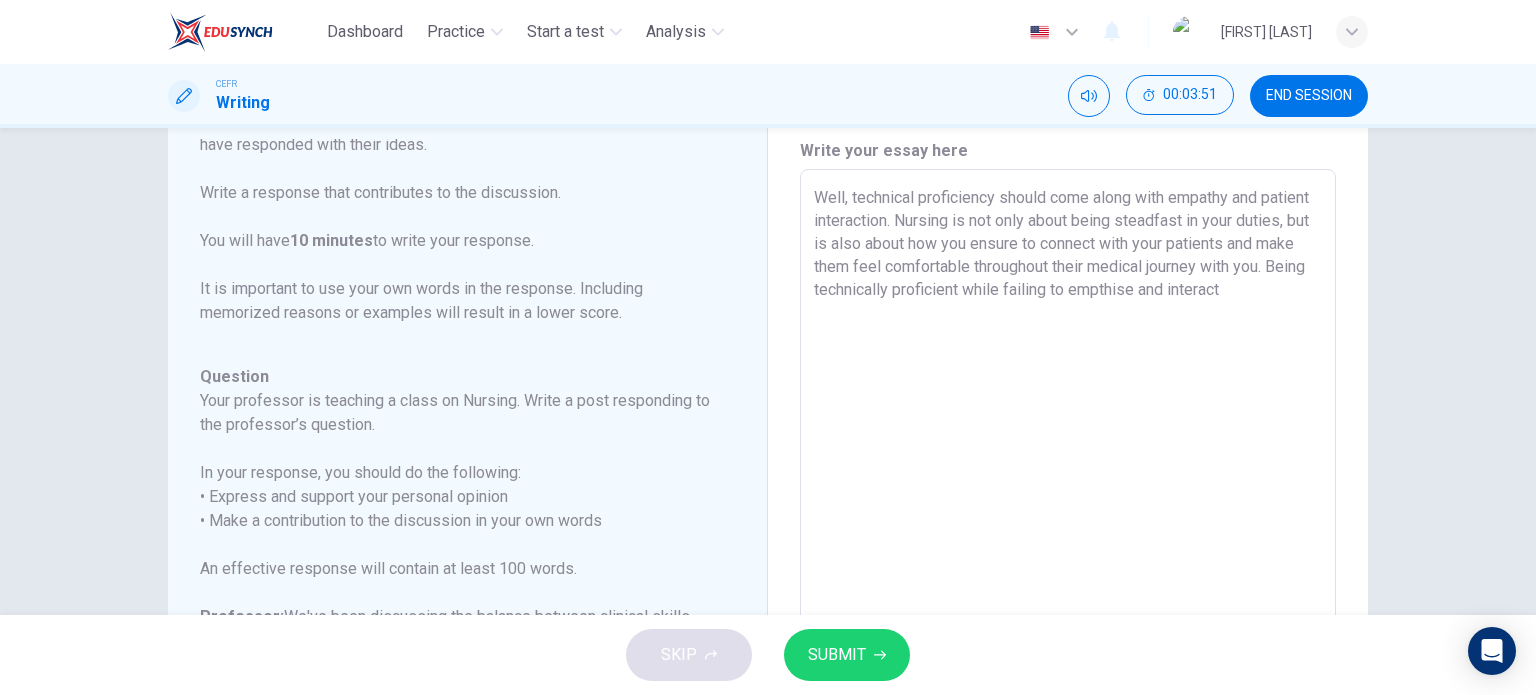 click on "Well, technical proficiency should come along with empathy and patient interaction. Nursing is not only about being steadfast in your duties, but is also about how you ensure to connect with your patients and make them feel comfortable throughout their medical journey with you. Being technically proficient while failing to empthise and interact" at bounding box center (1068, 503) 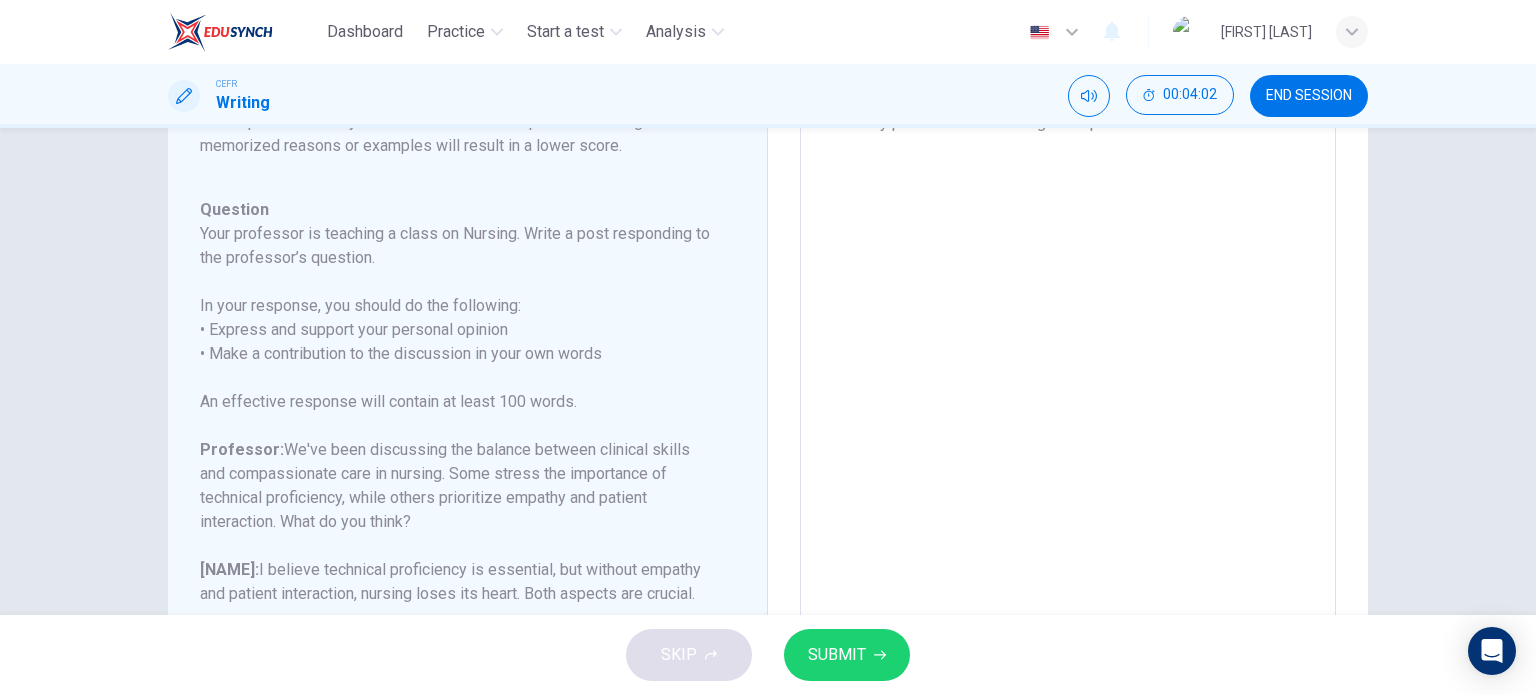 scroll, scrollTop: 0, scrollLeft: 0, axis: both 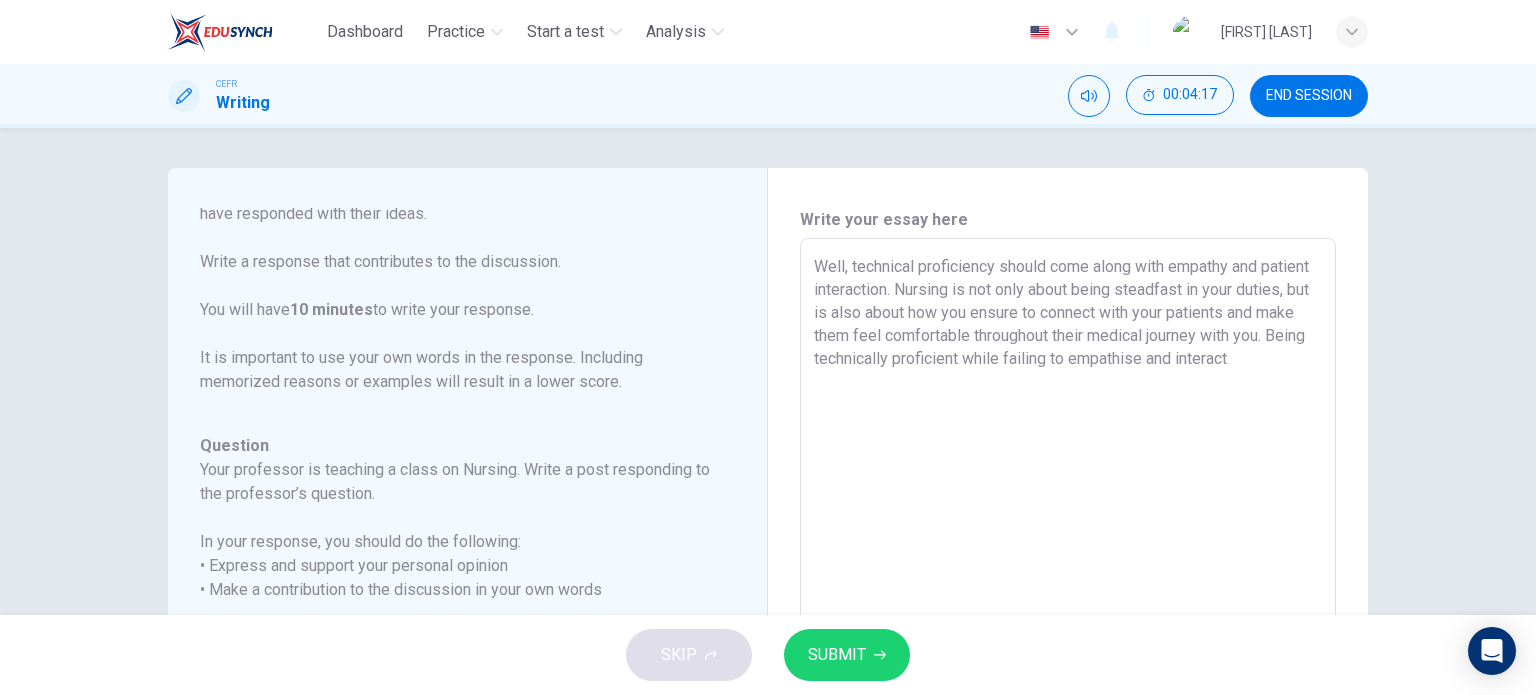 click on "Well, technical proficiency should come along with empathy and patient interaction. Nursing is not only about being steadfast in your duties, but is also about how you ensure to connect with your patients and make them feel comfortable throughout their medical journey with you. Being technically proficient while failing to empathise and interact" at bounding box center [1068, 572] 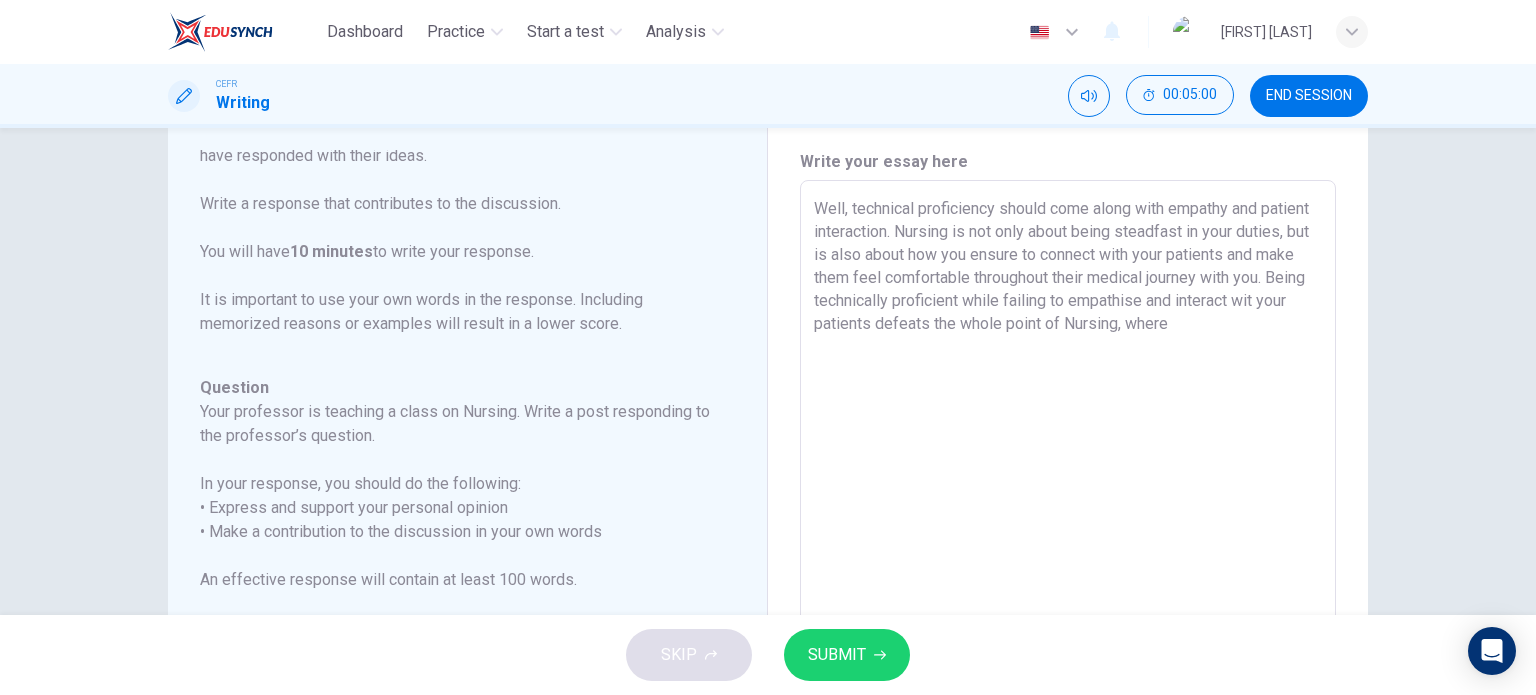 scroll, scrollTop: 0, scrollLeft: 0, axis: both 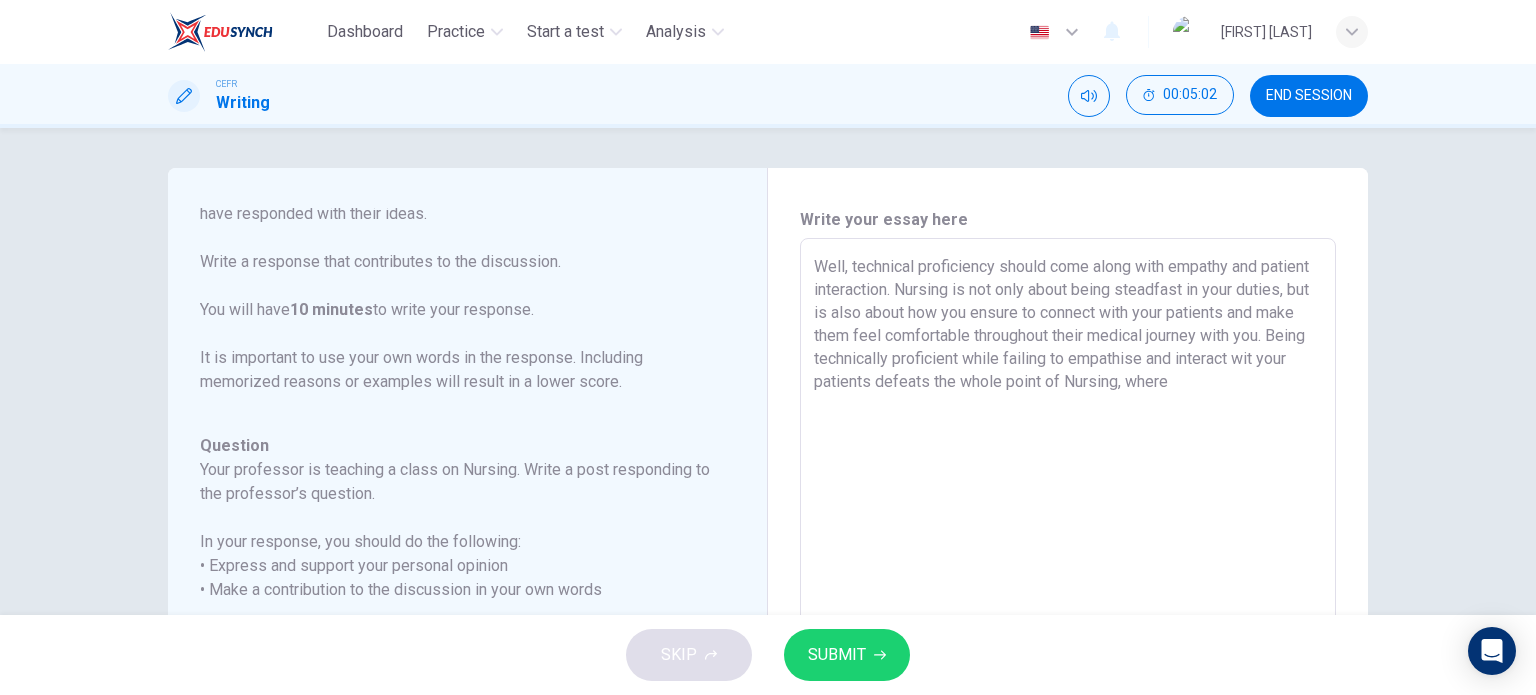 click on "Well, technical proficiency should come along with empathy and patient interaction. Nursing is not only about being steadfast in your duties, but is also about how you ensure to connect with your patients and make them feel comfortable throughout their medical journey with you. Being technically proficient while failing to empathise and interact wit your patients defeats the whole point of Nursing, where" at bounding box center [1068, 572] 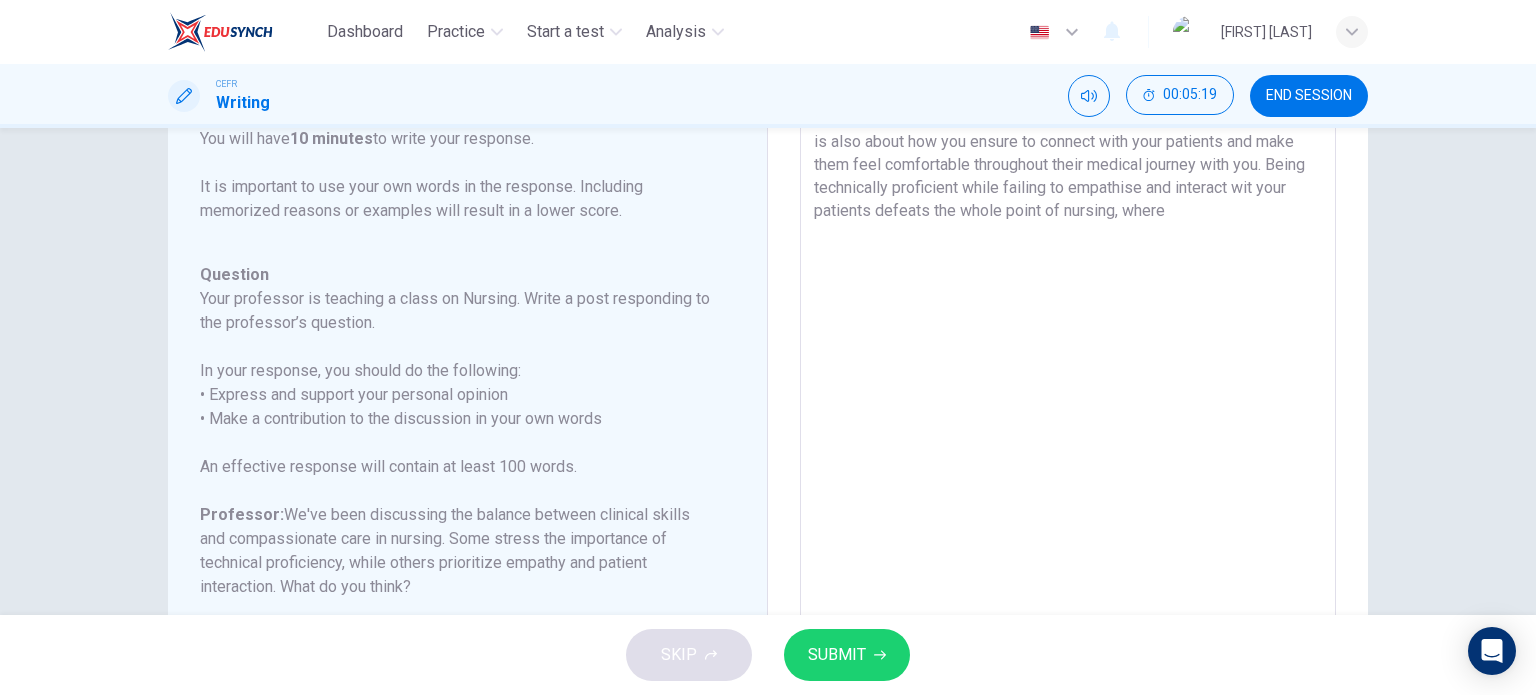 scroll, scrollTop: 0, scrollLeft: 0, axis: both 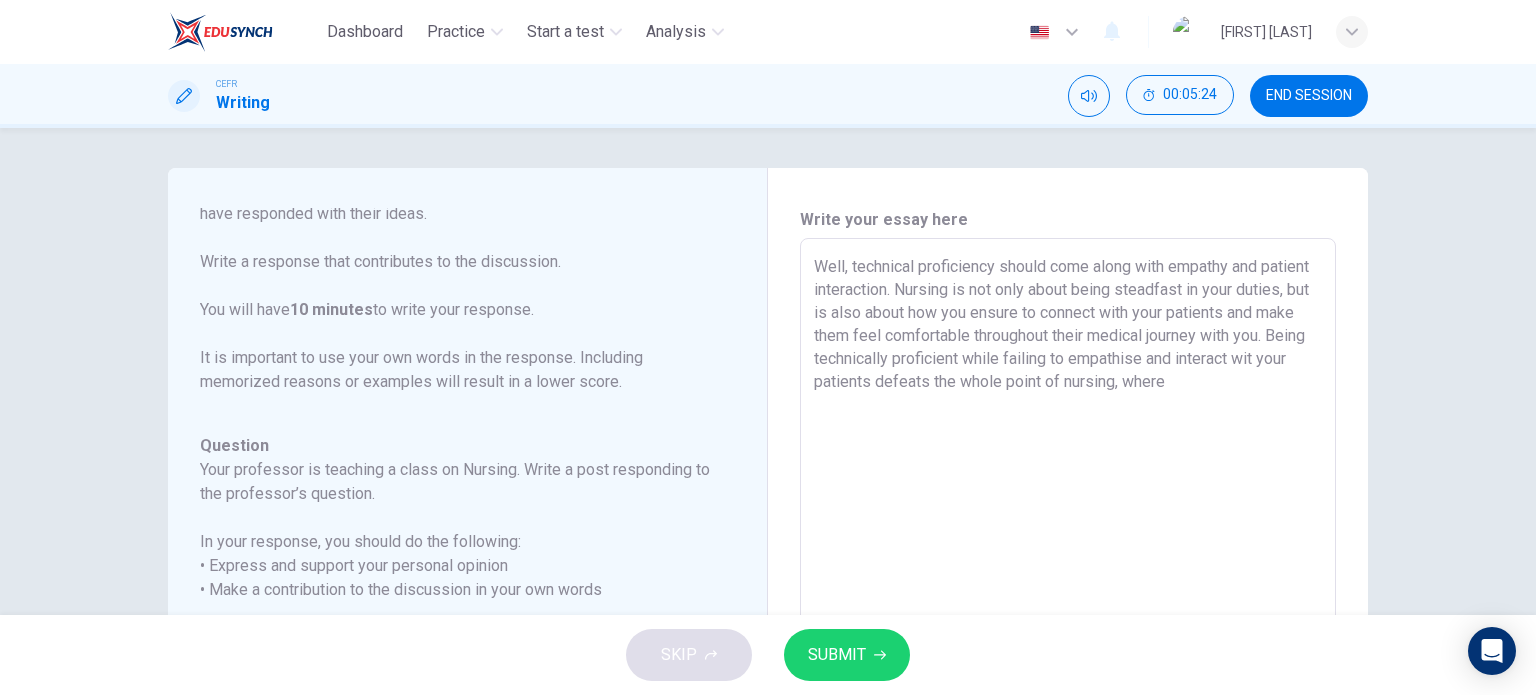 click on "Well, technical proficiency should come along with empathy and patient interaction. Nursing is not only about being steadfast in your duties, but is also about how you ensure to connect with your patients and make them feel comfortable throughout their medical journey with you. Being technically proficient while failing to empathise and interact wit your patients defeats the whole point of nursing, where" at bounding box center [1068, 572] 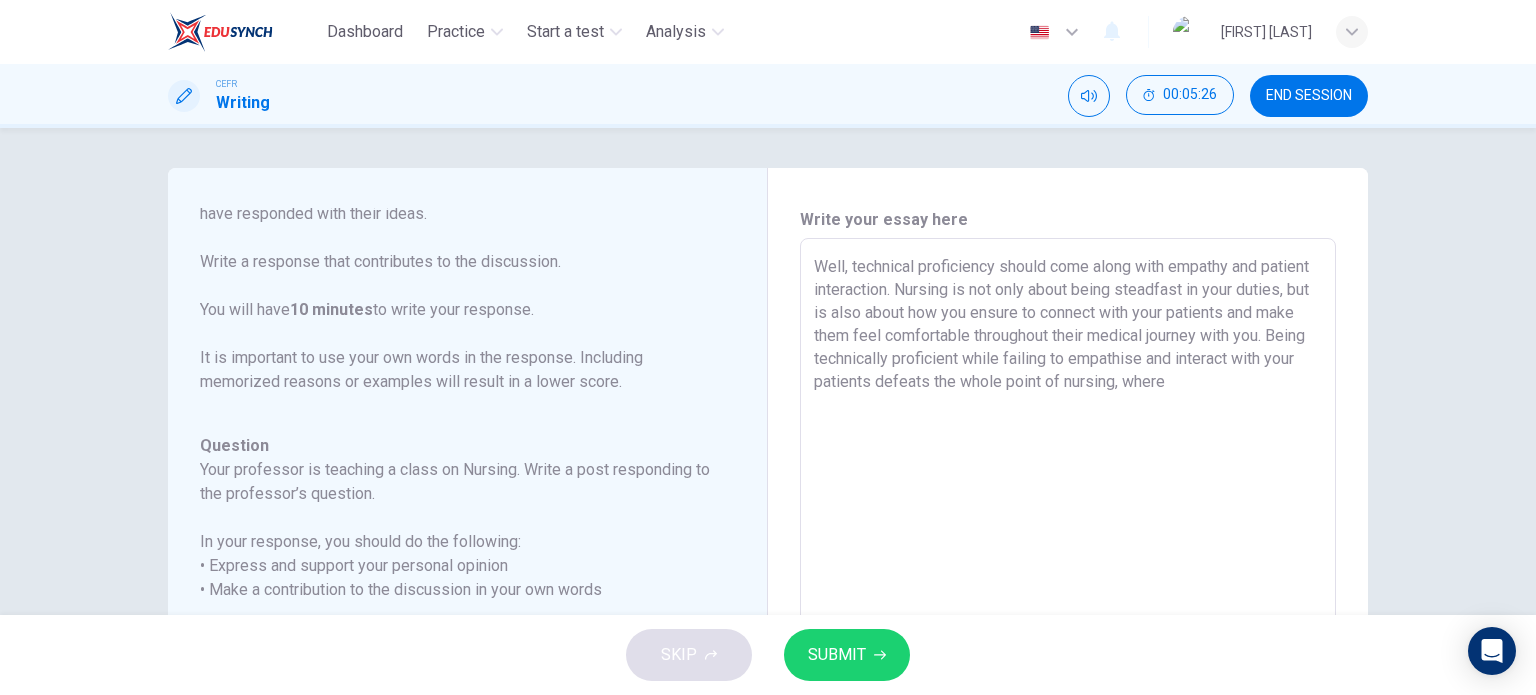 click on "Well, technical proficiency should come along with empathy and patient interaction. Nursing is not only about being steadfast in your duties, but is also about how you ensure to connect with your patients and make them feel comfortable throughout their medical journey with you. Being technically proficient while failing to empathise and interact with your patients defeats the whole point of nursing, where" at bounding box center (1068, 572) 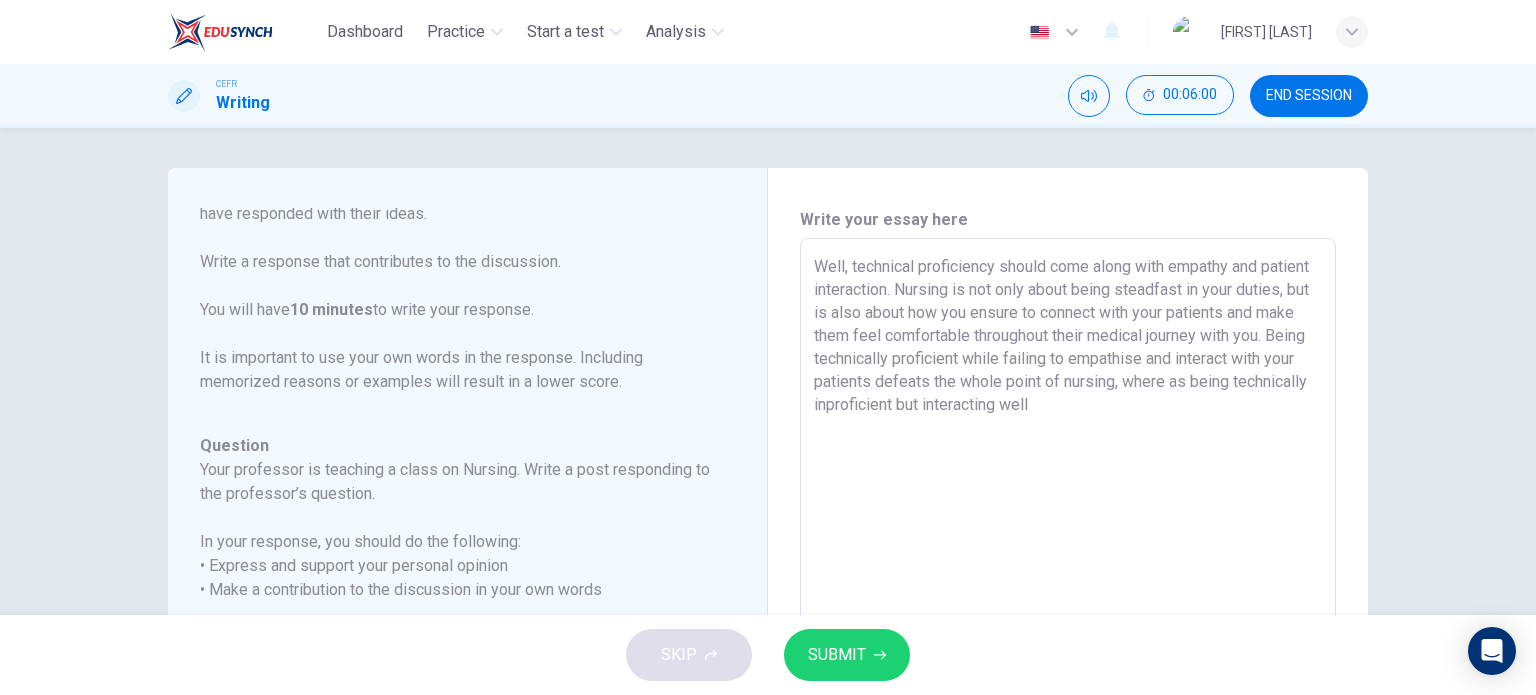 drag, startPoint x: 1180, startPoint y: 411, endPoint x: 1189, endPoint y: 387, distance: 25.632011 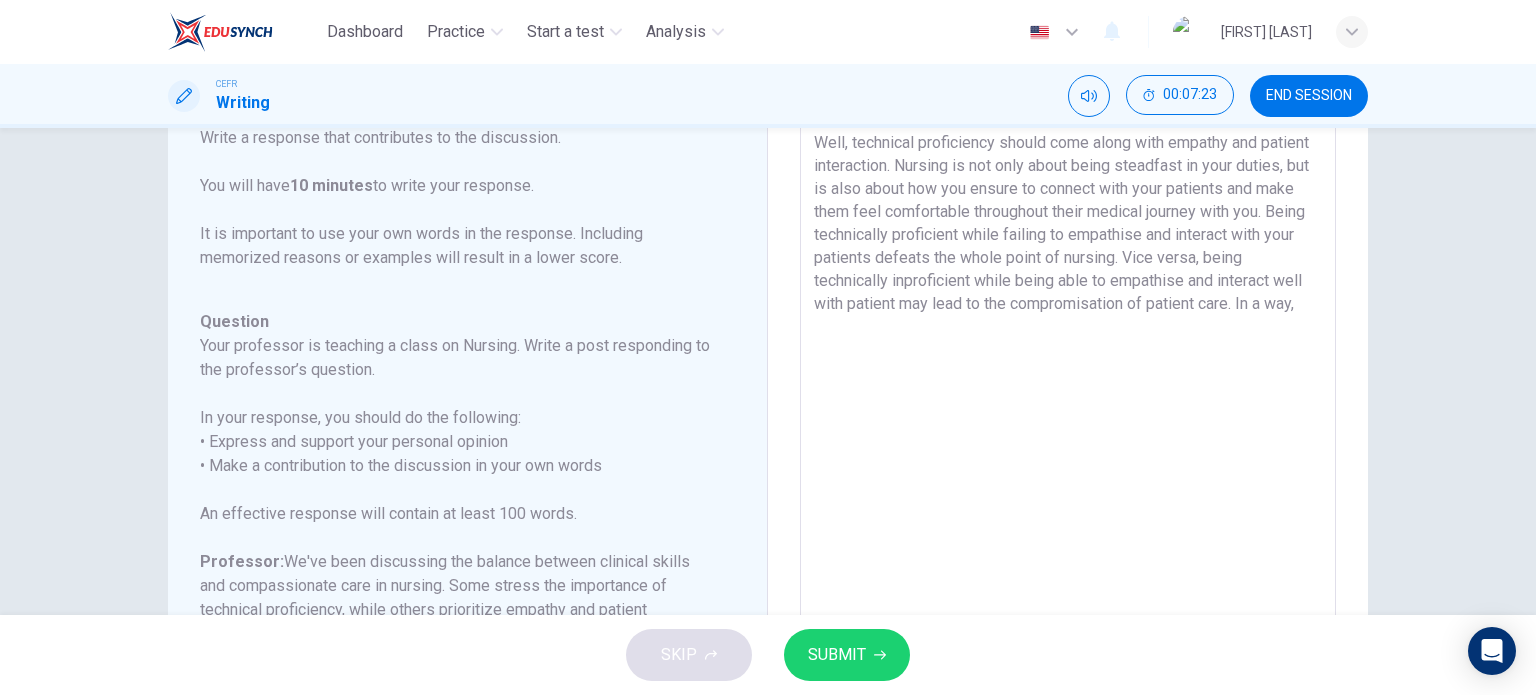 scroll, scrollTop: 69, scrollLeft: 0, axis: vertical 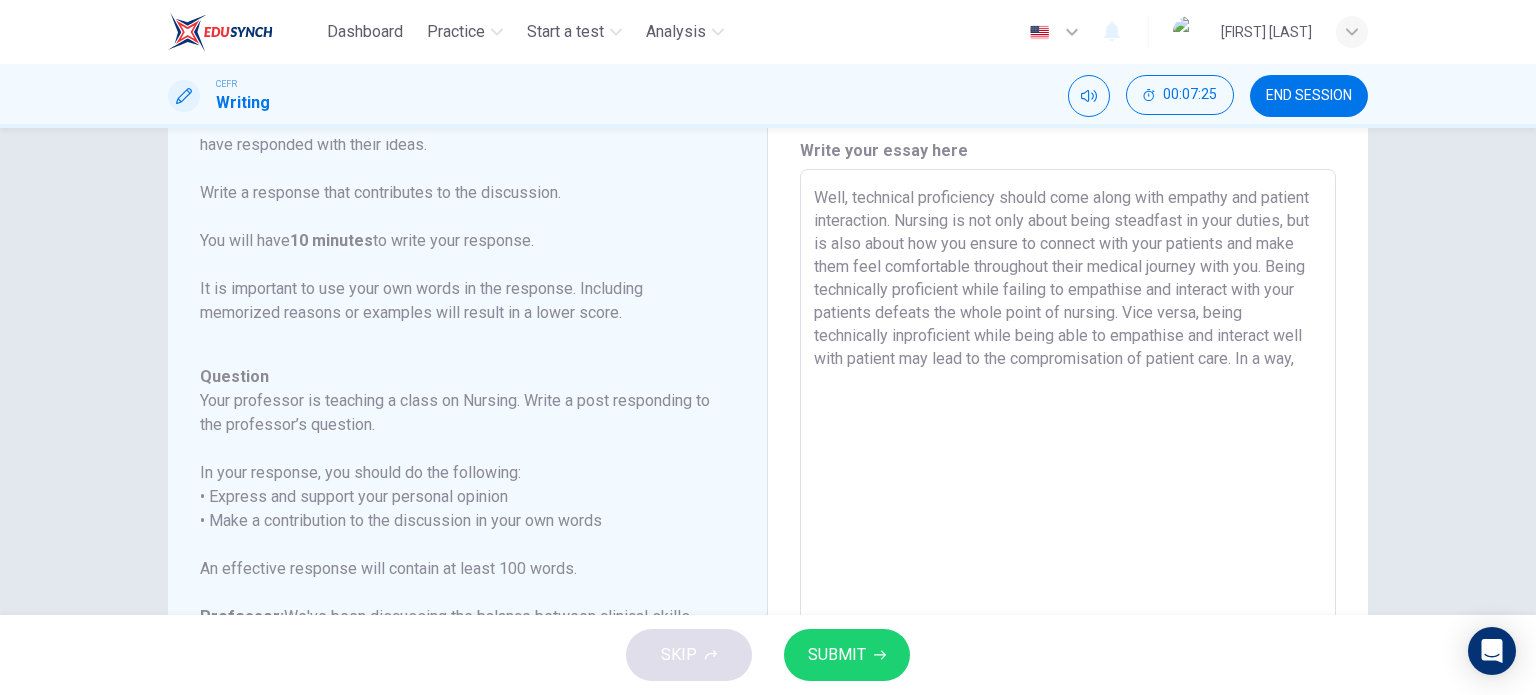 drag, startPoint x: 921, startPoint y: 383, endPoint x: 846, endPoint y: 391, distance: 75.42546 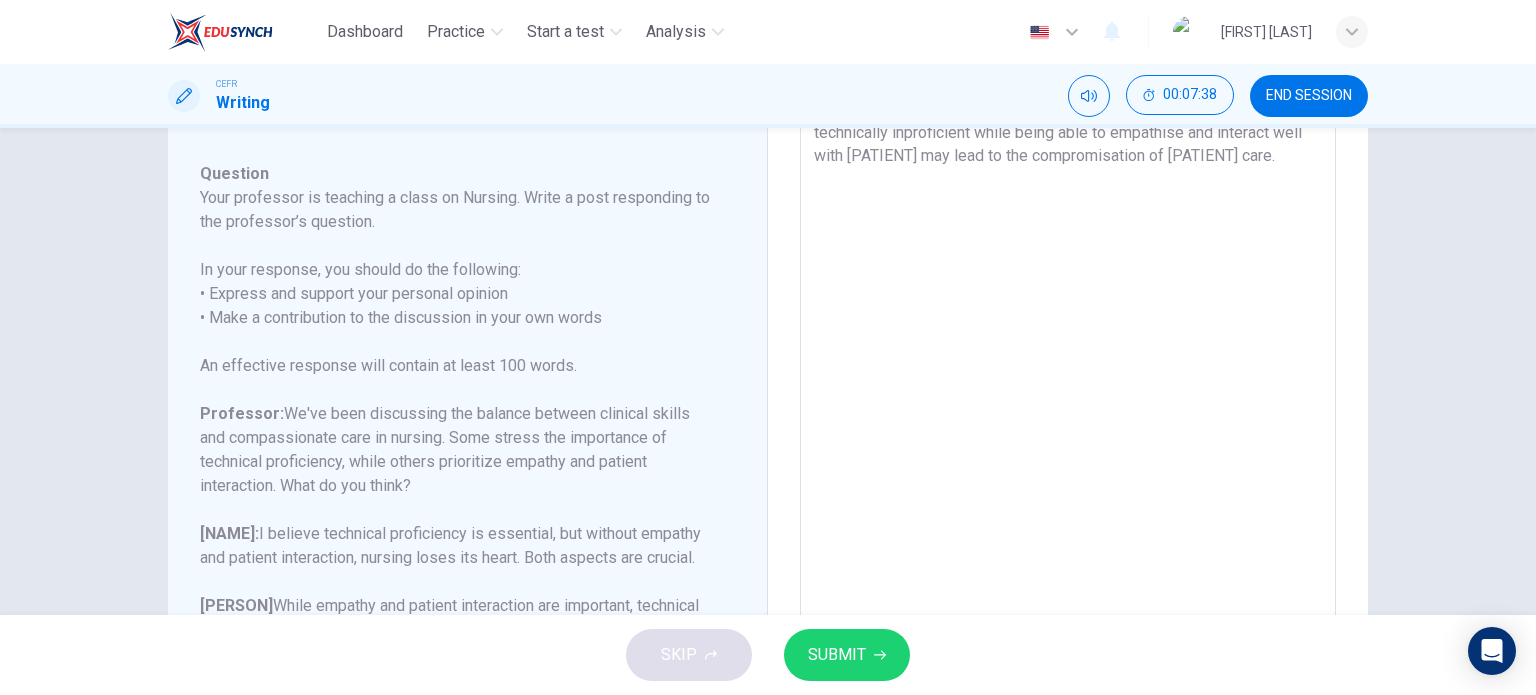 scroll, scrollTop: 69, scrollLeft: 0, axis: vertical 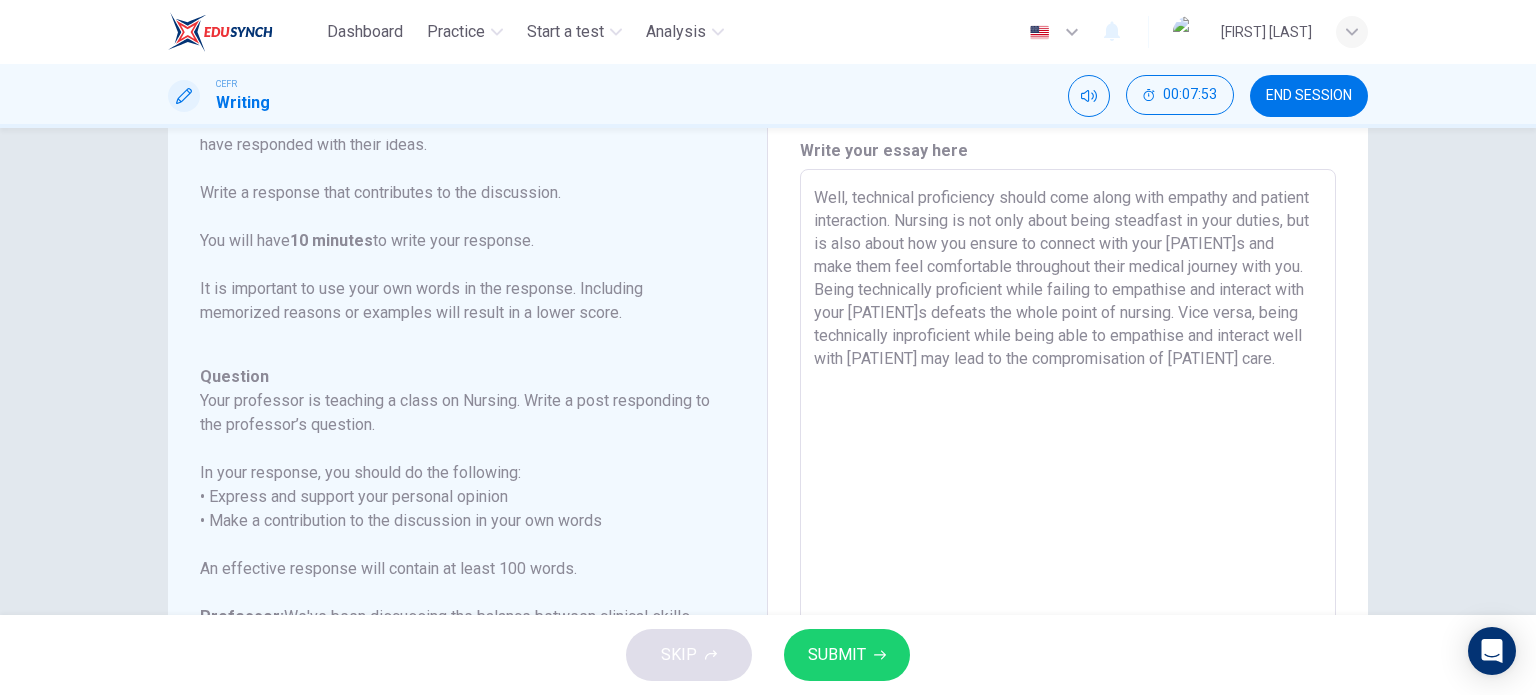 click on "Well, technical proficiency should come along with empathy and patient interaction. Nursing is not only about being steadfast in your duties, but is also about how you ensure to connect with your [PATIENT]s and make them feel comfortable throughout their medical journey with you. Being technically proficient while failing to empathise and interact with your [PATIENT]s defeats the whole point of nursing. Vice versa, being technically inproficient while being able to empathise and interact well with [PATIENT] may lead to the compromisation of [PATIENT] care." at bounding box center [1068, 503] 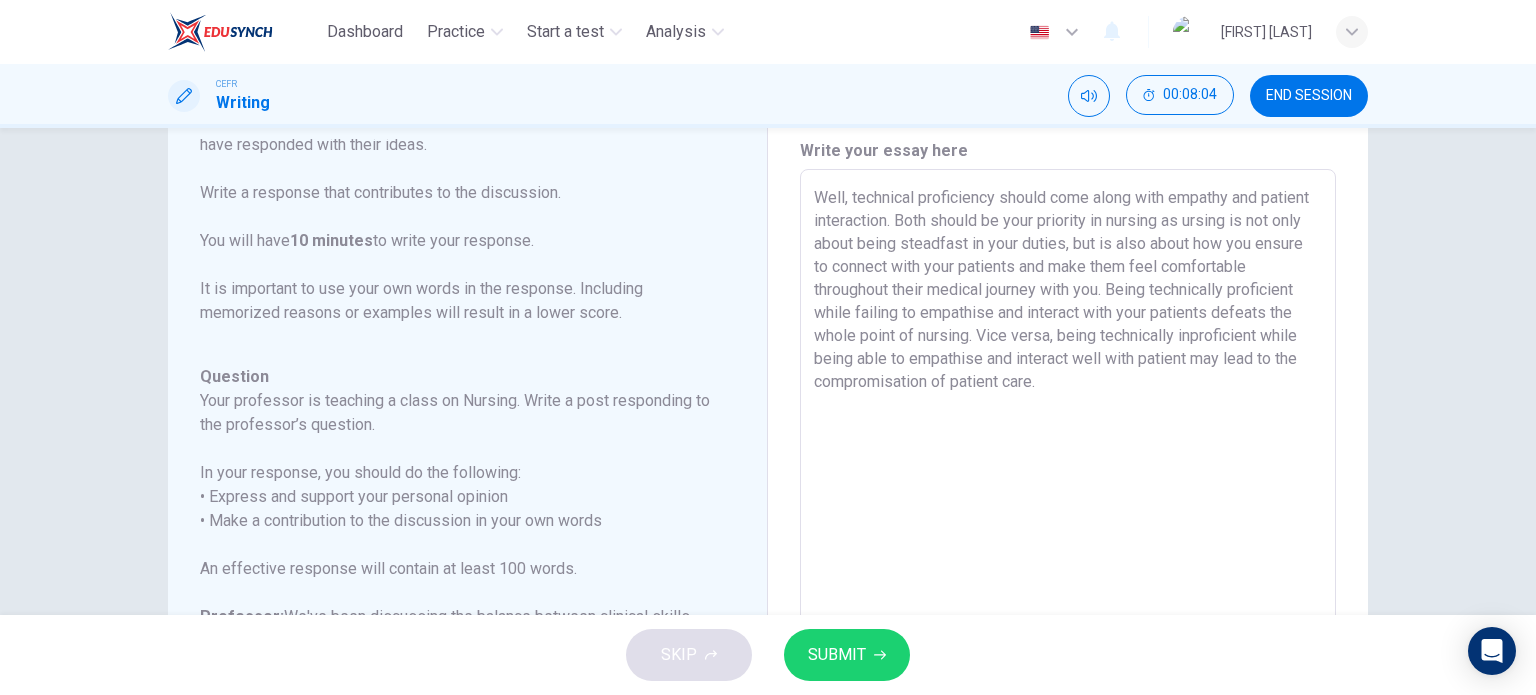 click on "Well, technical proficiency should come along with empathy and patient interaction. Both should be your priority in nursing as ursing is not only about being steadfast in your duties, but is also about how you ensure to connect with your patients and make them feel comfortable throughout their medical journey with you. Being technically proficient while failing to empathise and interact with your patients defeats the whole point of nursing. Vice versa, being technically inproficient while being able to empathise and interact well with patient may lead to the compromisation of patient care." at bounding box center (1068, 503) 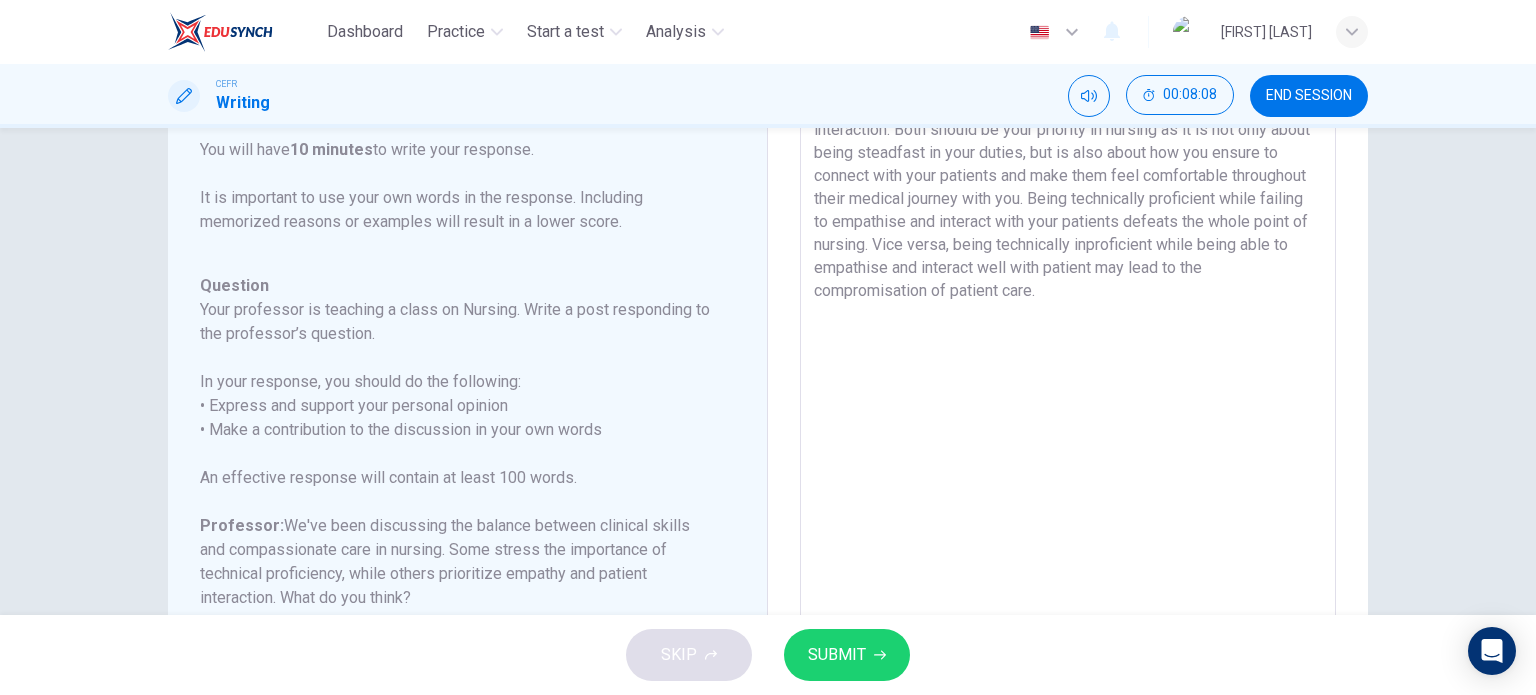 scroll, scrollTop: 69, scrollLeft: 0, axis: vertical 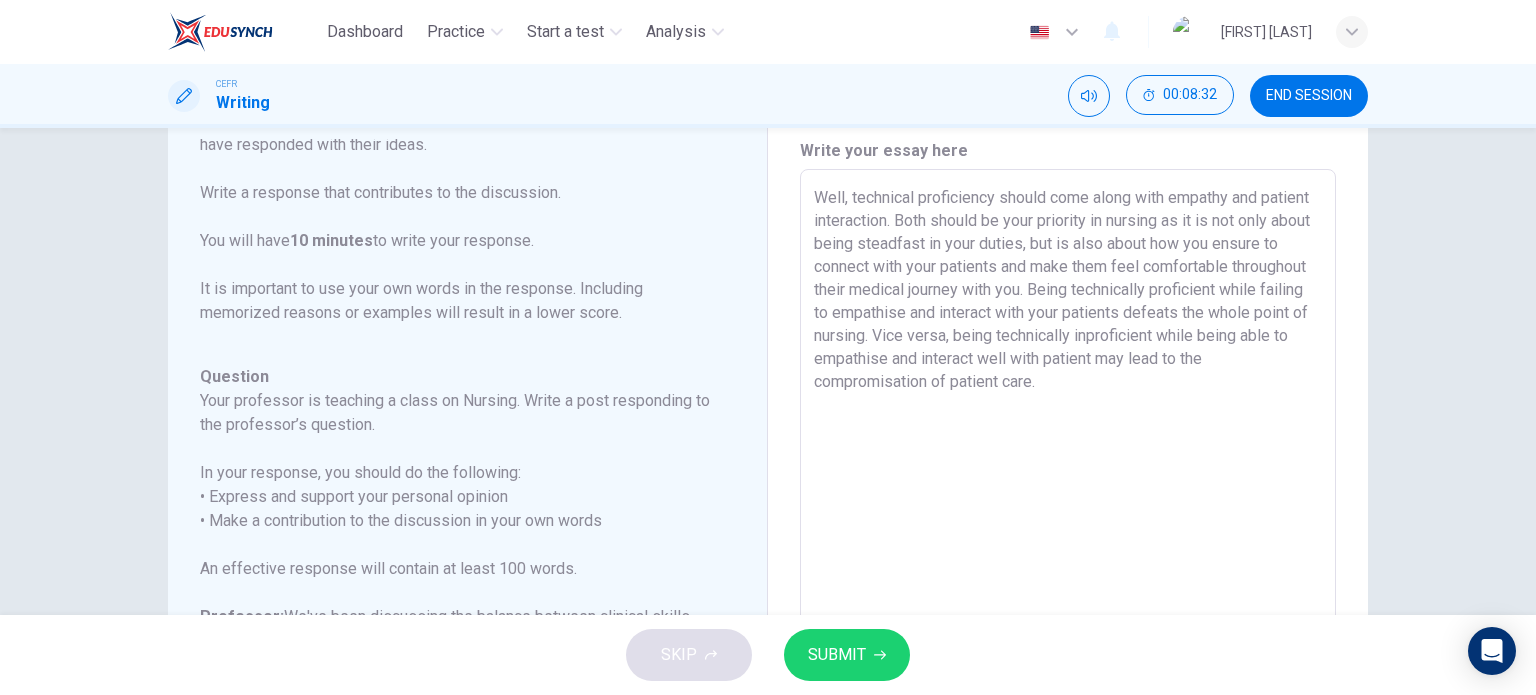 click on "Well, technical proficiency should come along with empathy and patient interaction. Both should be your priority in nursing as it is not only about being steadfast in your duties, but is also about how you ensure to connect with your patients and make them feel comfortable throughout their medical journey with you. Being technically proficient while failing to empathise and interact with your patients defeats the whole point of nursing. Vice versa, being technically inproficient while being able to empathise and interact well with patient may lead to the compromisation of patient care." at bounding box center (1068, 503) 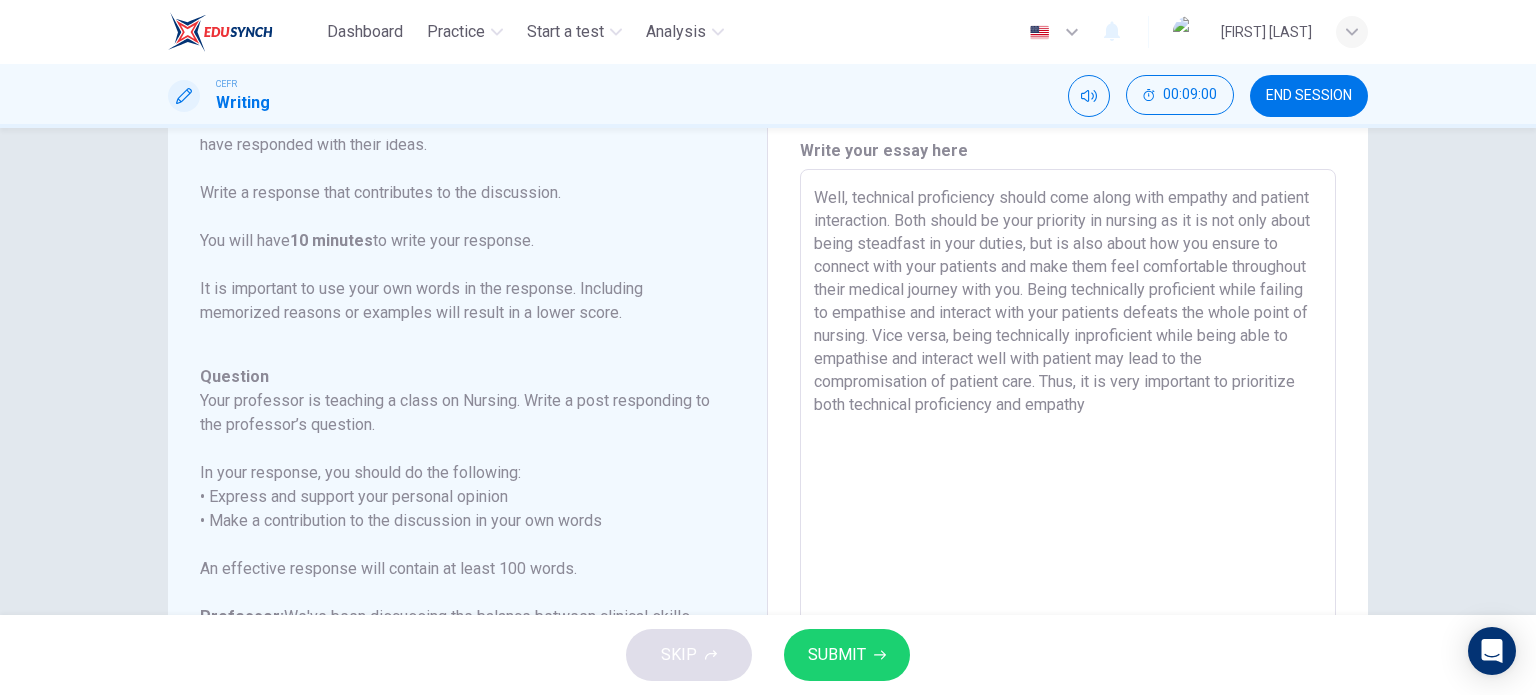 click on "Well, technical proficiency should come along with empathy and patient interaction. Both should be your priority in nursing as it is not only about being steadfast in your duties, but is also about how you ensure to connect with your patients and make them feel comfortable throughout their medical journey with you. Being technically proficient while failing to empathise and interact with your patients defeats the whole point of nursing. Vice versa, being technically inproficient while being able to empathise and interact well with patient may lead to the compromisation of patient care. Thus, it is very important to prioritize both technical proficiency and empathy" at bounding box center [1068, 503] 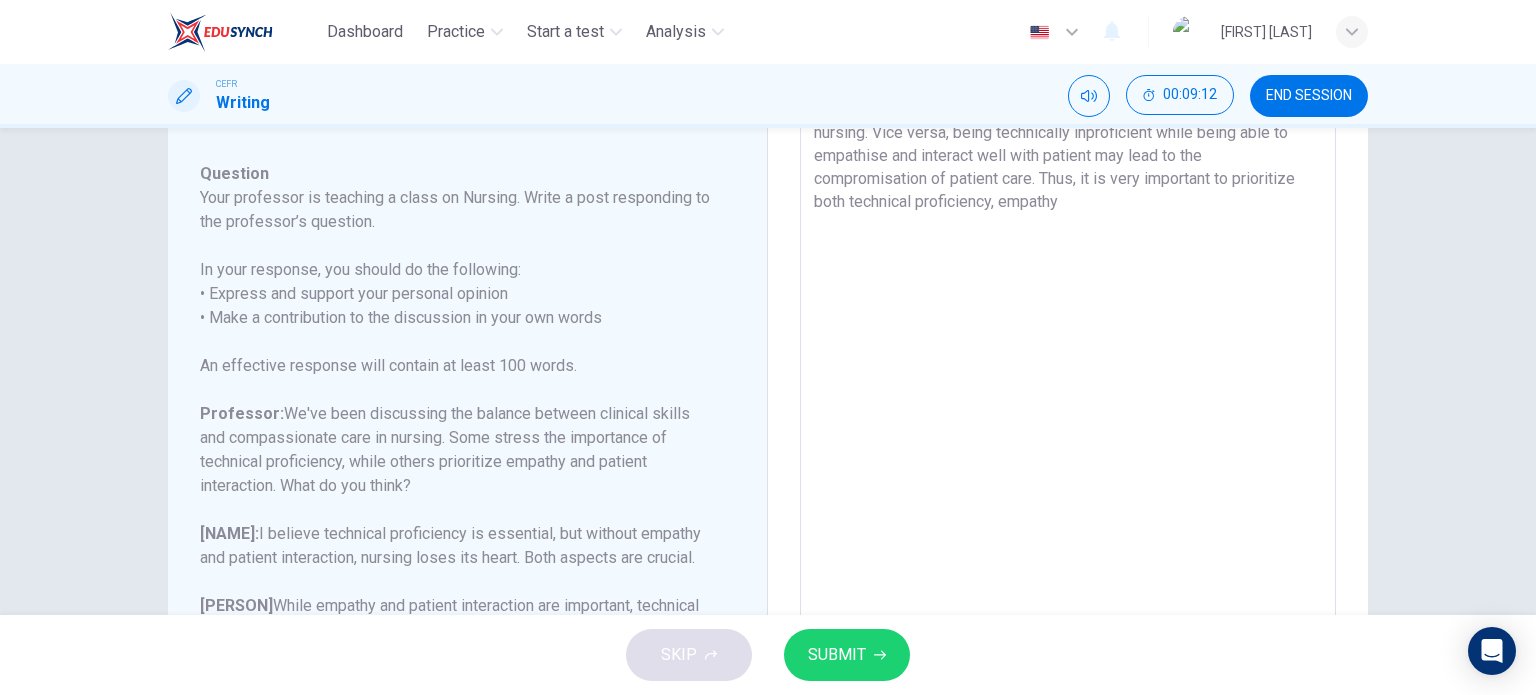 scroll, scrollTop: 236, scrollLeft: 0, axis: vertical 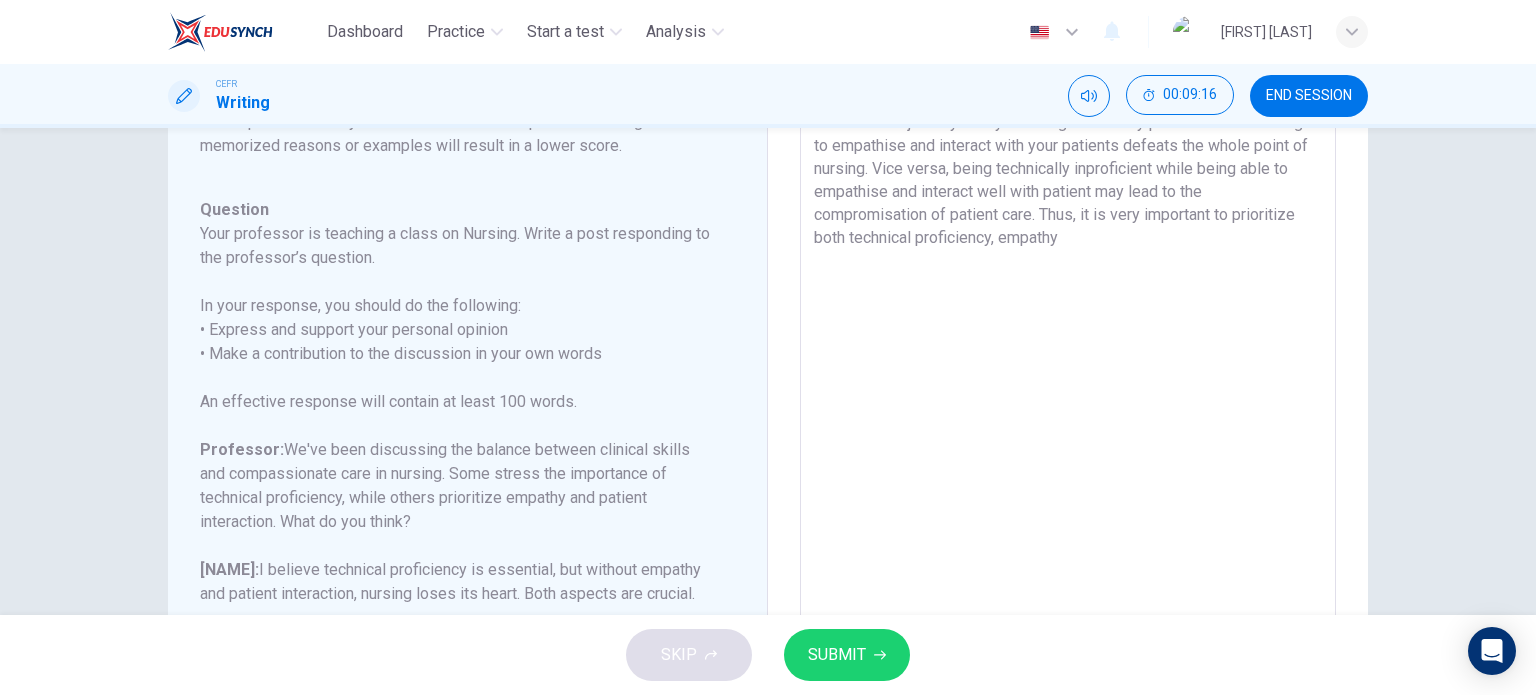 click on "Well, technical proficiency should come along with empathy and patient interaction. Both should be your priority in nursing as it is not only about being steadfast in your duties, but is also about how you ensure to connect with your patients and make them feel comfortable throughout their medical journey with you. Being technically proficient while failing to empathise and interact with your patients defeats the whole point of nursing. Vice versa, being technically inproficient while being able to empathise and interact well with patient may lead to the compromisation of patient care. Thus, it is very important to prioritize both technical proficiency, empathy" at bounding box center [1068, 336] 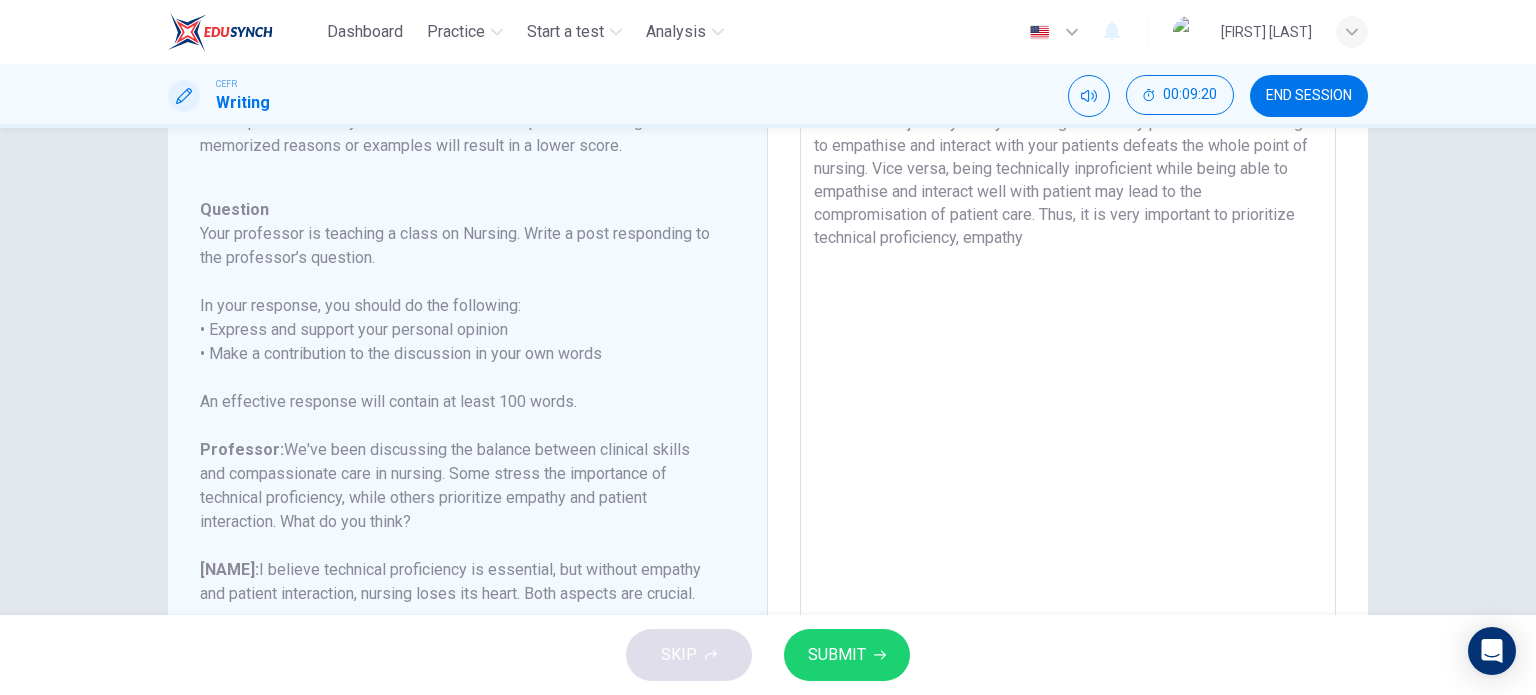 click on "Well, technical proficiency should come along with empathy and patient interaction. Both should be your priority in nursing as it is not only about being steadfast in your duties, but is also about how you ensure to connect with your patients and make them feel comfortable throughout their medical journey with you. Being technically proficient while failing to empathise and interact with your patients defeats the whole point of nursing. Vice versa, being technically inproficient while being able to empathise and interact well with patient may lead to the compromisation of patient care. Thus, it is very important to prioritize technical proficiency, empathy" at bounding box center (1068, 336) 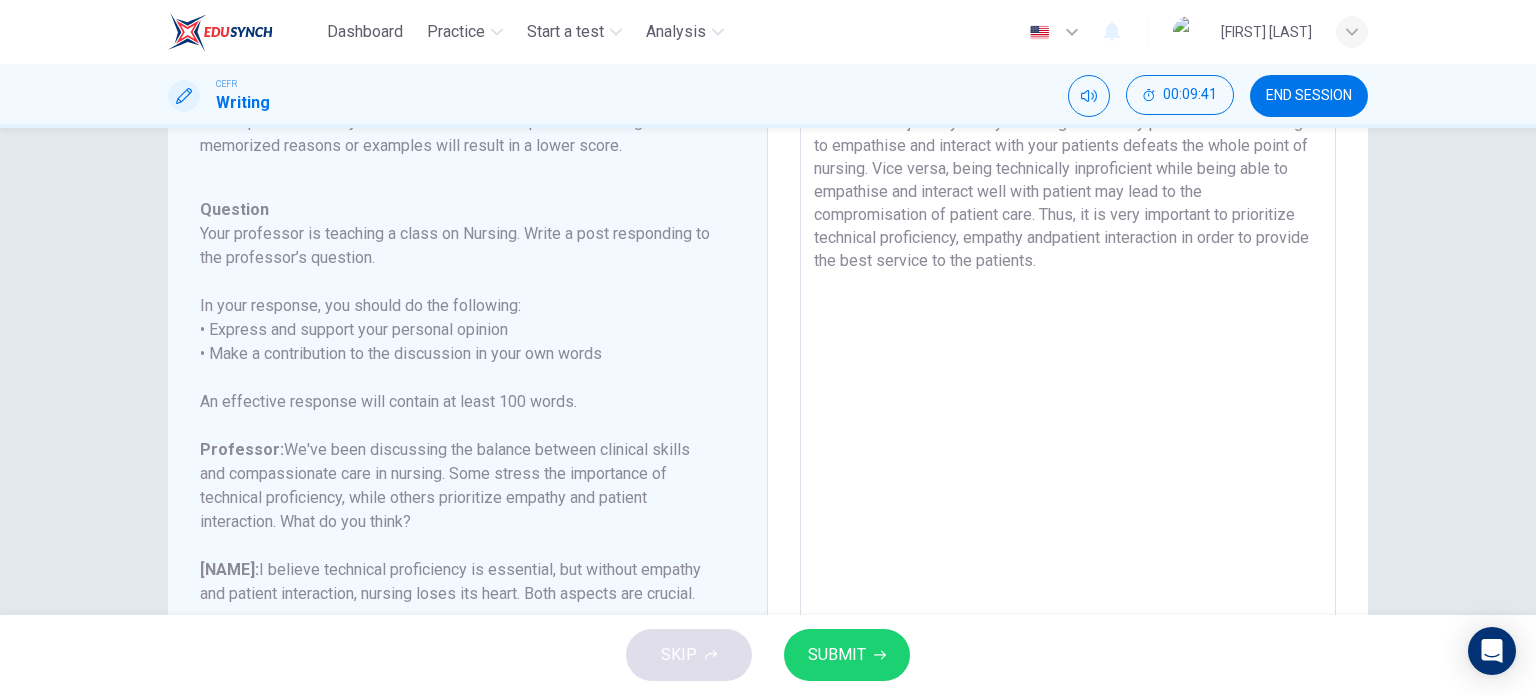 scroll, scrollTop: 403, scrollLeft: 0, axis: vertical 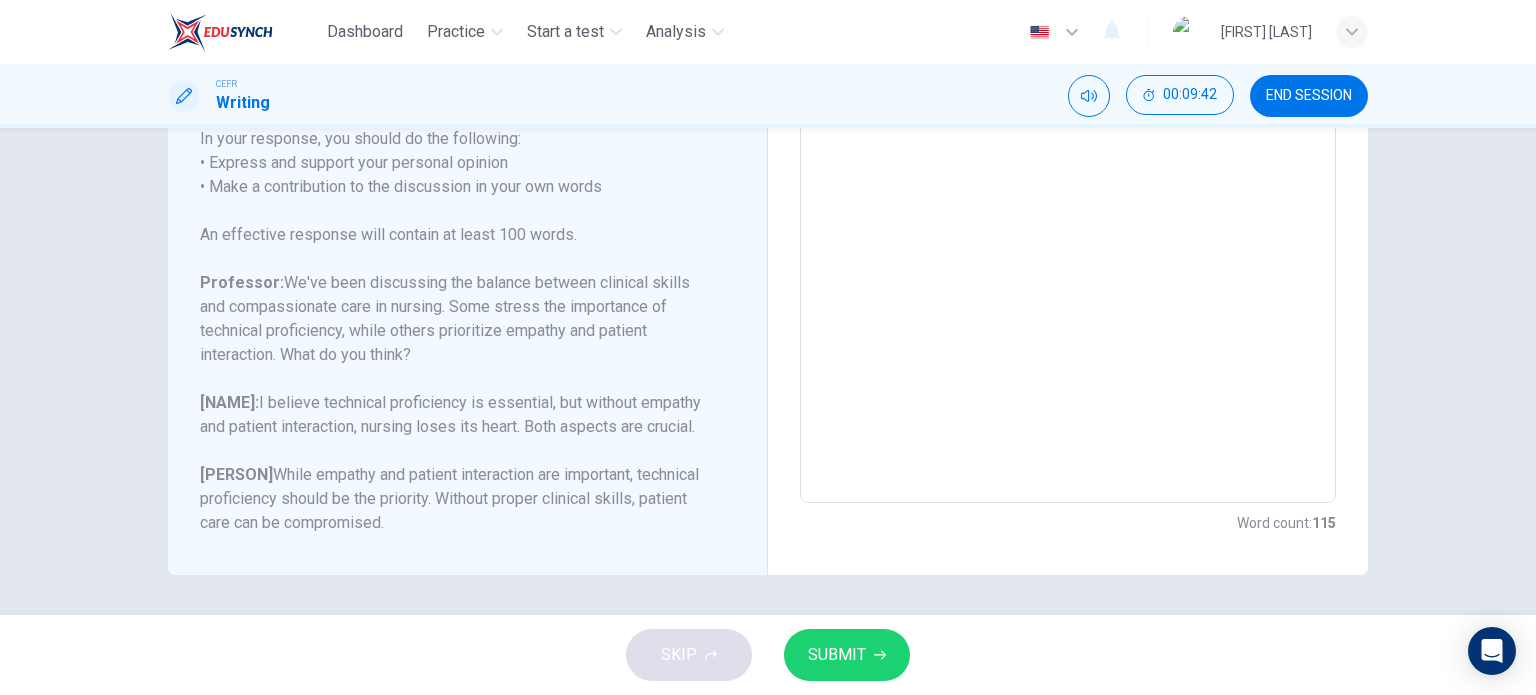 type on "Well, technical proficiency should come along with empathy and patient interaction. Both should be your priority in nursing as it is not only about being steadfast in your duties, but is also about how you ensure to connect with your patients and make them feel comfortable throughout their medical journey with you. Being technically proficient while failing to empathise and interact with your patients defeats the whole point of nursing. Vice versa, being technically inproficient while being able to empathise and interact well with patient may lead to the compromisation of patient care. Thus, it is very important to prioritize technical proficiency, empathy andpatient interaction in order to provide the best service to the patients." 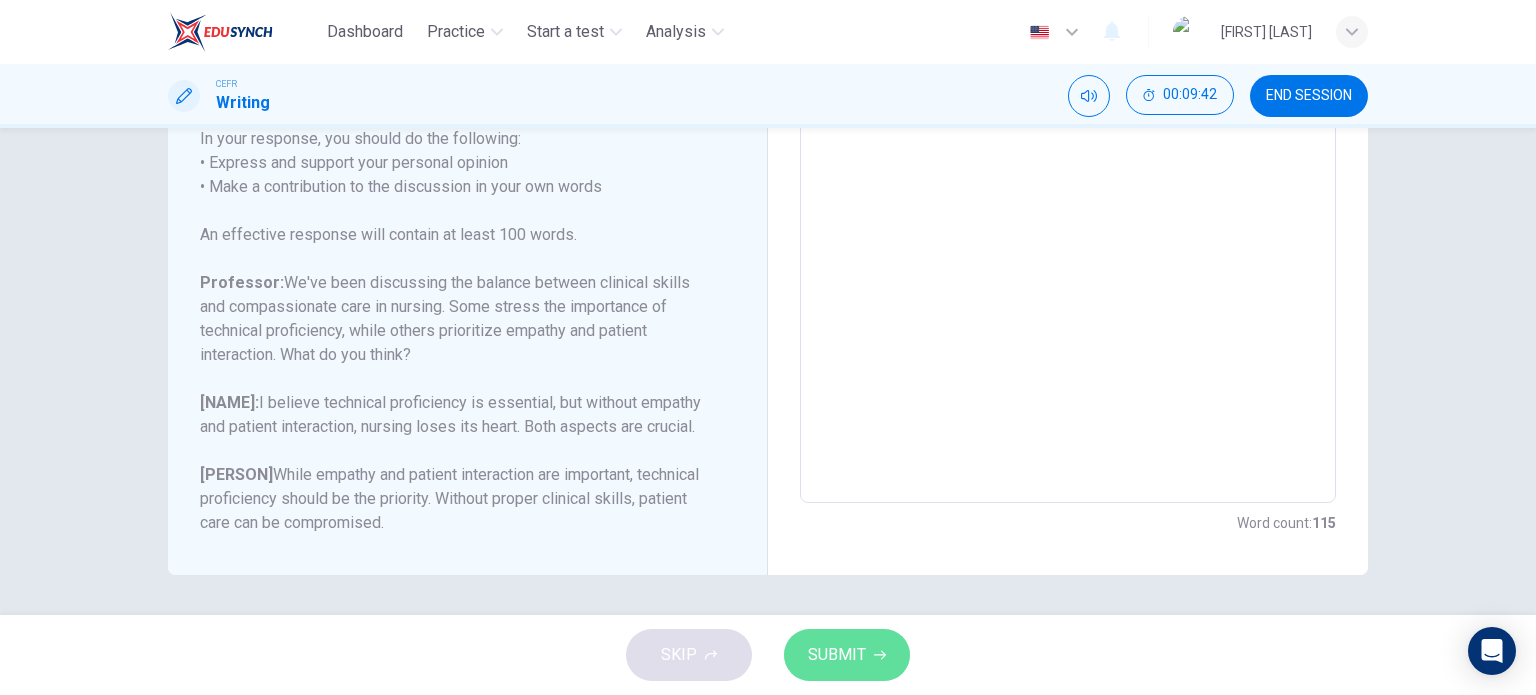 click on "SUBMIT" at bounding box center (847, 655) 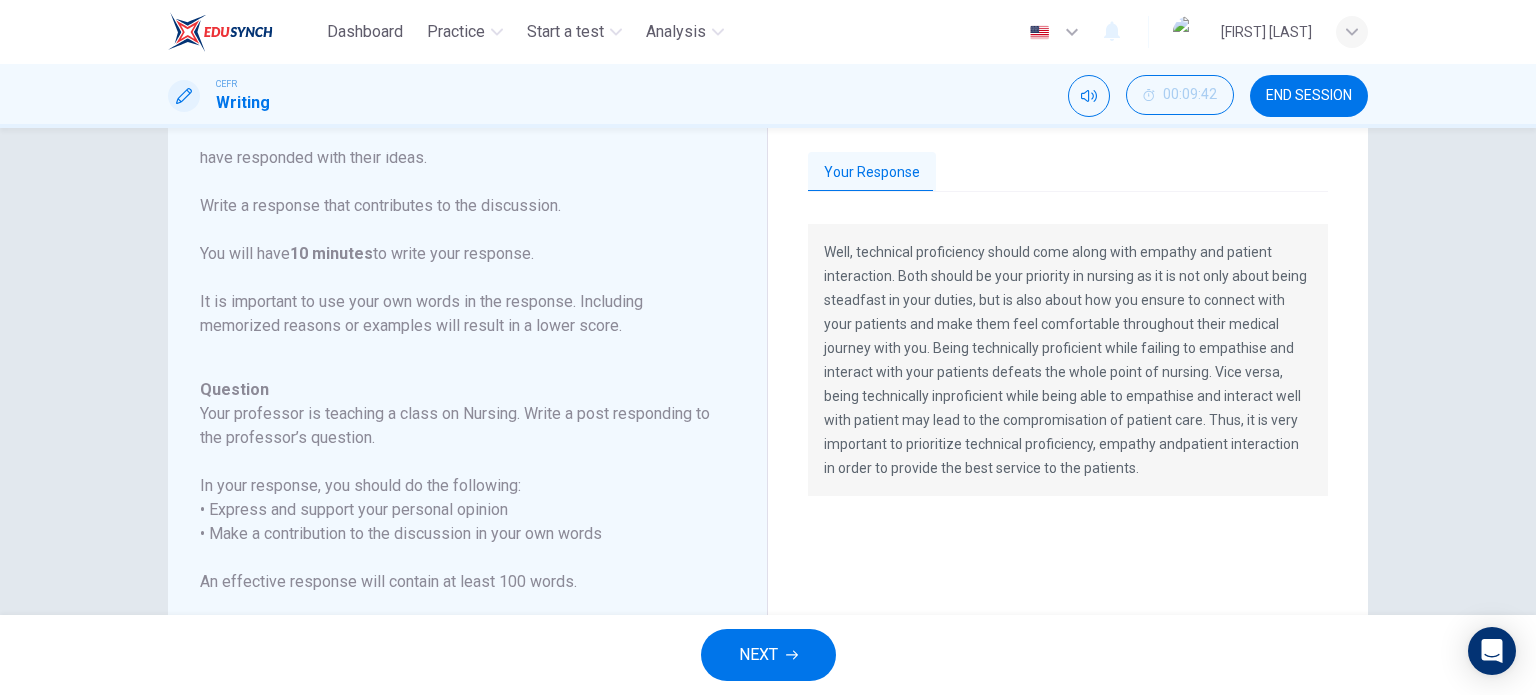 scroll, scrollTop: 0, scrollLeft: 0, axis: both 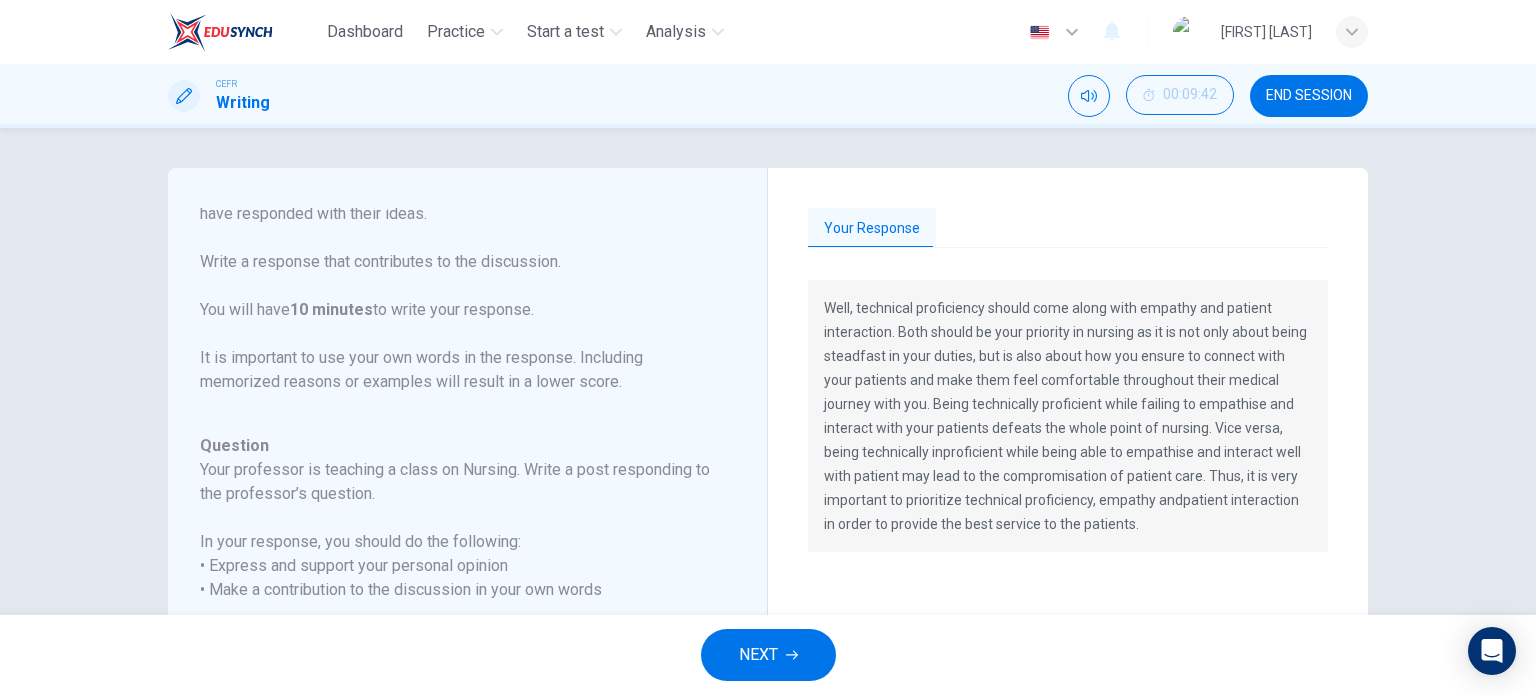 click on "END SESSION" at bounding box center [1309, 96] 